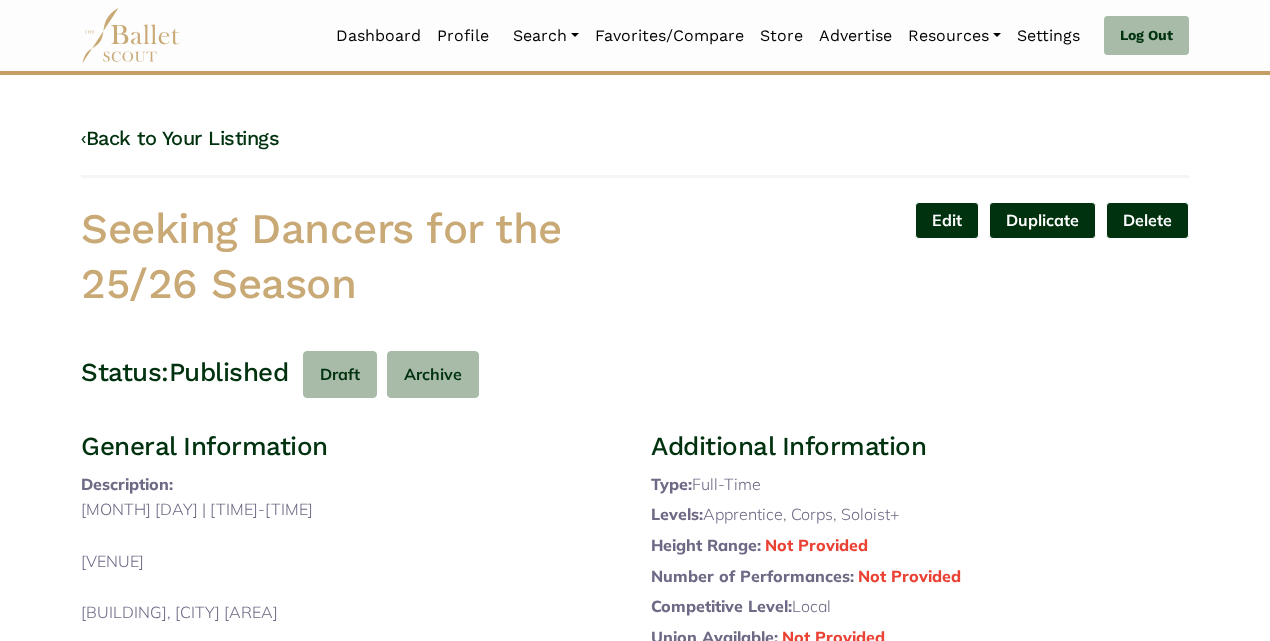 scroll, scrollTop: 0, scrollLeft: 0, axis: both 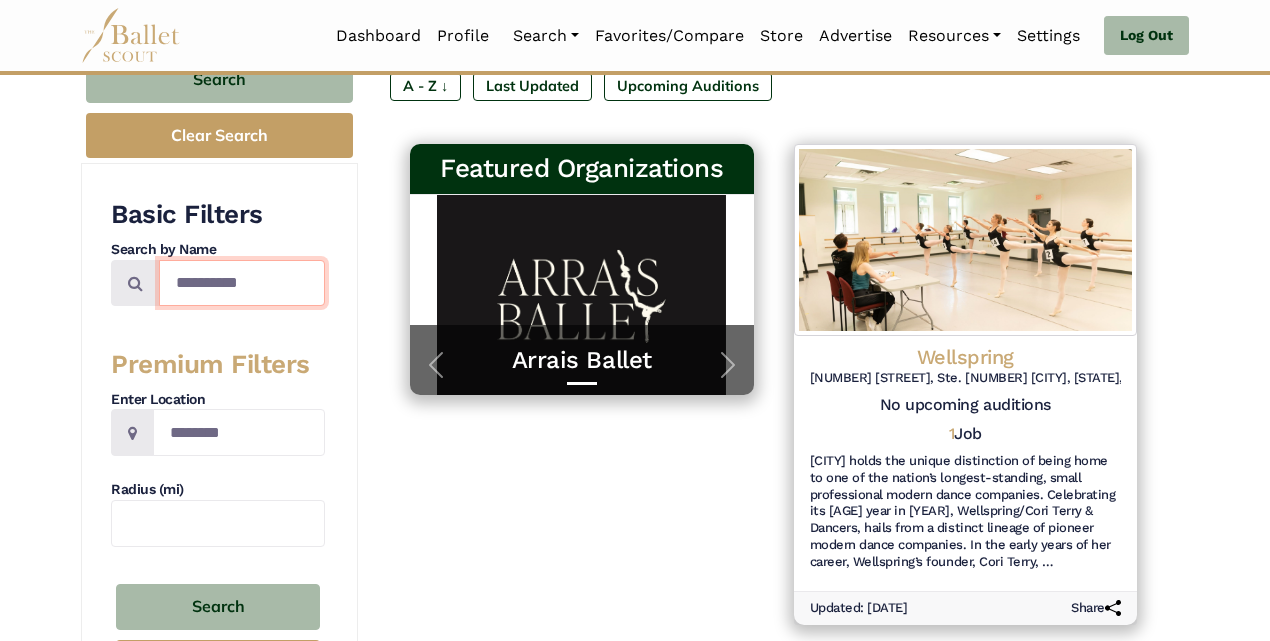 click on "**********" at bounding box center (242, 283) 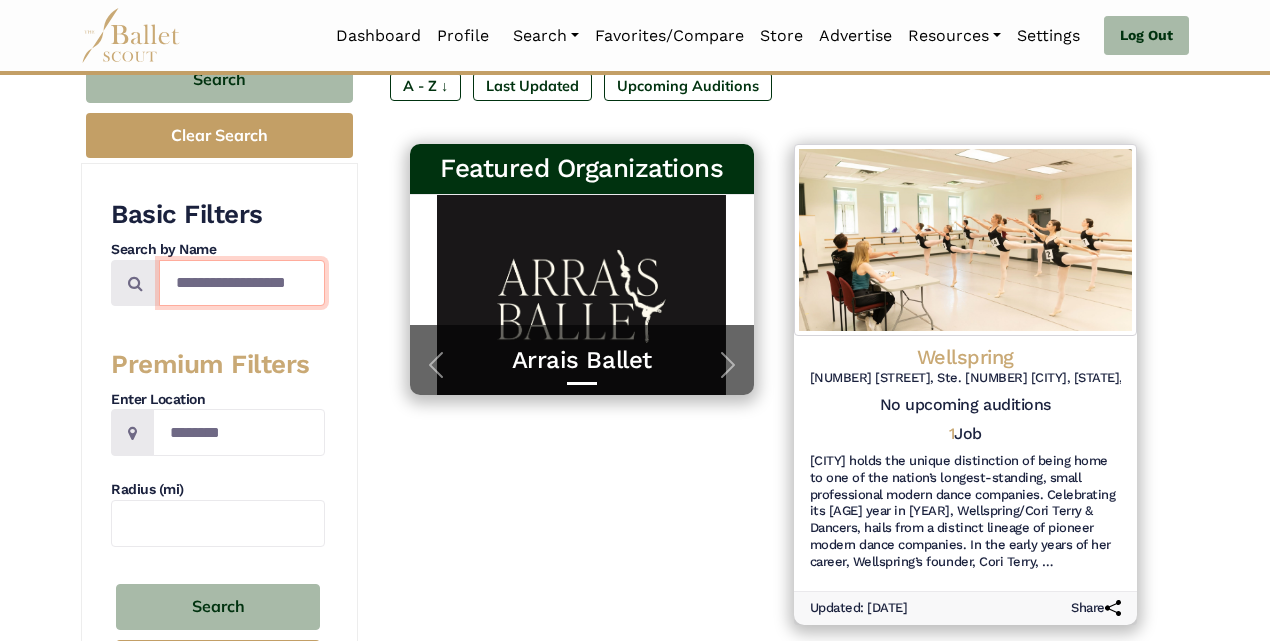 type on "**********" 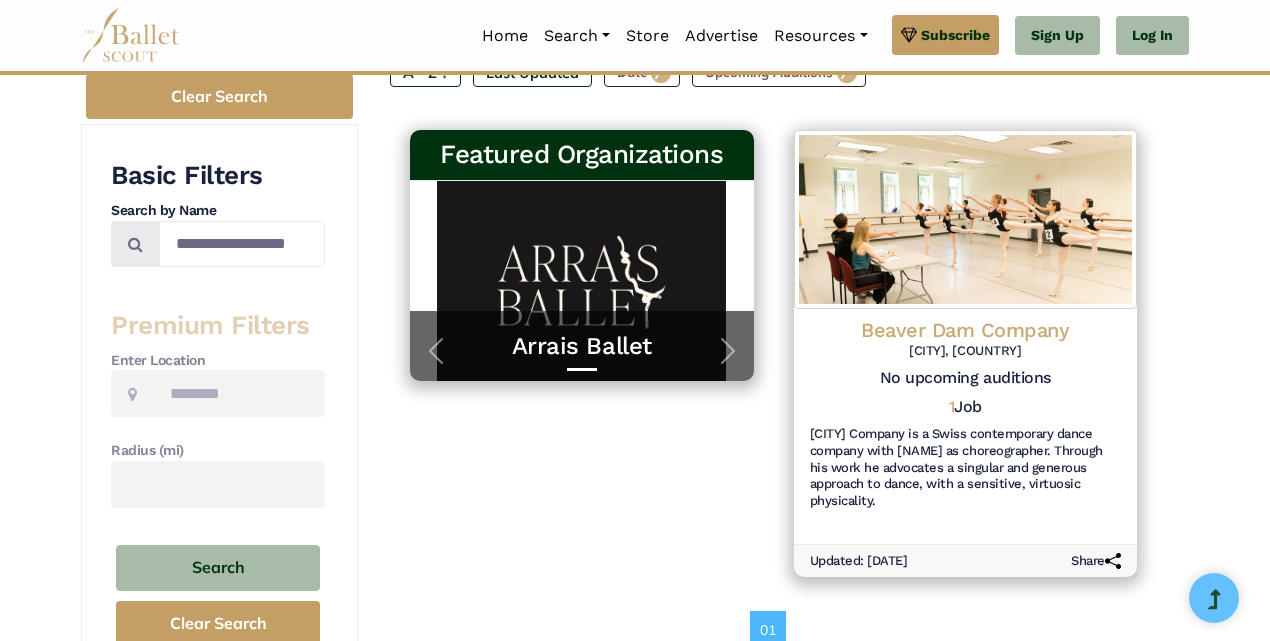 scroll, scrollTop: 314, scrollLeft: 0, axis: vertical 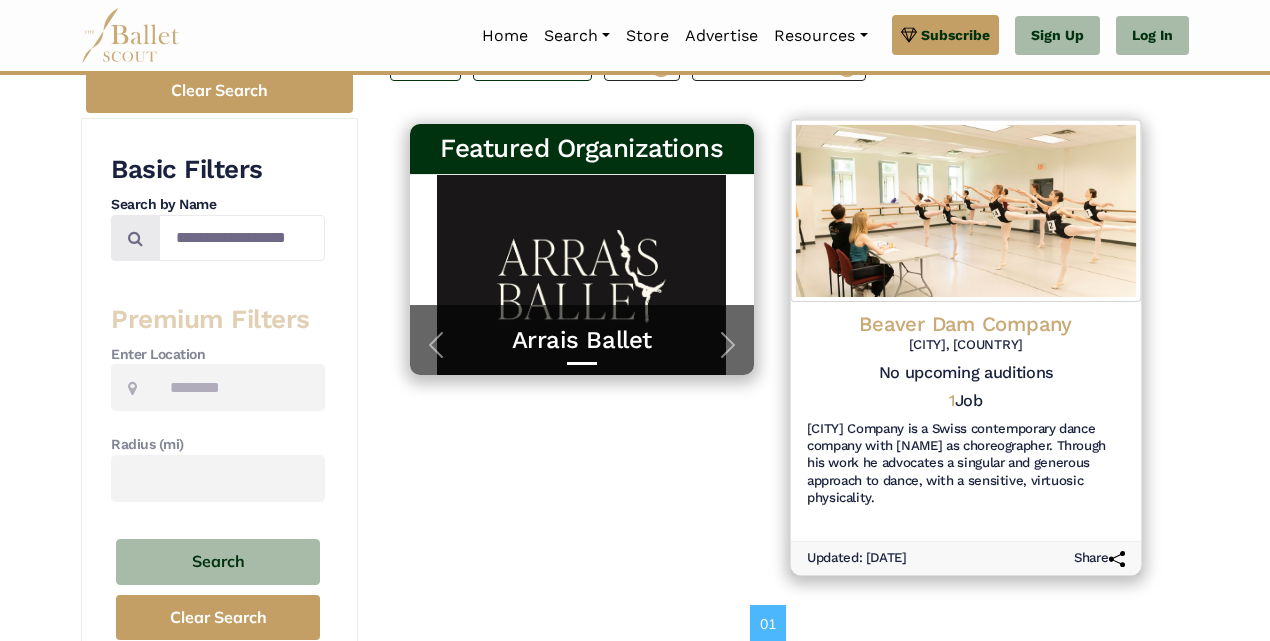click on "Beaver Dam Company" at bounding box center (965, 324) 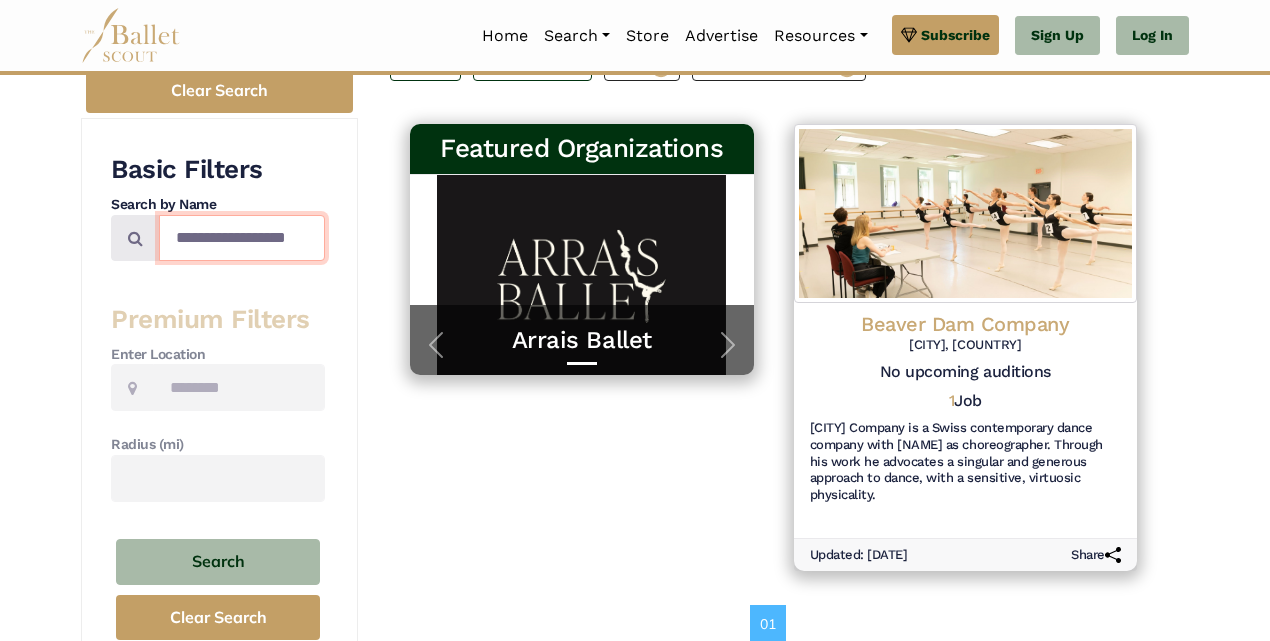click on "**********" at bounding box center (242, 238) 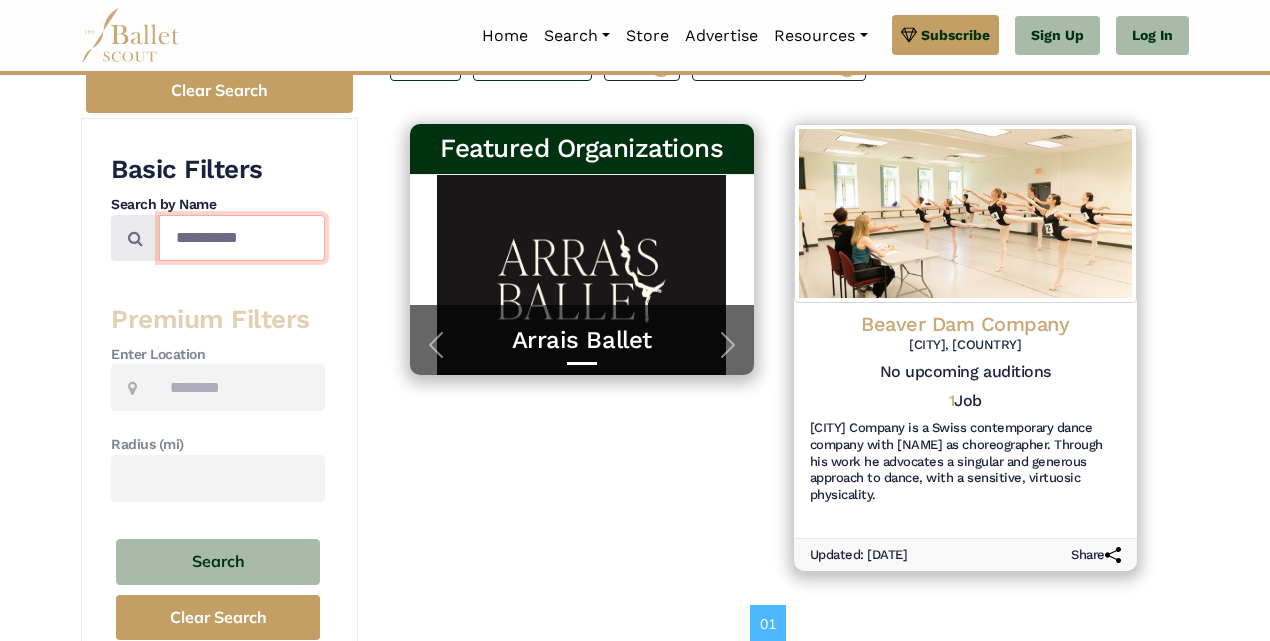 type on "**********" 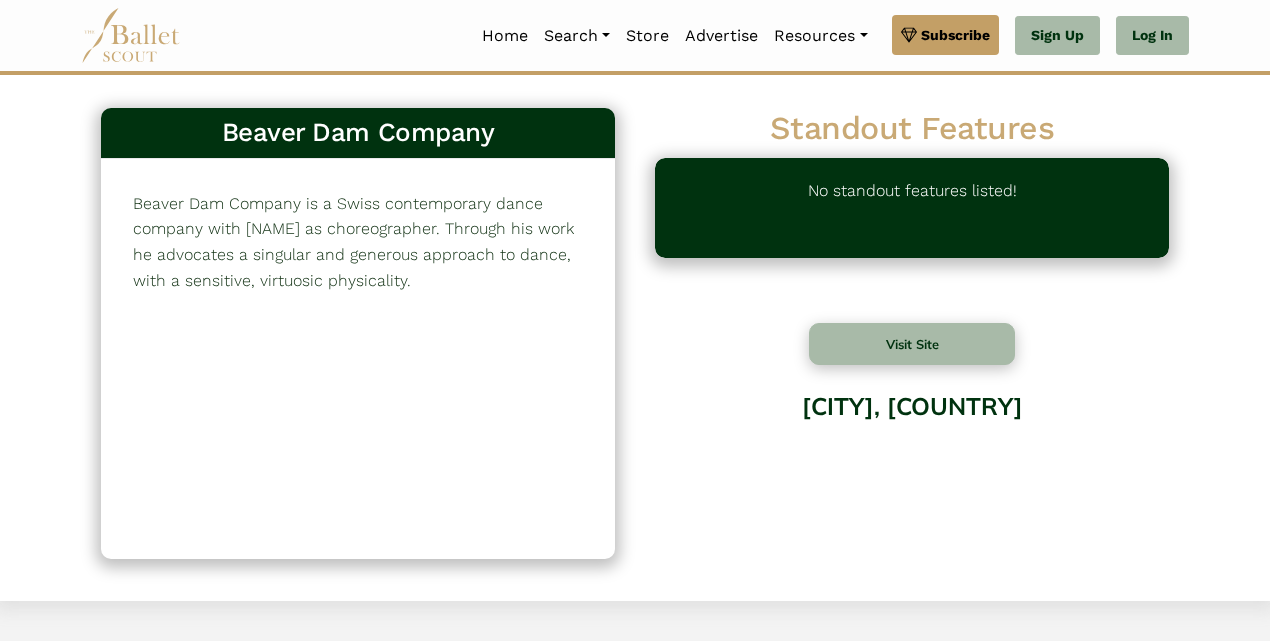 scroll, scrollTop: 0, scrollLeft: 0, axis: both 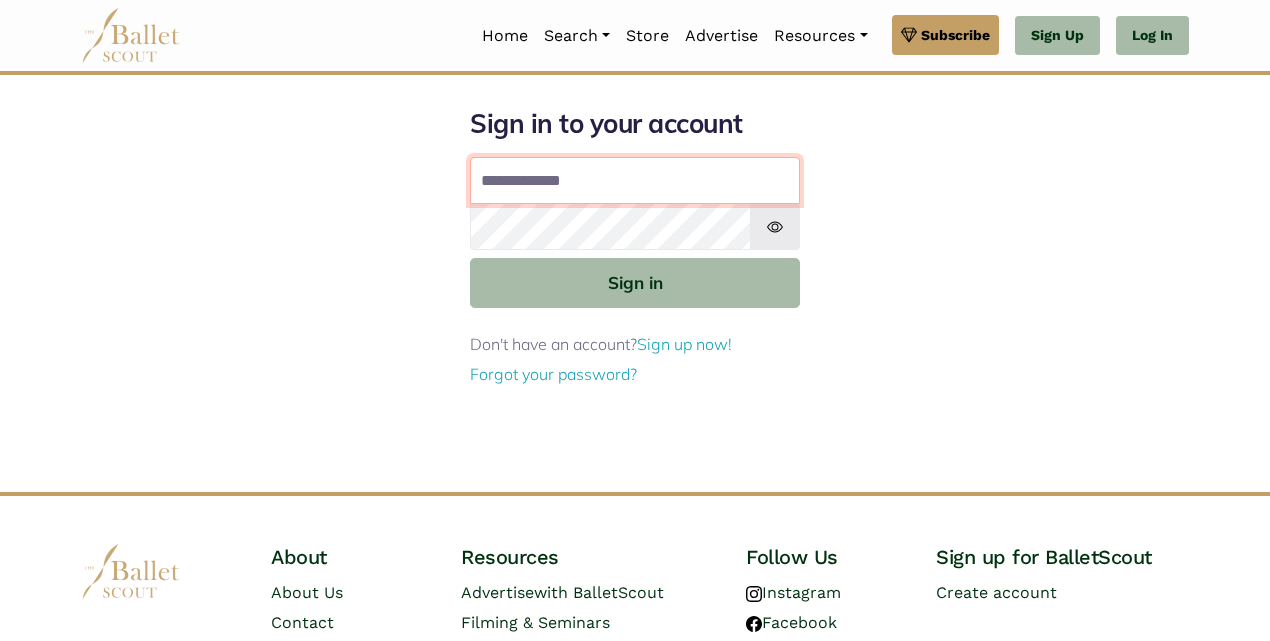 type on "**********" 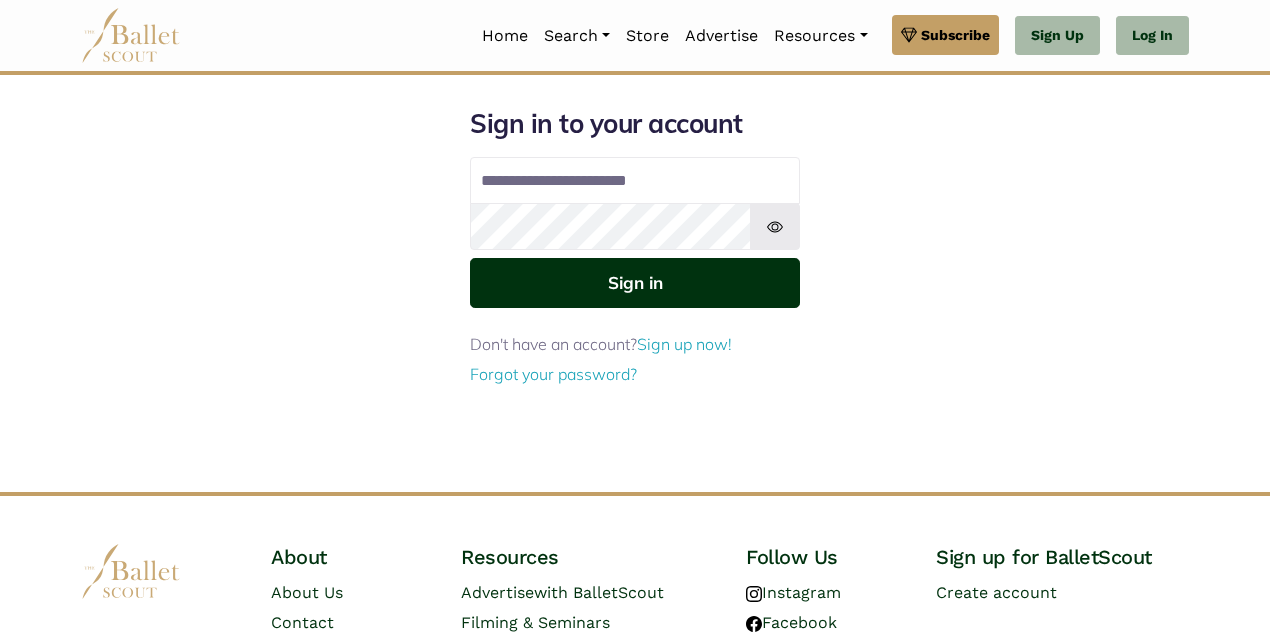 click on "Sign in" at bounding box center [635, 282] 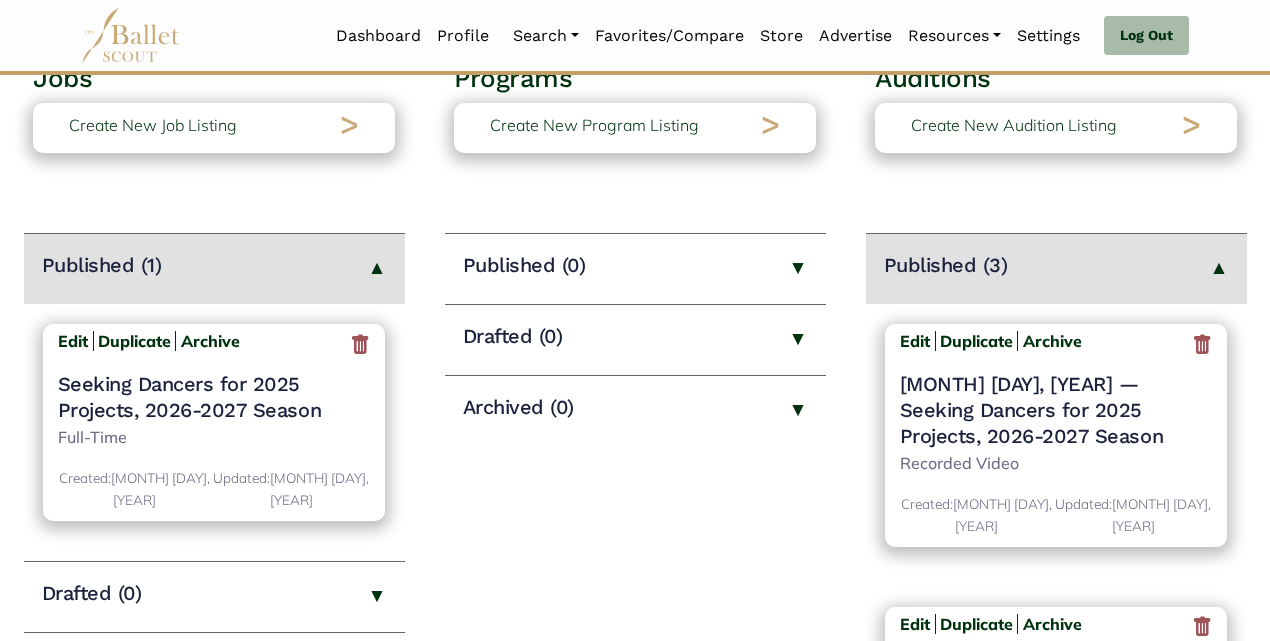 scroll, scrollTop: 157, scrollLeft: 0, axis: vertical 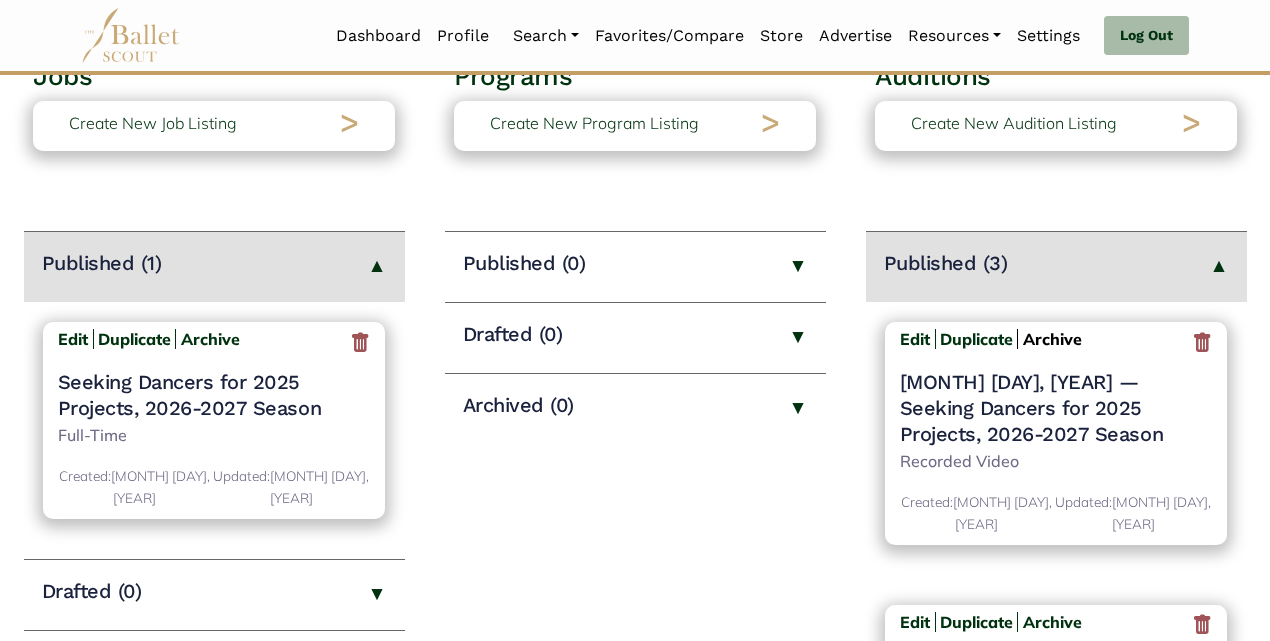 click on "Archive" at bounding box center [1052, 339] 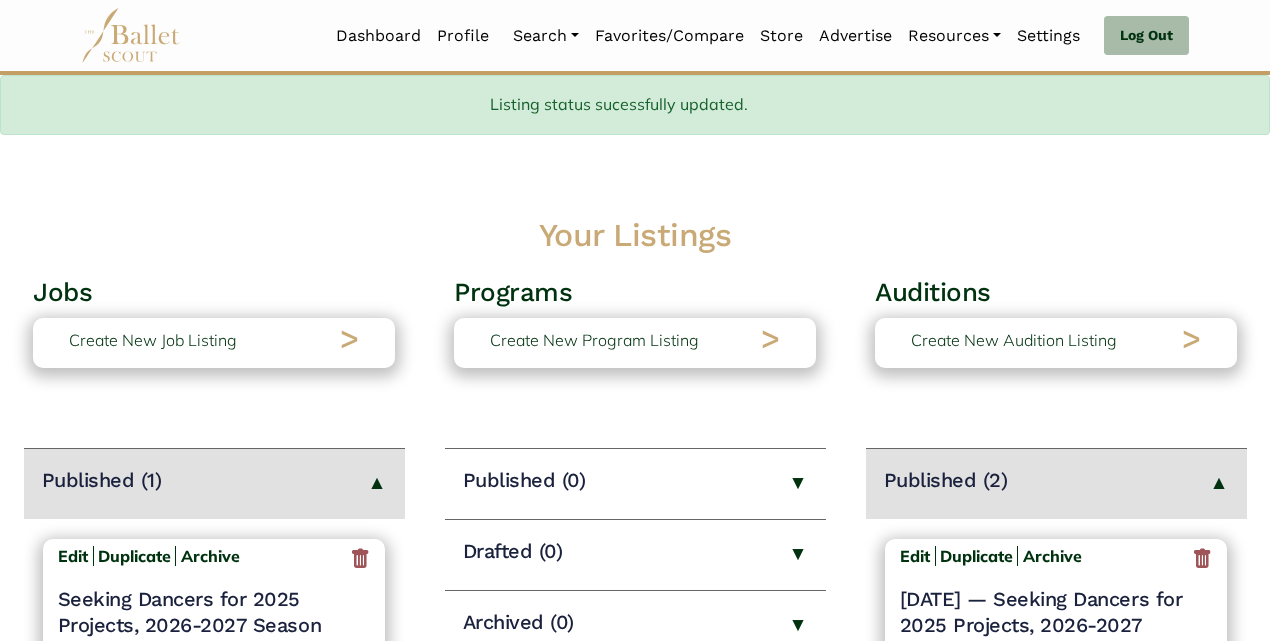 scroll, scrollTop: 157, scrollLeft: 0, axis: vertical 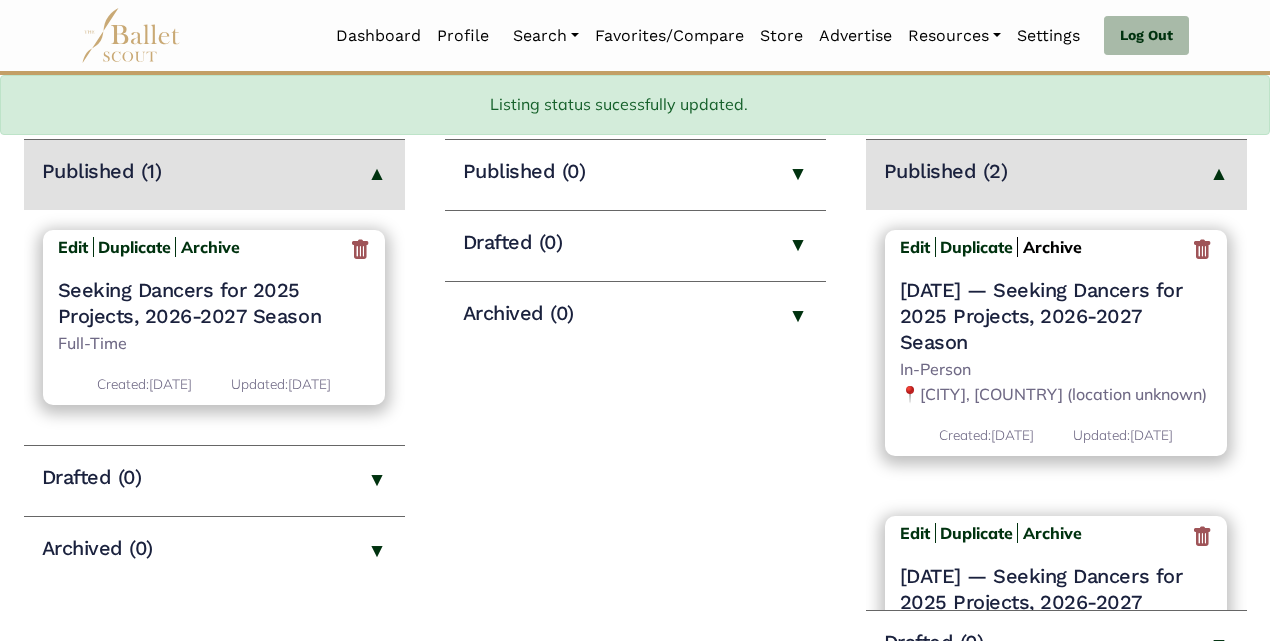 click on "Archive" at bounding box center [1052, 247] 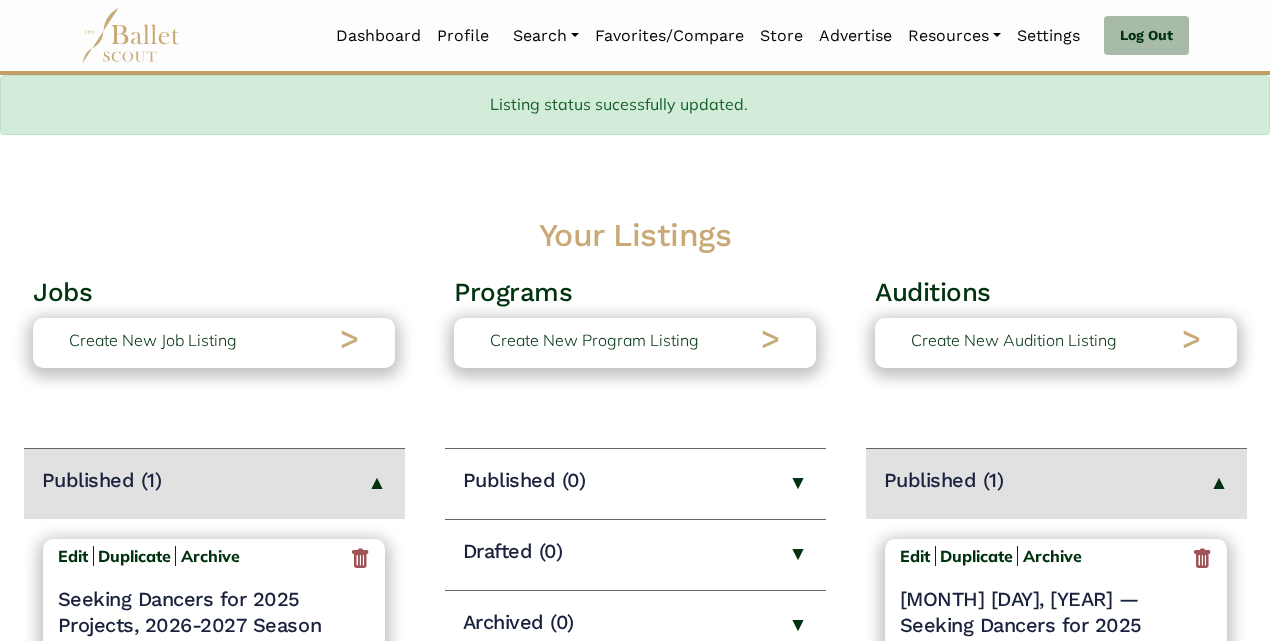 scroll, scrollTop: 309, scrollLeft: 0, axis: vertical 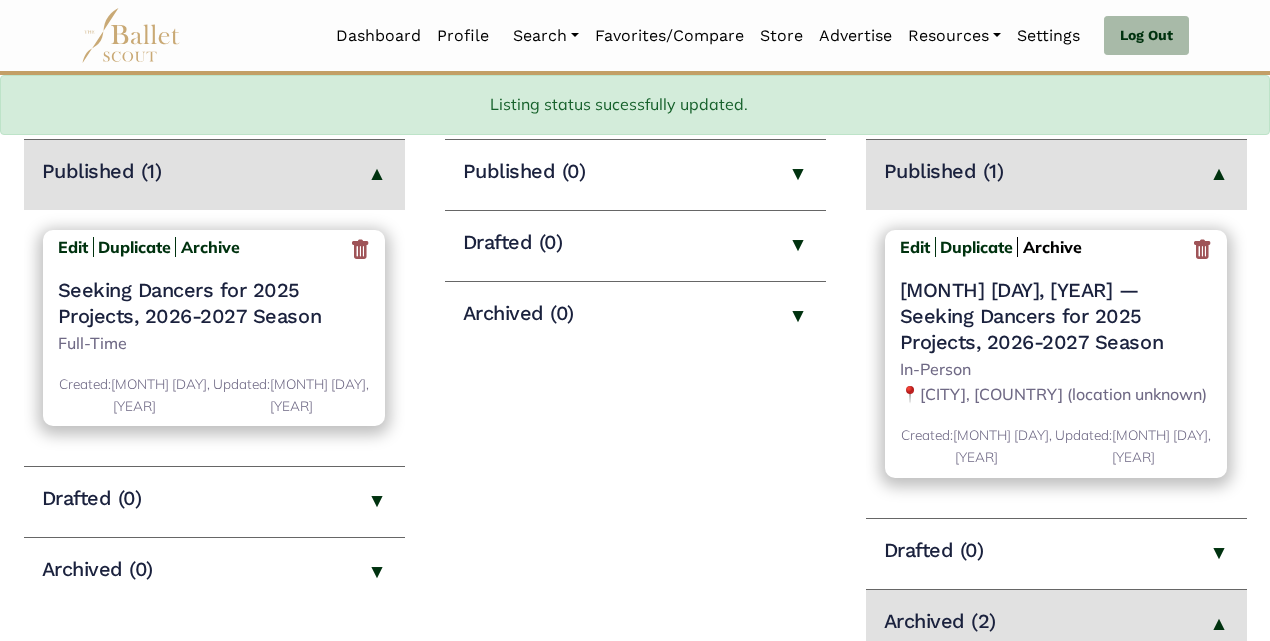 click on "Archive" at bounding box center [1052, 247] 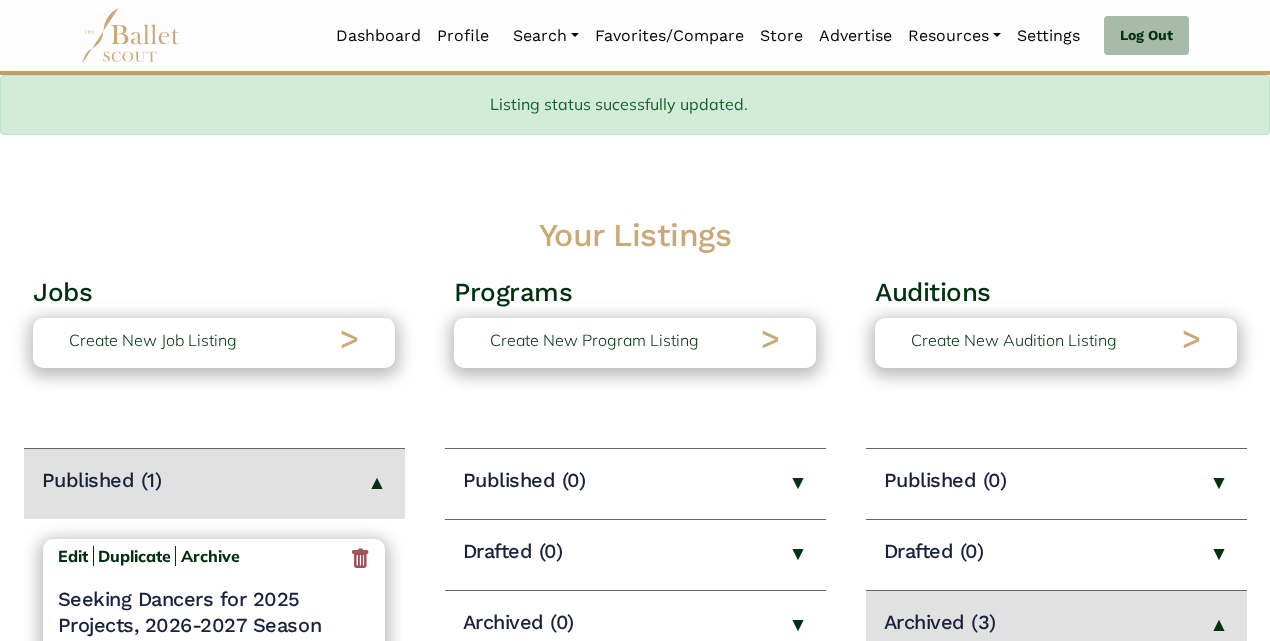 scroll, scrollTop: 309, scrollLeft: 0, axis: vertical 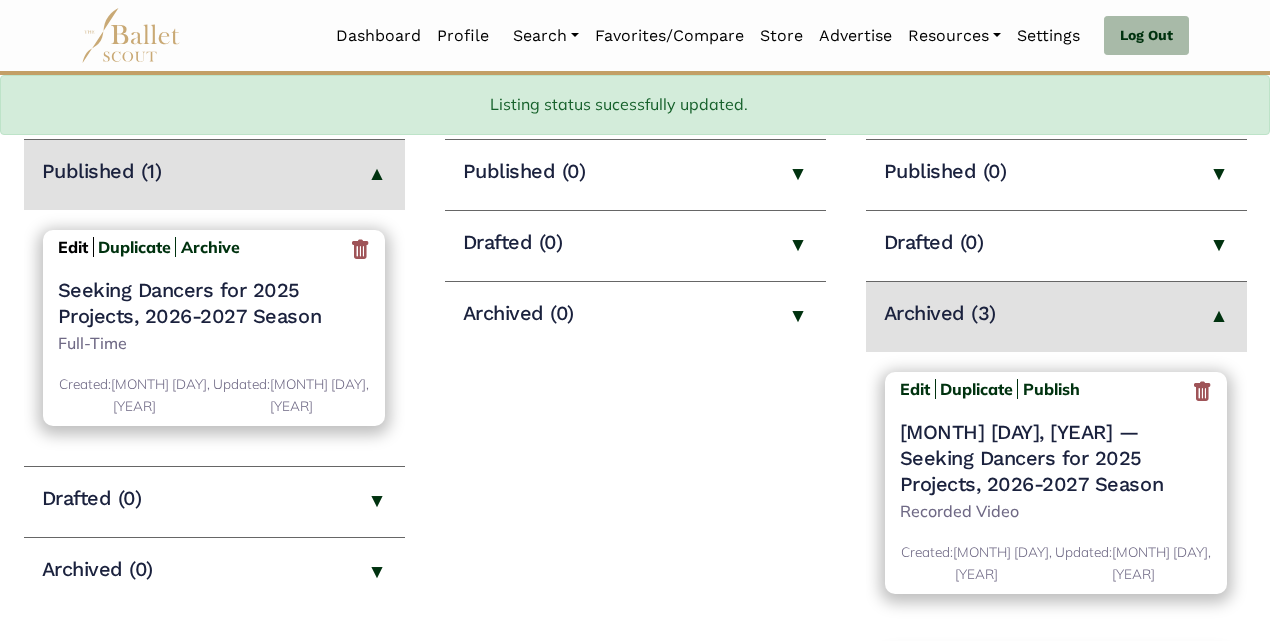click on "Edit" at bounding box center (73, 247) 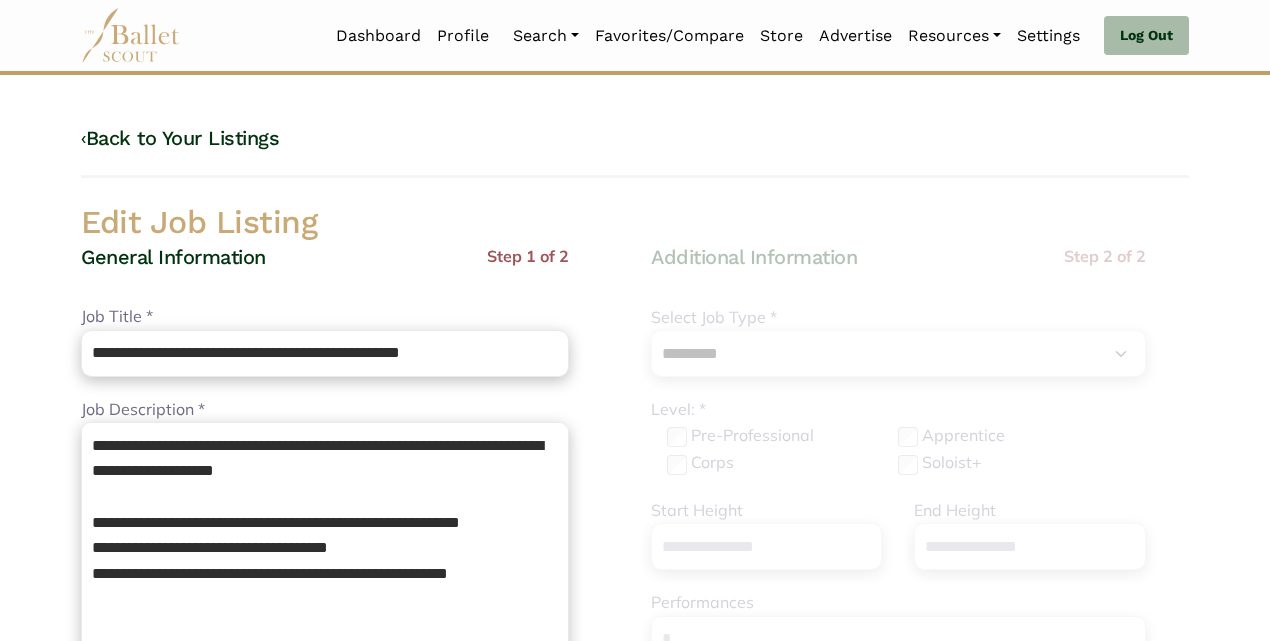 select on "*" 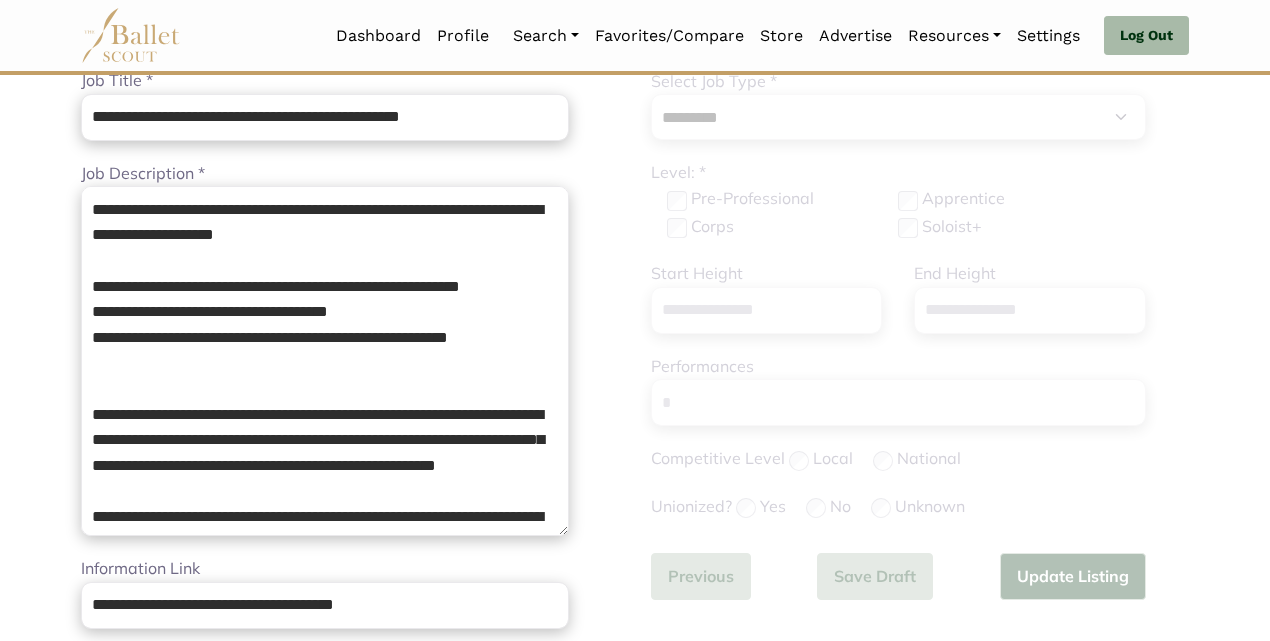 scroll, scrollTop: 239, scrollLeft: 0, axis: vertical 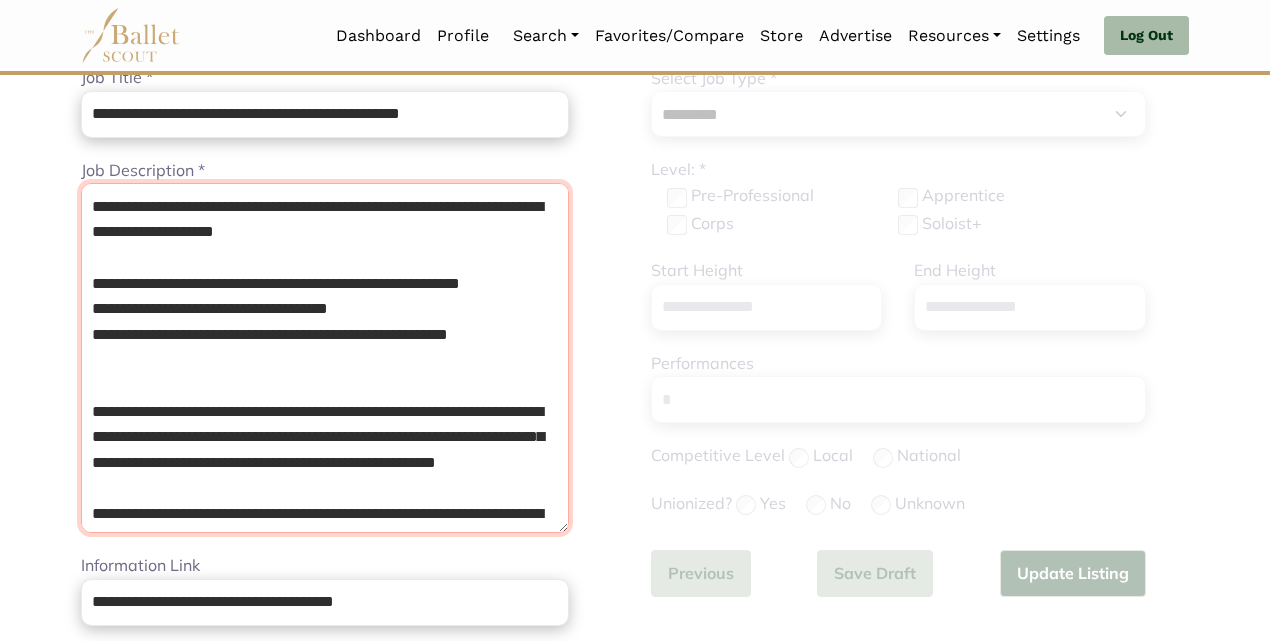 click on "**********" at bounding box center [325, 358] 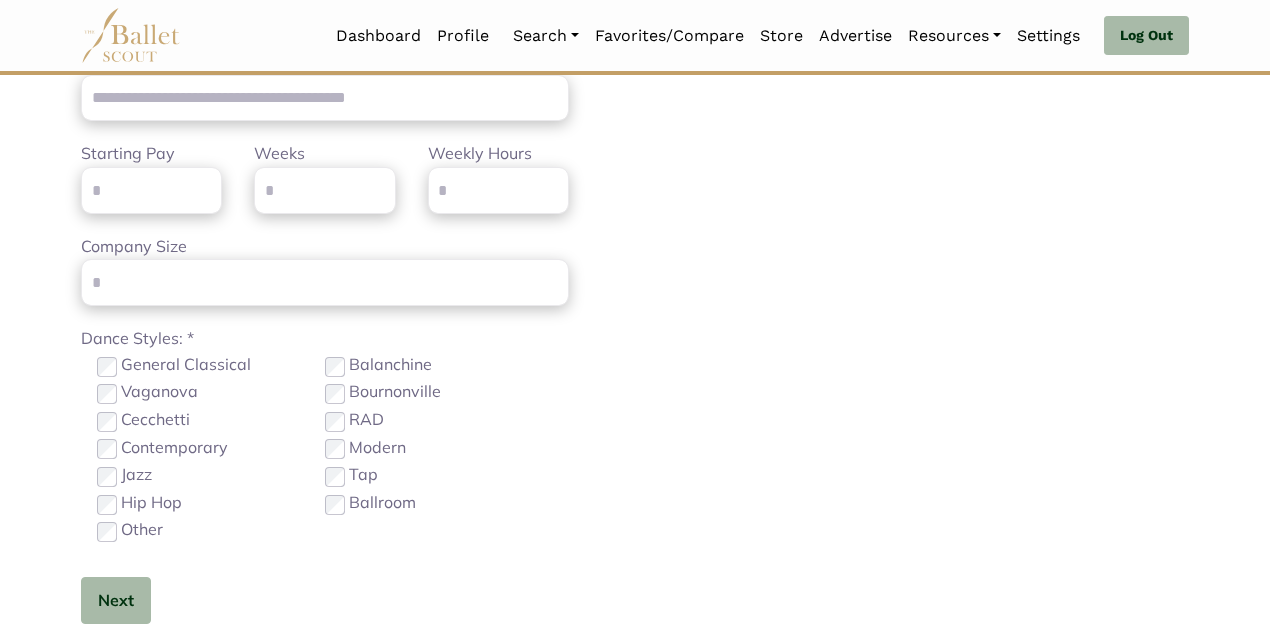 scroll, scrollTop: 1359, scrollLeft: 0, axis: vertical 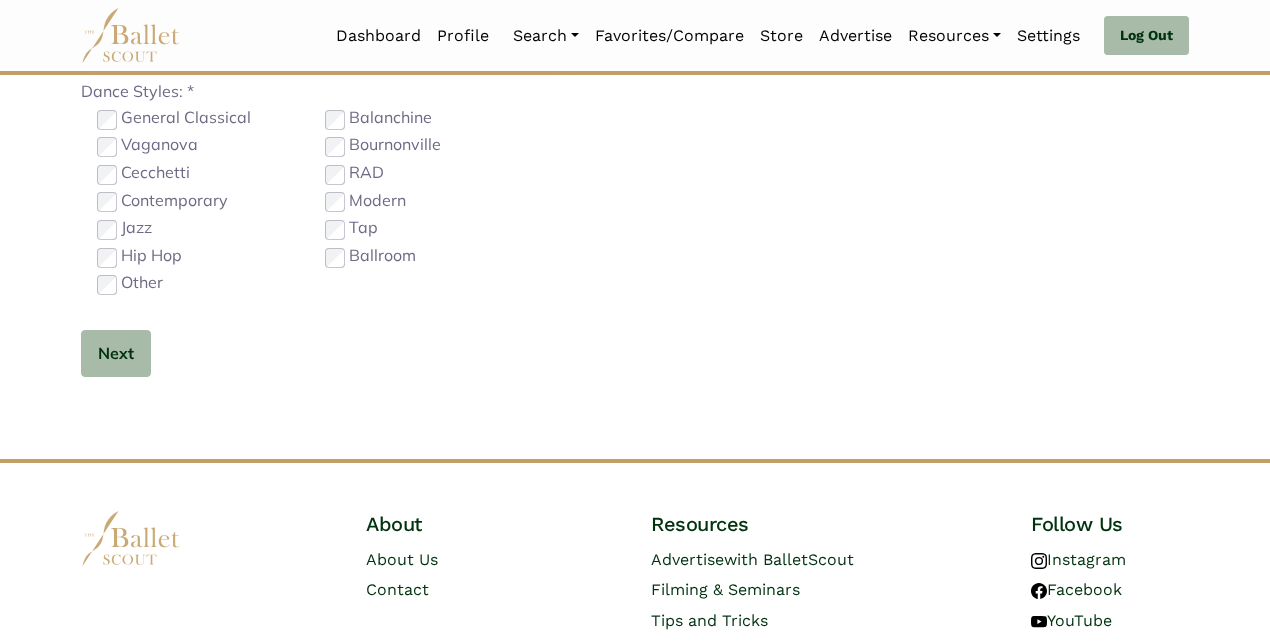 type on "**********" 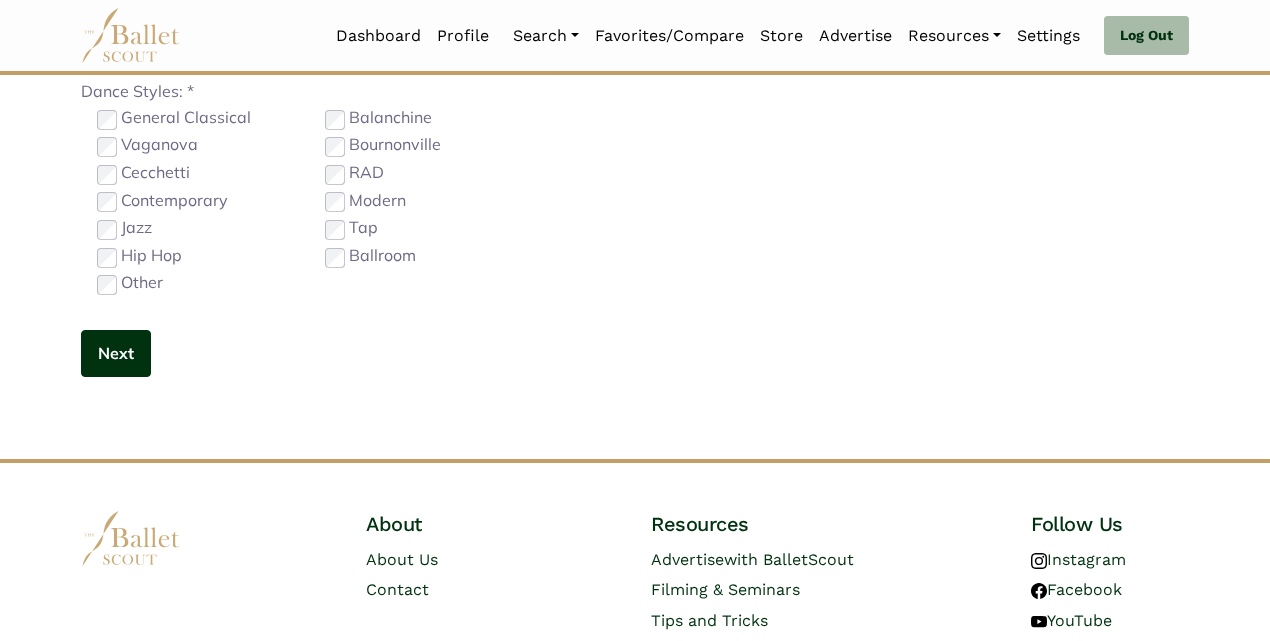 click on "Next" at bounding box center [116, 353] 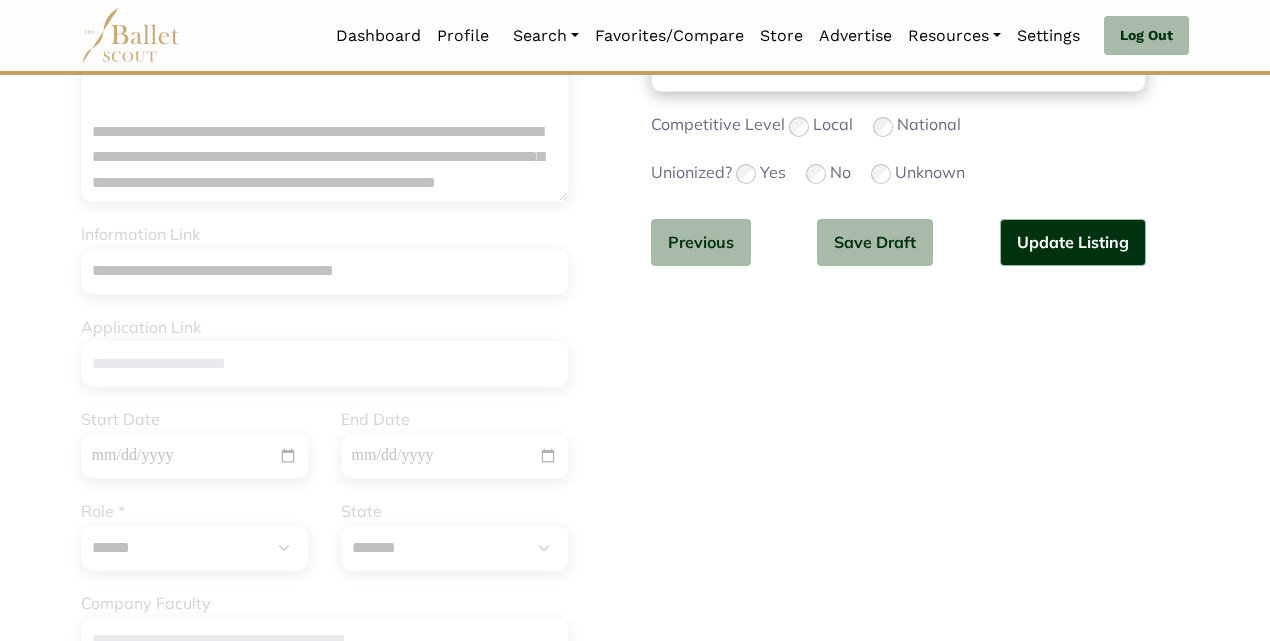 scroll, scrollTop: 558, scrollLeft: 0, axis: vertical 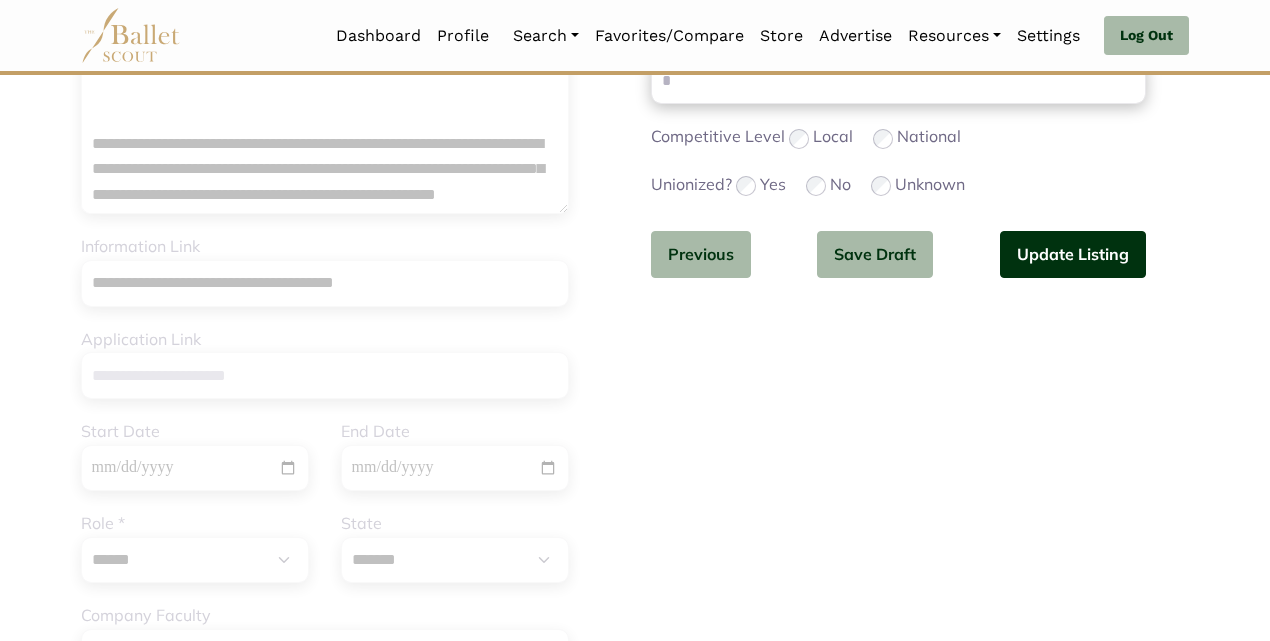 click on "Update Listing" at bounding box center [1073, 254] 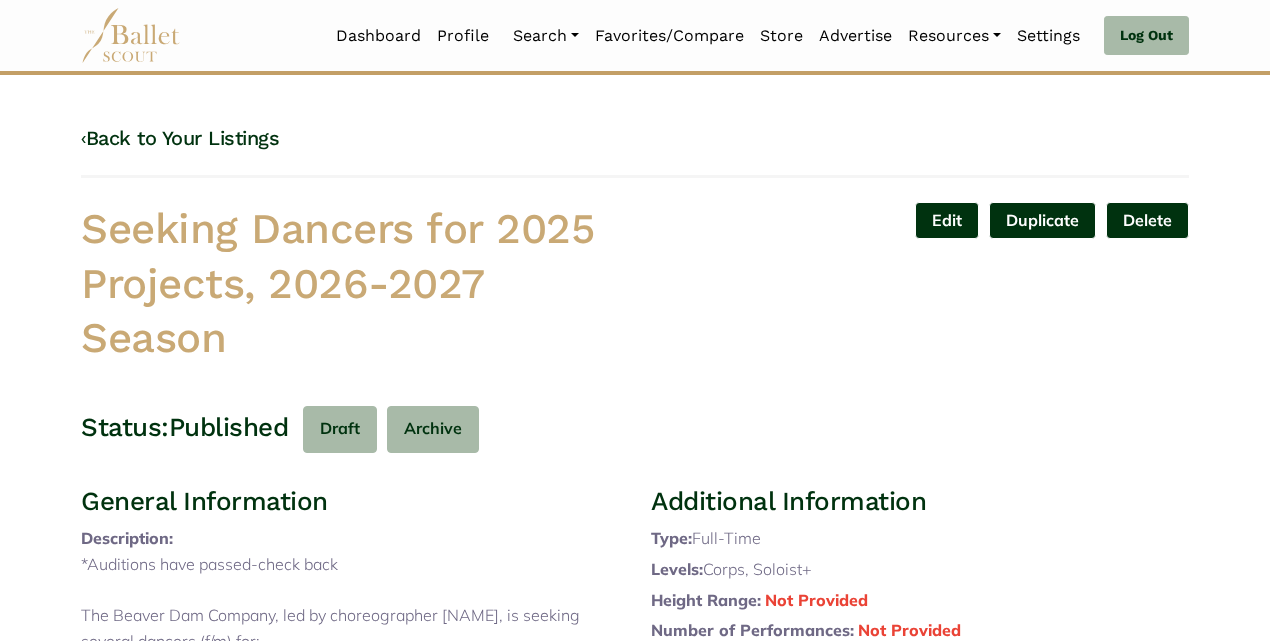 scroll, scrollTop: 0, scrollLeft: 0, axis: both 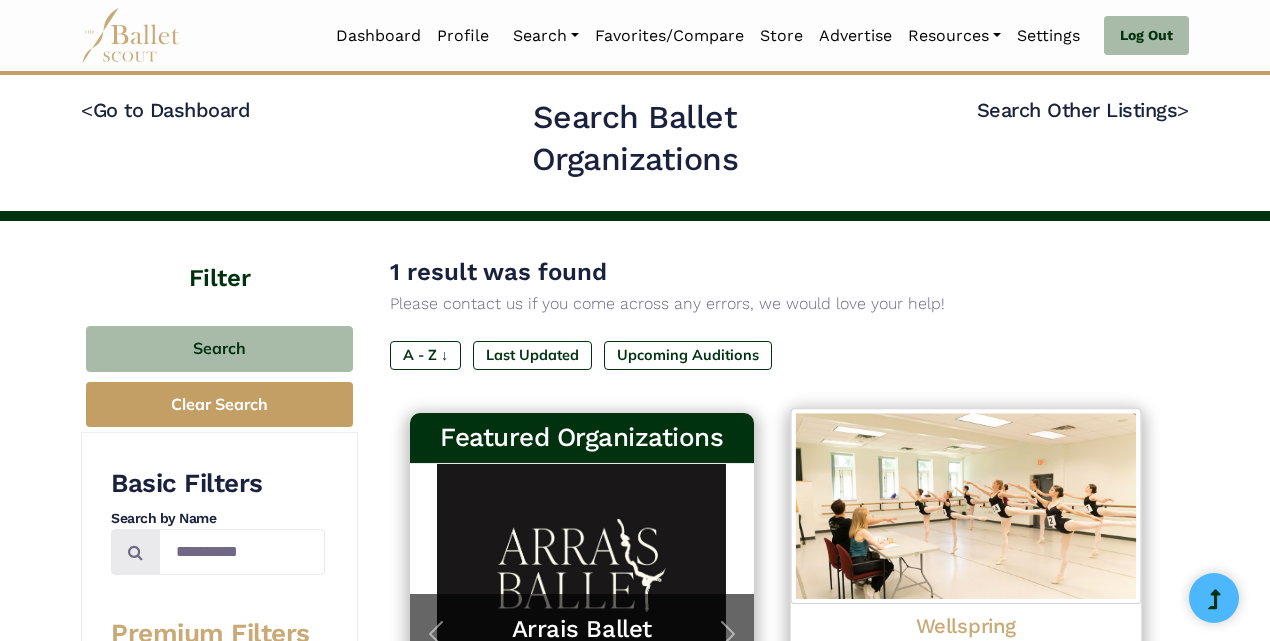 click on "Wellspring" at bounding box center (965, 625) 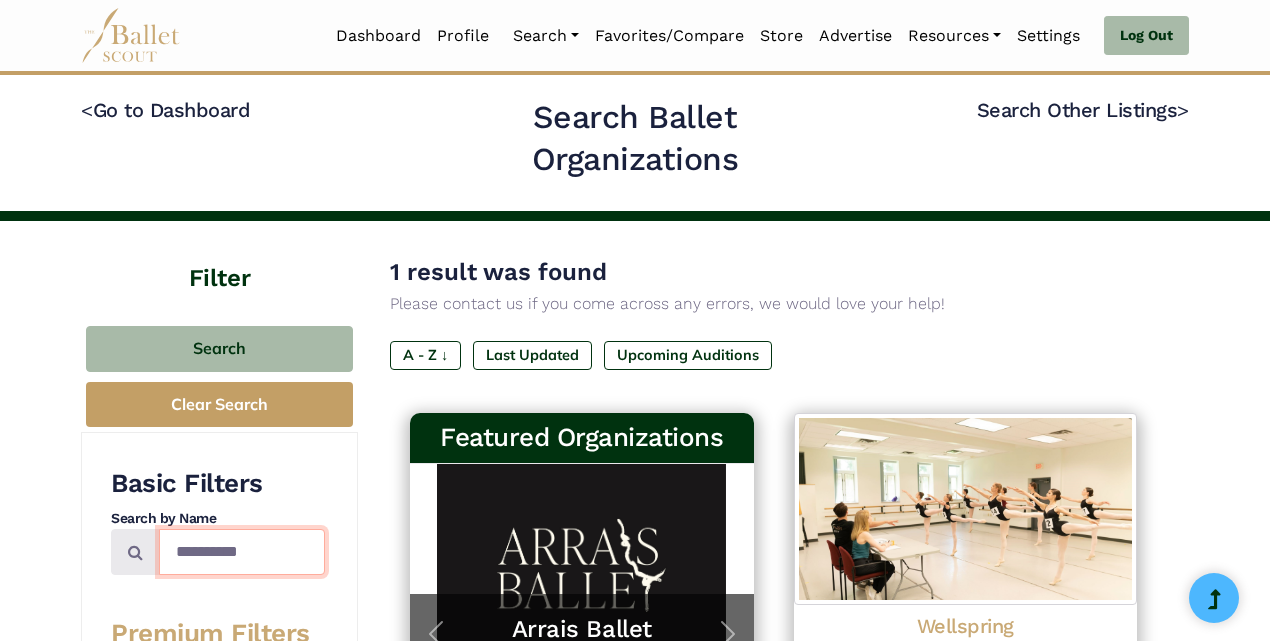 click on "**********" at bounding box center (242, 552) 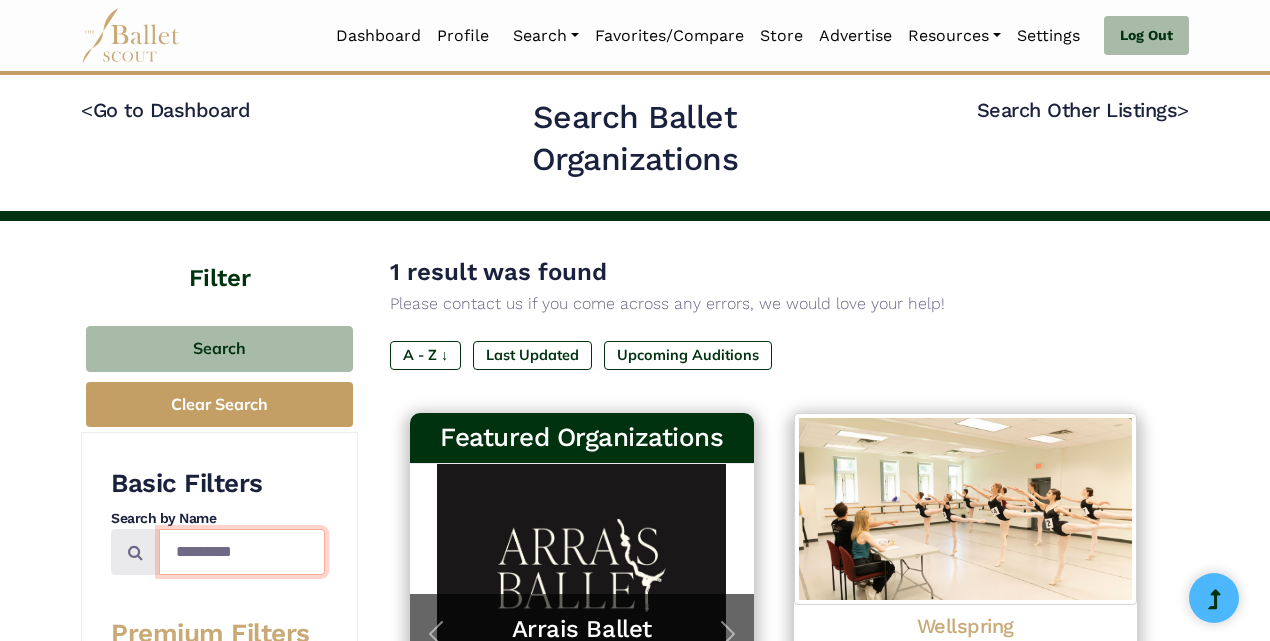 type on "*********" 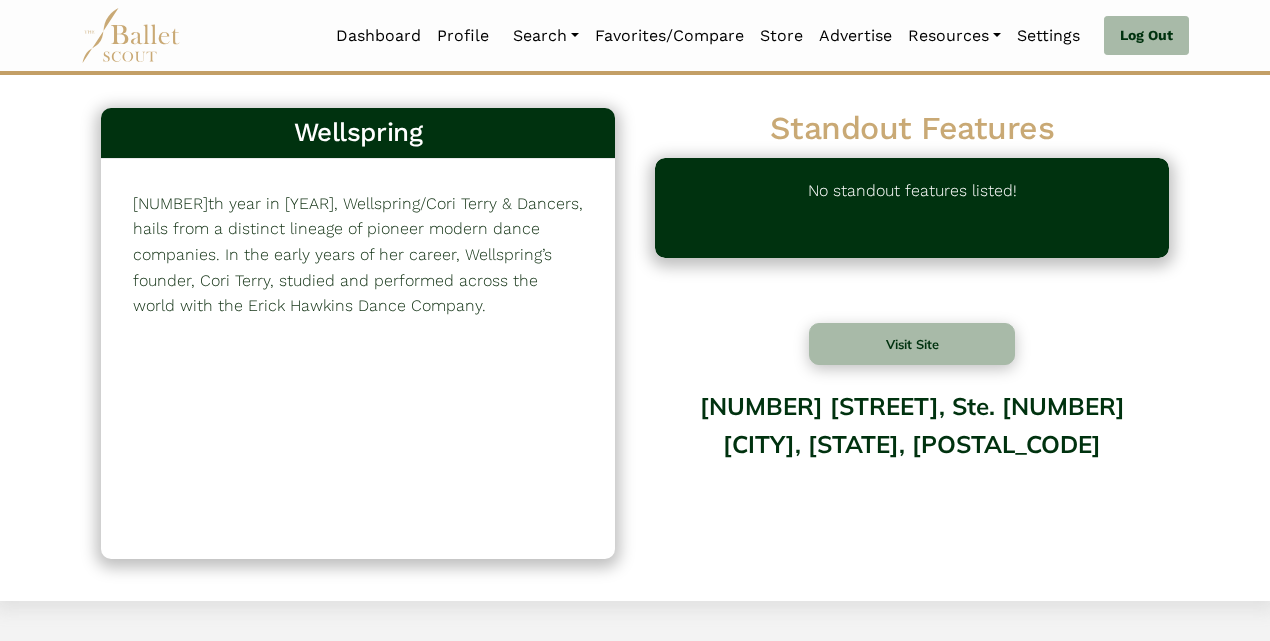 scroll, scrollTop: 0, scrollLeft: 0, axis: both 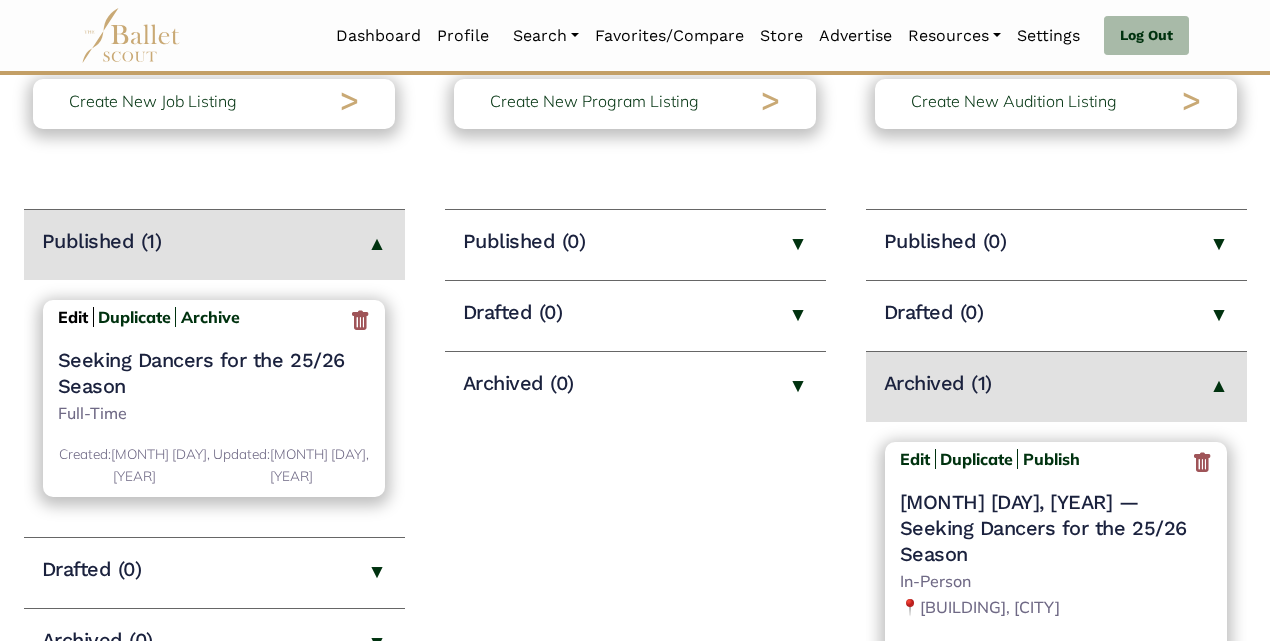 click on "Edit" at bounding box center (73, 317) 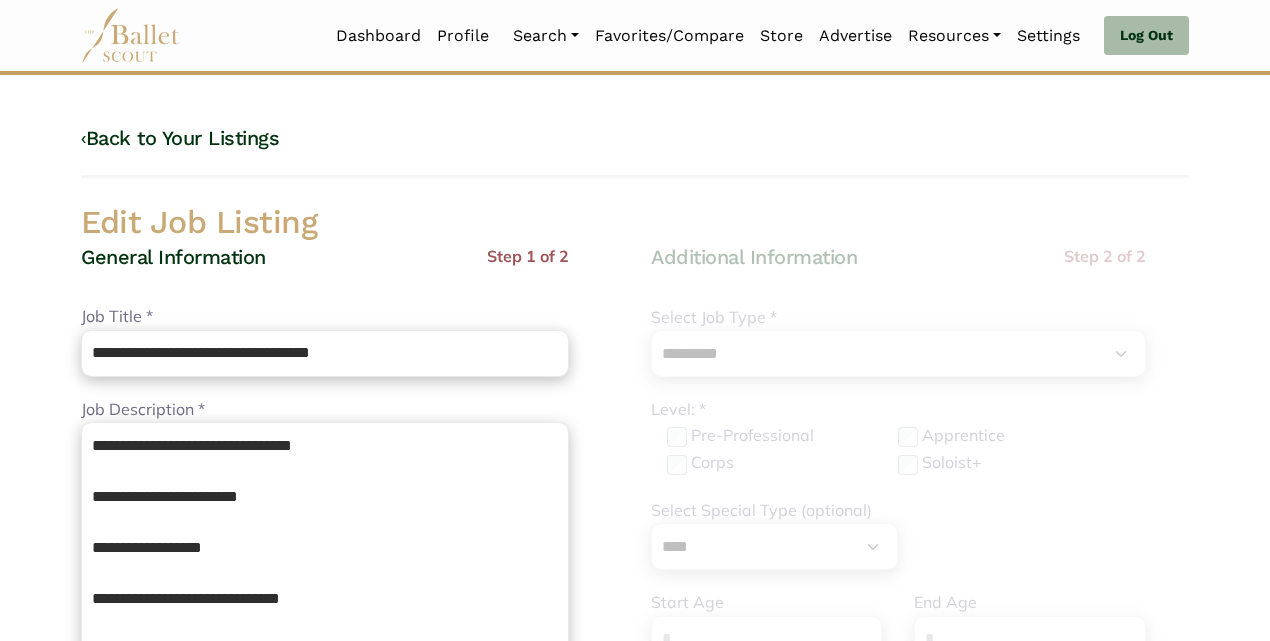 select on "*" 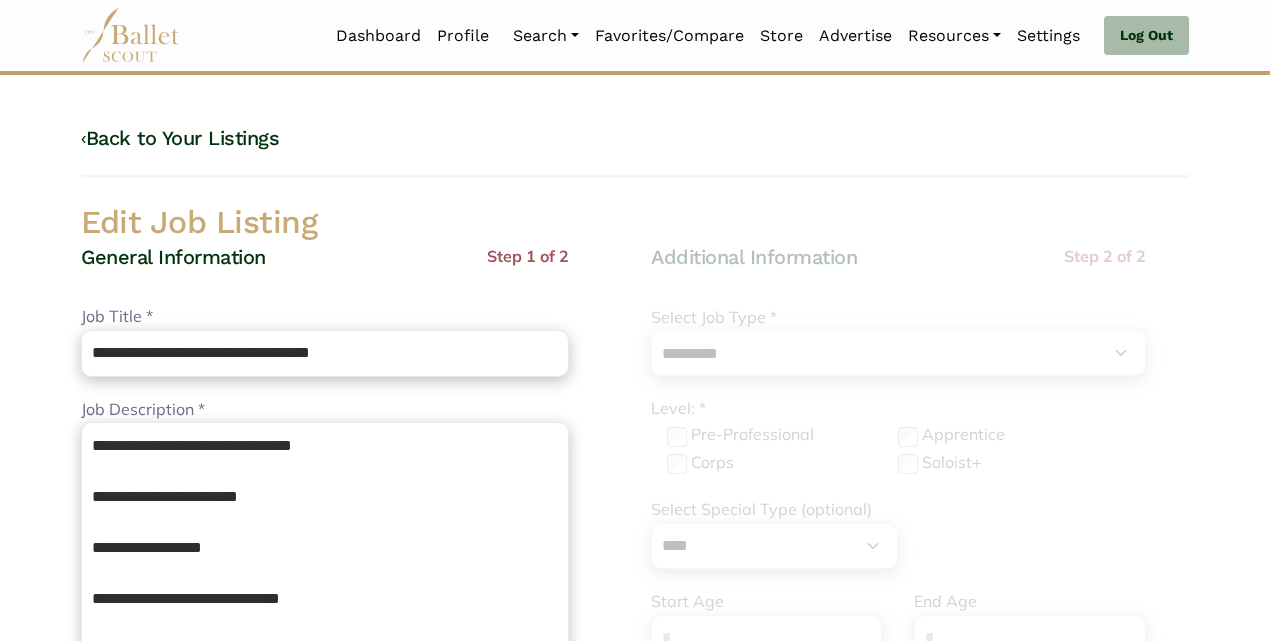 scroll, scrollTop: 0, scrollLeft: 0, axis: both 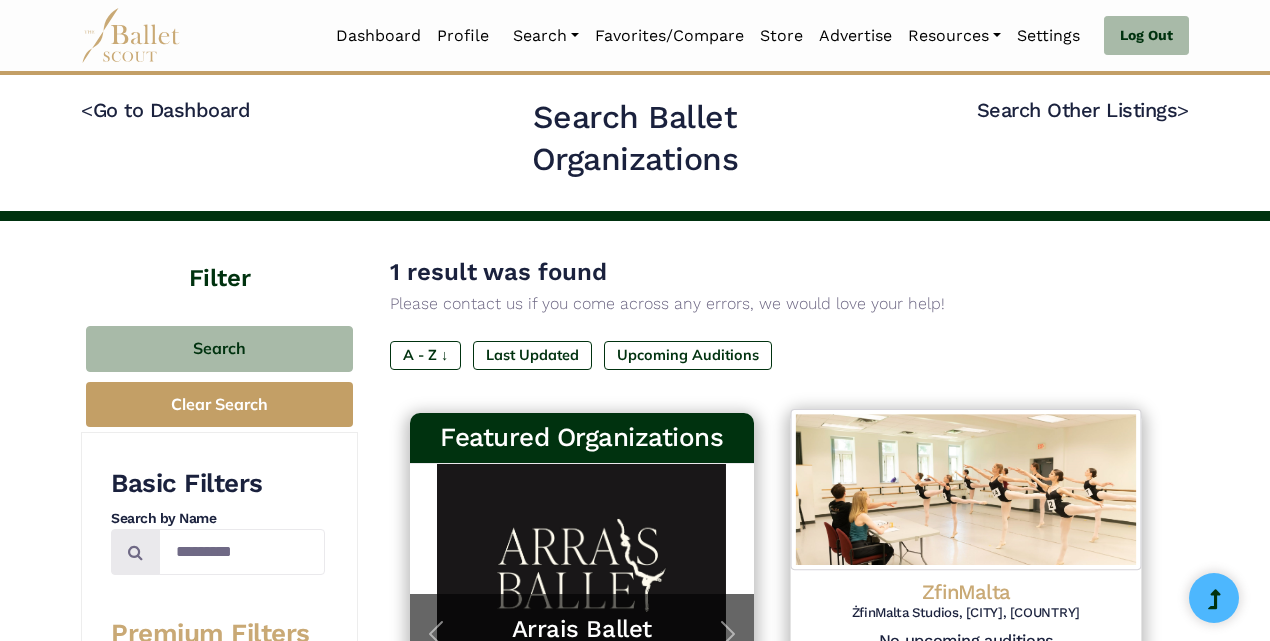 click on "ZfinMalta" at bounding box center (965, 592) 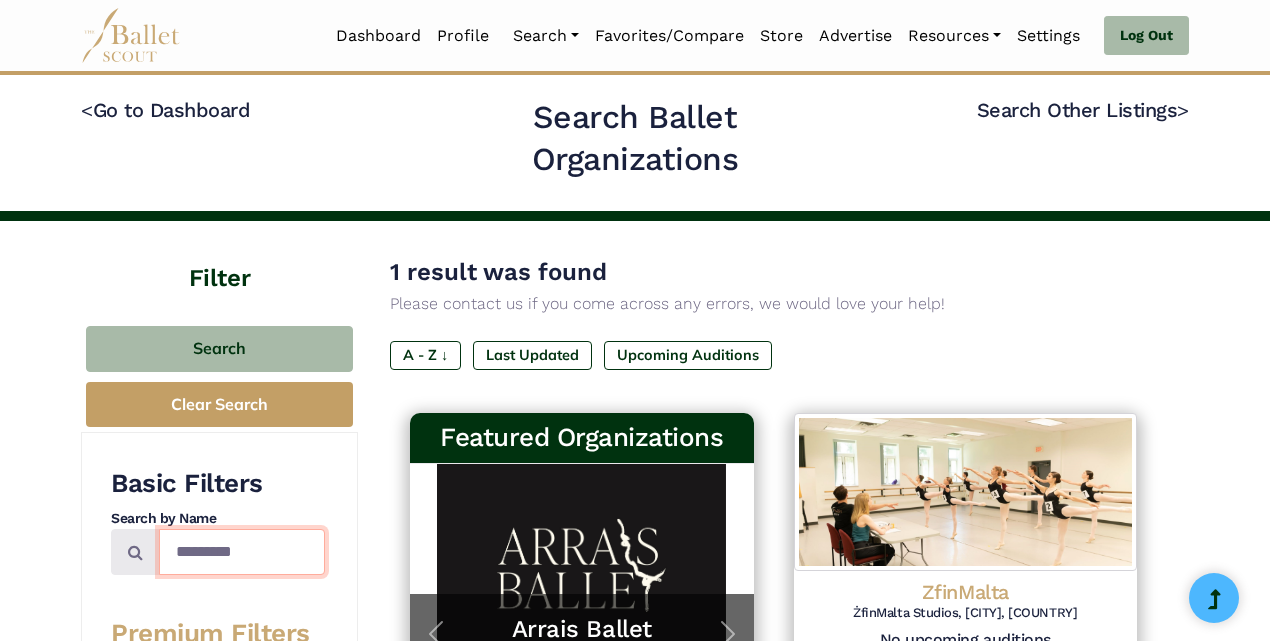 click on "*********" at bounding box center [242, 552] 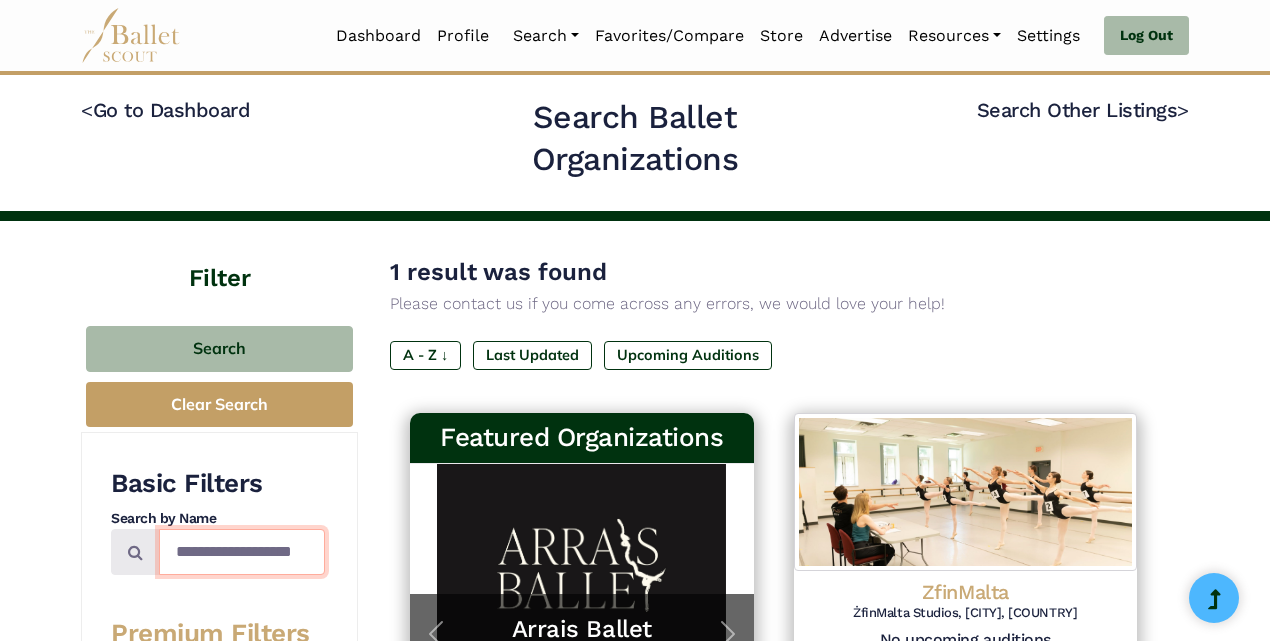 type on "**********" 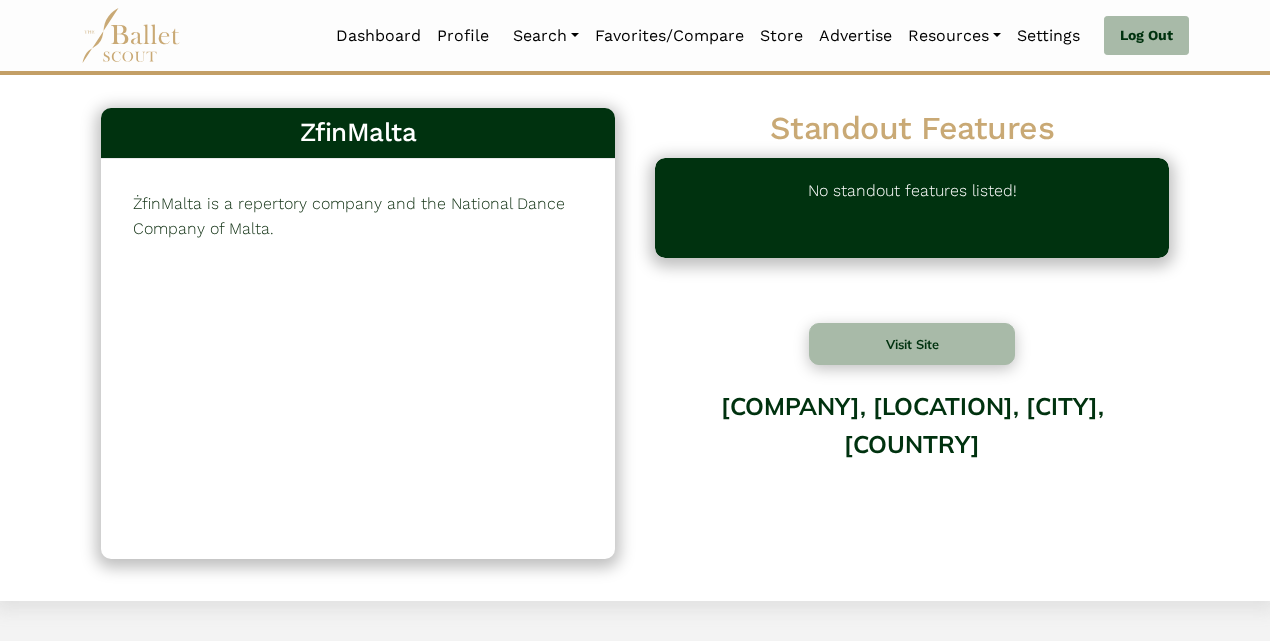 scroll, scrollTop: 0, scrollLeft: 0, axis: both 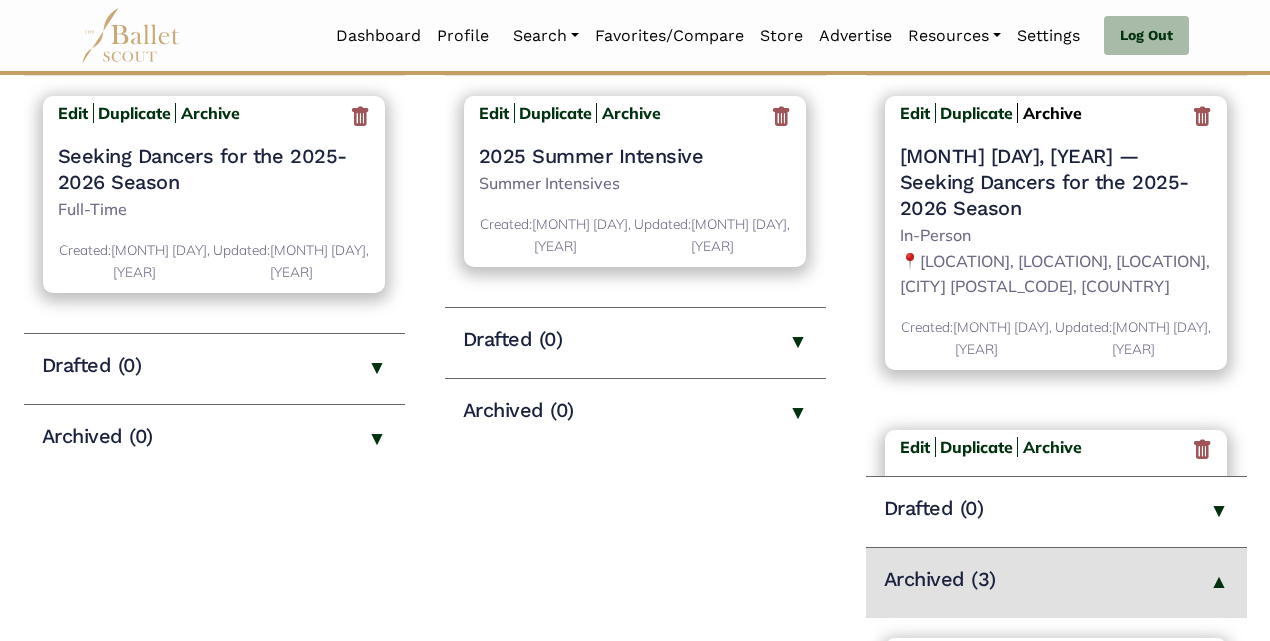 click on "Archive" at bounding box center (1052, 113) 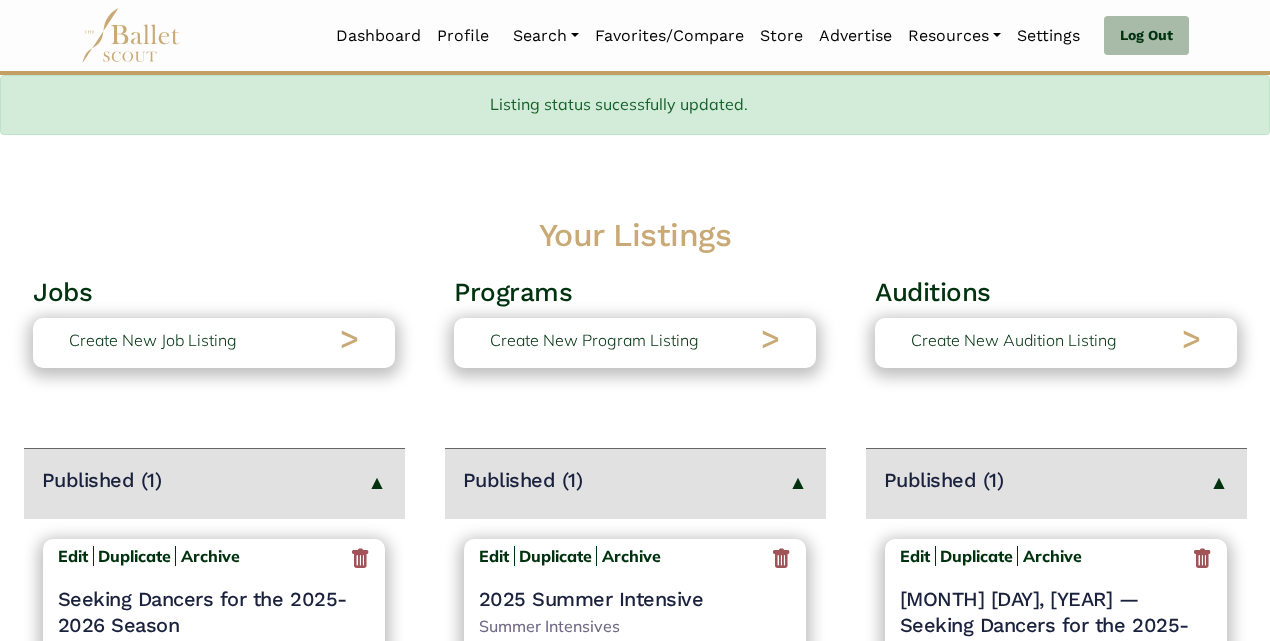 scroll, scrollTop: 383, scrollLeft: 0, axis: vertical 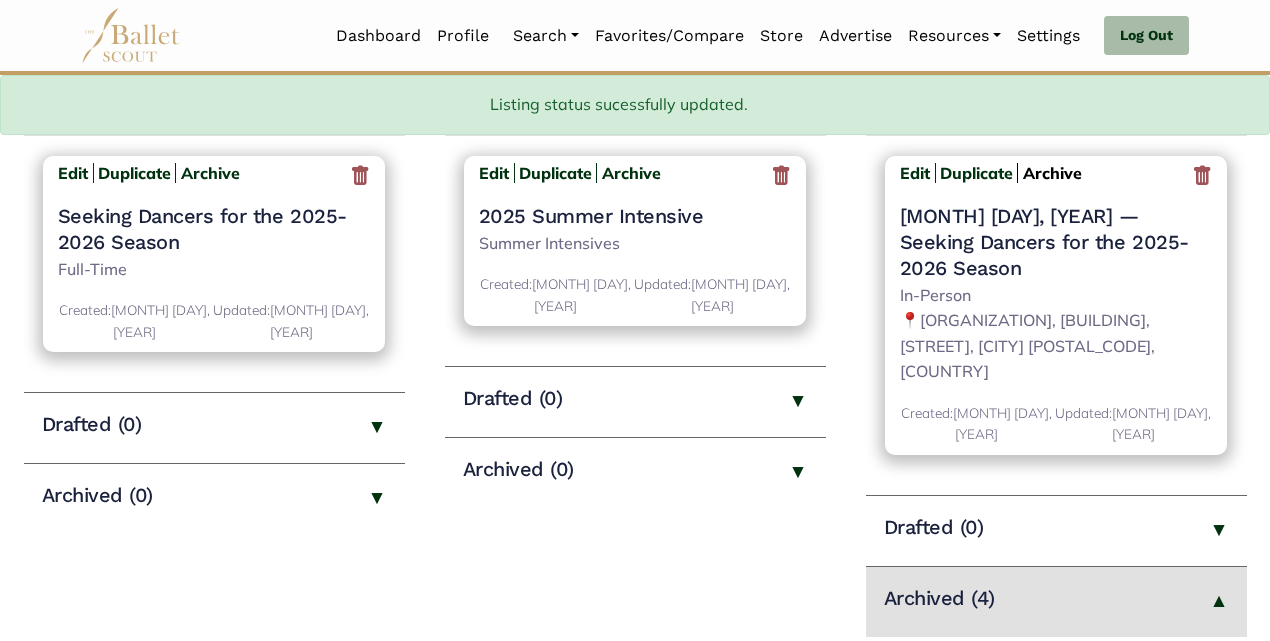 click on "Archive" at bounding box center (1052, 173) 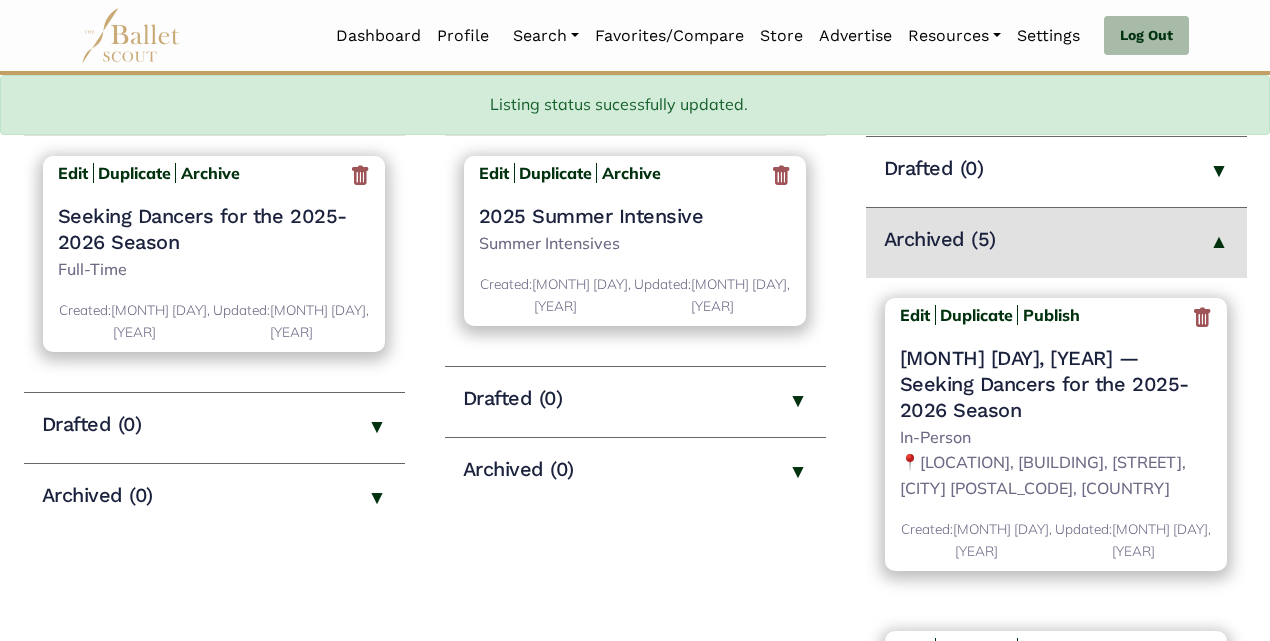 scroll, scrollTop: 383, scrollLeft: 0, axis: vertical 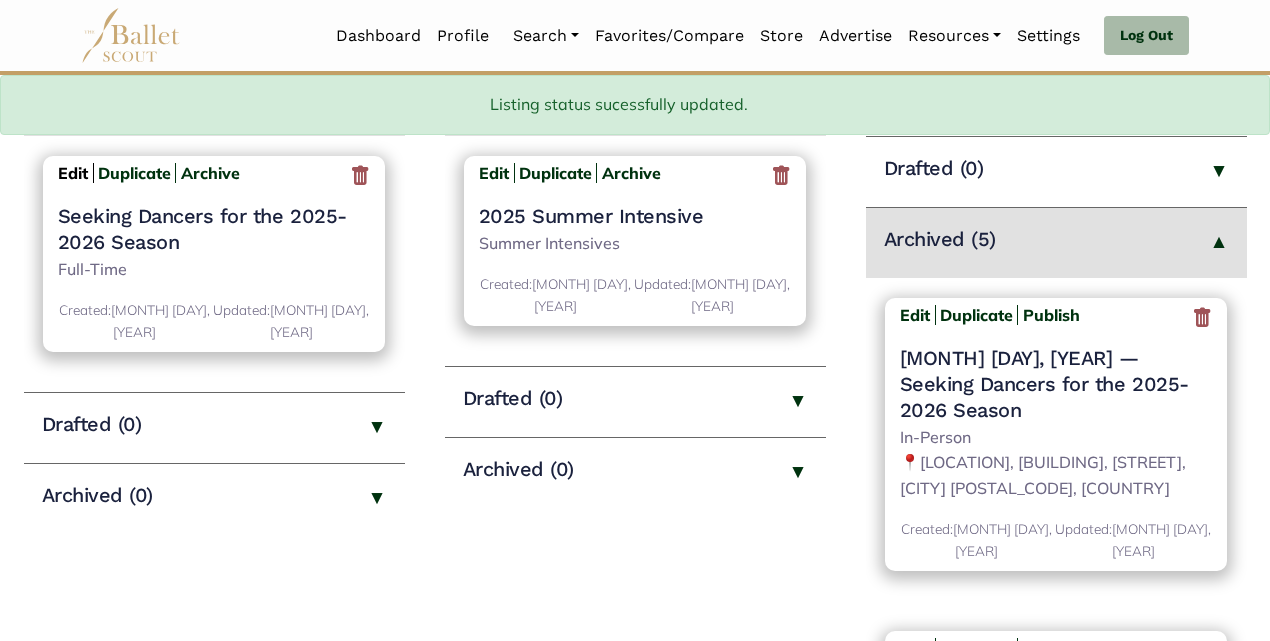 click on "Edit" at bounding box center [73, 173] 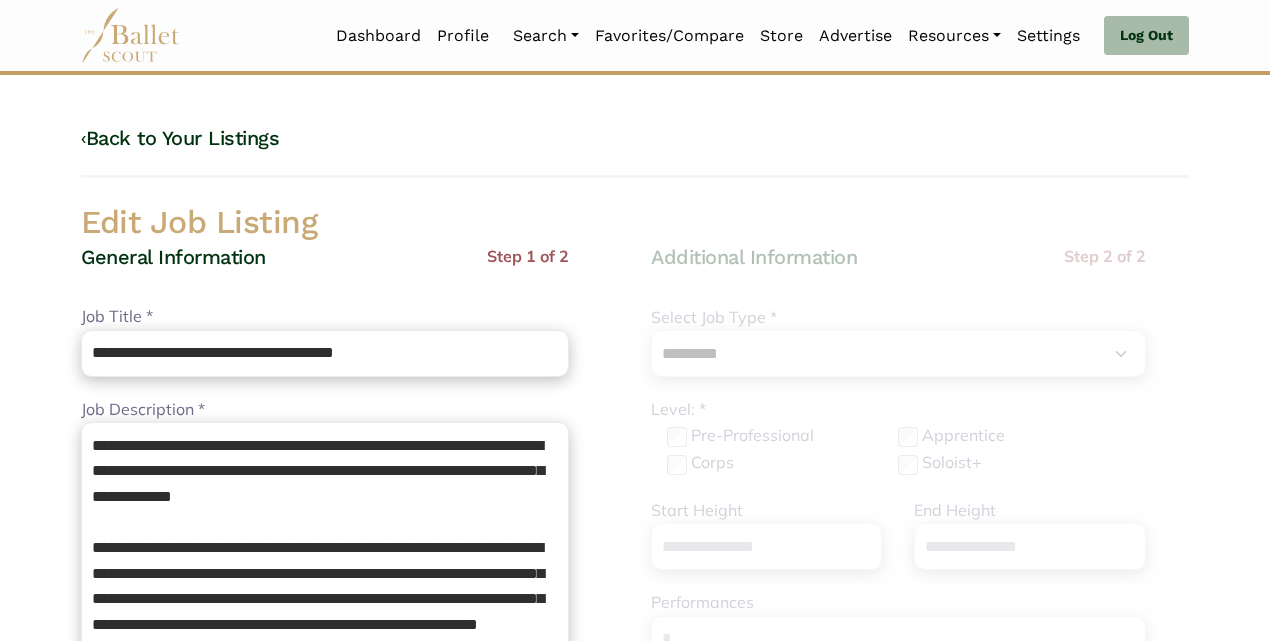 select on "*" 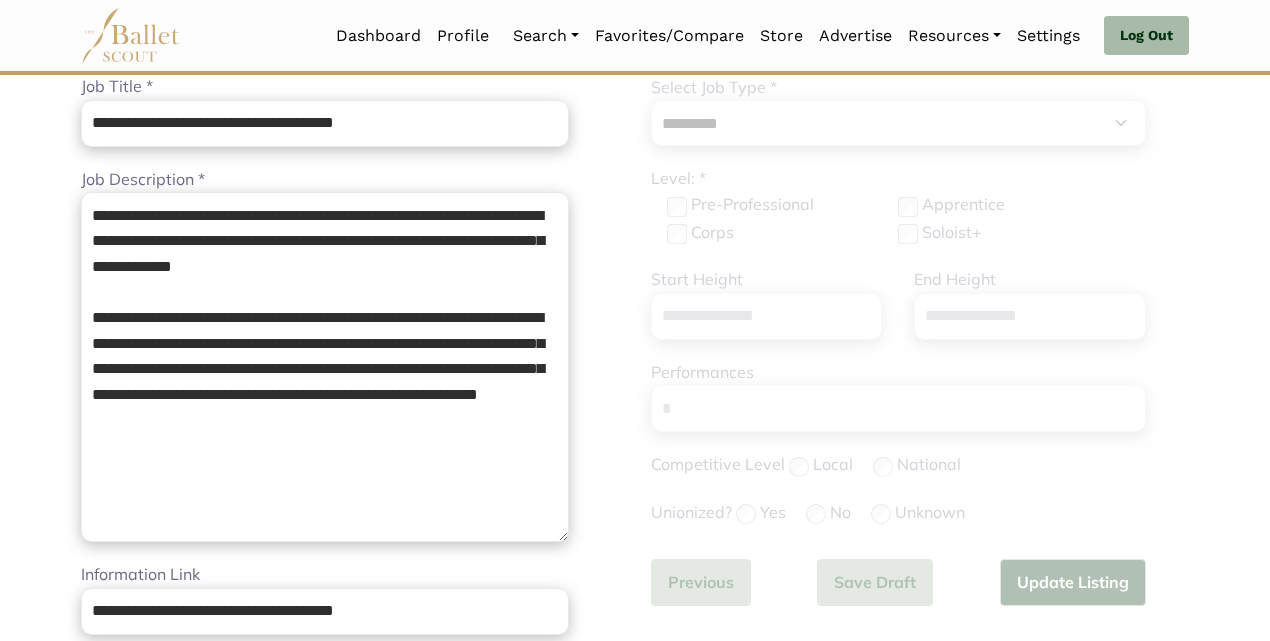 scroll, scrollTop: 208, scrollLeft: 0, axis: vertical 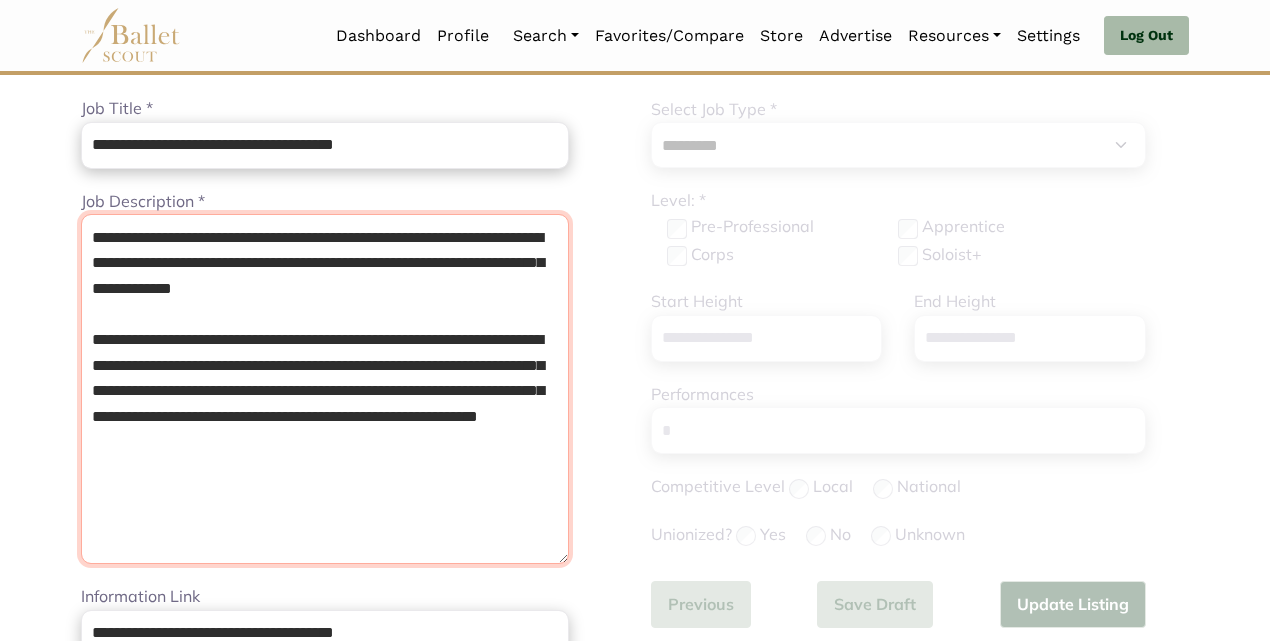 click on "**********" at bounding box center (325, 389) 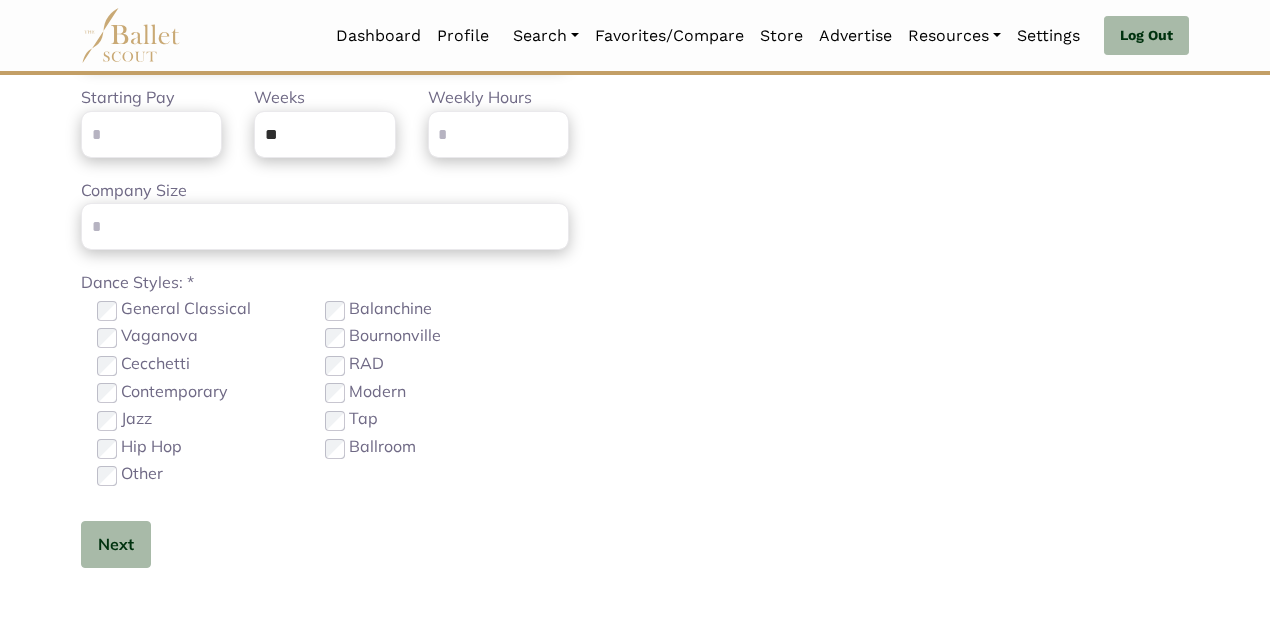 scroll, scrollTop: 1192, scrollLeft: 0, axis: vertical 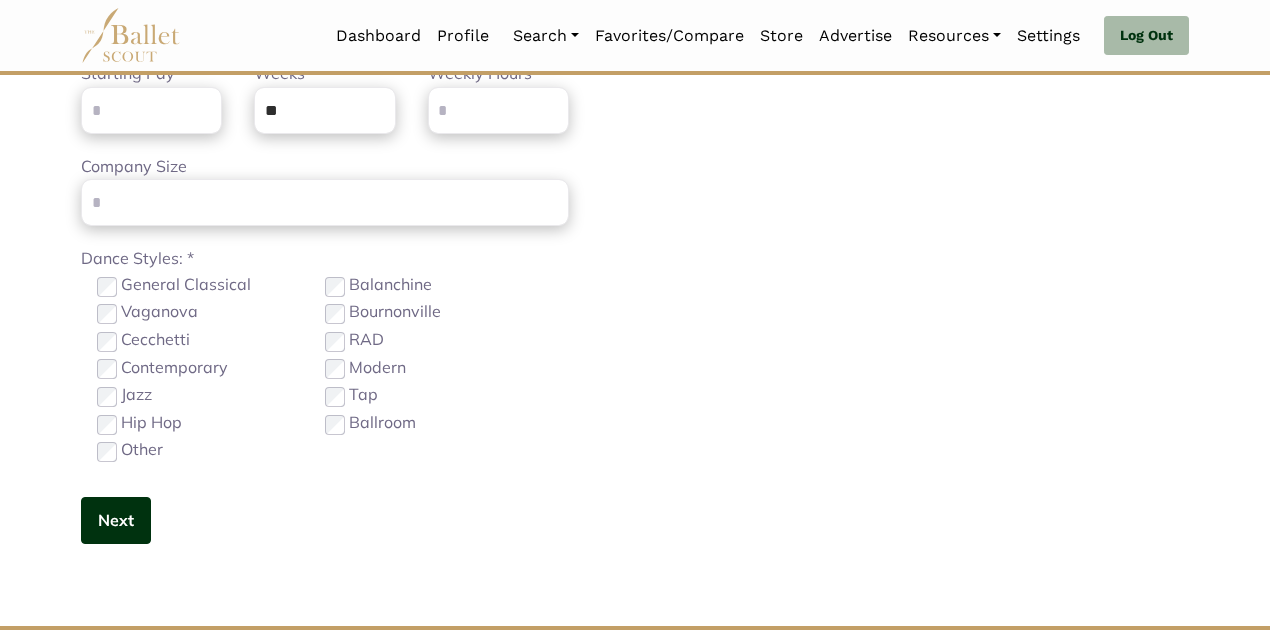 type on "**********" 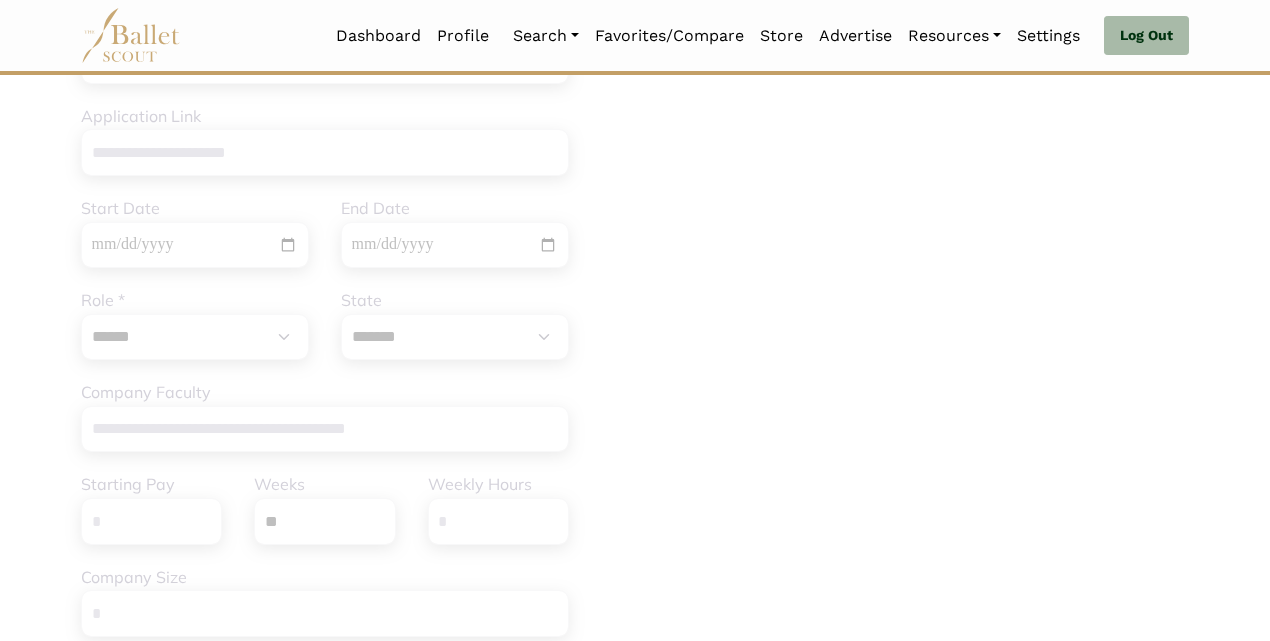 scroll, scrollTop: 687, scrollLeft: 0, axis: vertical 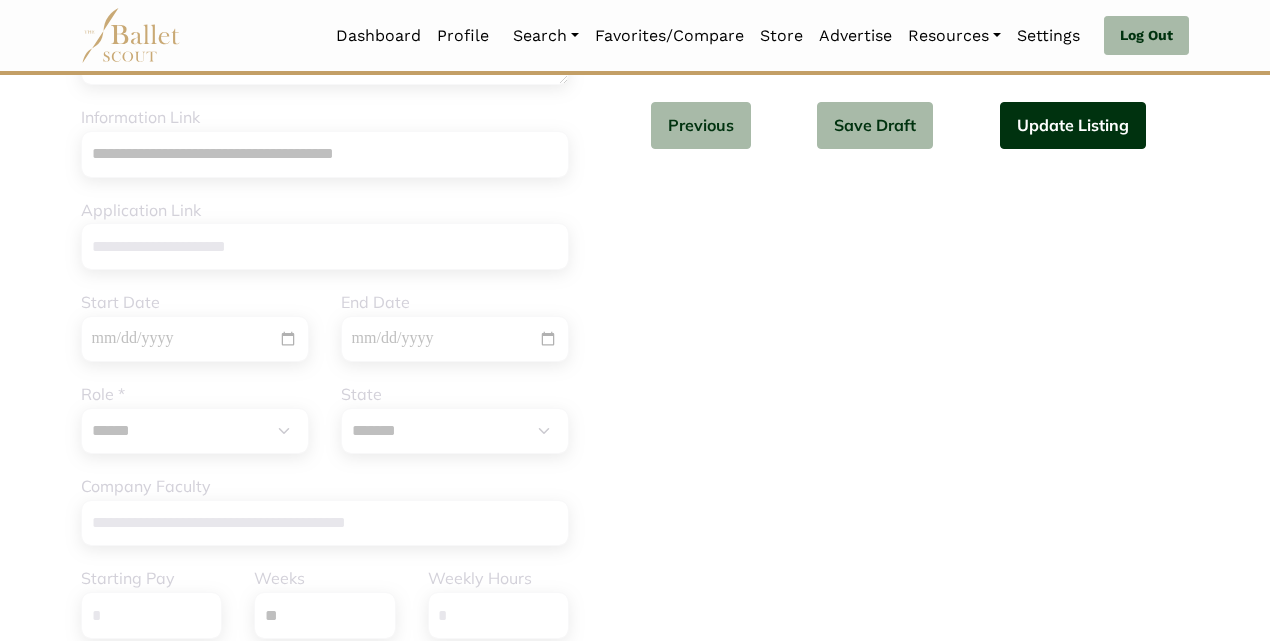click on "Update Listing" at bounding box center (1073, 125) 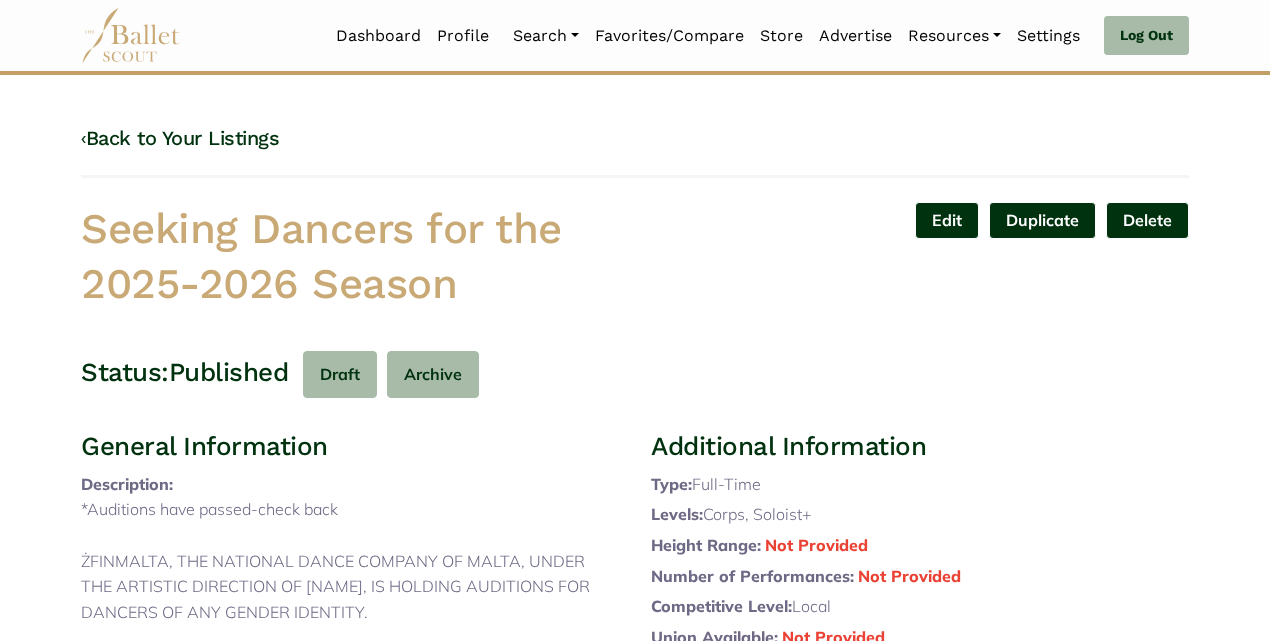 scroll, scrollTop: 0, scrollLeft: 0, axis: both 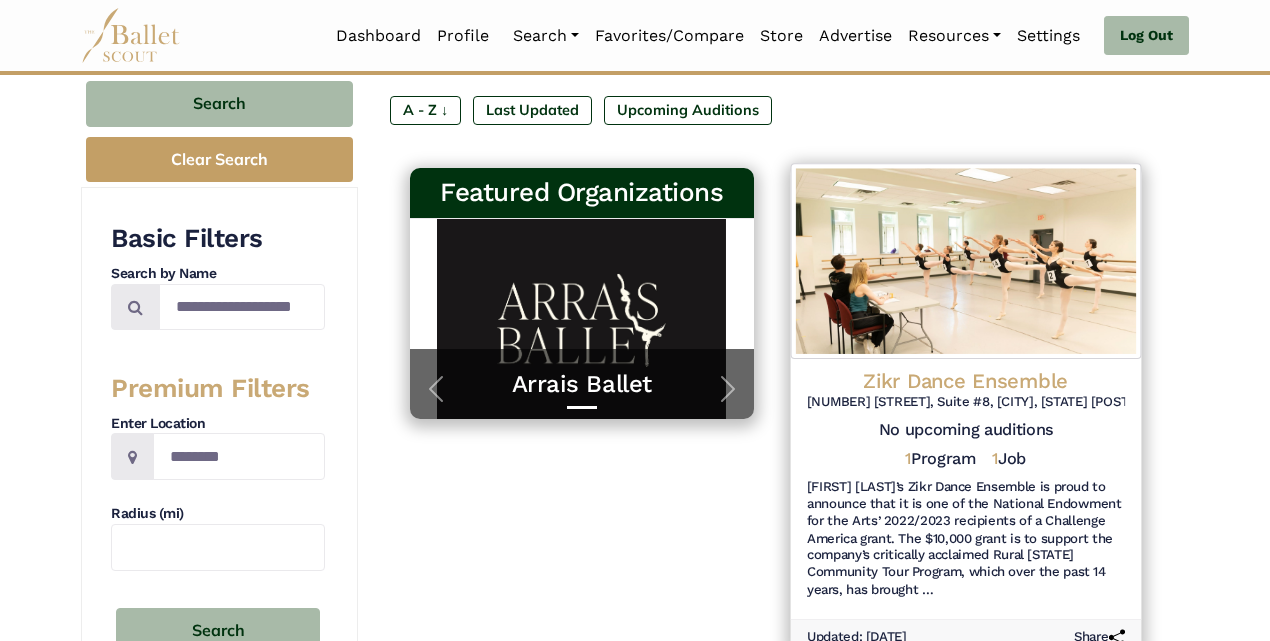 click on "Zikr Dance Ensemble" at bounding box center [965, 380] 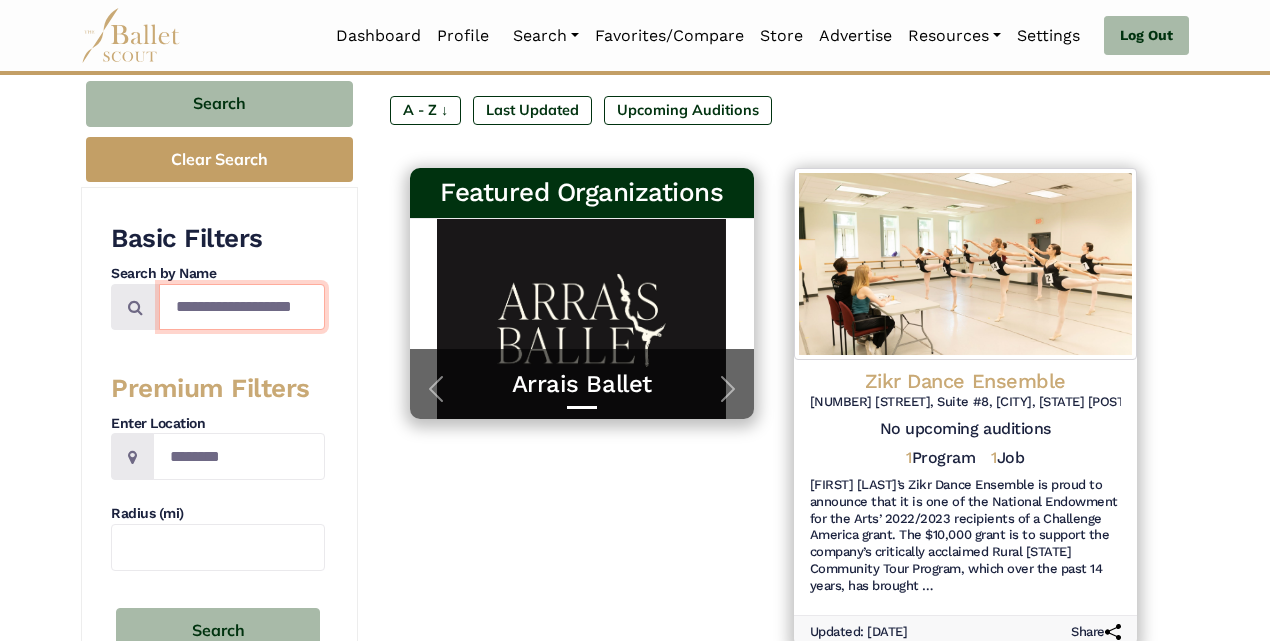 click on "**********" at bounding box center (242, 307) 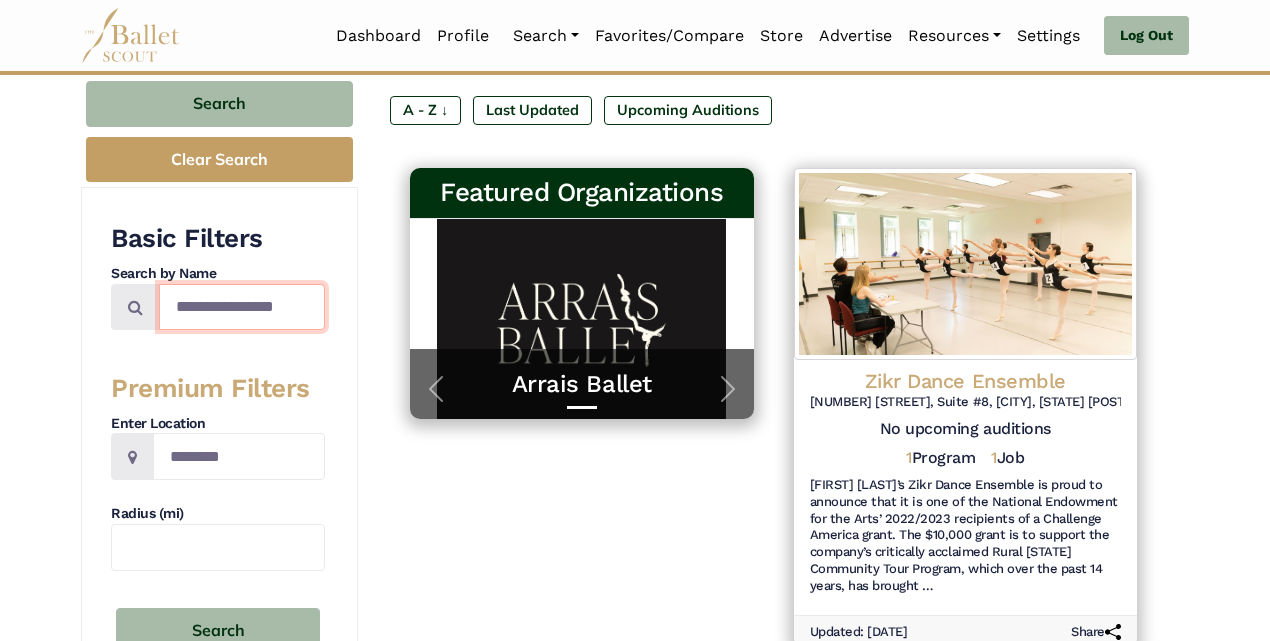type on "**********" 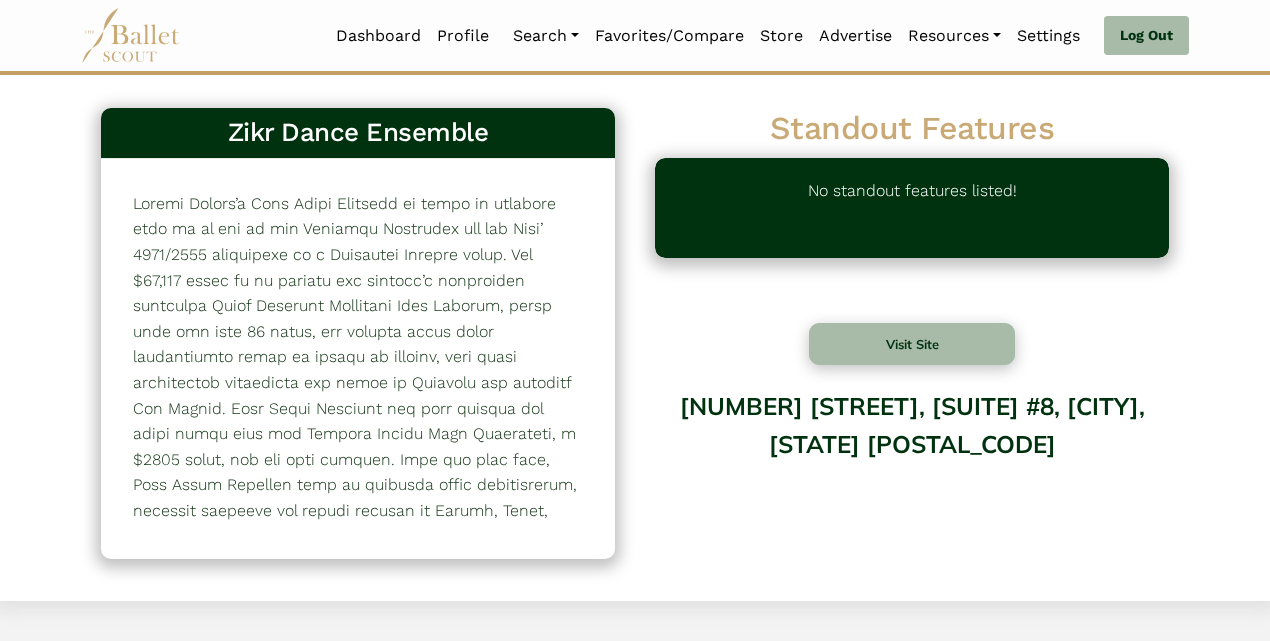 scroll, scrollTop: 0, scrollLeft: 0, axis: both 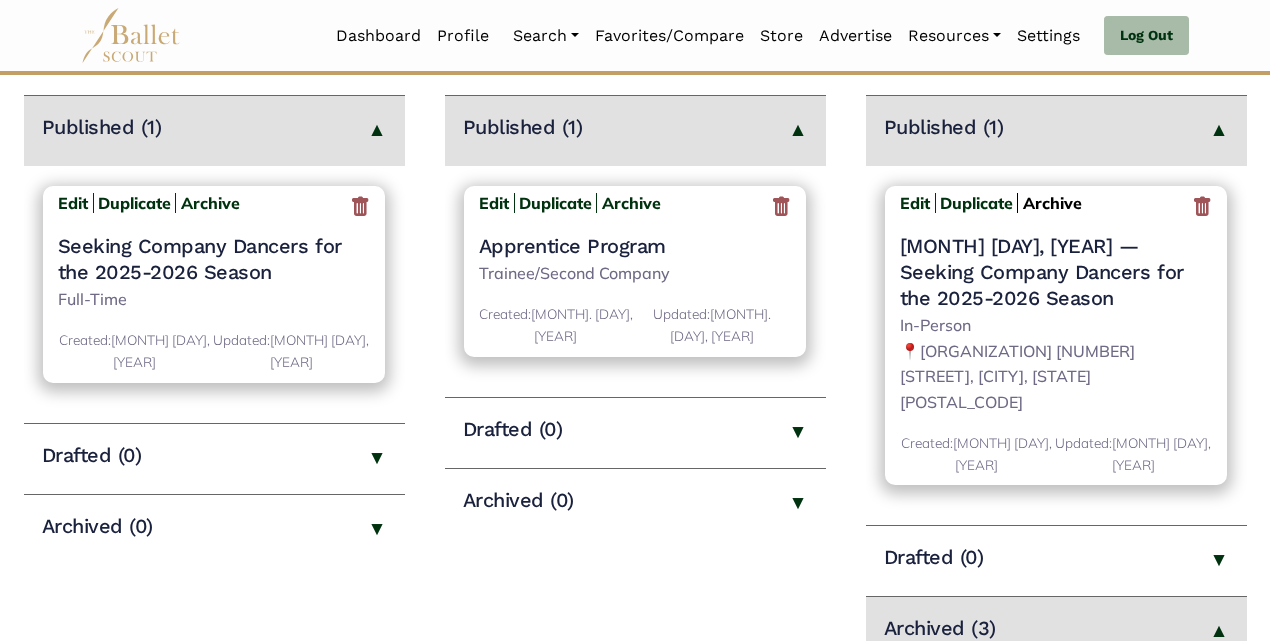 click on "Archive" at bounding box center [1052, 203] 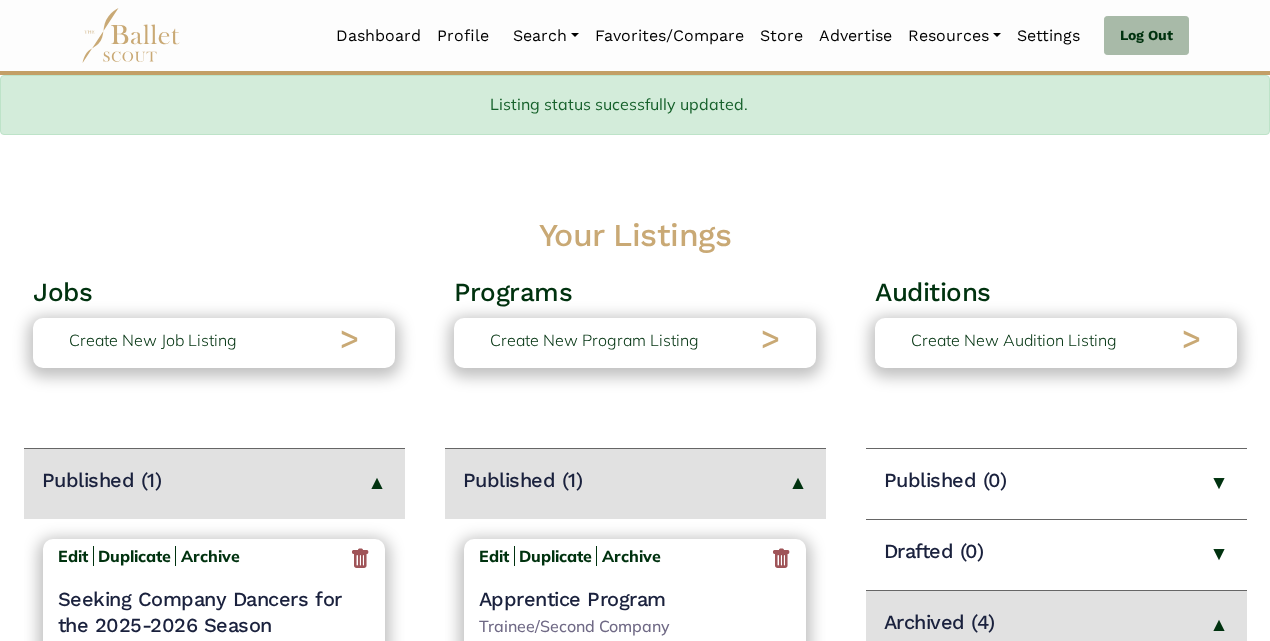 scroll, scrollTop: 293, scrollLeft: 0, axis: vertical 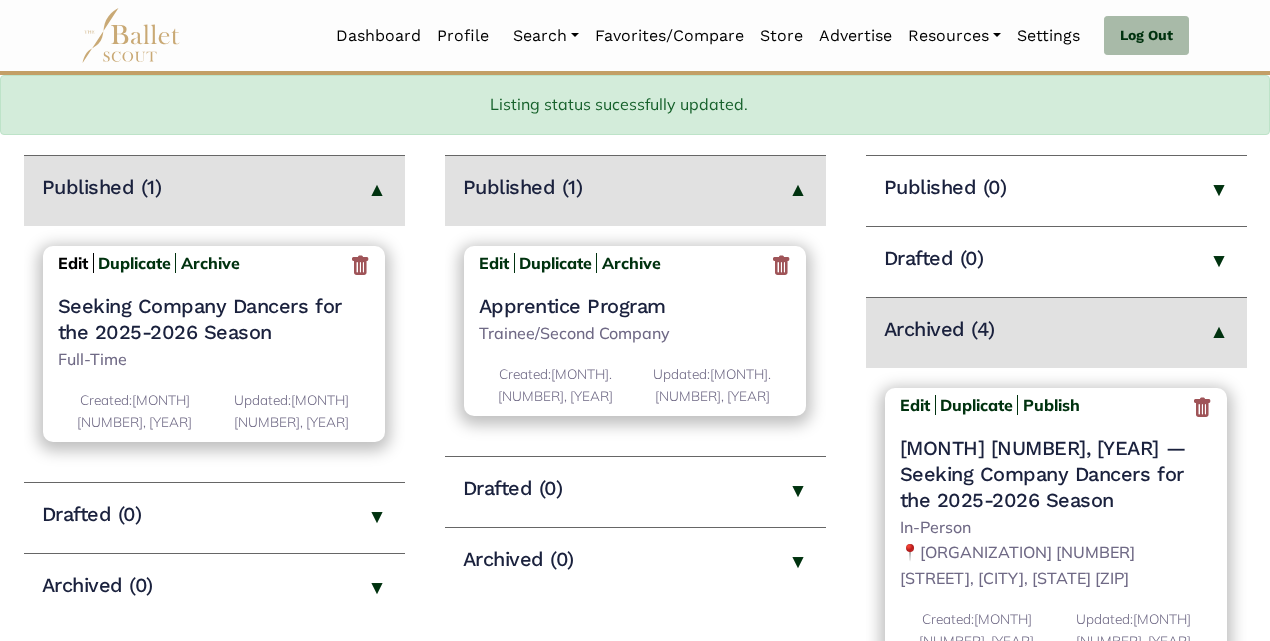 click on "Edit" at bounding box center (73, 263) 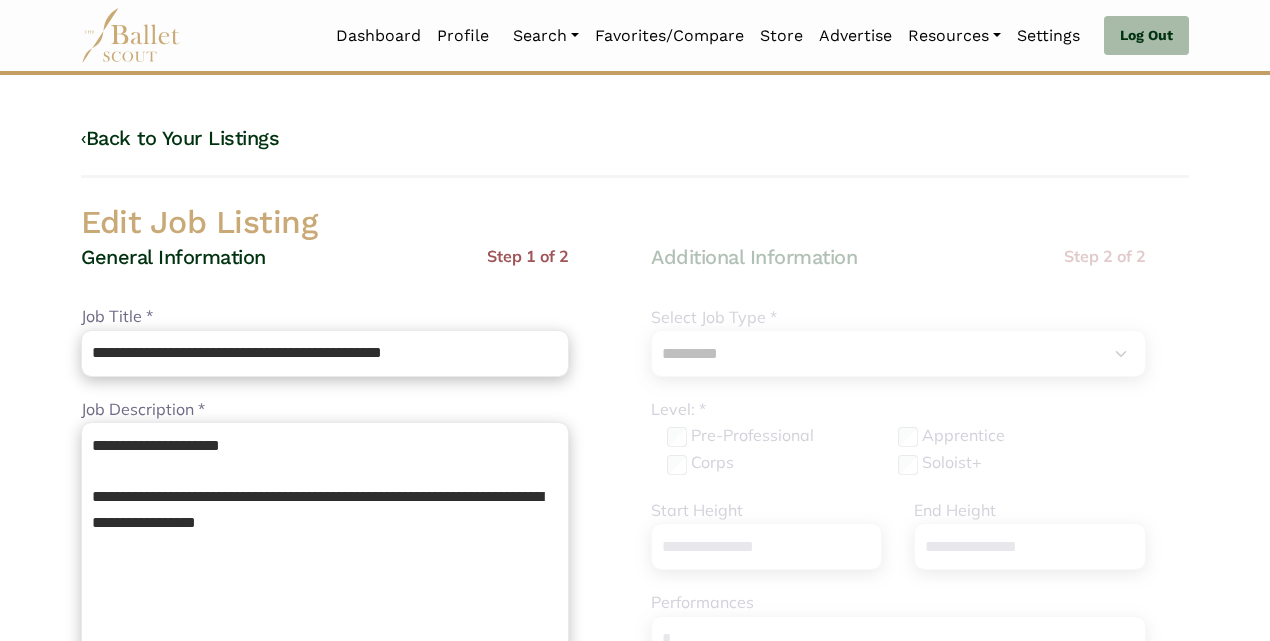 select on "*" 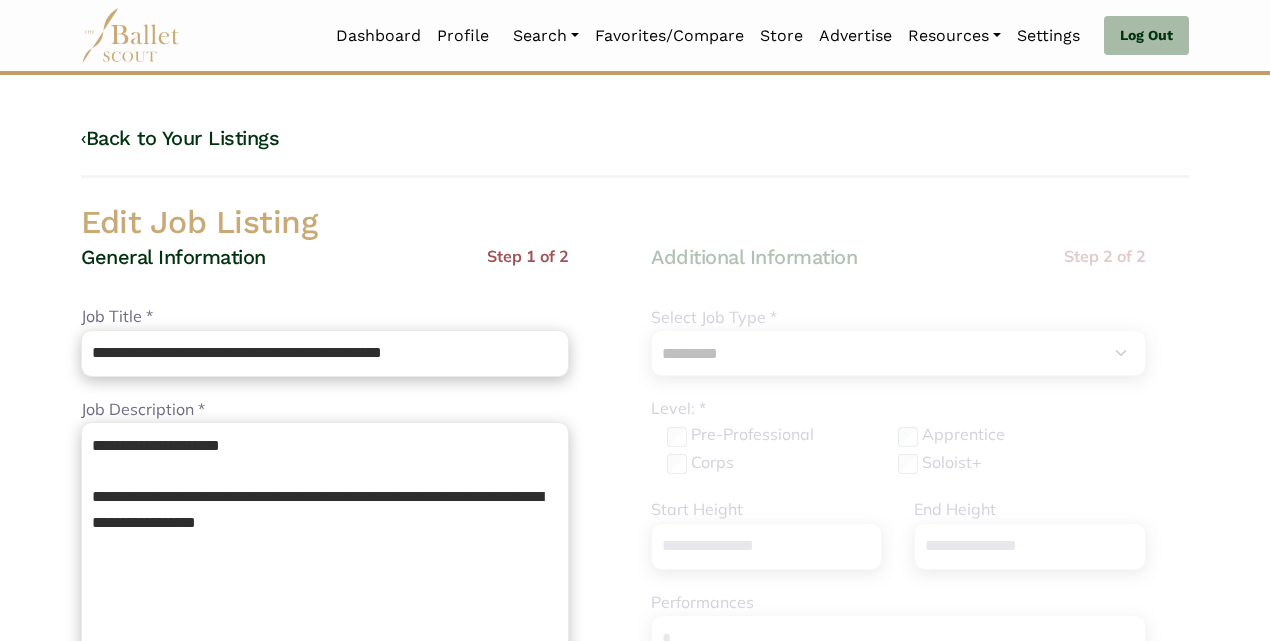 scroll, scrollTop: 0, scrollLeft: 0, axis: both 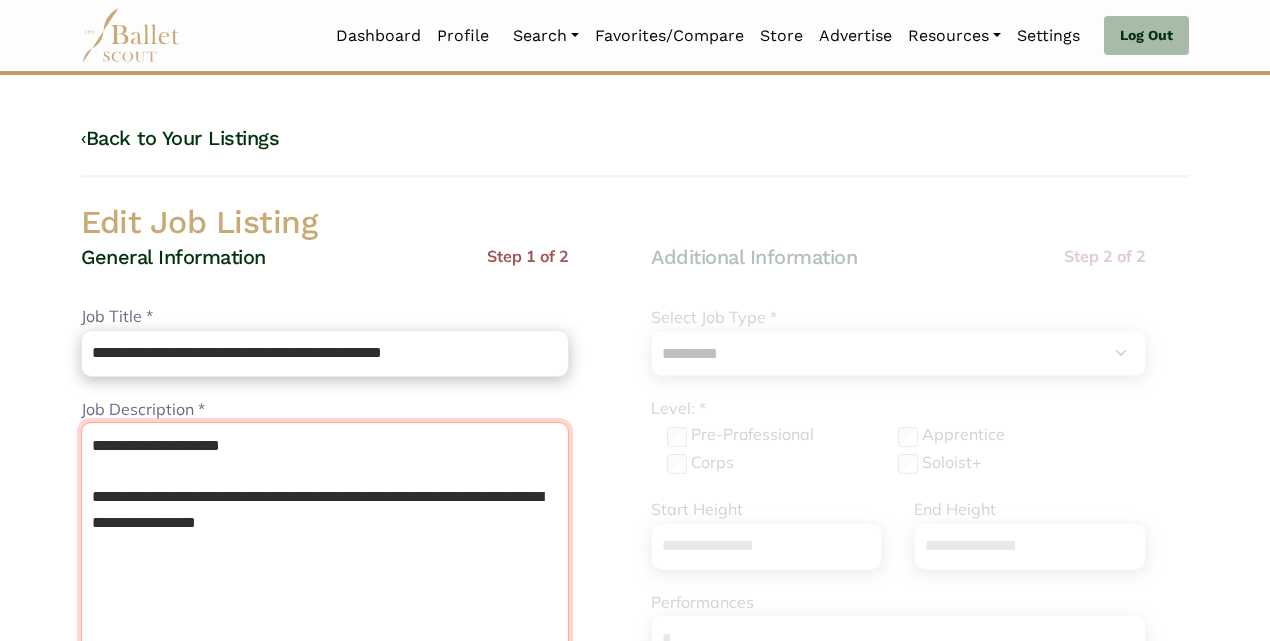 drag, startPoint x: 329, startPoint y: 450, endPoint x: 187, endPoint y: 410, distance: 147.52628 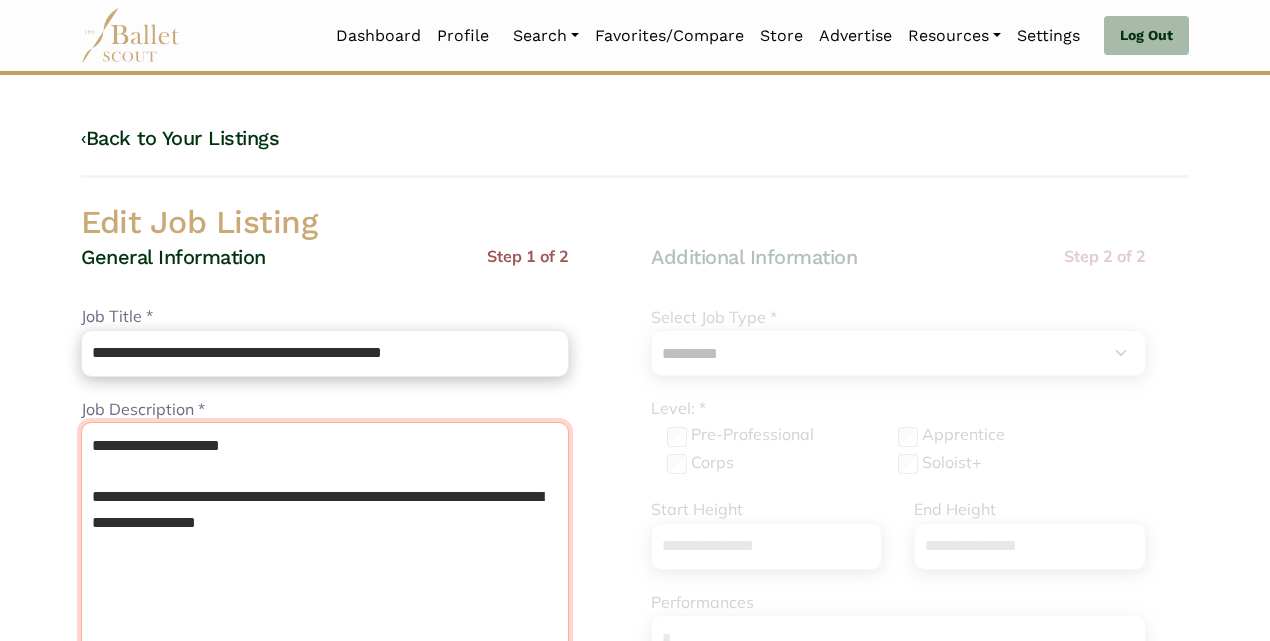 click on "**********" at bounding box center (325, 585) 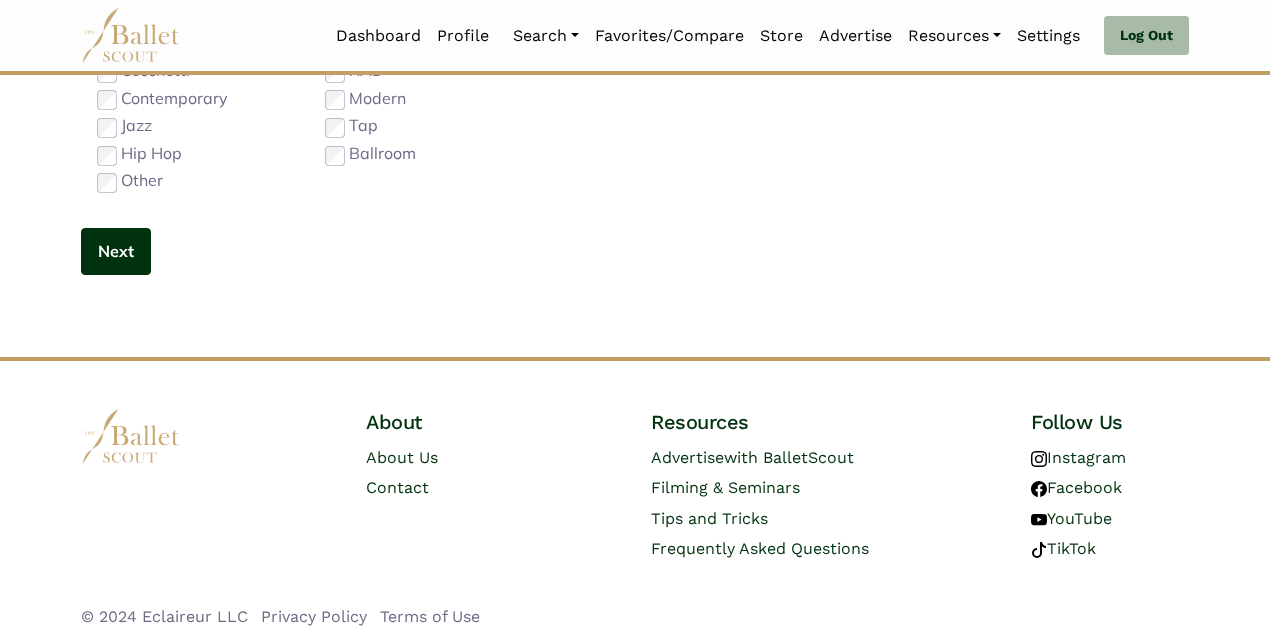 type on "**********" 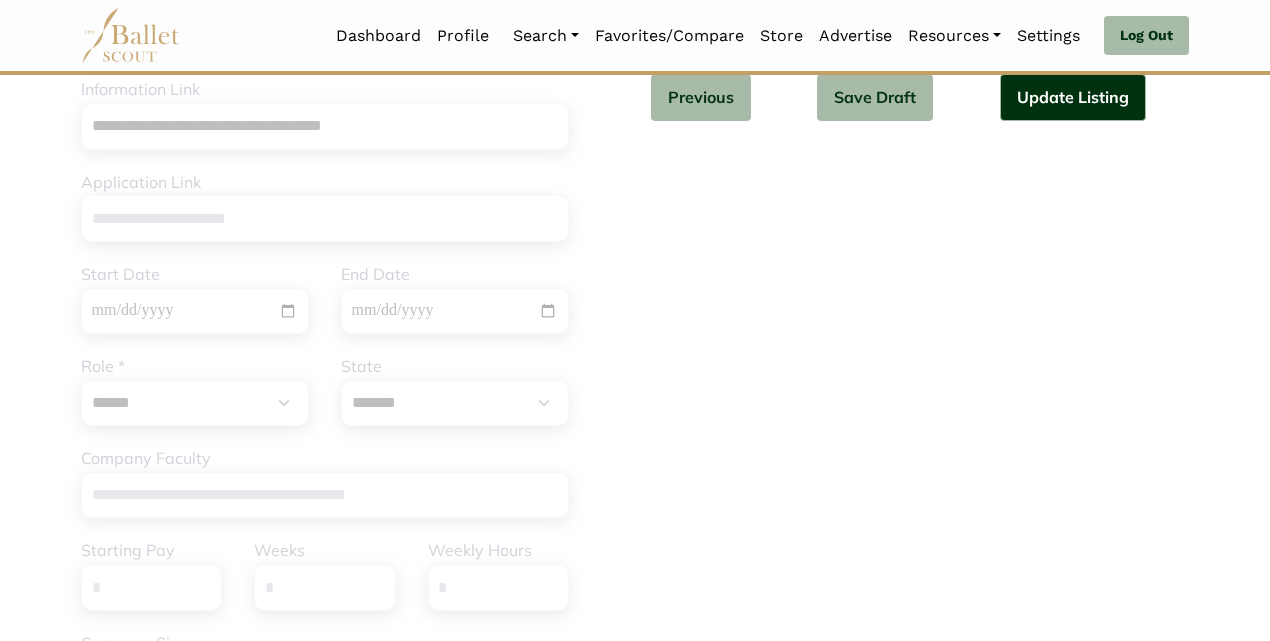 scroll, scrollTop: 717, scrollLeft: 0, axis: vertical 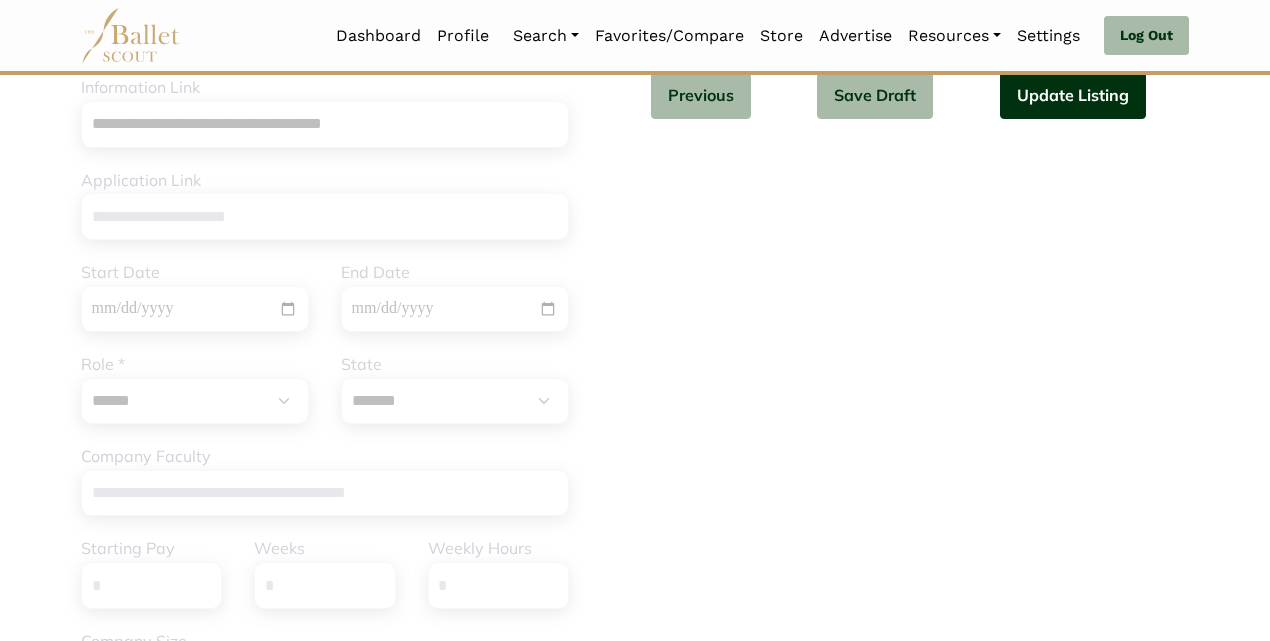 click on "Update Listing" at bounding box center [1073, 95] 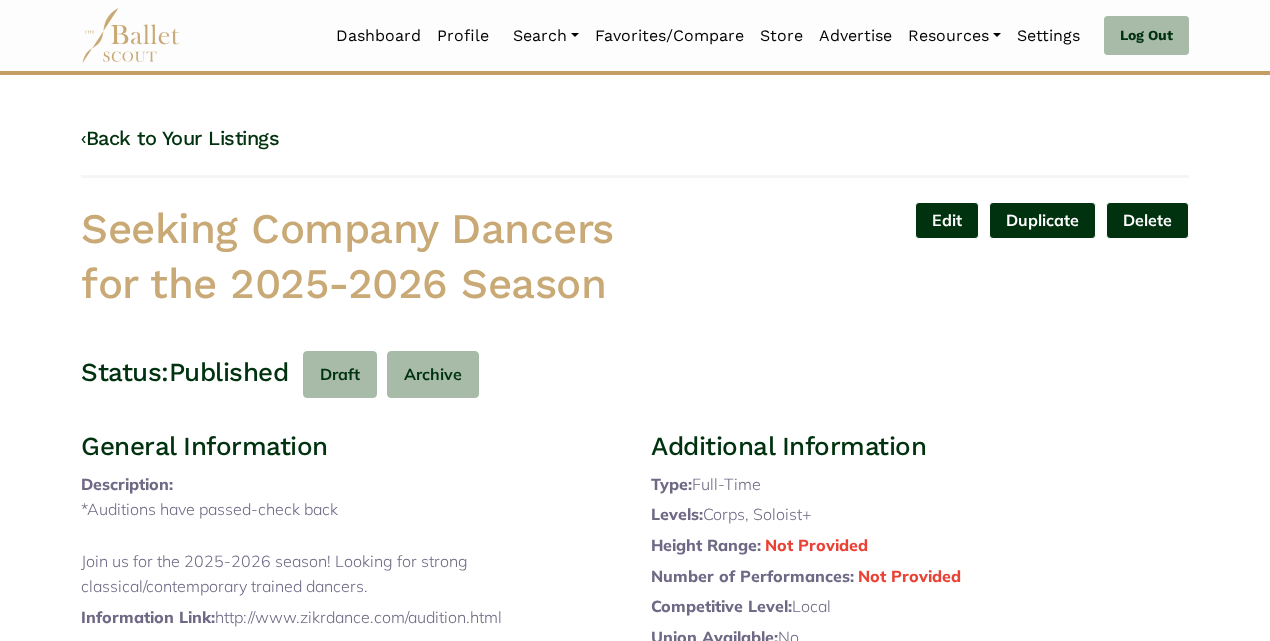scroll, scrollTop: 0, scrollLeft: 0, axis: both 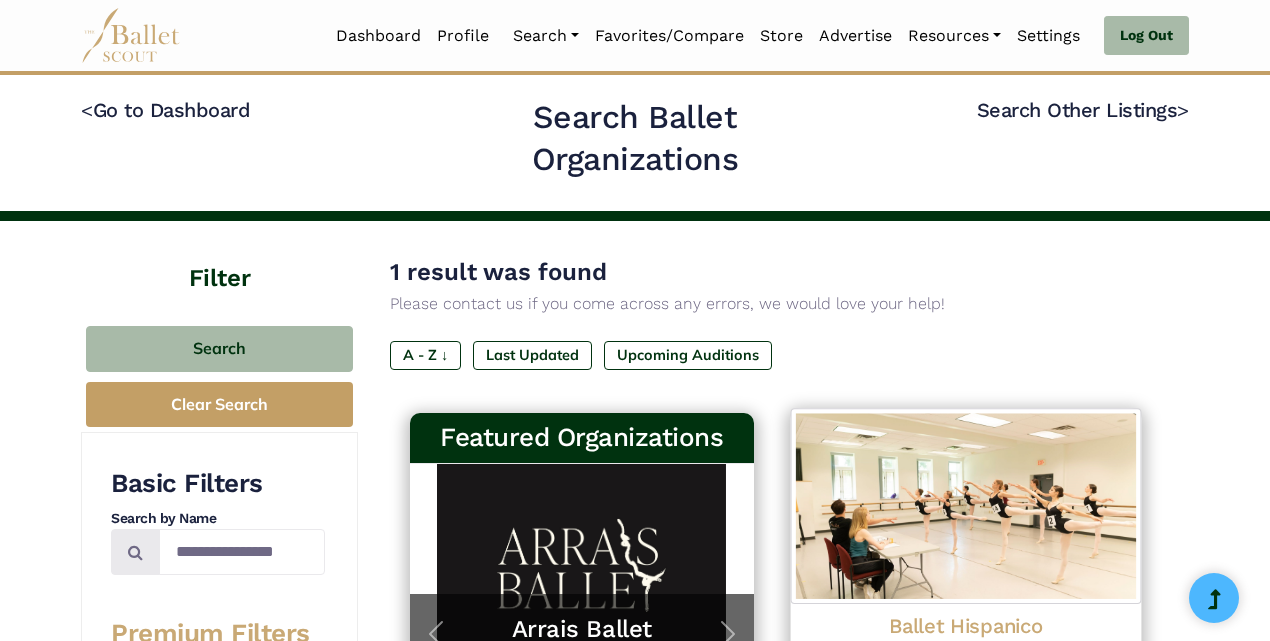 click on "Ballet Hispanico" at bounding box center [965, 625] 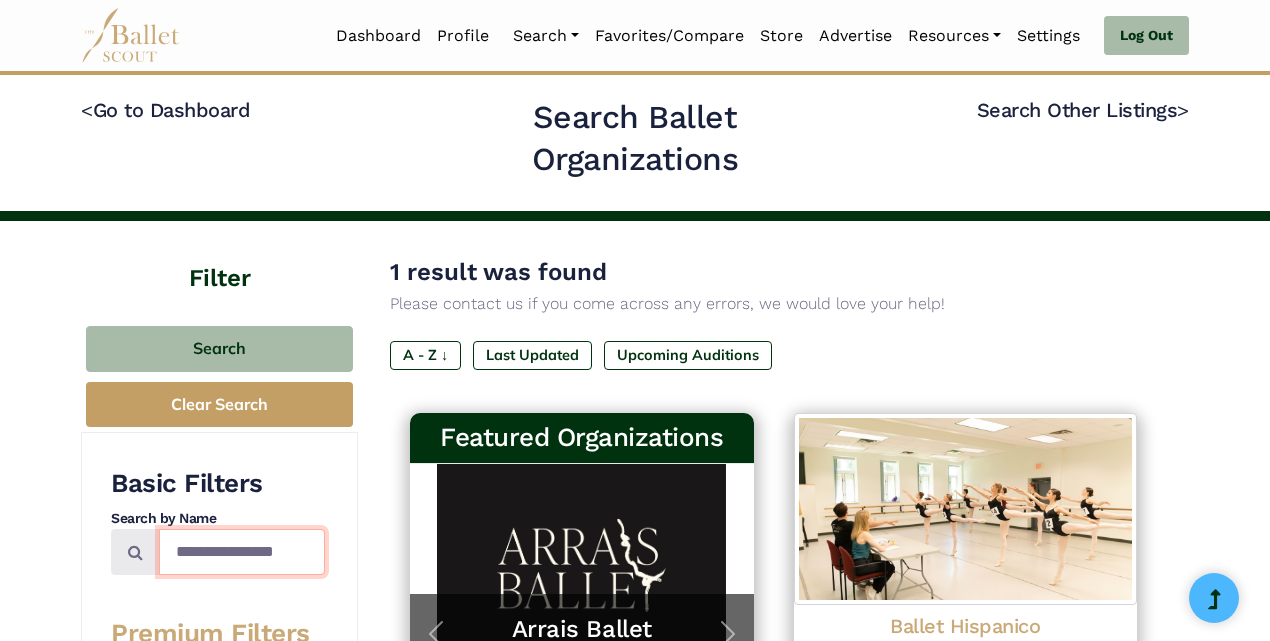click on "**********" at bounding box center (242, 552) 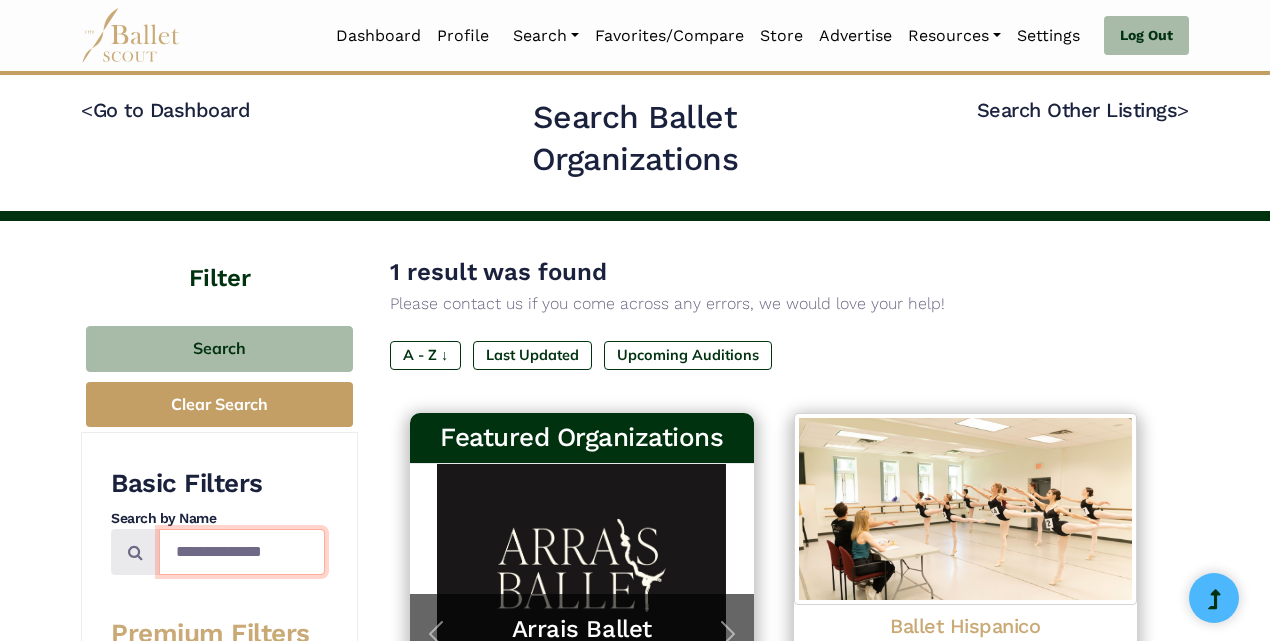 type on "**********" 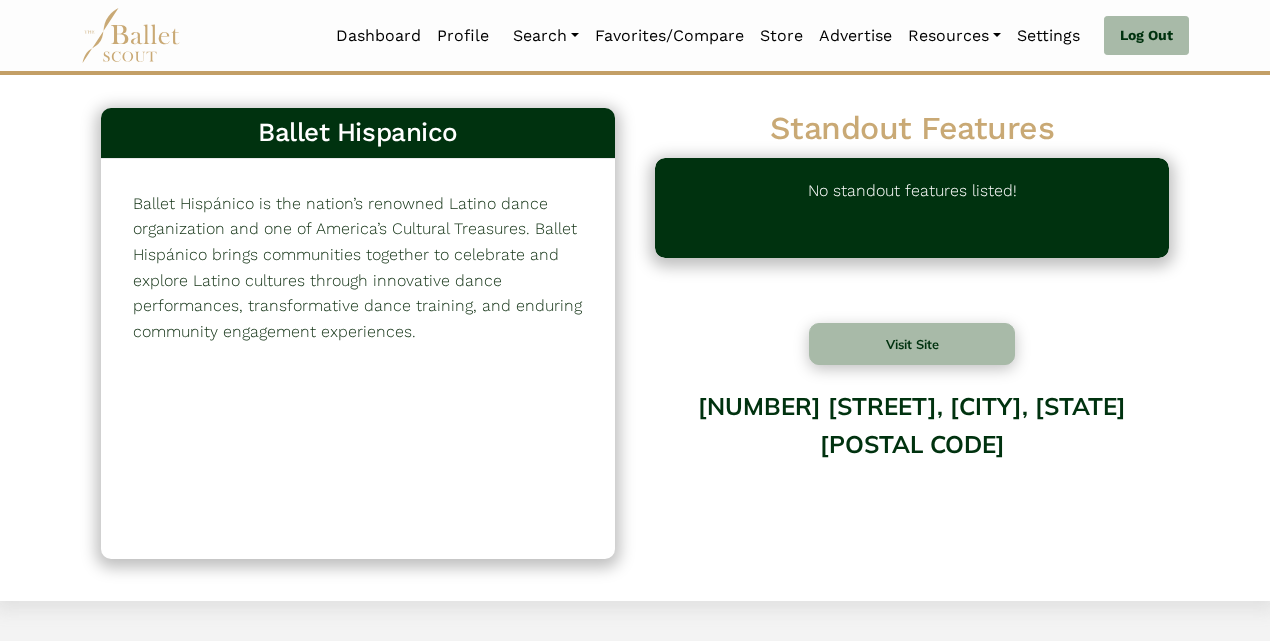 scroll, scrollTop: 0, scrollLeft: 0, axis: both 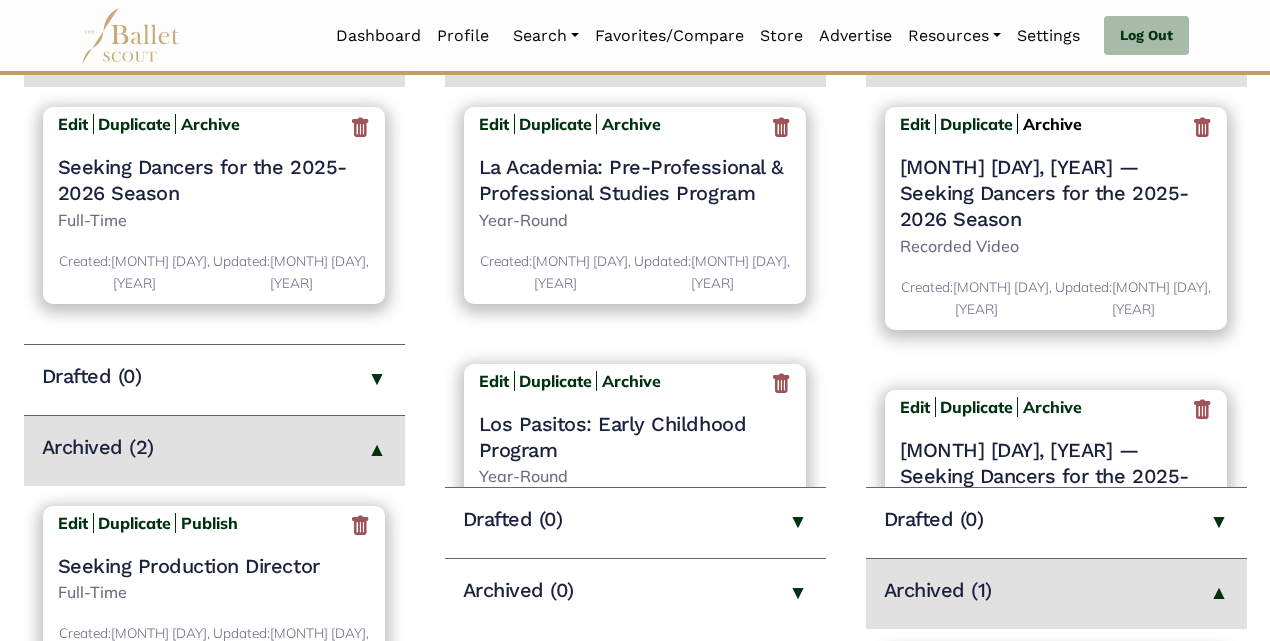 click on "Archive" at bounding box center (1052, 124) 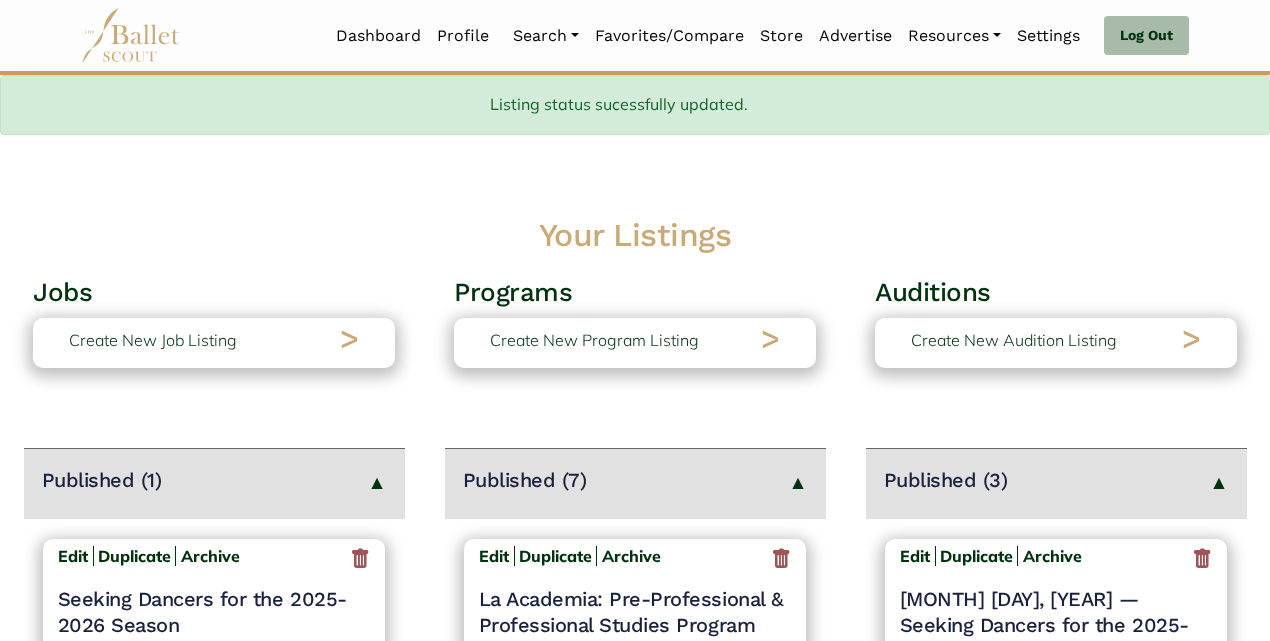 scroll, scrollTop: 372, scrollLeft: 0, axis: vertical 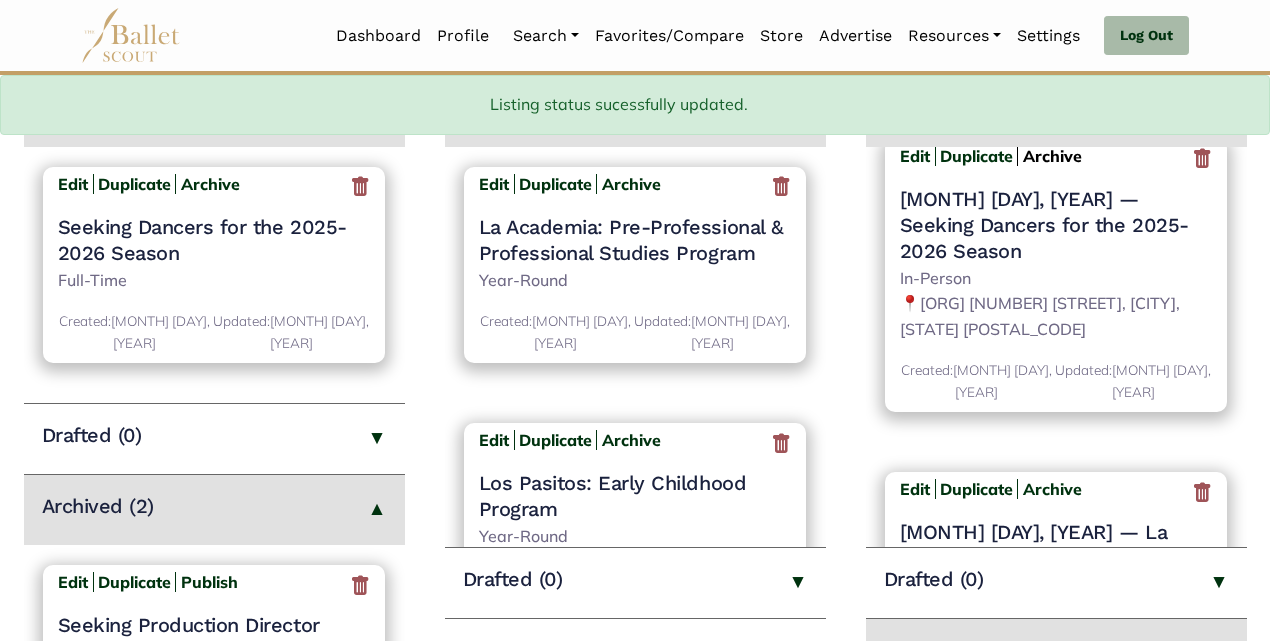 click on "Archive" at bounding box center (1052, 156) 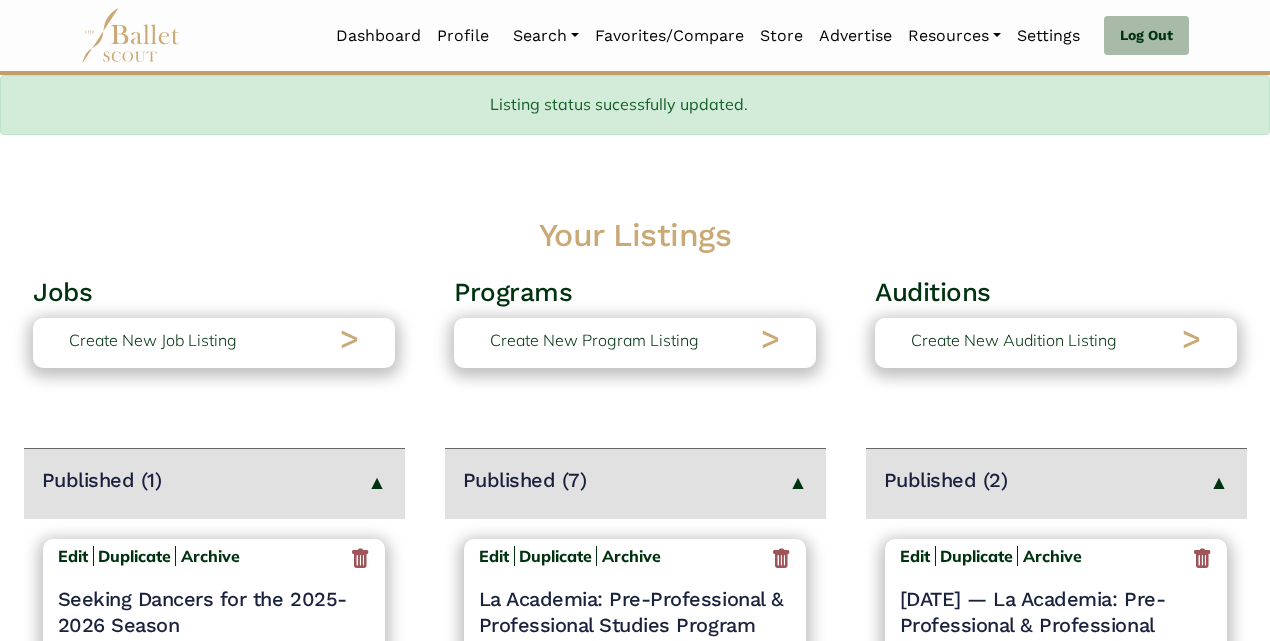 scroll, scrollTop: 372, scrollLeft: 0, axis: vertical 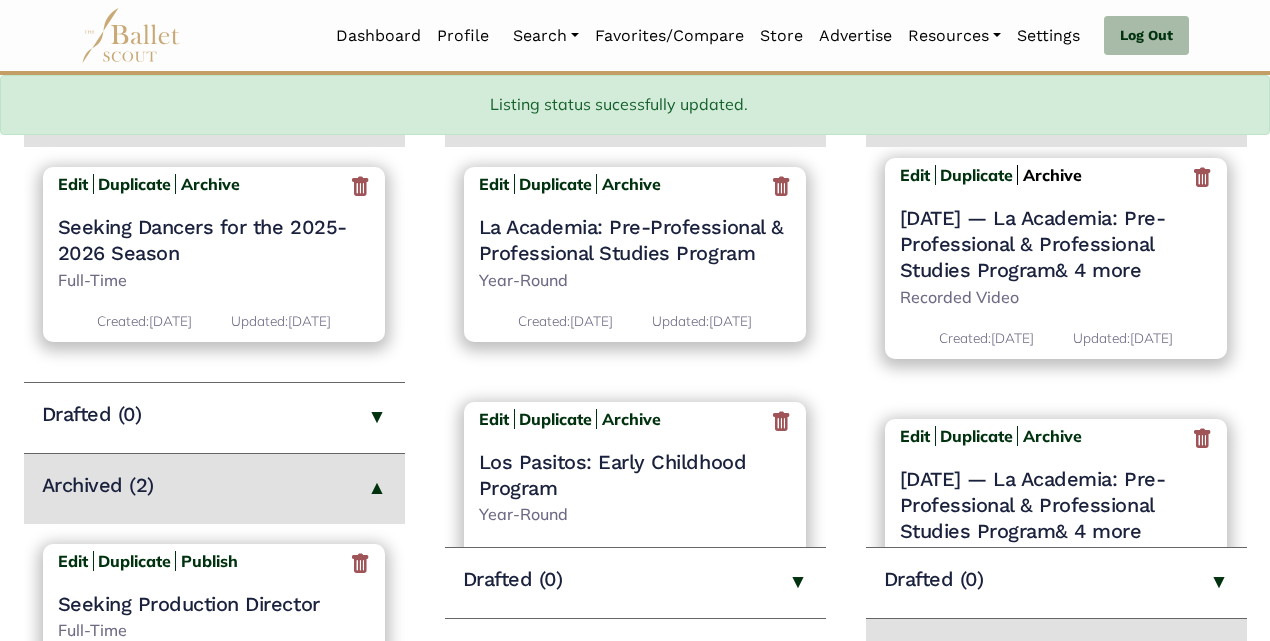 click on "Archive" at bounding box center [1052, 175] 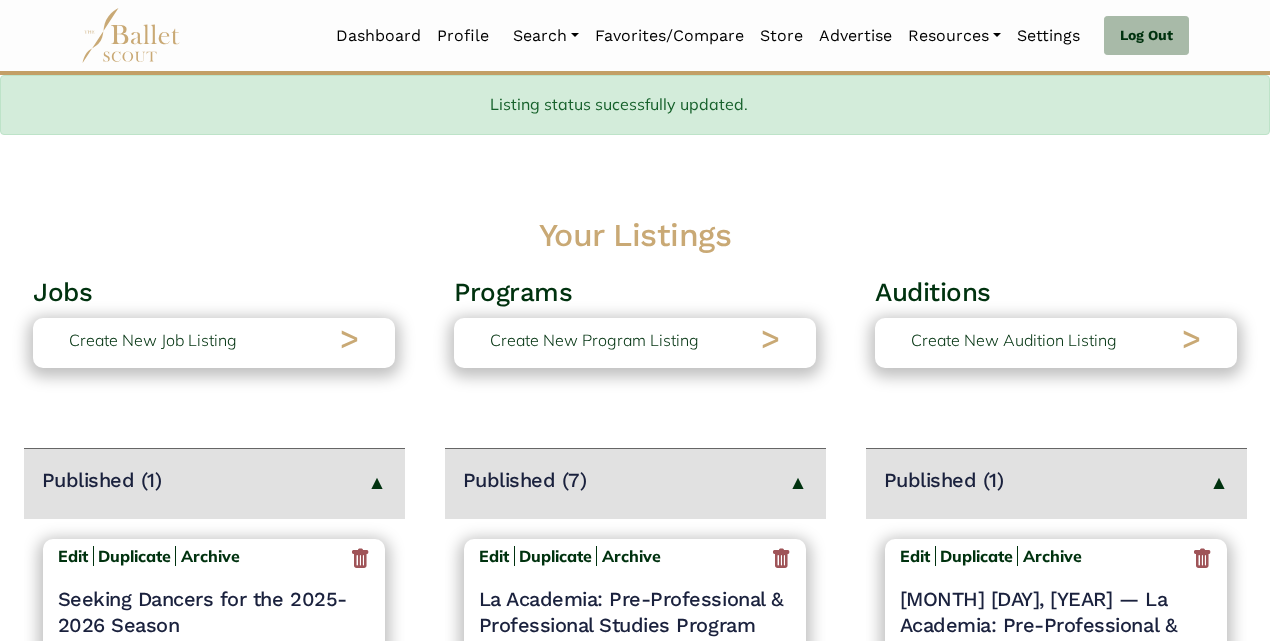 scroll, scrollTop: 372, scrollLeft: 0, axis: vertical 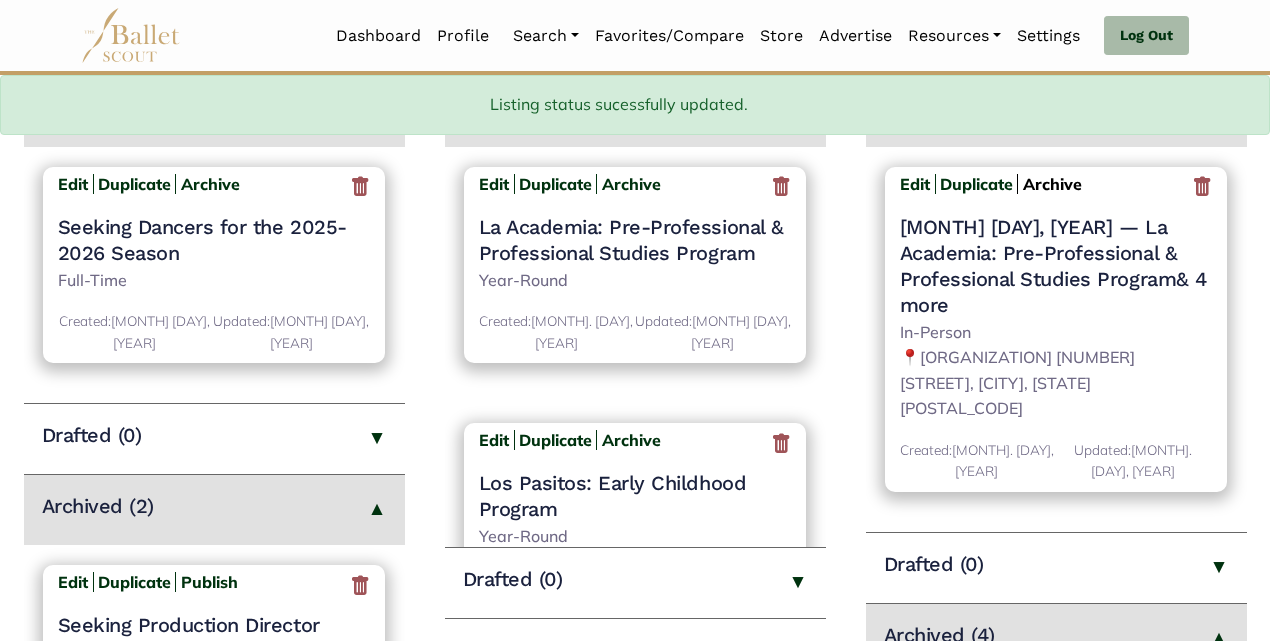 click on "Archive" at bounding box center [1052, 184] 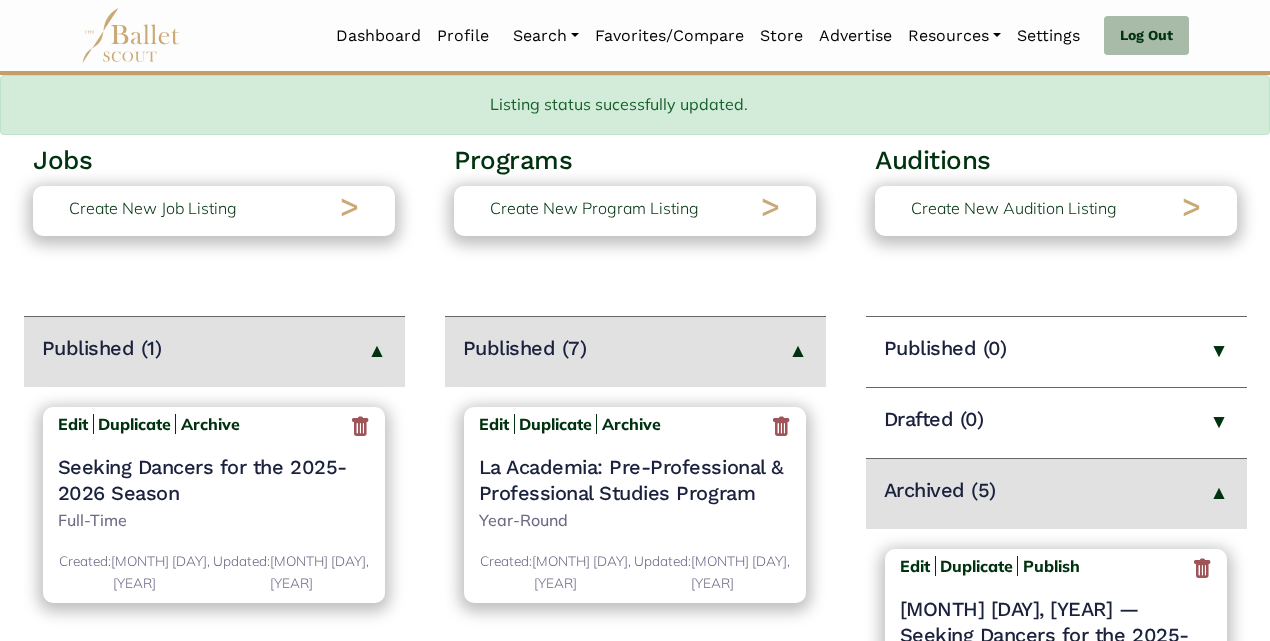 scroll, scrollTop: 129, scrollLeft: 0, axis: vertical 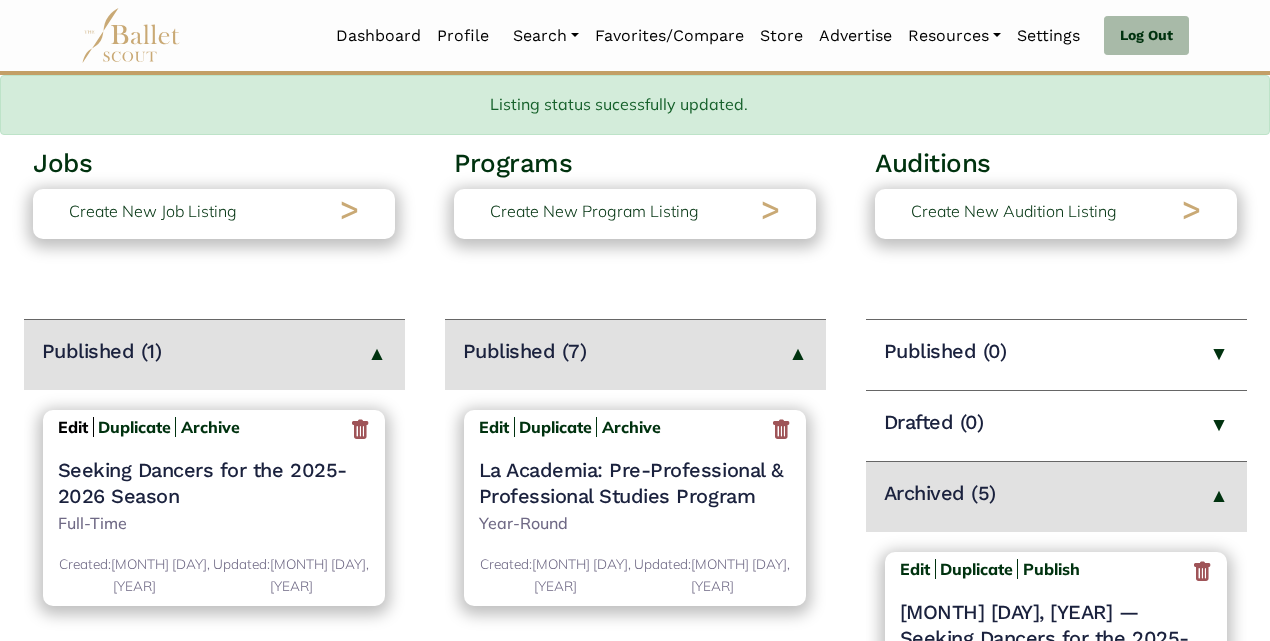 click on "Edit" at bounding box center [73, 427] 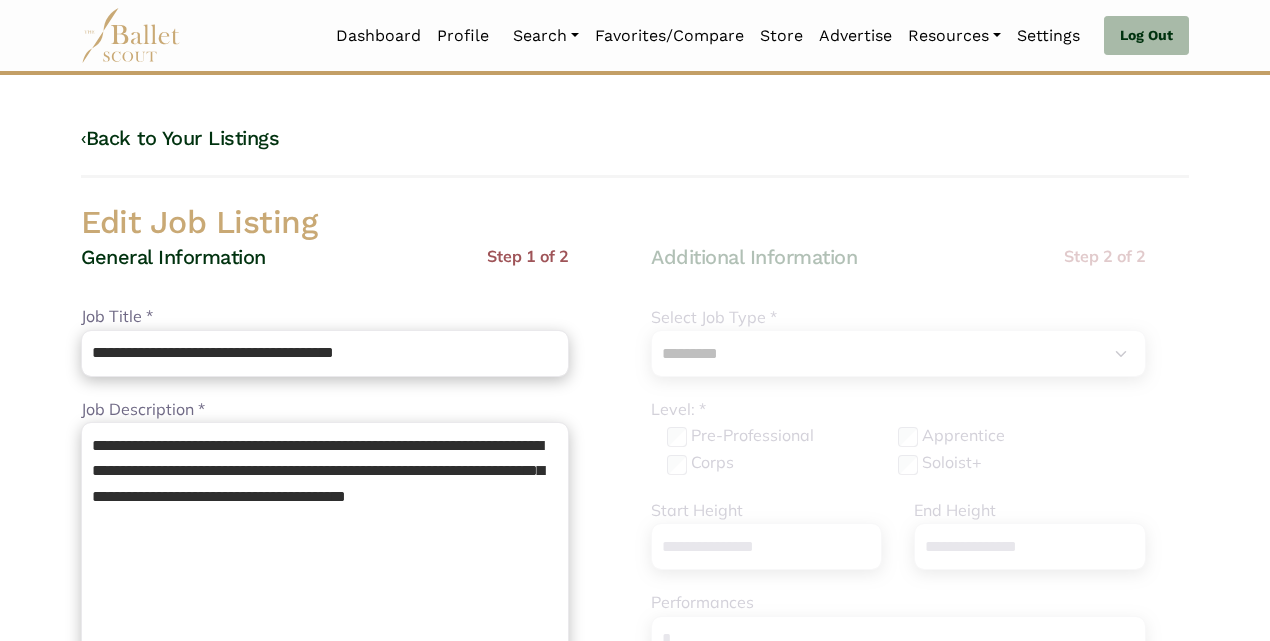 select on "*" 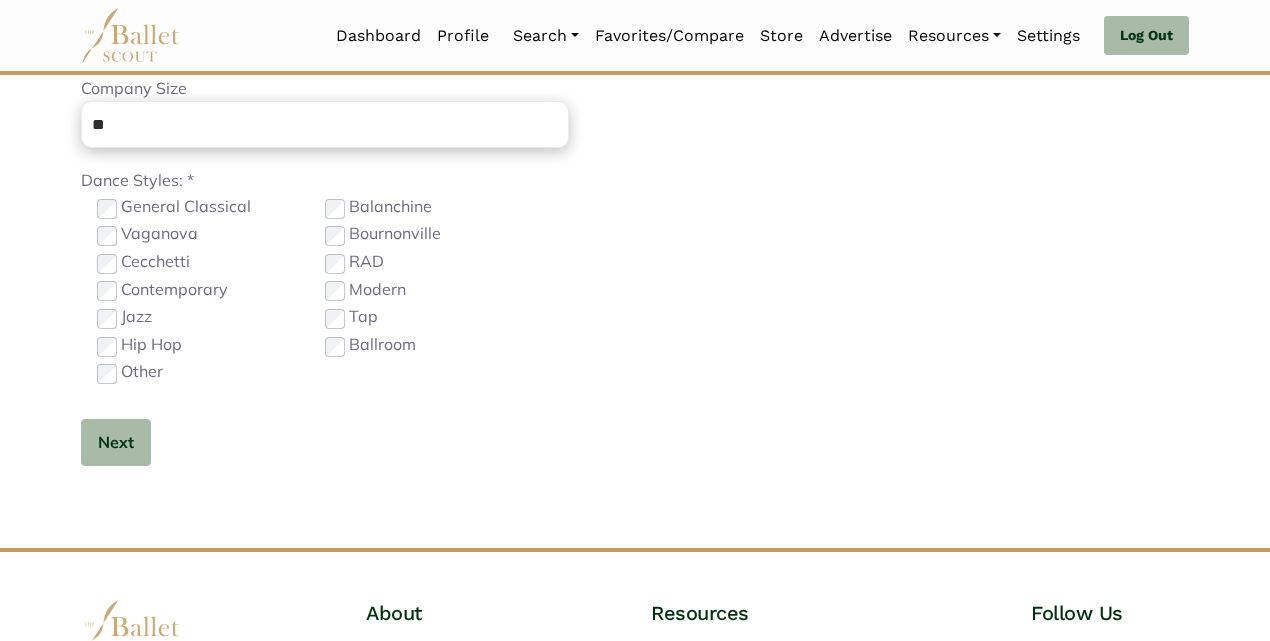 scroll, scrollTop: 1272, scrollLeft: 0, axis: vertical 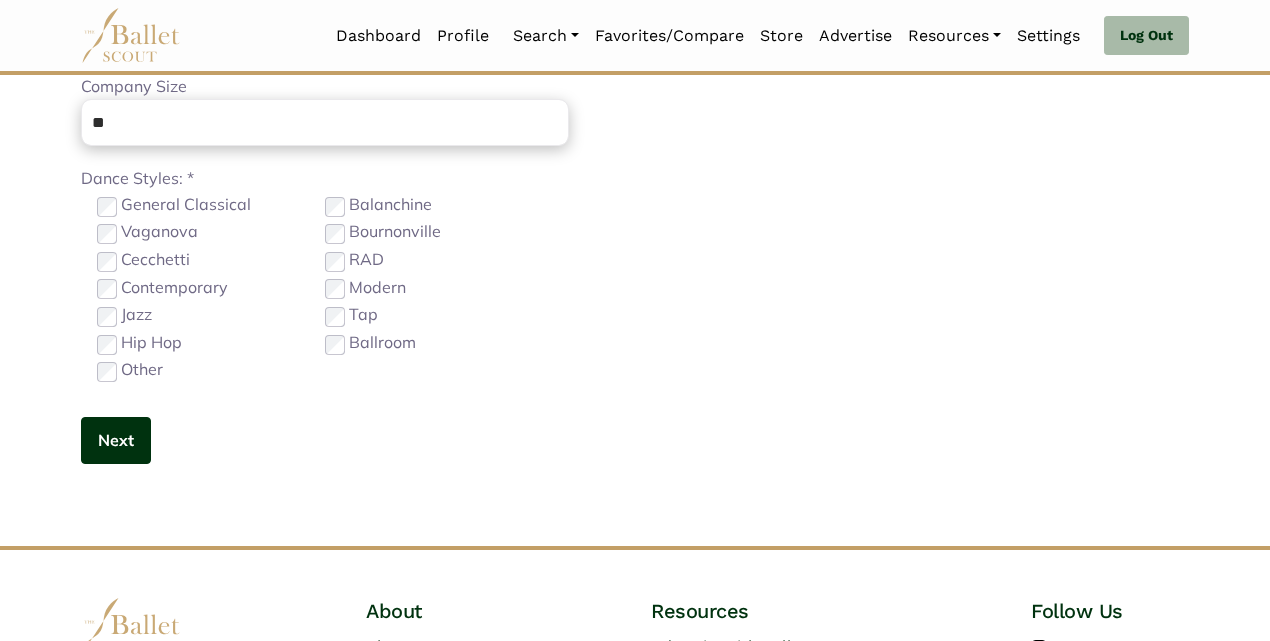 click on "Next" at bounding box center [116, 440] 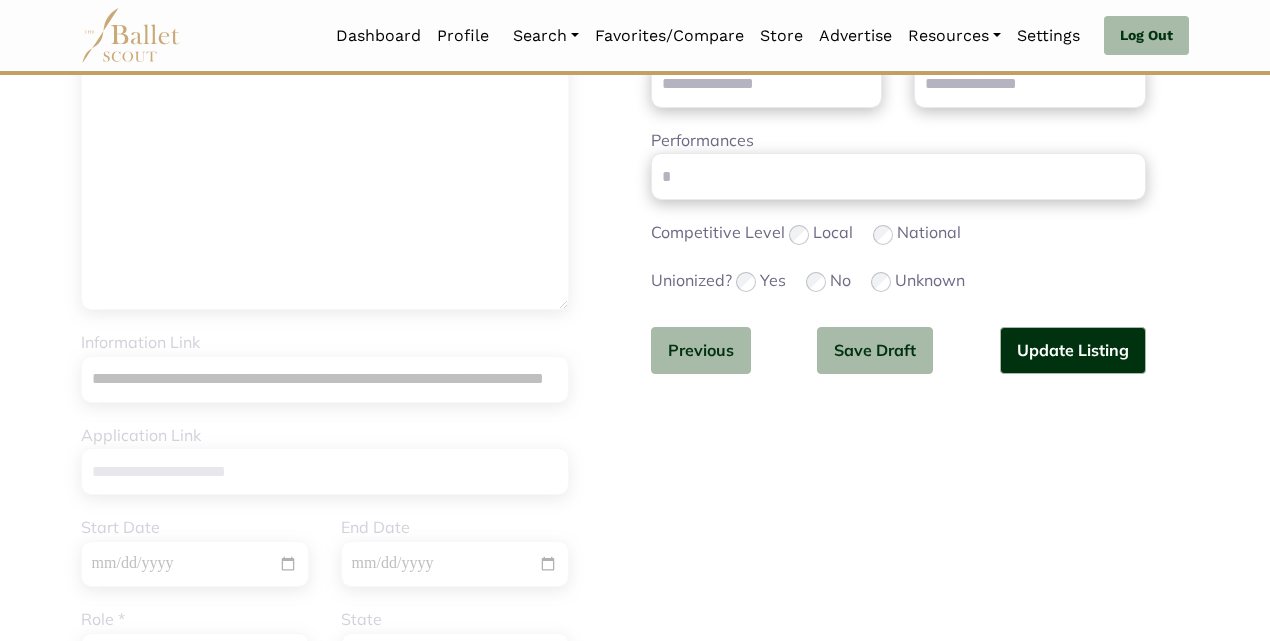 scroll, scrollTop: 466, scrollLeft: 0, axis: vertical 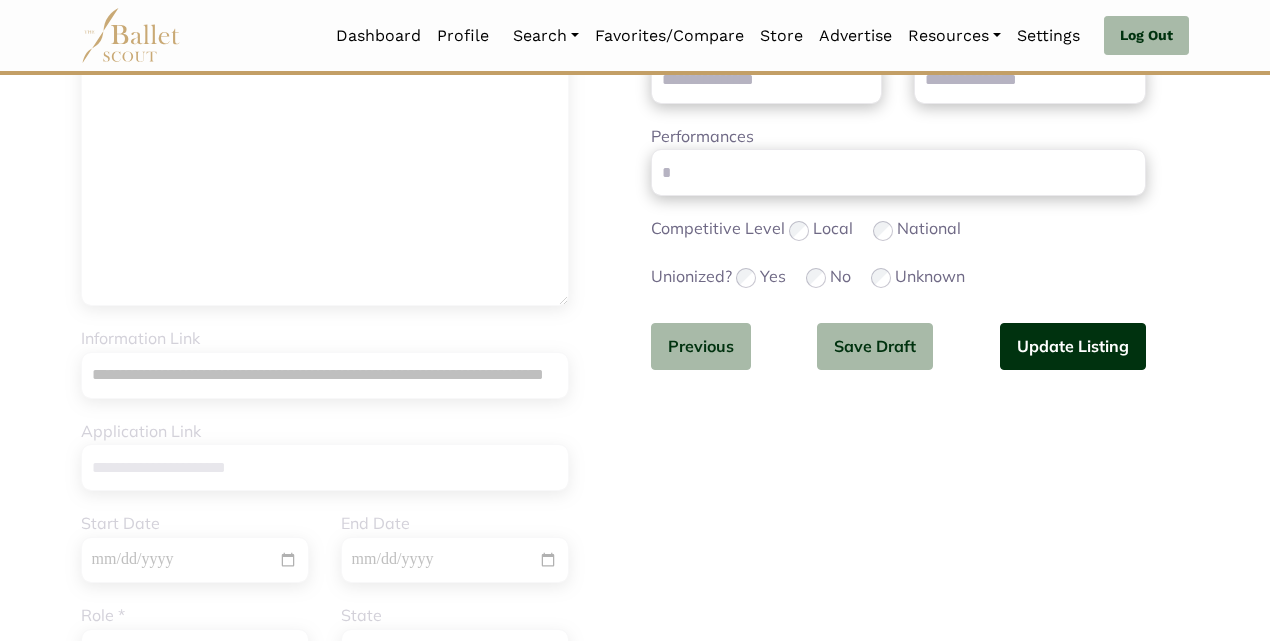 click on "Update Listing" at bounding box center [1073, 346] 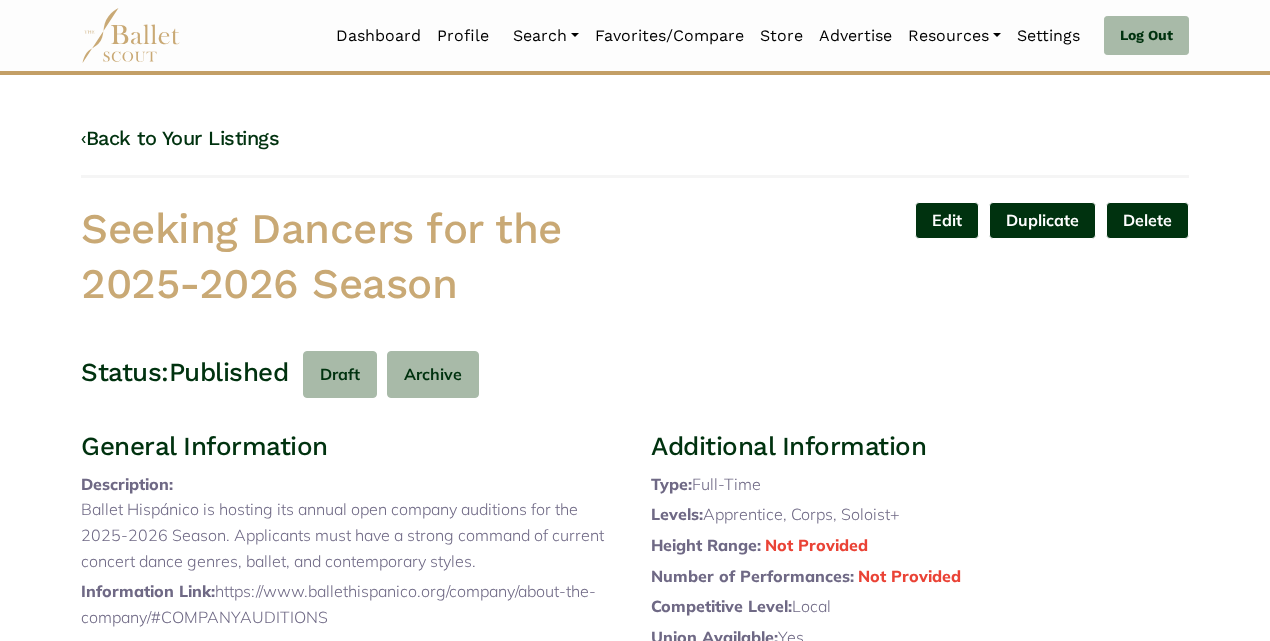 scroll, scrollTop: 0, scrollLeft: 0, axis: both 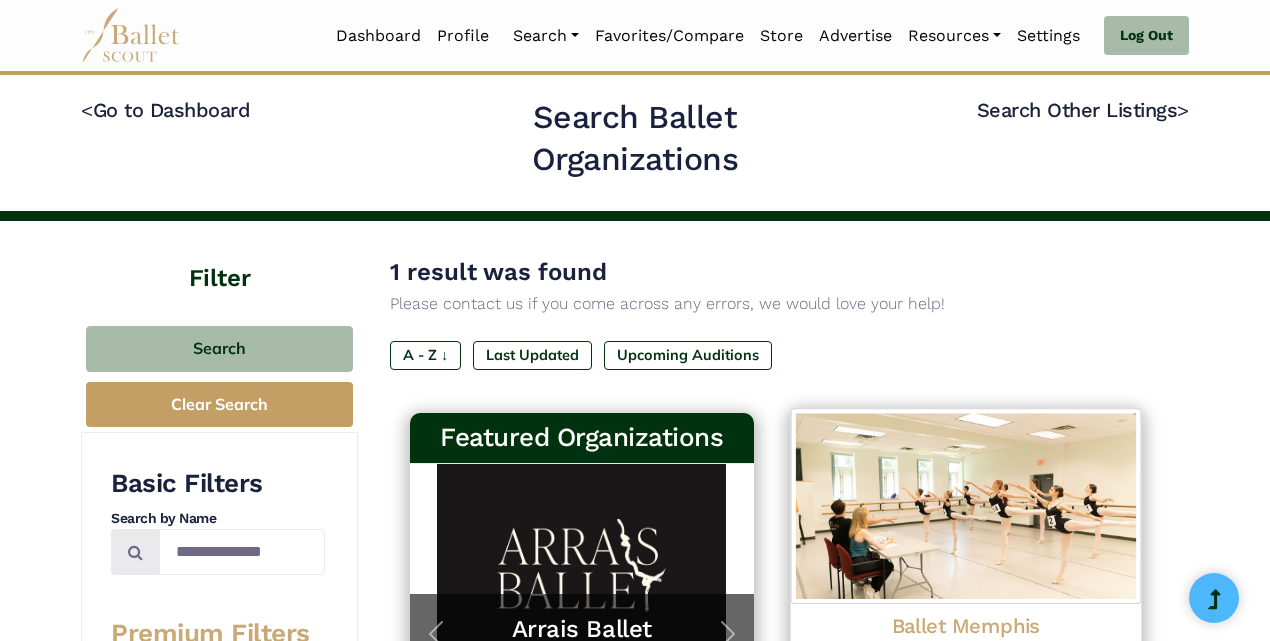 click on "Ballet Memphis" at bounding box center (965, 625) 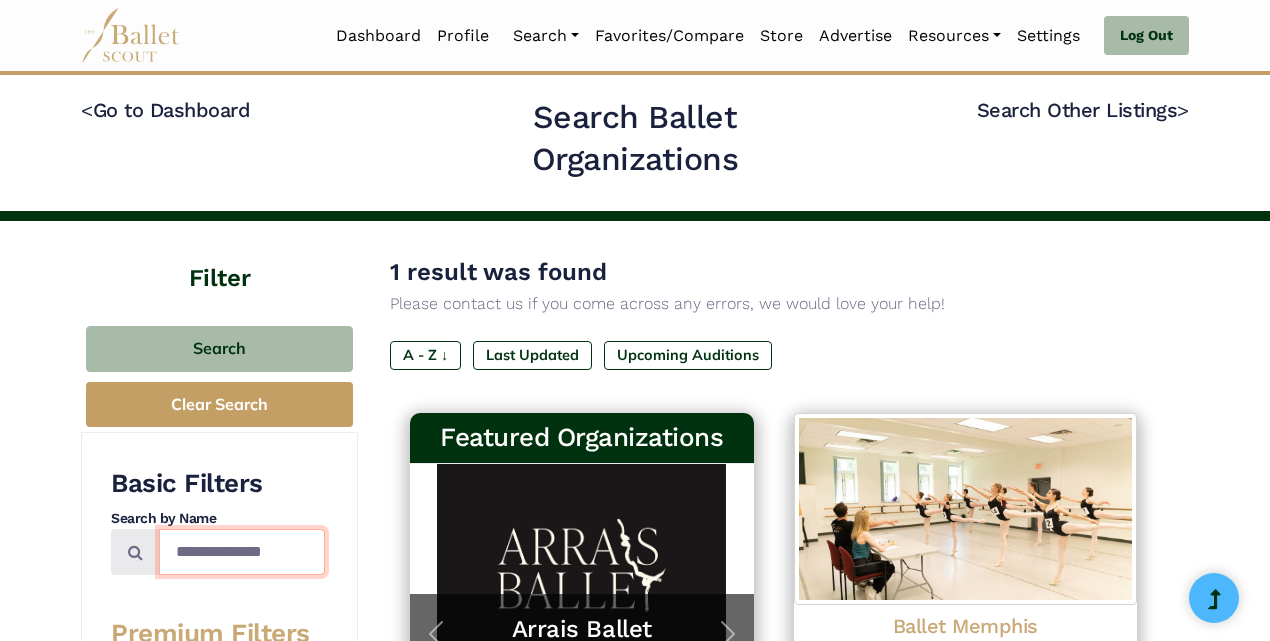 click on "**********" at bounding box center (242, 552) 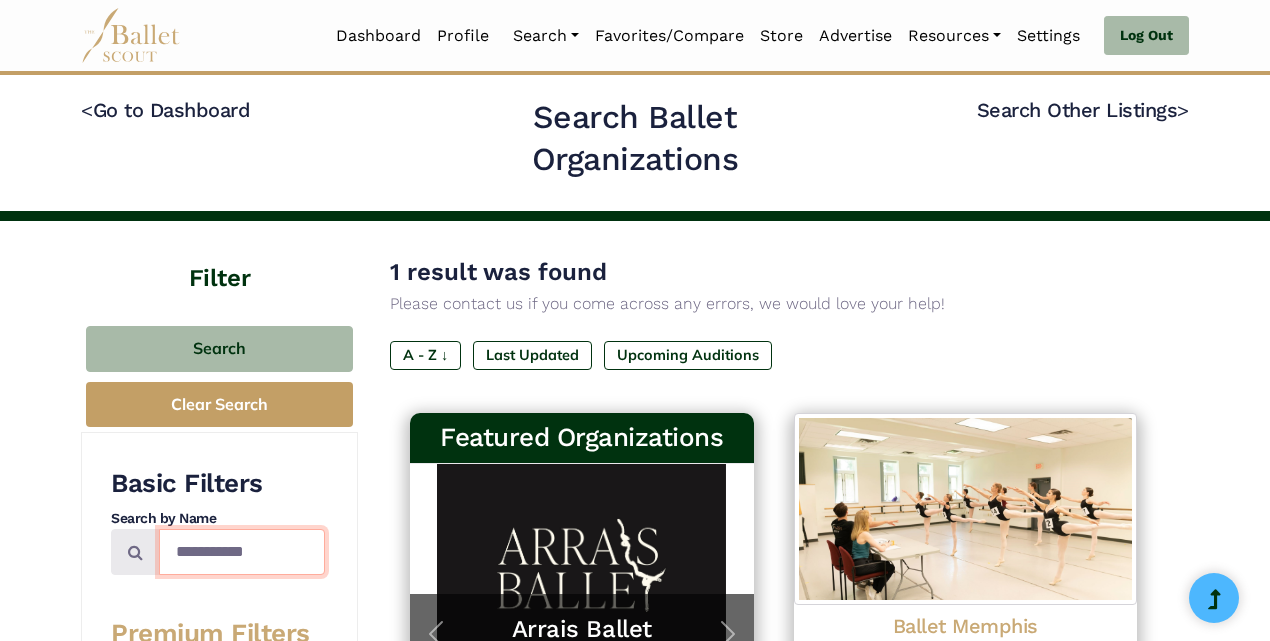 type on "**********" 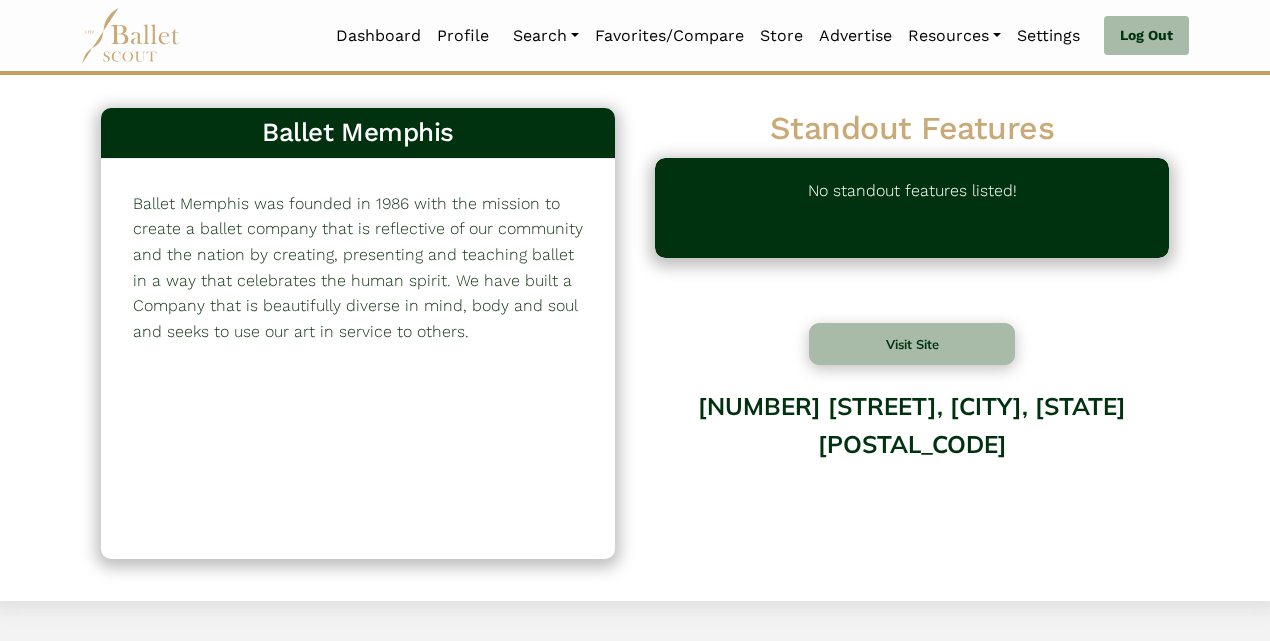 scroll, scrollTop: 0, scrollLeft: 0, axis: both 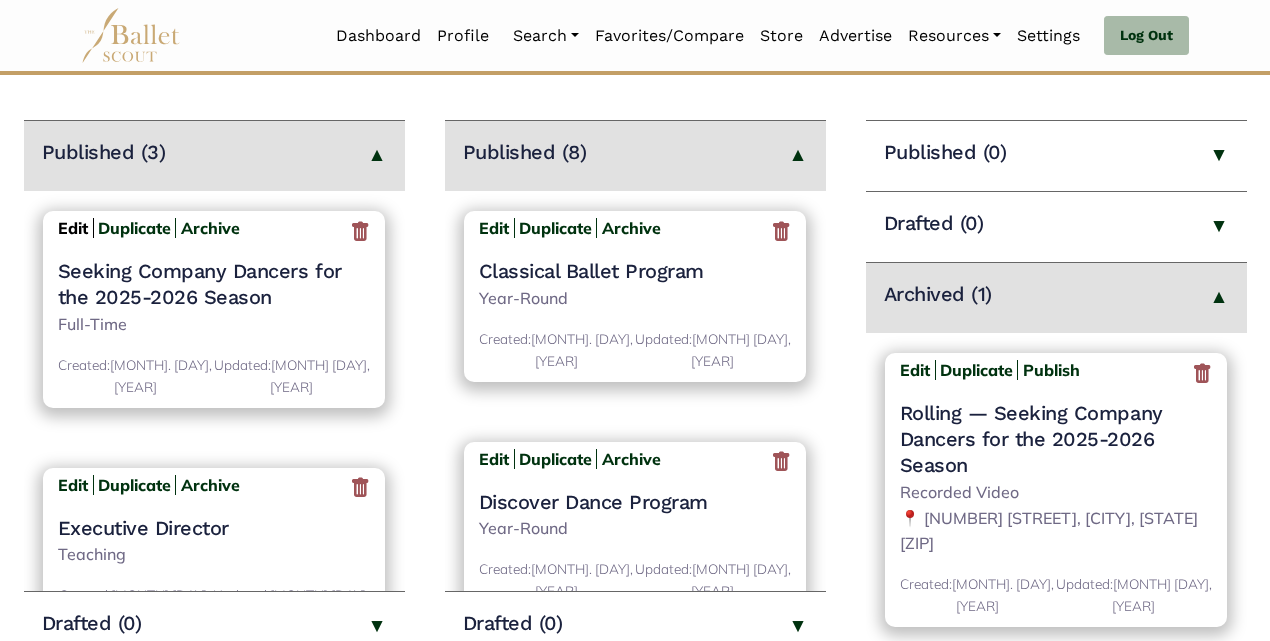 click on "Edit" at bounding box center (73, 228) 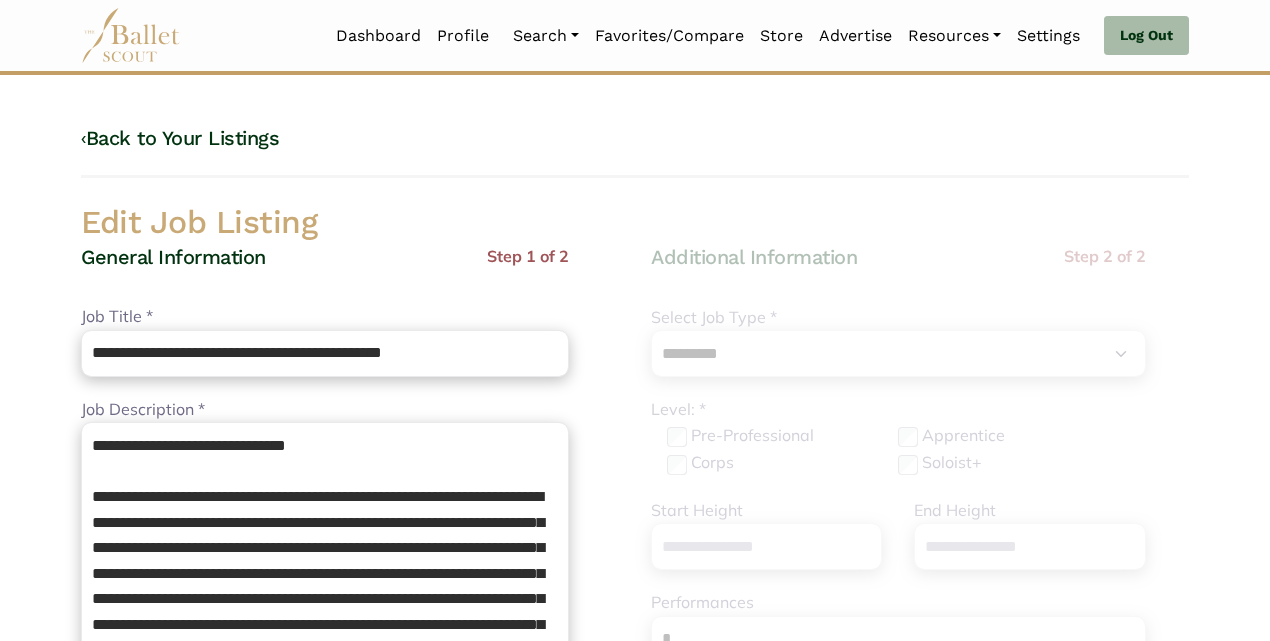 select on "*" 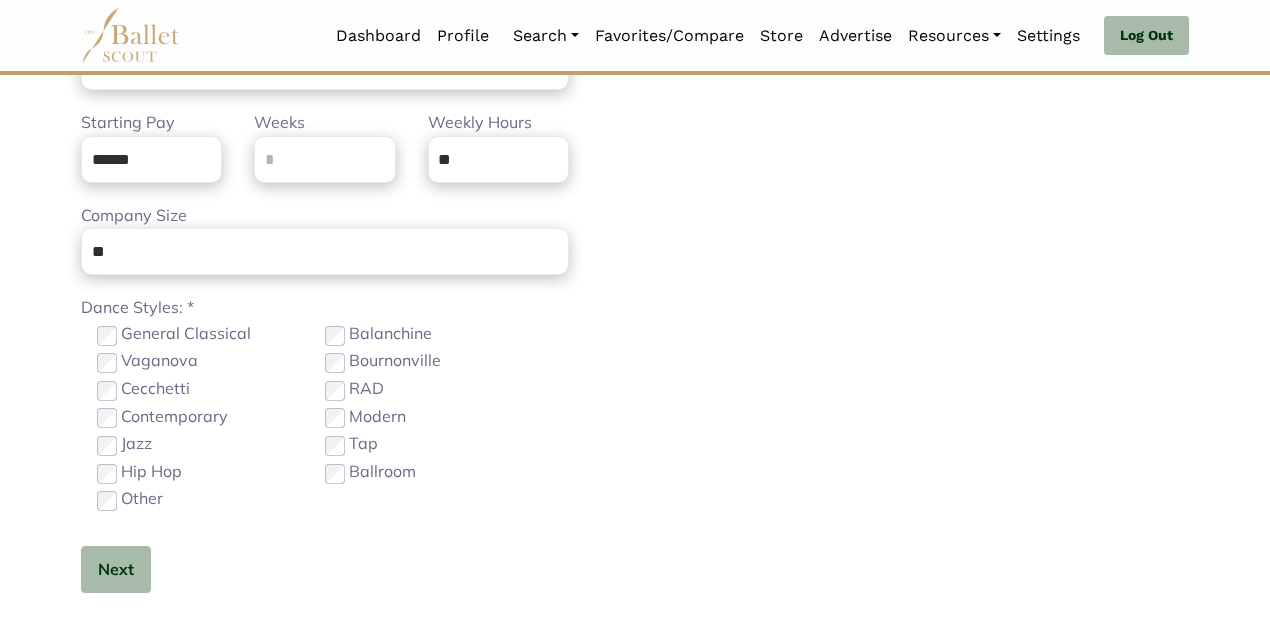 scroll, scrollTop: 1158, scrollLeft: 0, axis: vertical 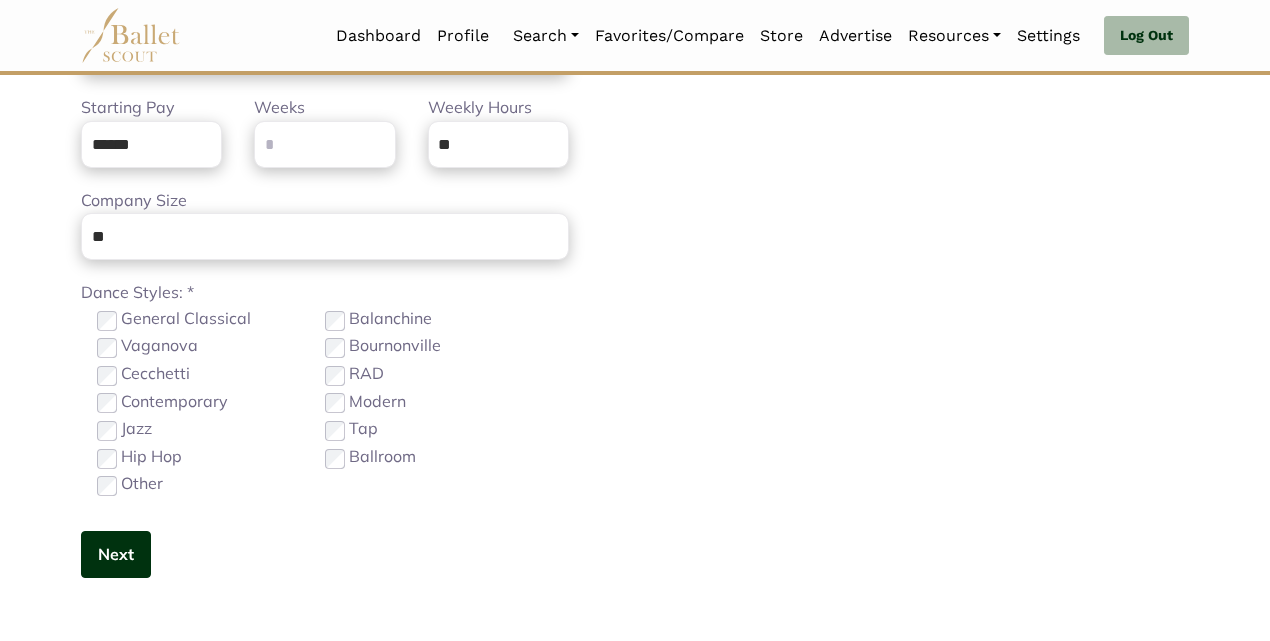 click on "Next" at bounding box center (116, 554) 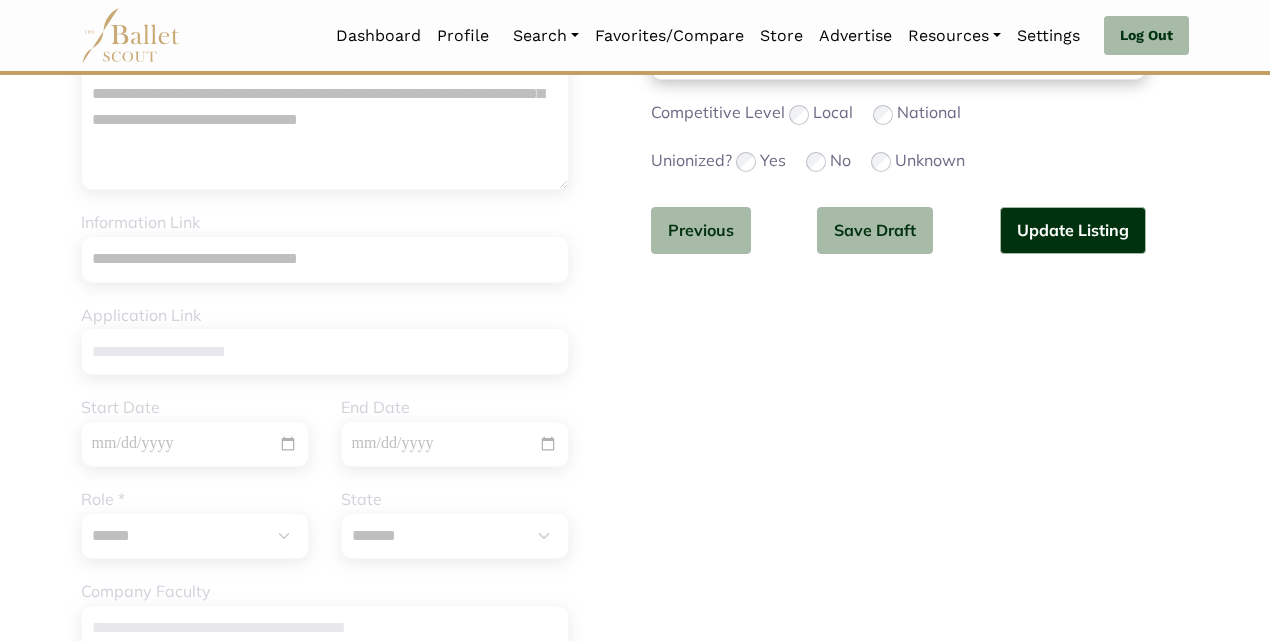 scroll, scrollTop: 584, scrollLeft: 0, axis: vertical 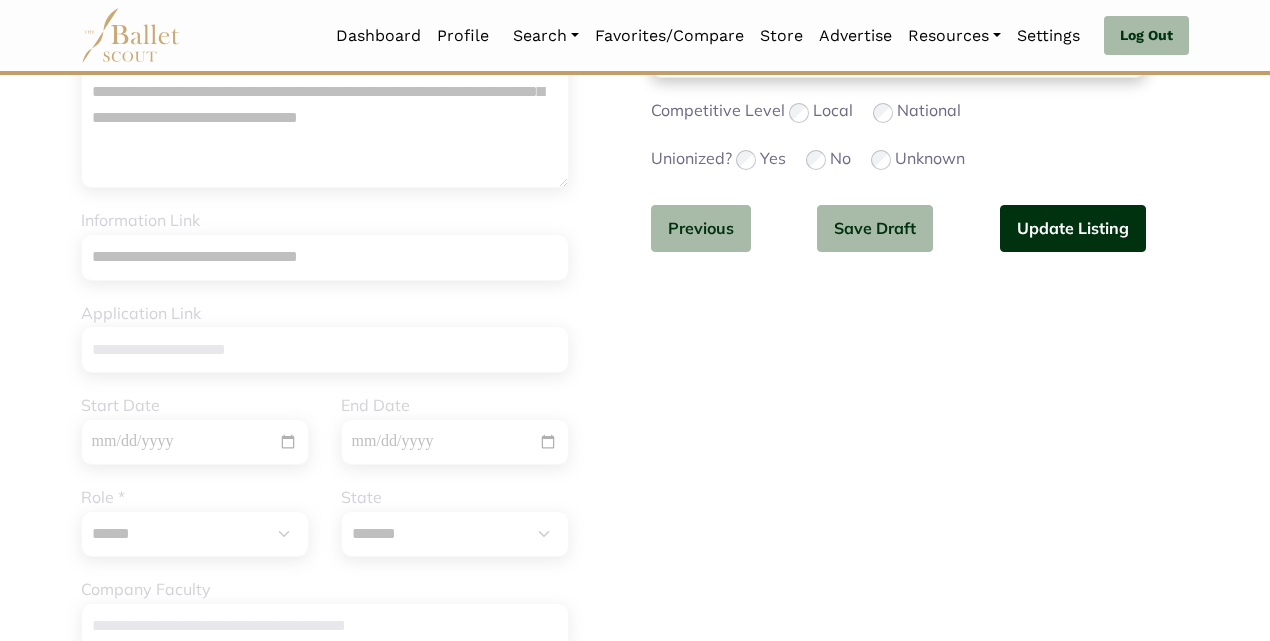 click on "Update Listing" at bounding box center (1073, 228) 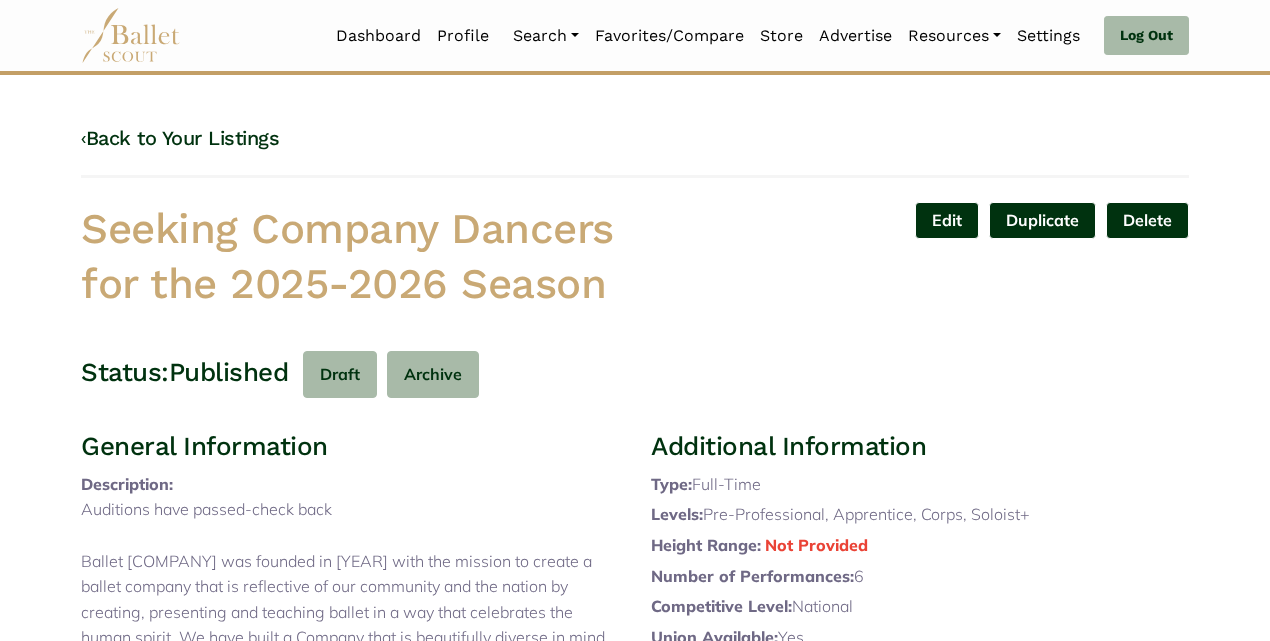 scroll, scrollTop: 0, scrollLeft: 0, axis: both 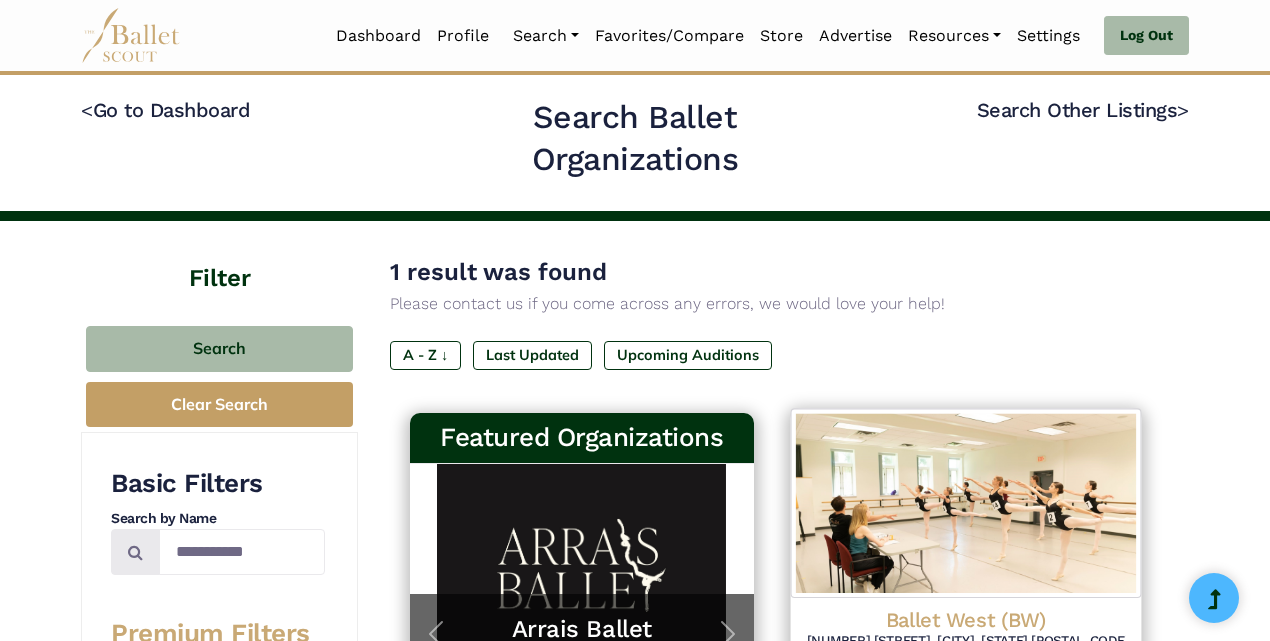 click on "Ballet West (BW)" at bounding box center (965, 619) 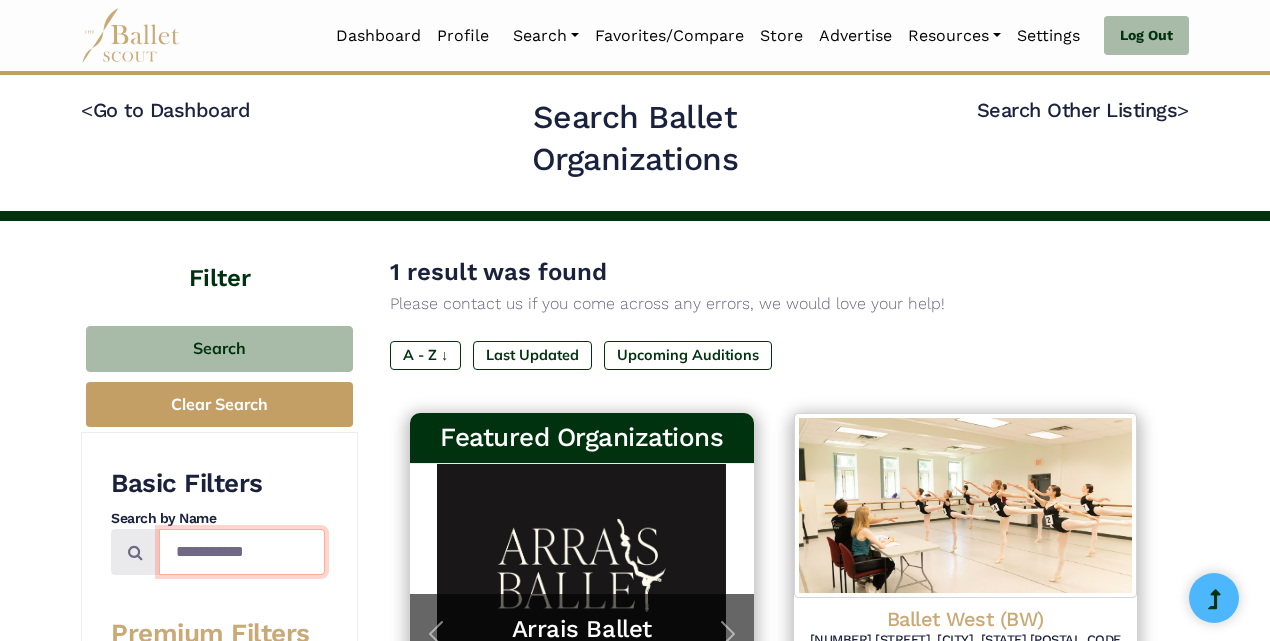 click on "**********" at bounding box center (242, 552) 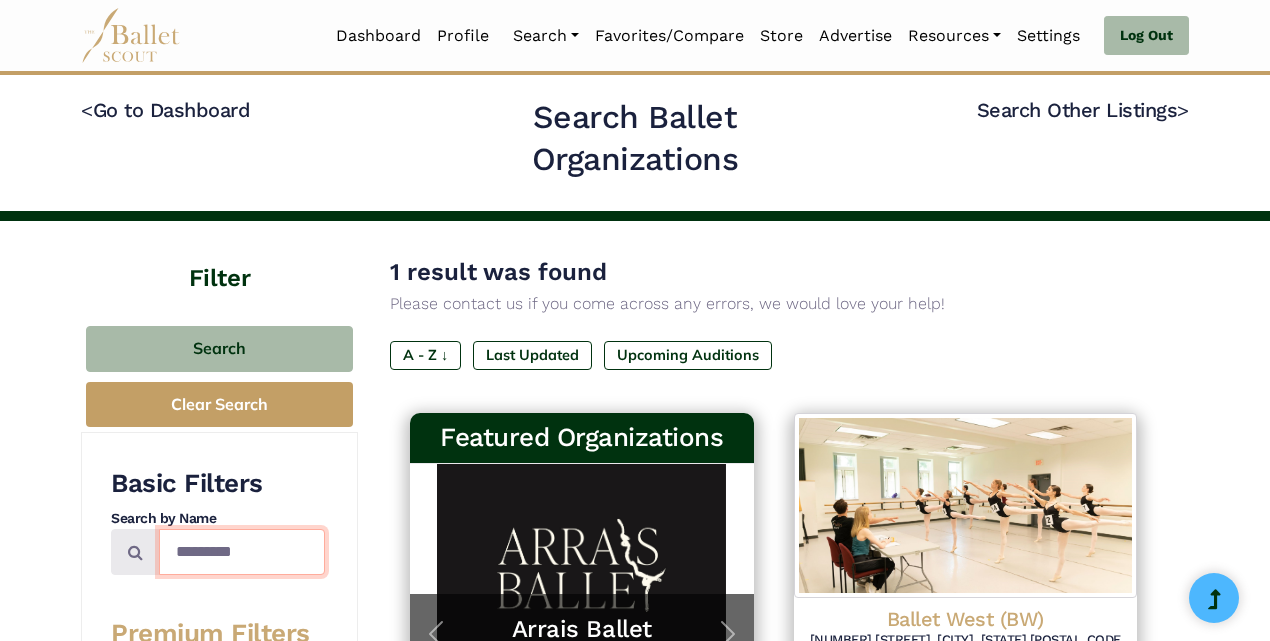 type on "*********" 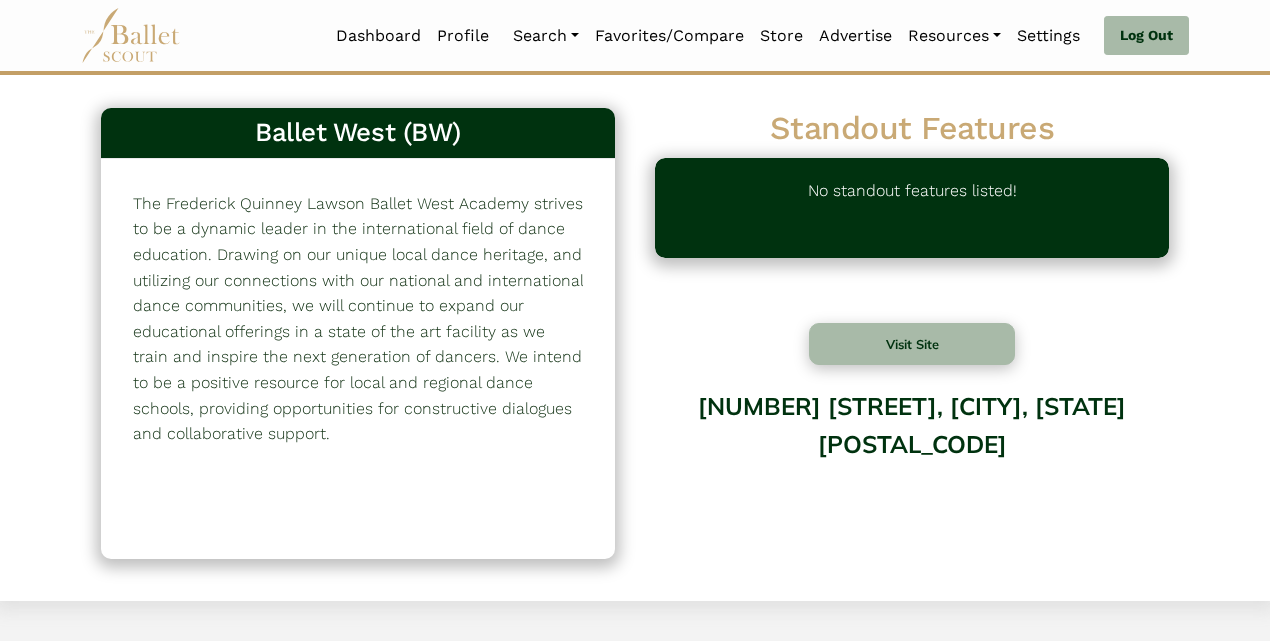 scroll, scrollTop: 0, scrollLeft: 0, axis: both 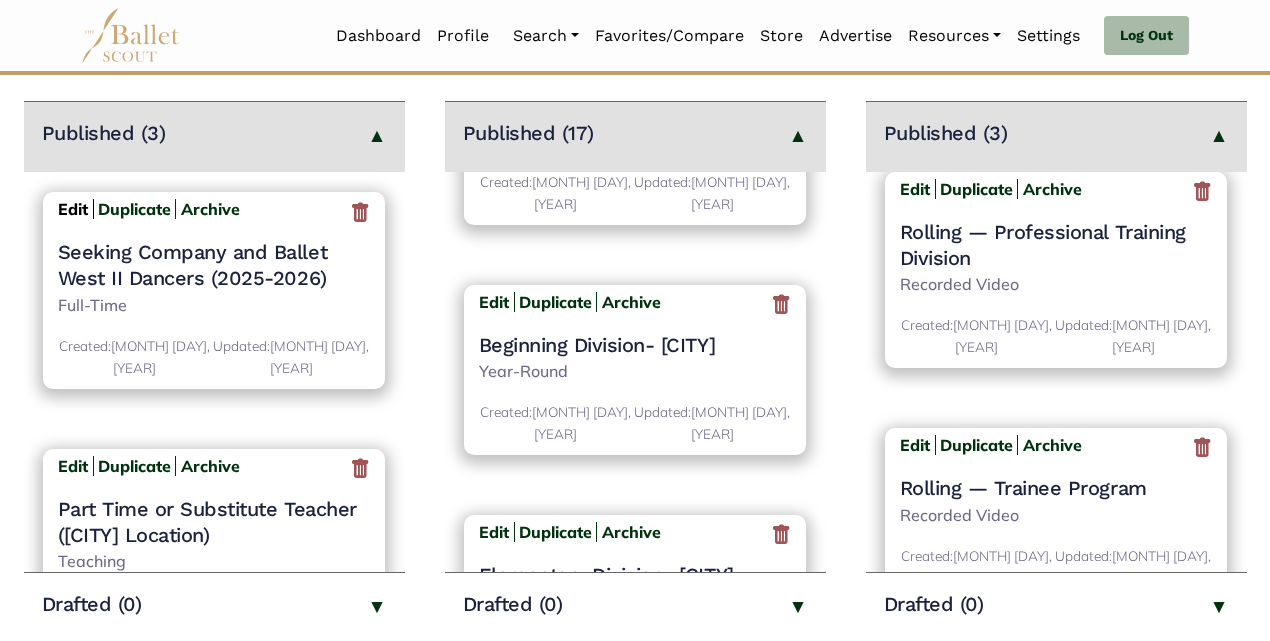 click on "Edit" at bounding box center [73, 209] 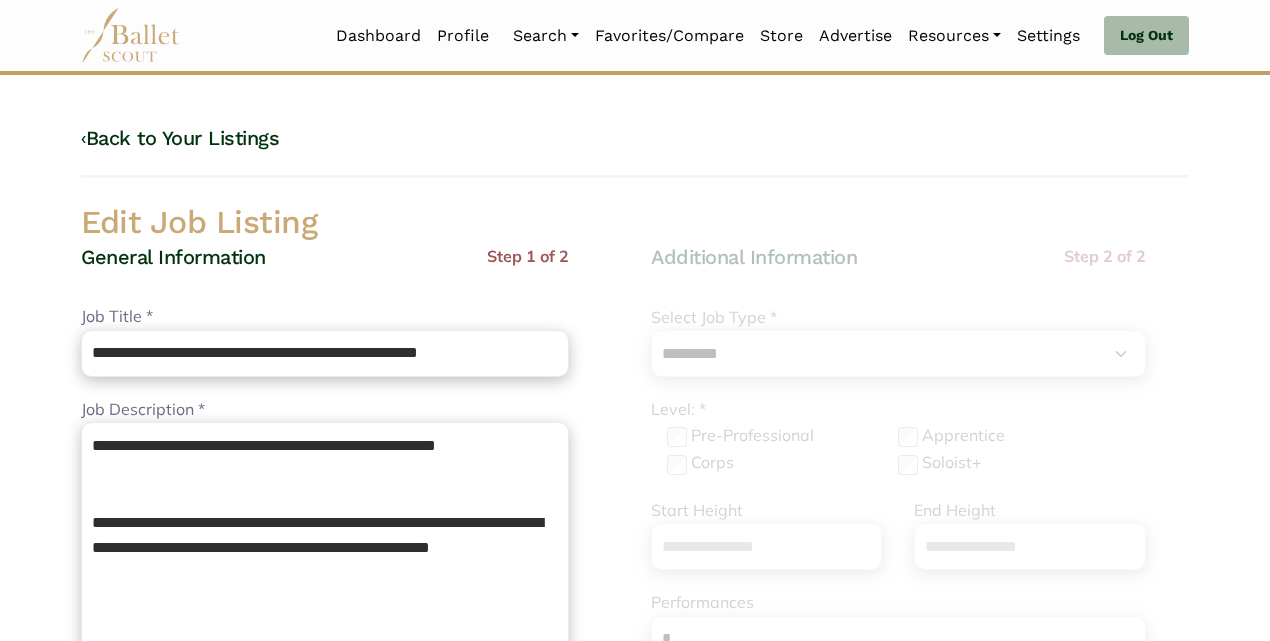 select on "*" 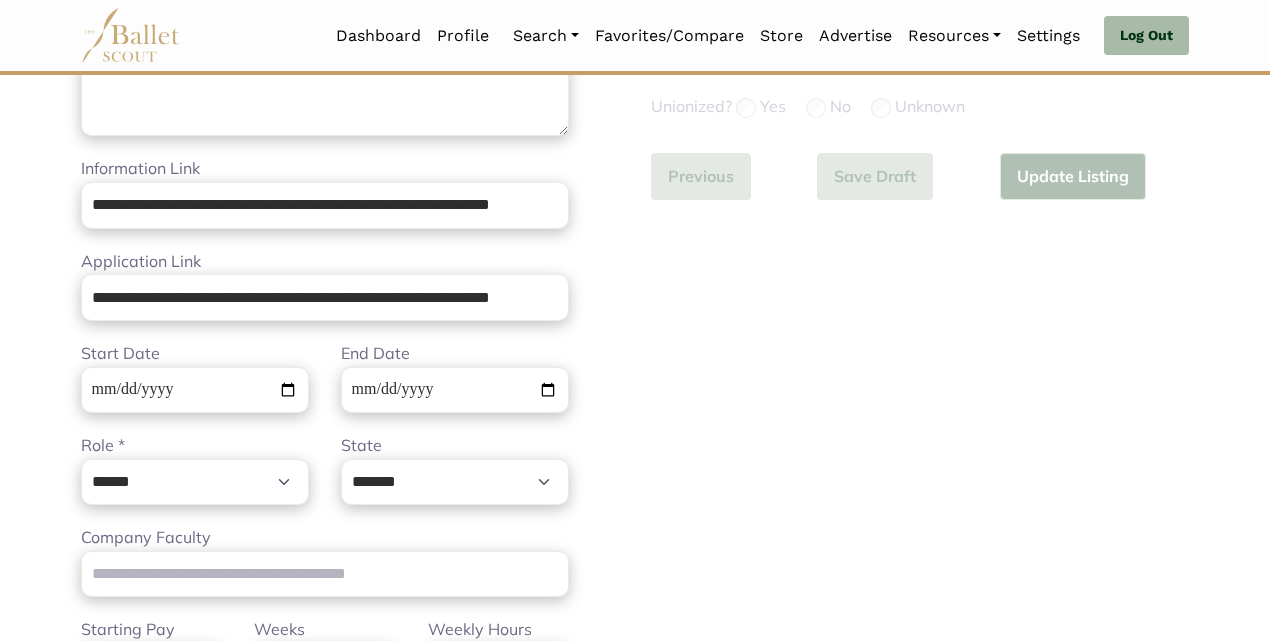 scroll, scrollTop: 635, scrollLeft: 0, axis: vertical 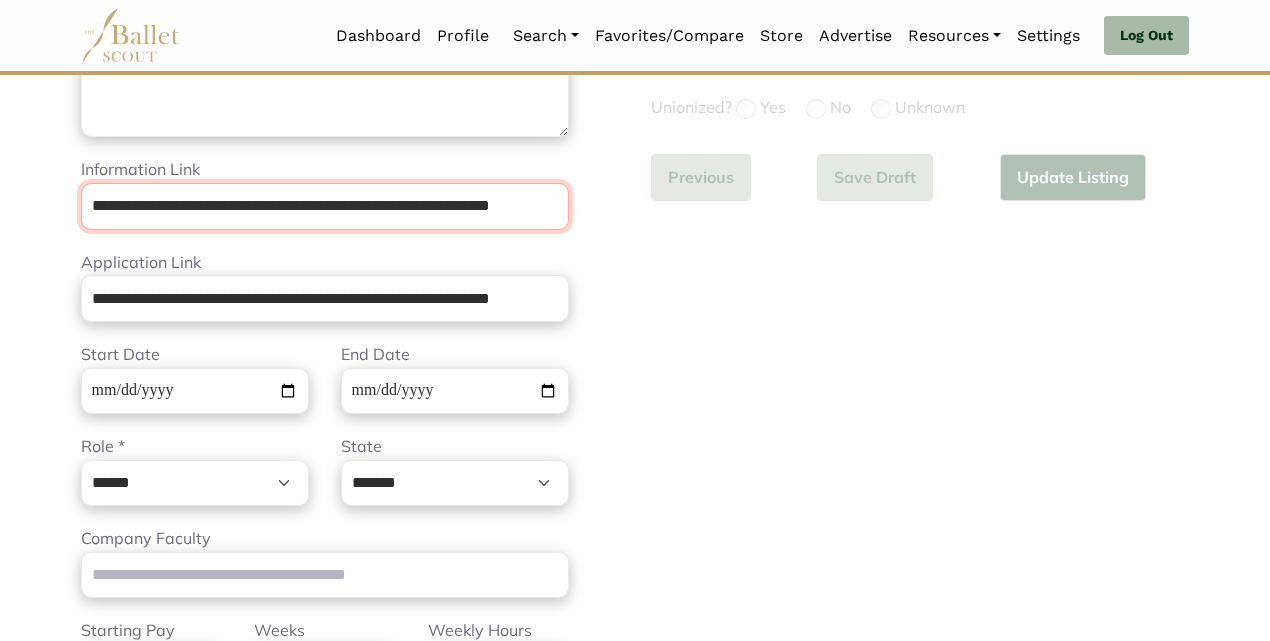 click on "**********" at bounding box center [325, 206] 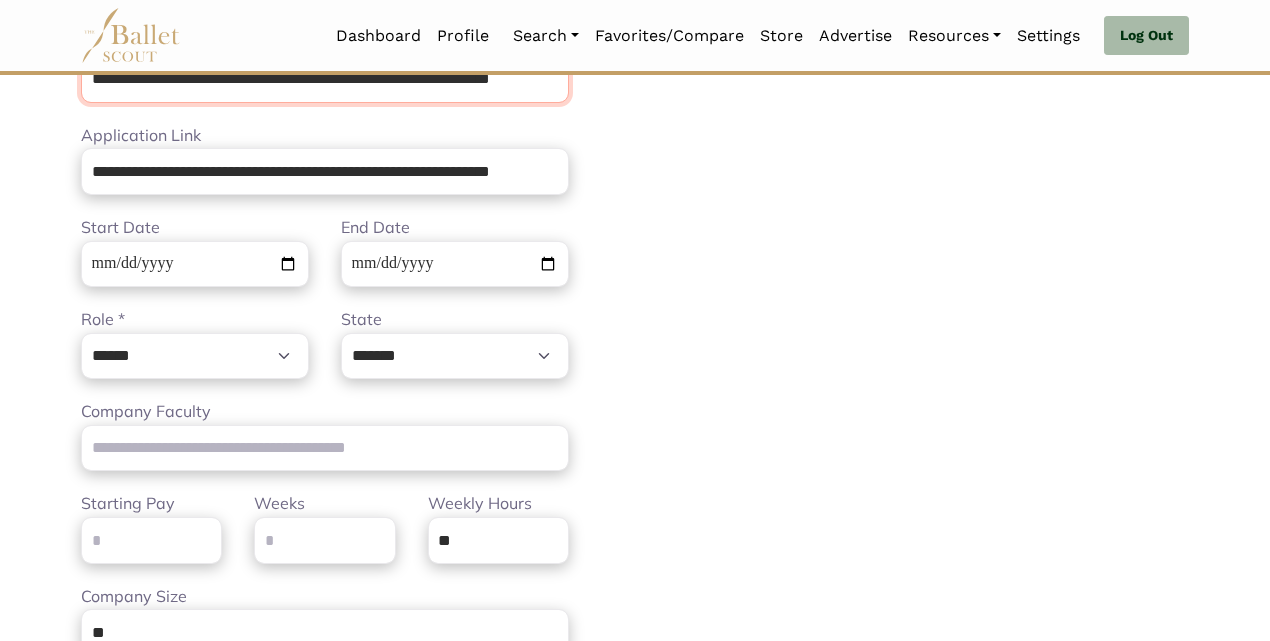 scroll, scrollTop: 793, scrollLeft: 0, axis: vertical 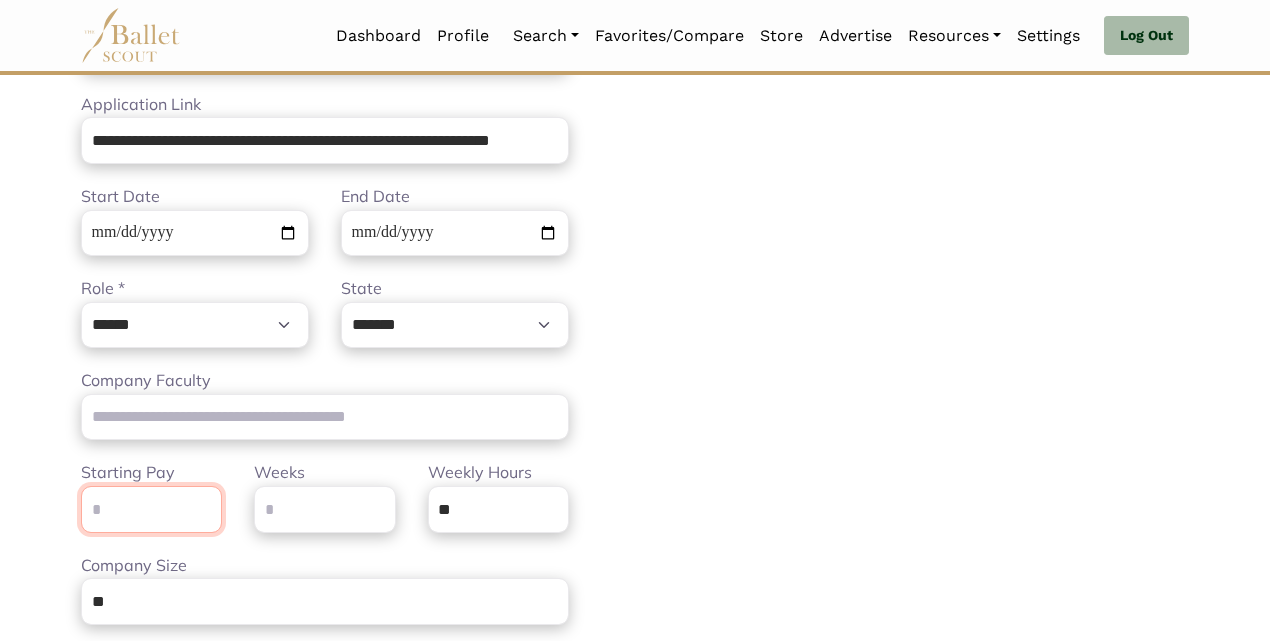 click on "Starting Pay" at bounding box center (151, 509) 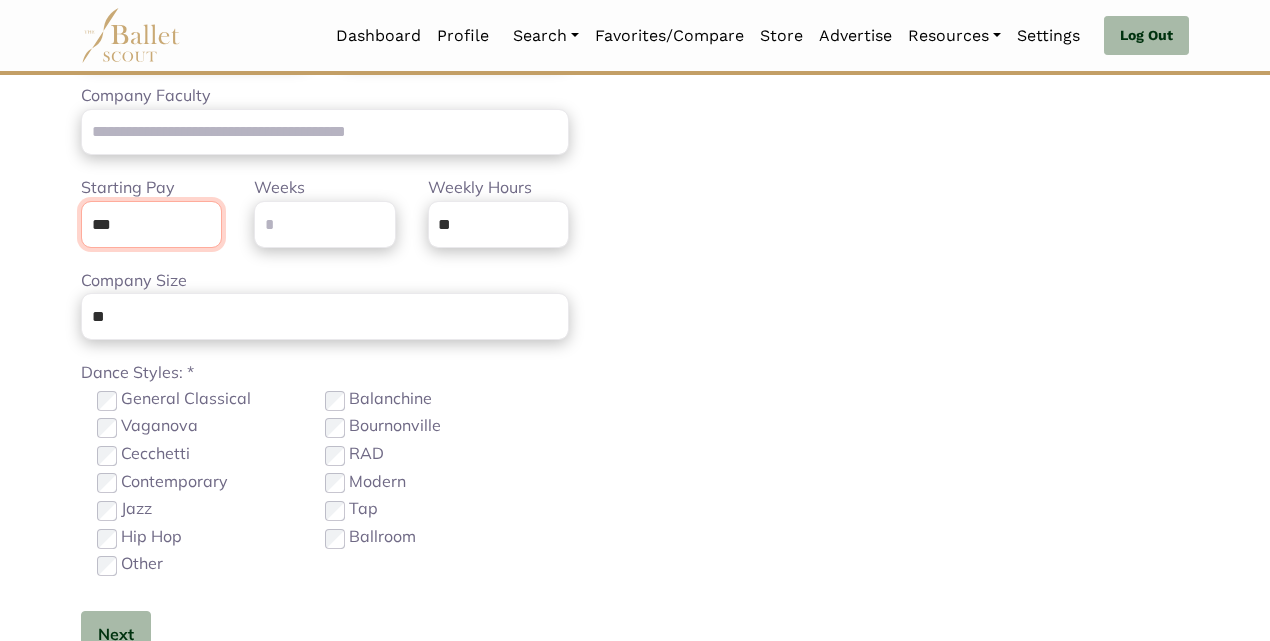 scroll, scrollTop: 1157, scrollLeft: 0, axis: vertical 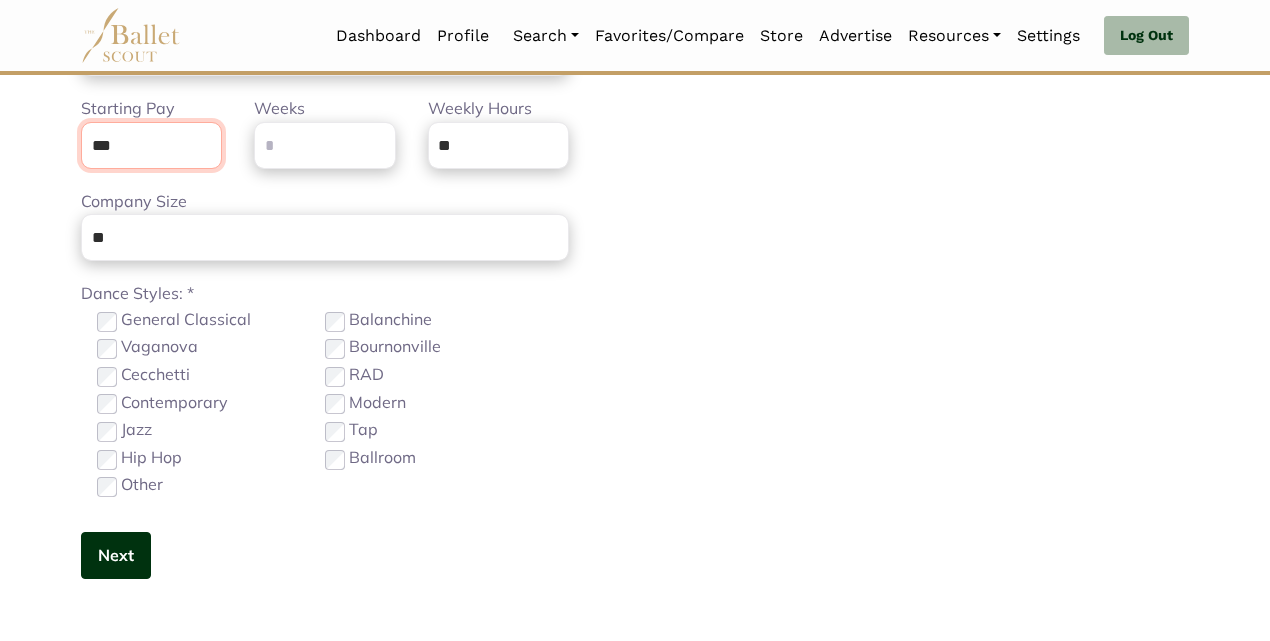 type on "***" 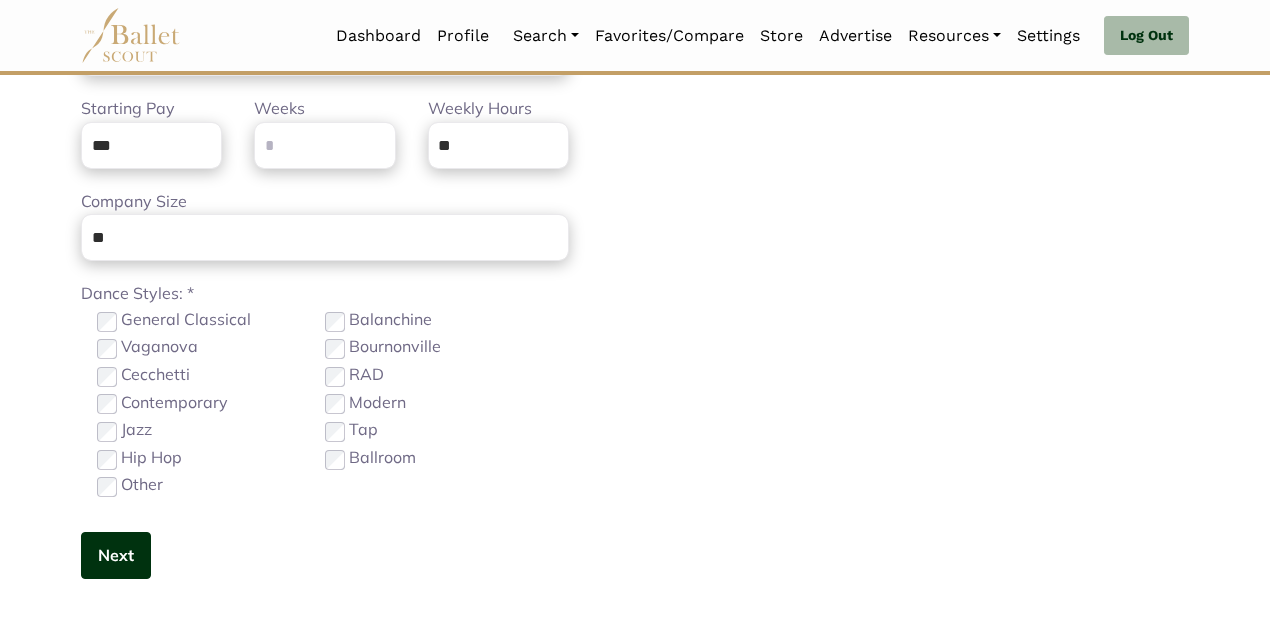 click on "Next" at bounding box center (116, 555) 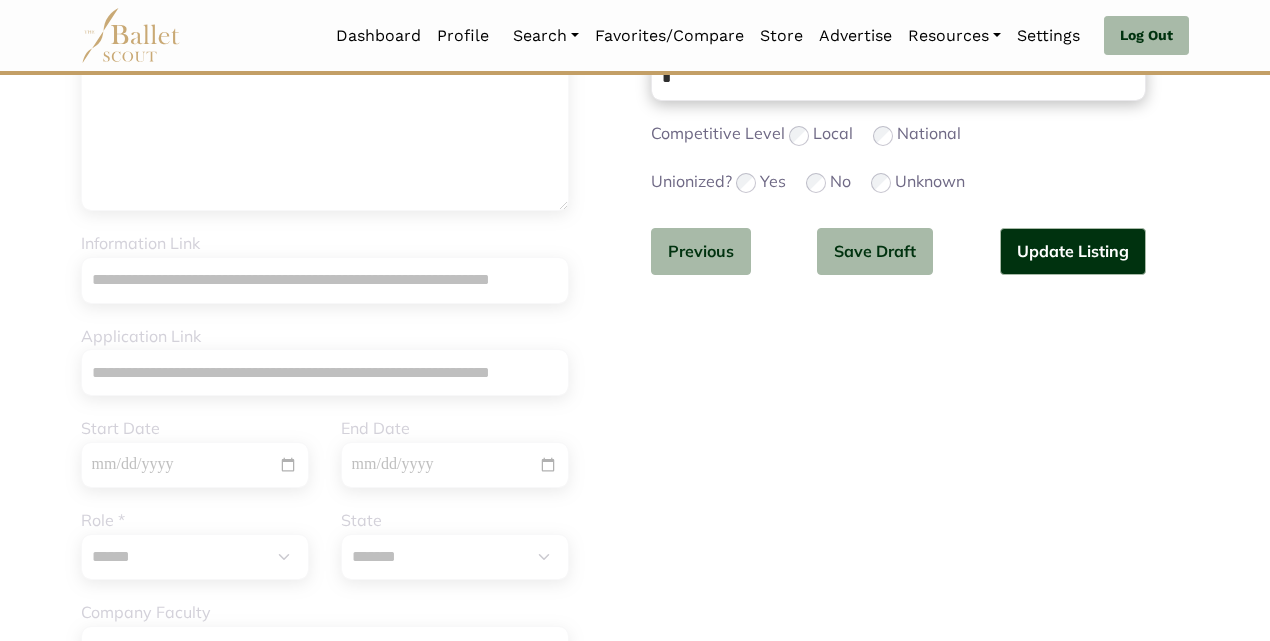 scroll, scrollTop: 559, scrollLeft: 0, axis: vertical 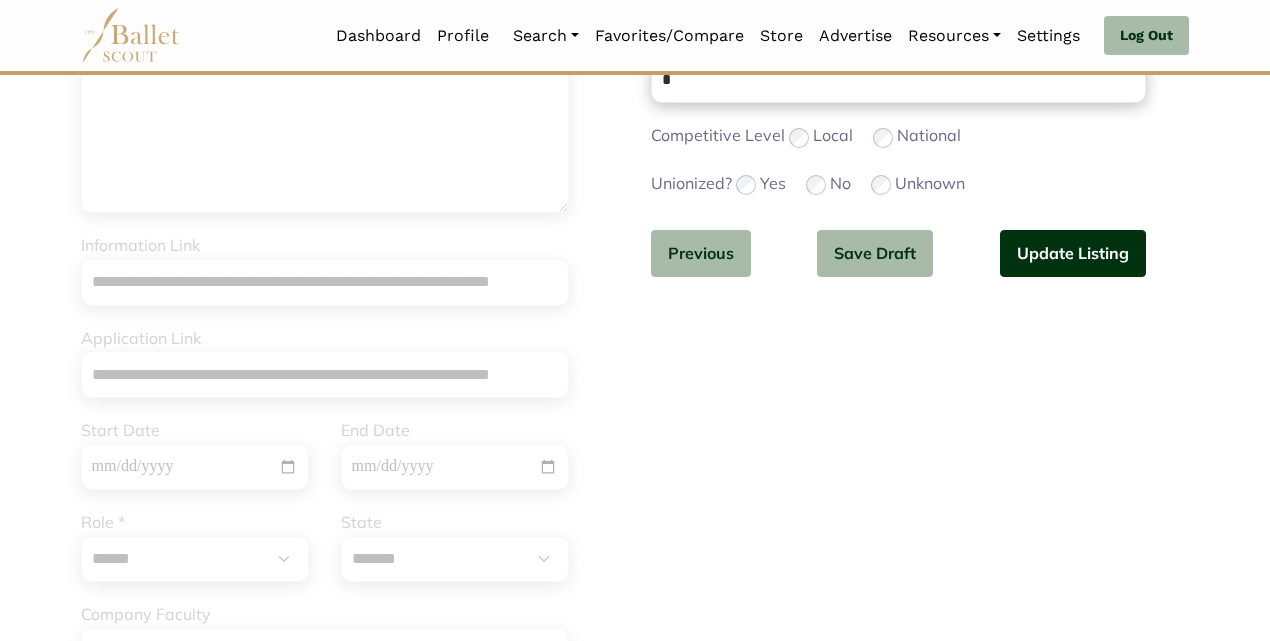 click on "Update Listing" at bounding box center [1073, 253] 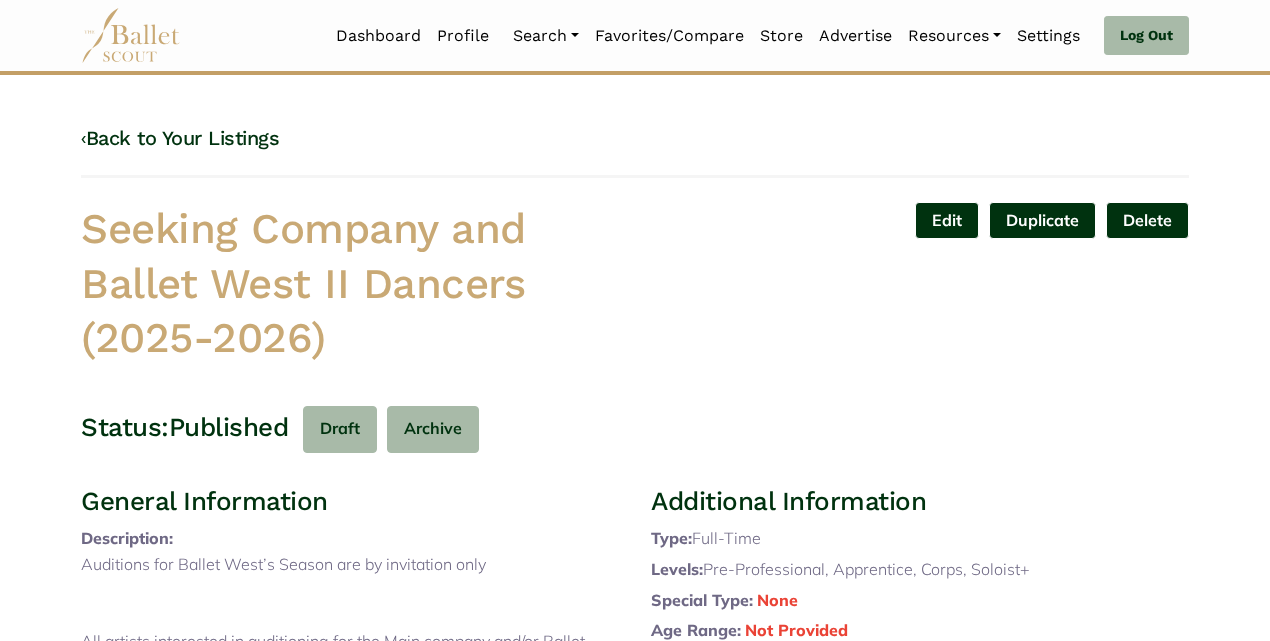 scroll, scrollTop: 0, scrollLeft: 0, axis: both 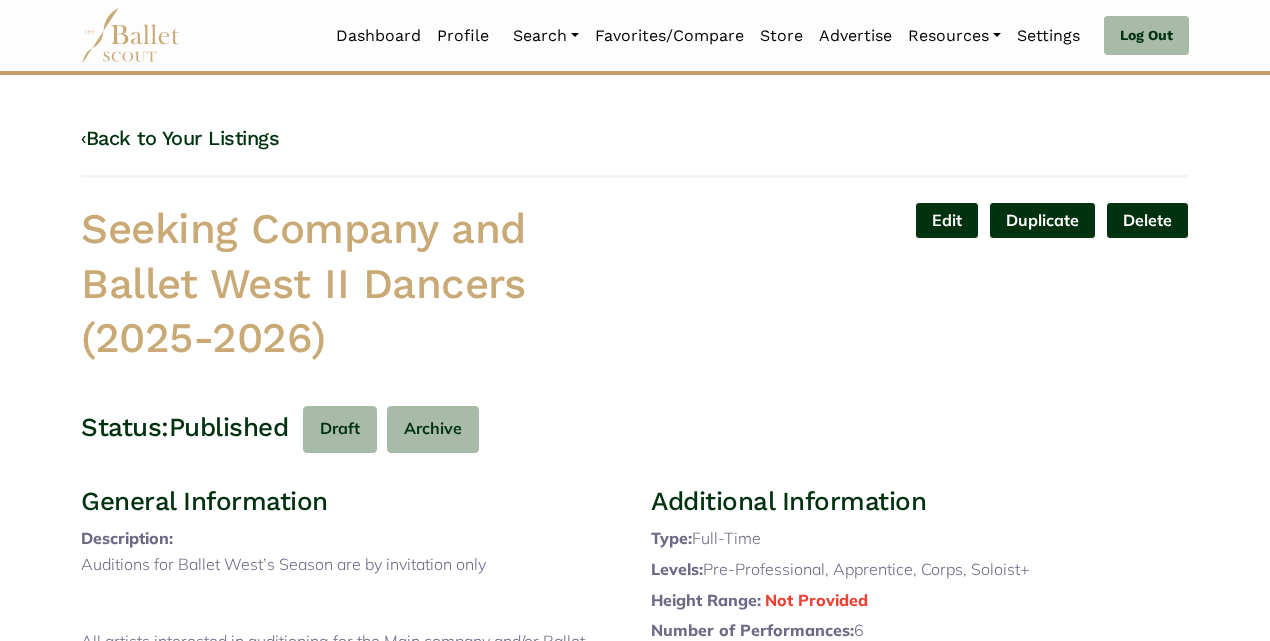 click on "Edit
Duplicate
Delete
Are you sure?
Yes
No" at bounding box center (920, 288) 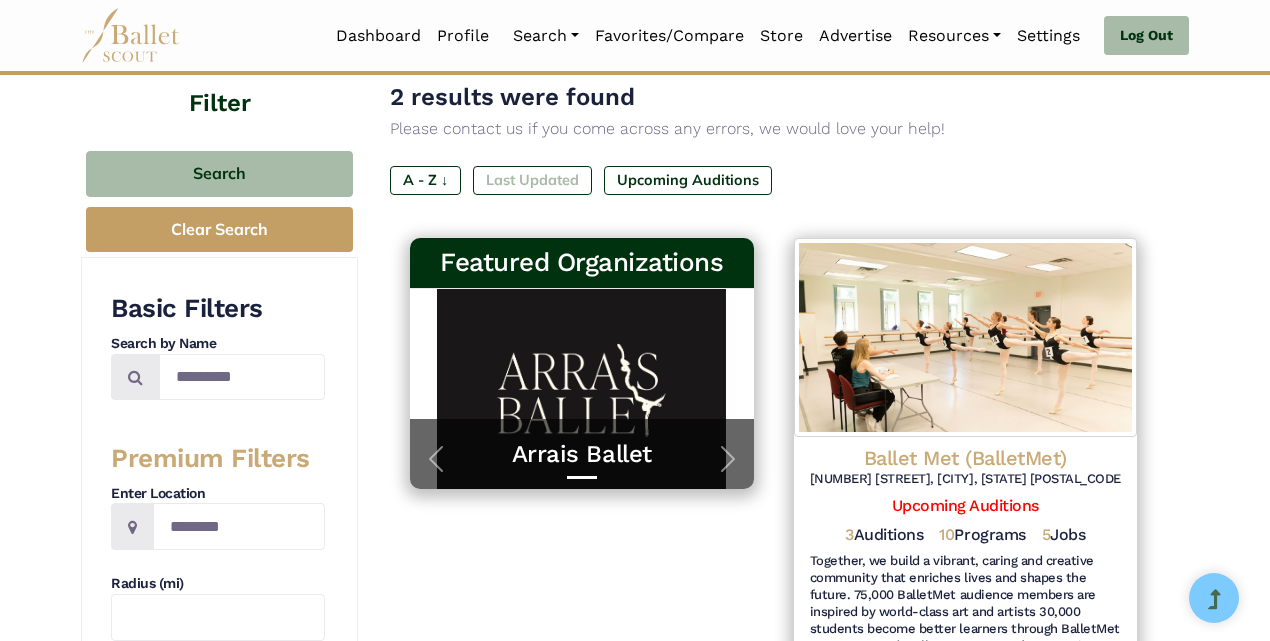 scroll, scrollTop: 212, scrollLeft: 0, axis: vertical 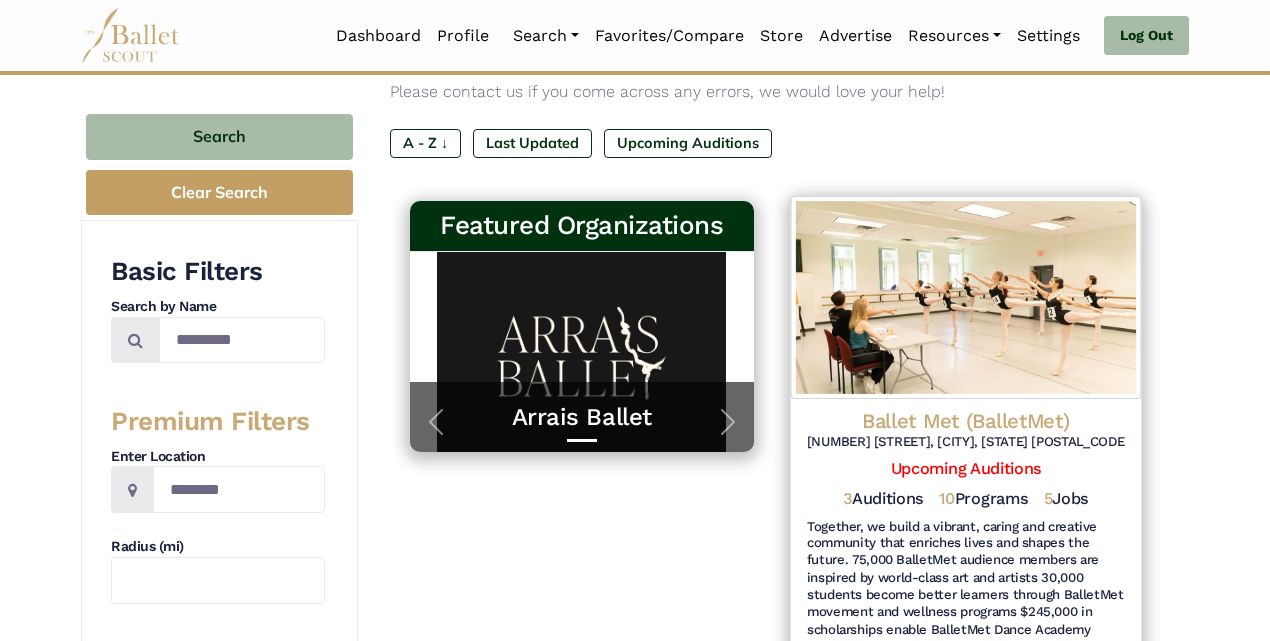 click on "Ballet Met (BalletMet)" at bounding box center [965, 420] 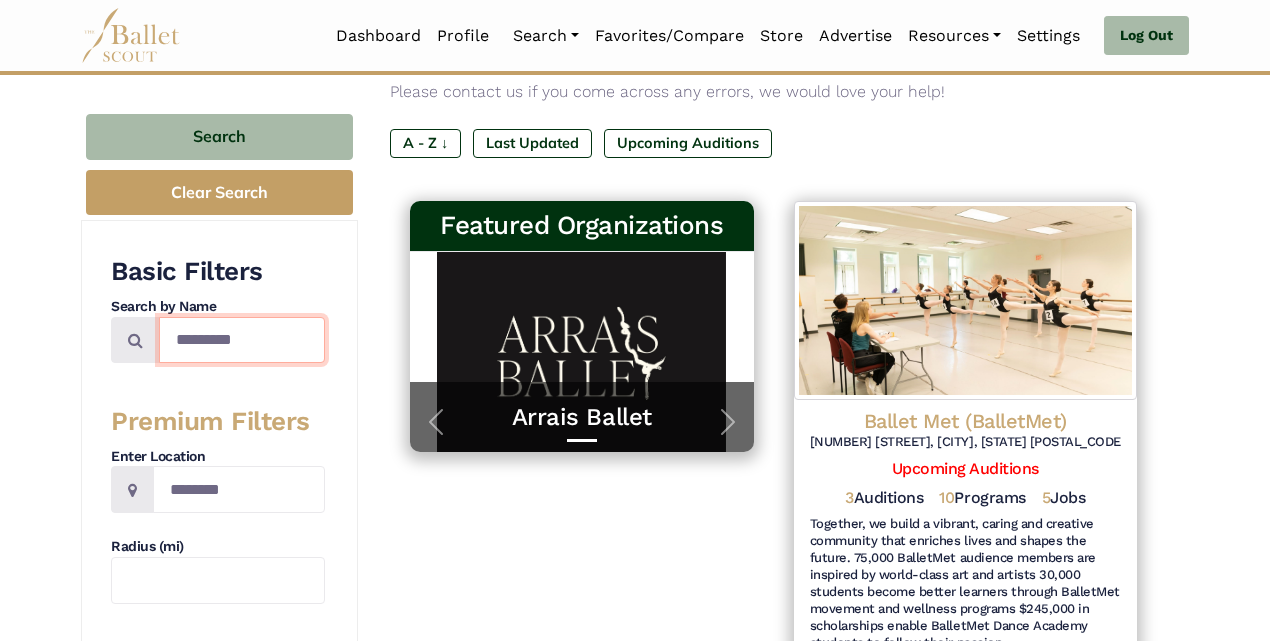 click on "*********" at bounding box center (242, 340) 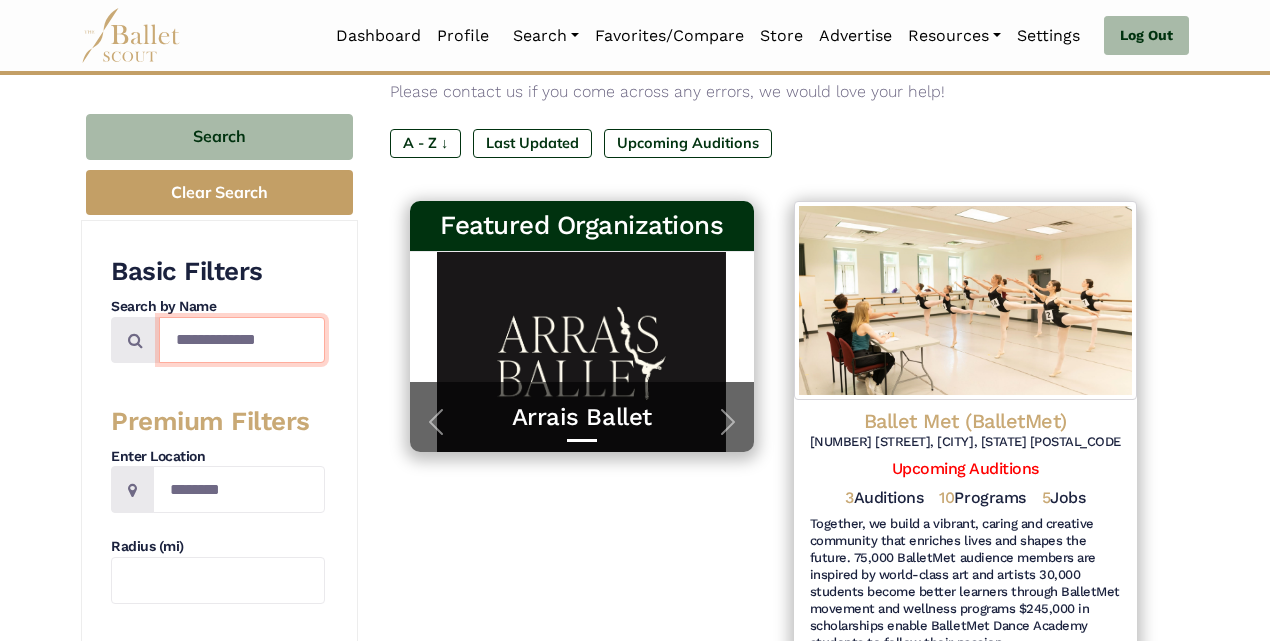 type on "**********" 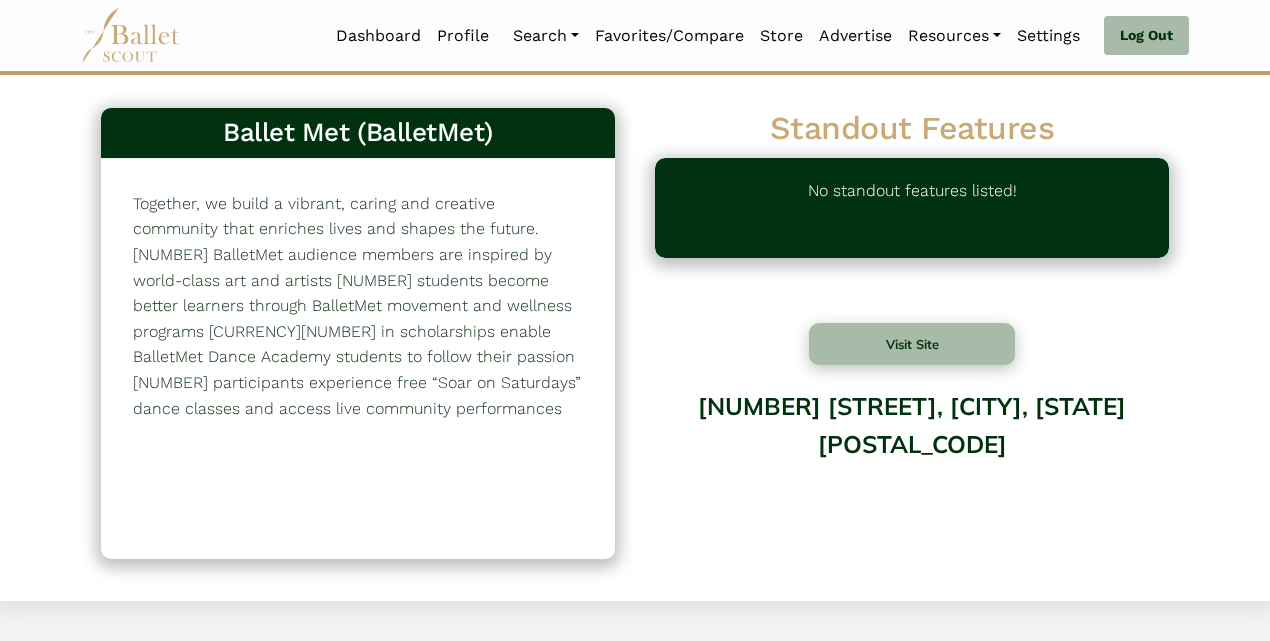 scroll, scrollTop: 0, scrollLeft: 0, axis: both 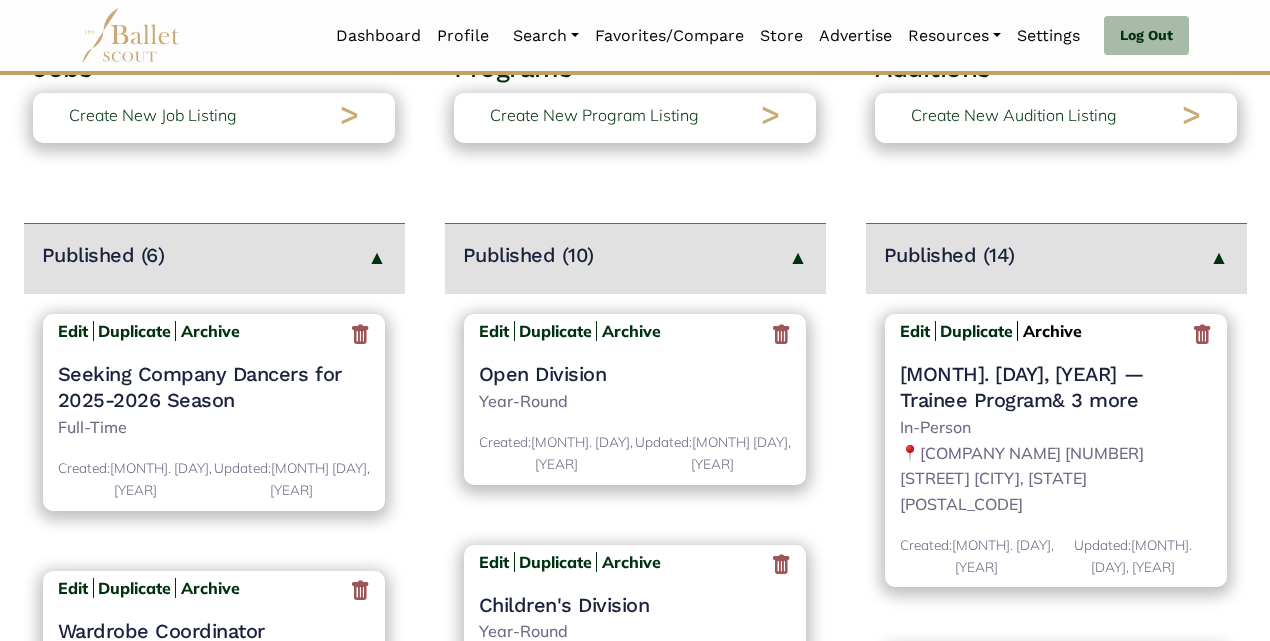 click on "Archive" at bounding box center [1052, 331] 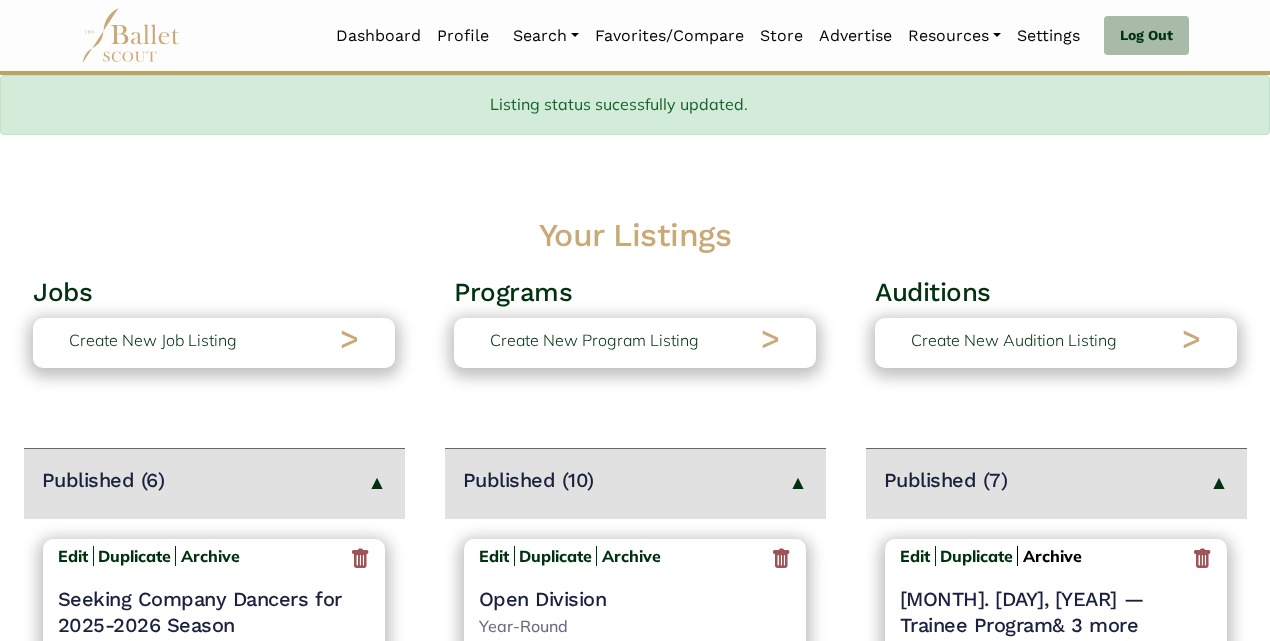 scroll, scrollTop: 165, scrollLeft: 0, axis: vertical 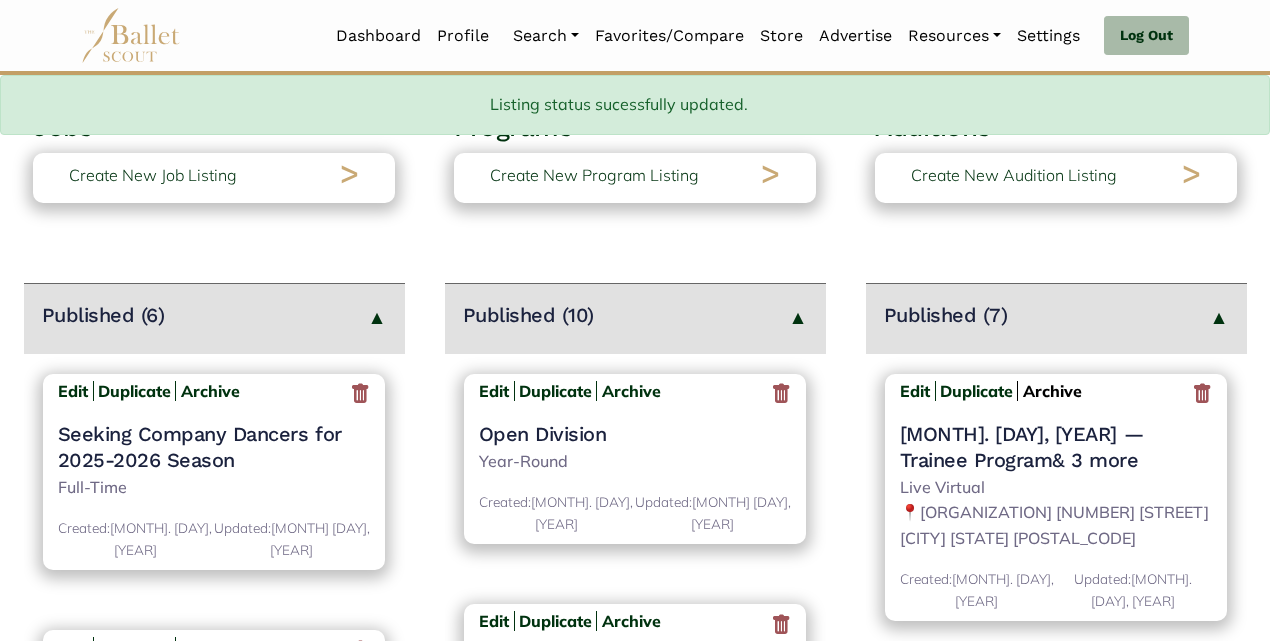 click on "Archive" at bounding box center [1052, 391] 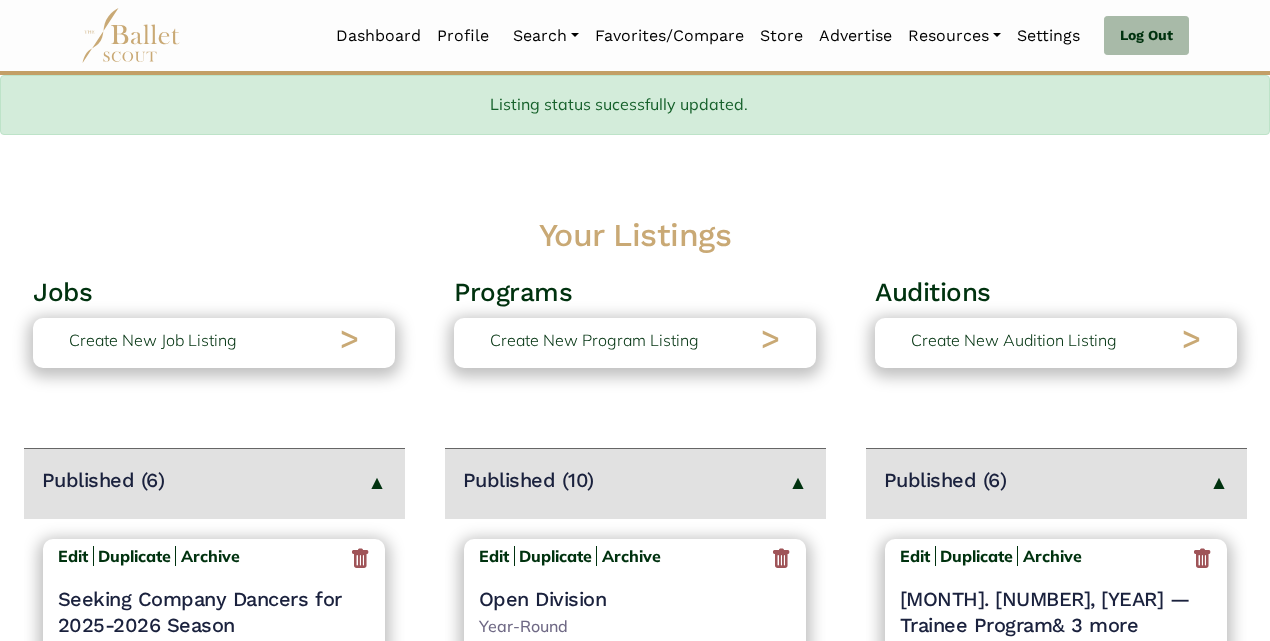scroll, scrollTop: 165, scrollLeft: 0, axis: vertical 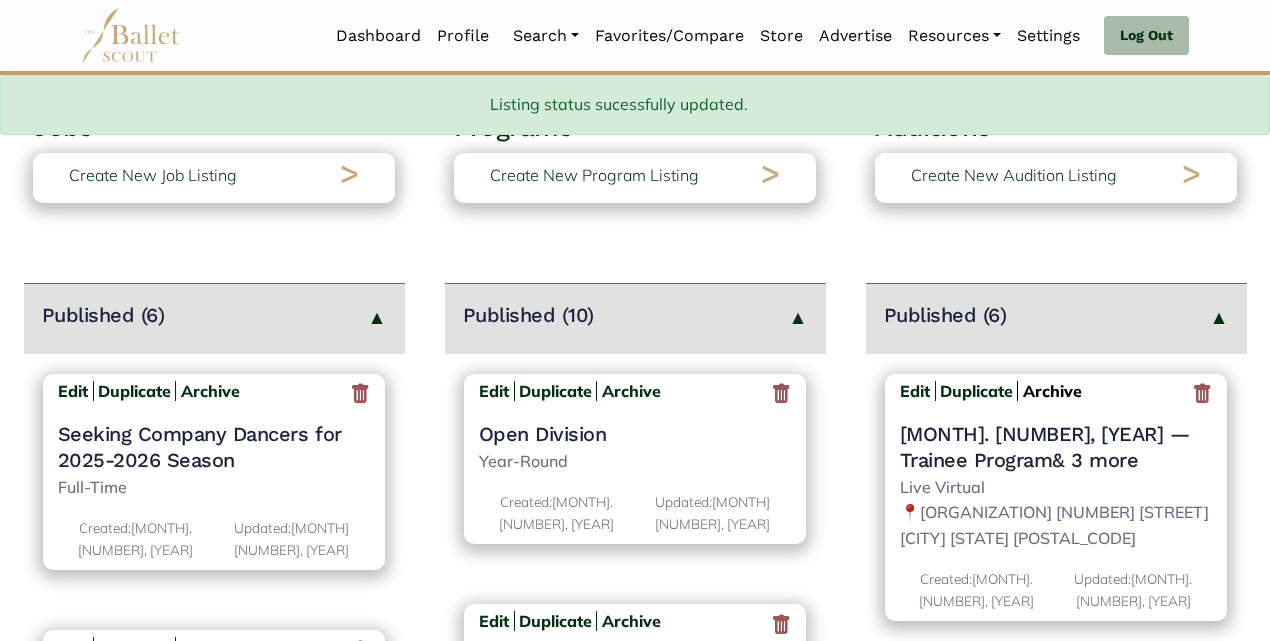click on "Archive" at bounding box center [1052, 391] 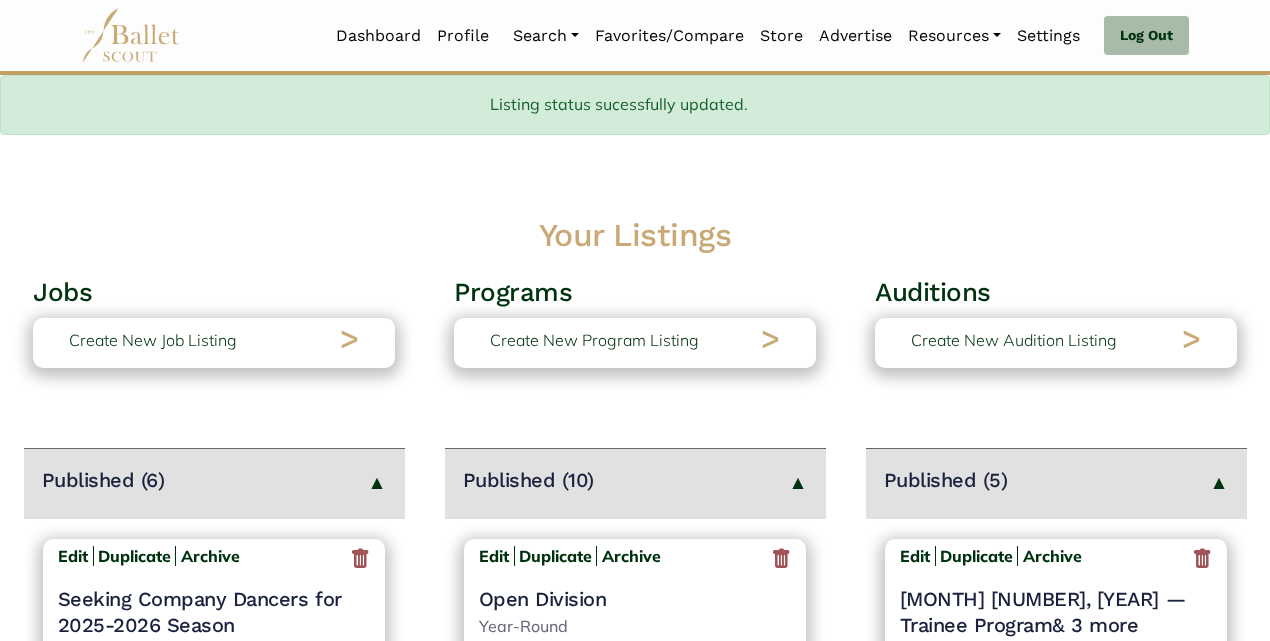 scroll, scrollTop: 165, scrollLeft: 0, axis: vertical 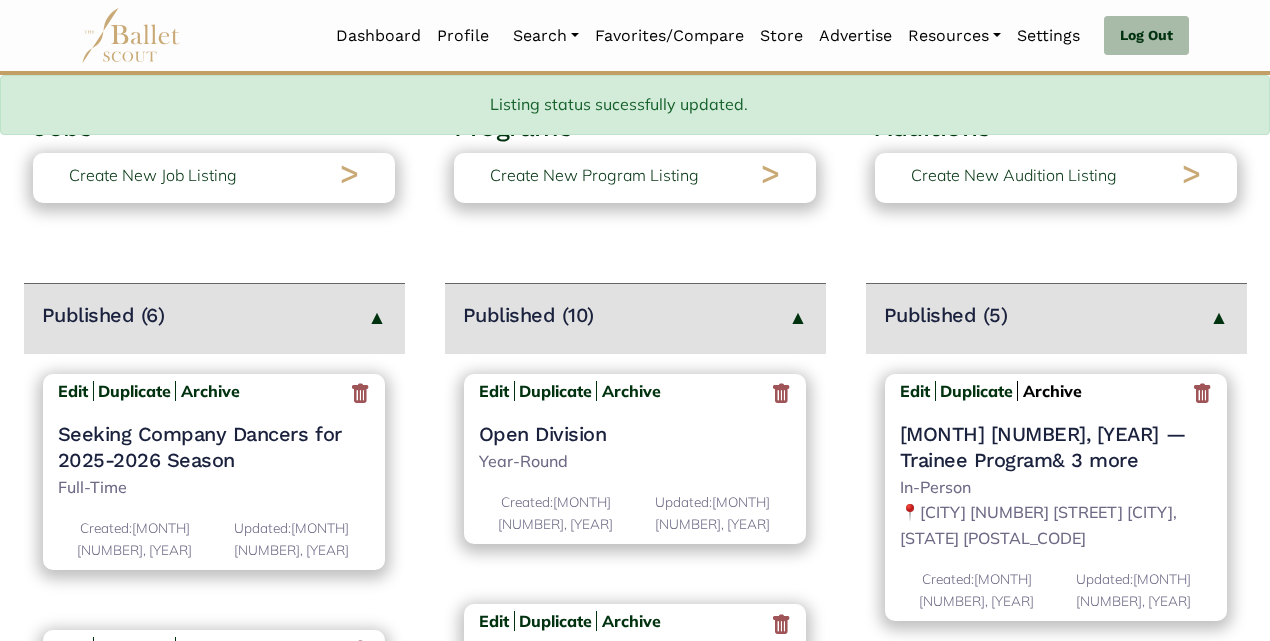 click on "Archive" at bounding box center [1052, 391] 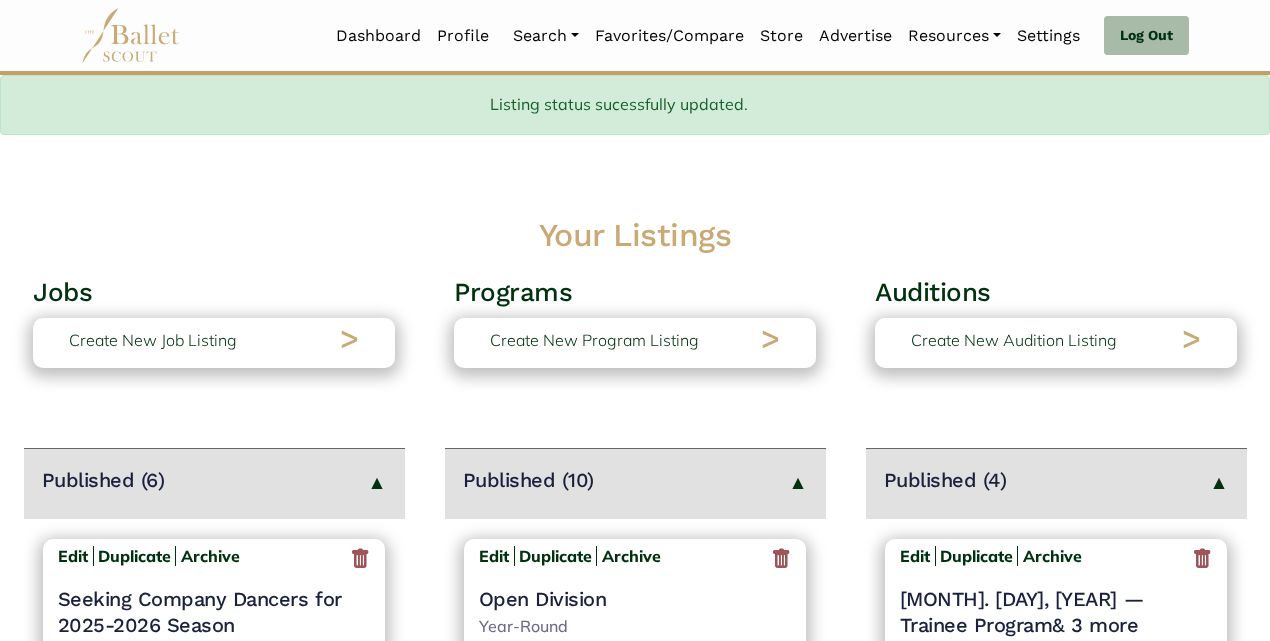 scroll, scrollTop: 165, scrollLeft: 0, axis: vertical 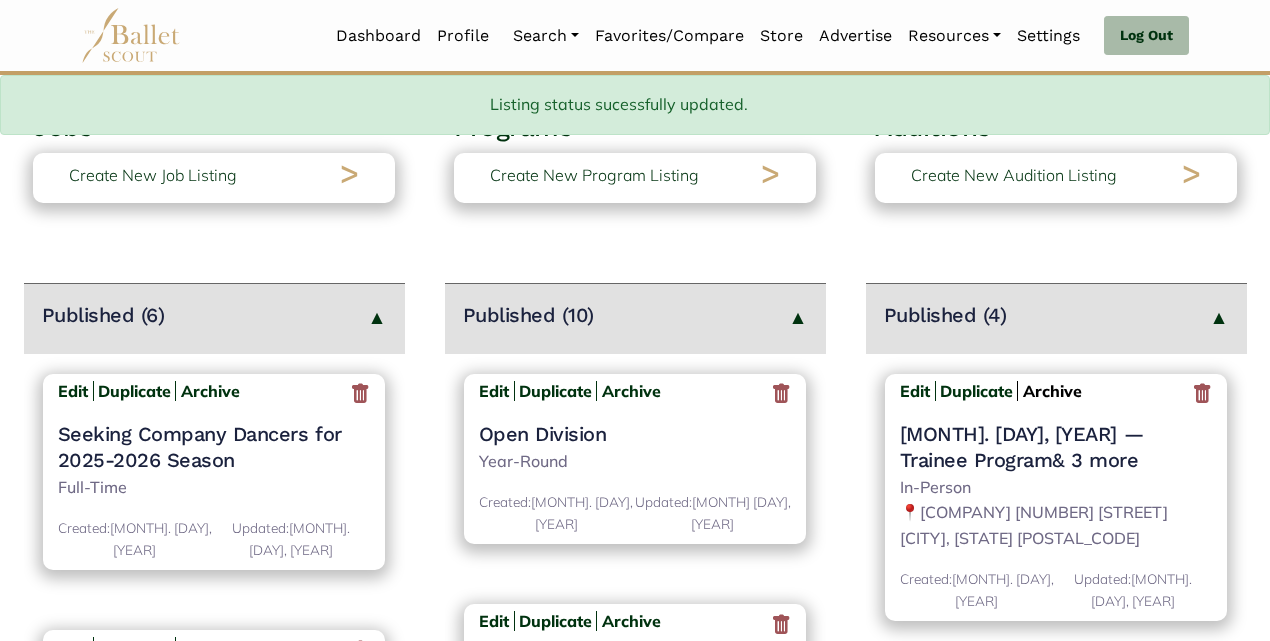 click on "Archive" at bounding box center (1052, 391) 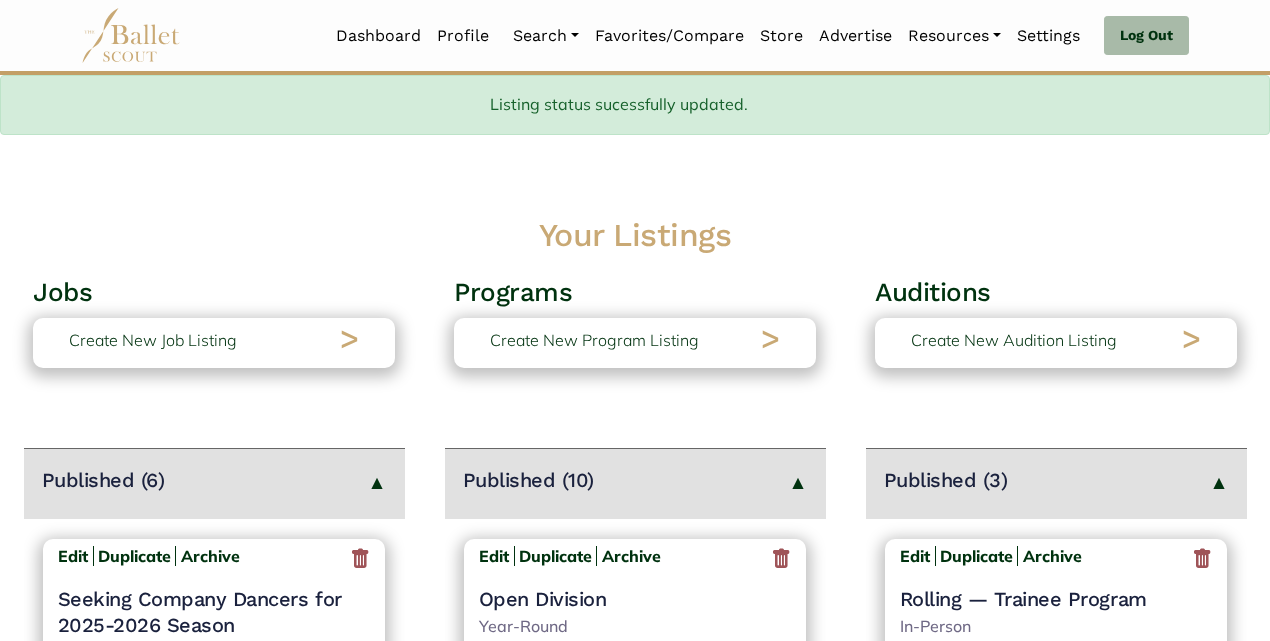 scroll, scrollTop: 165, scrollLeft: 0, axis: vertical 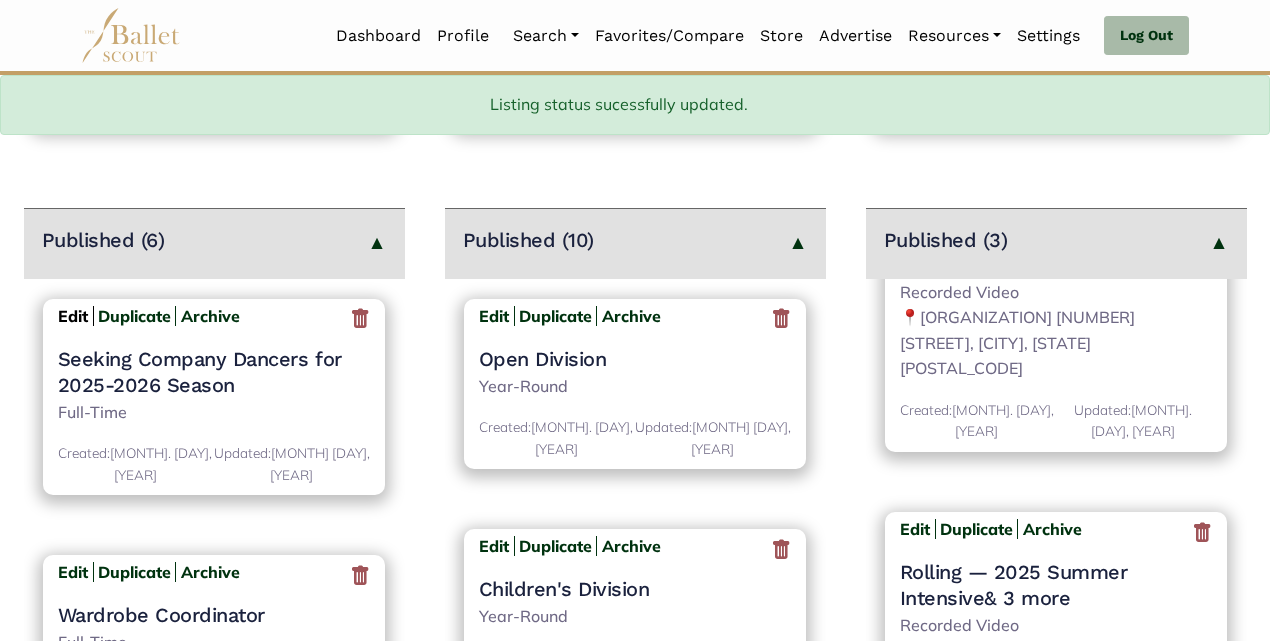 click on "Edit" at bounding box center [73, 316] 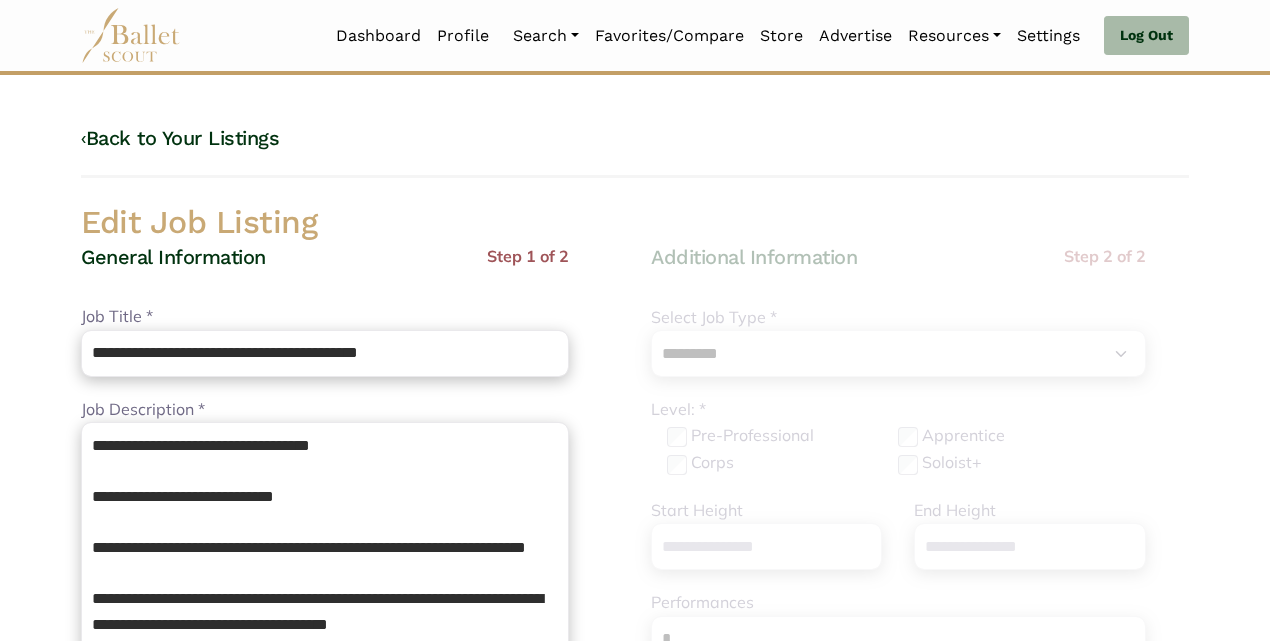 select on "*" 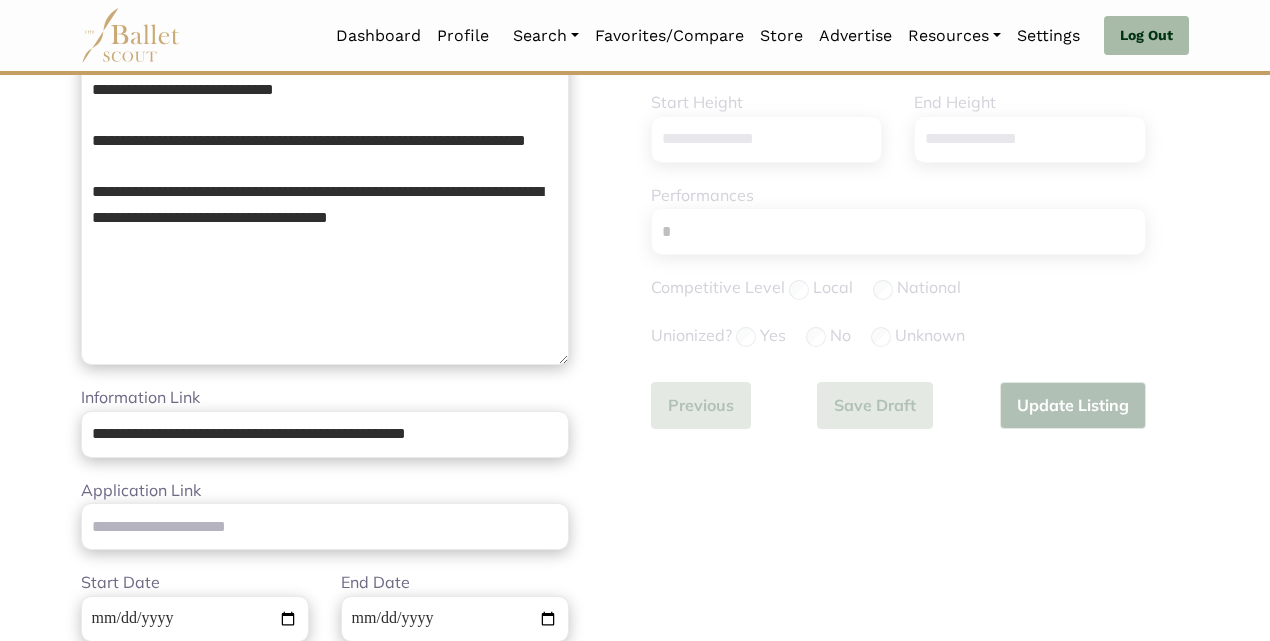 scroll, scrollTop: 436, scrollLeft: 0, axis: vertical 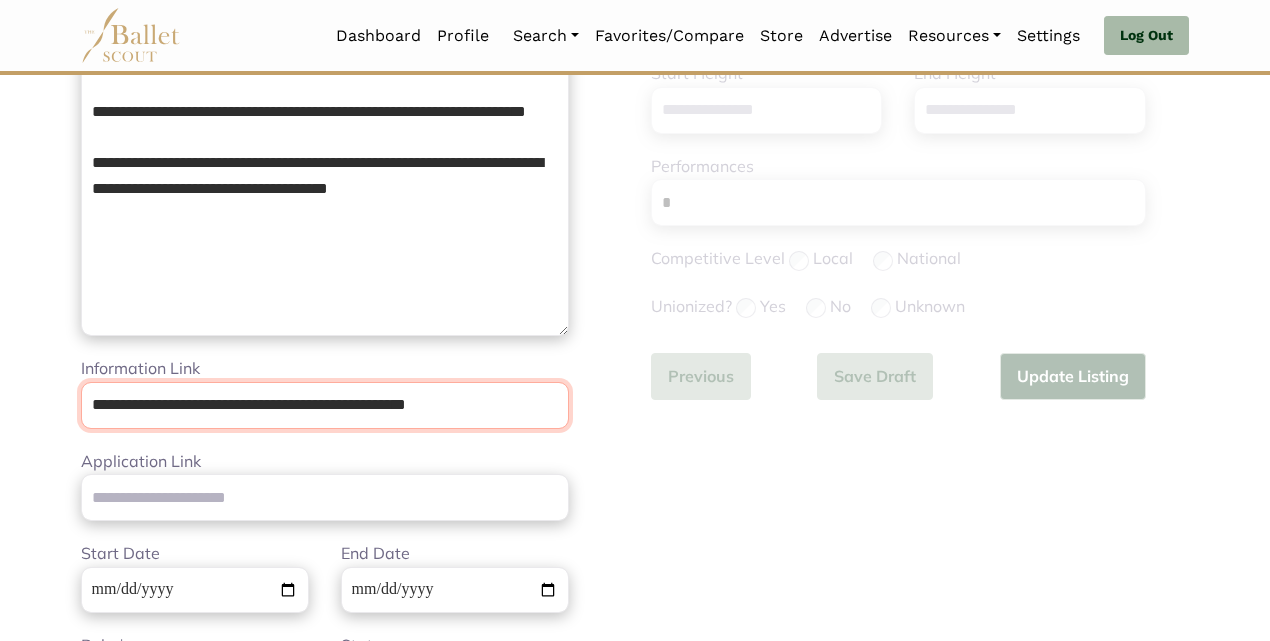 click on "**********" at bounding box center [325, 405] 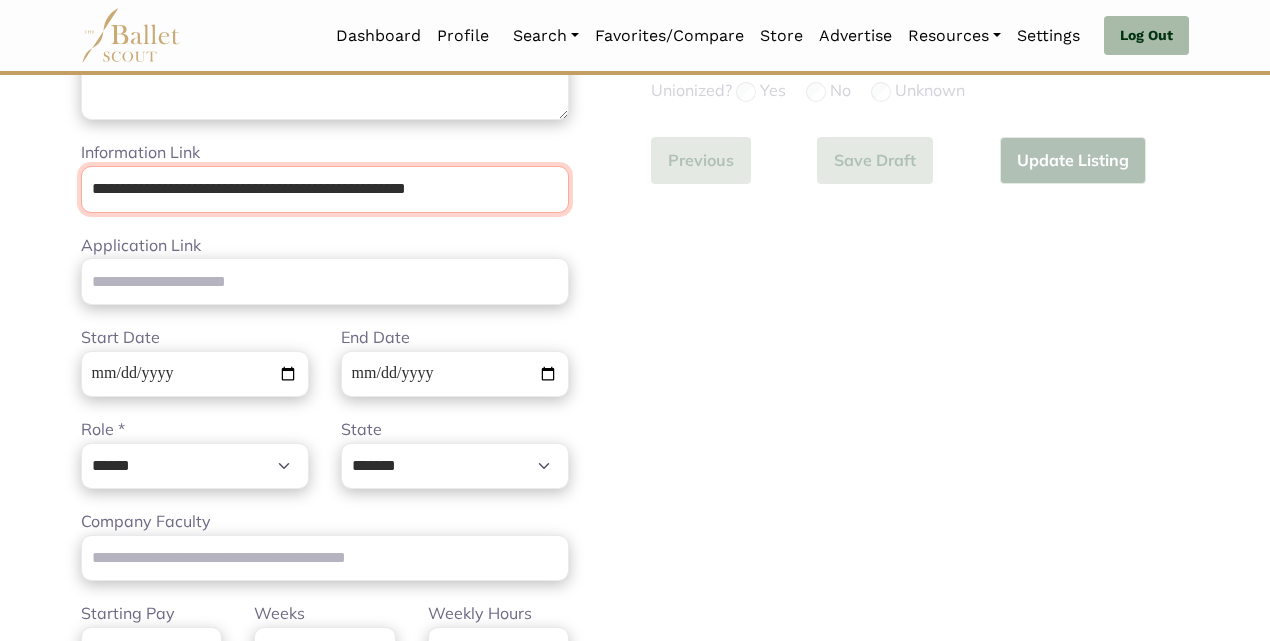 scroll, scrollTop: 641, scrollLeft: 0, axis: vertical 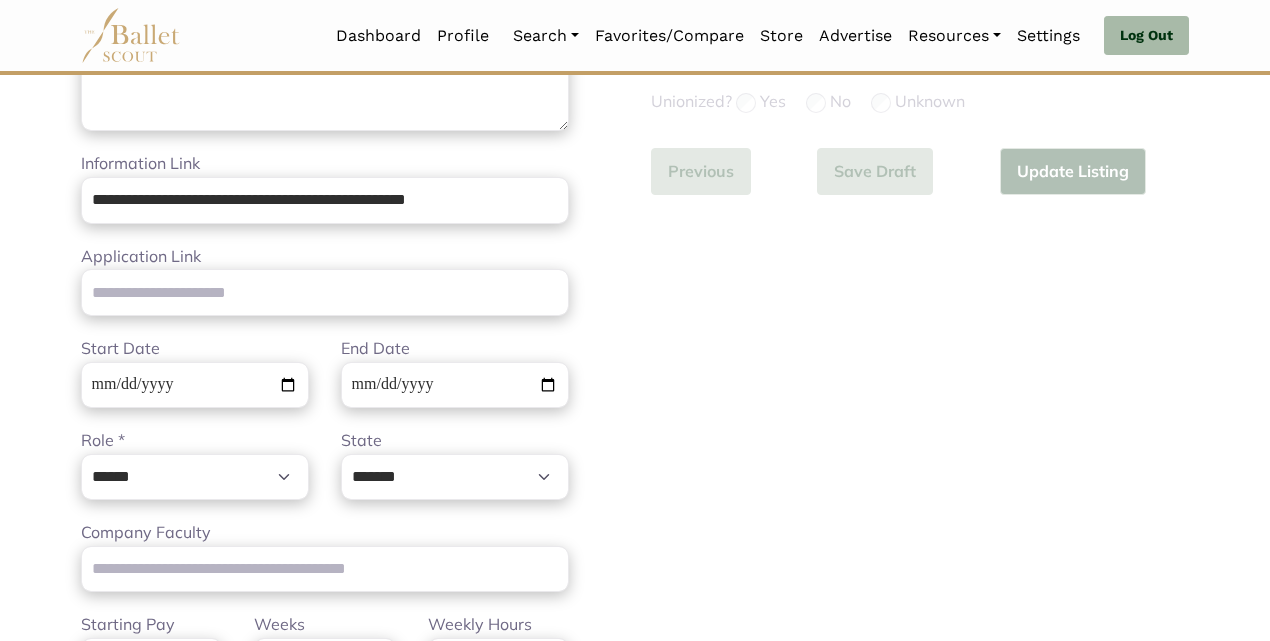 click on "Start Date" at bounding box center [195, 372] 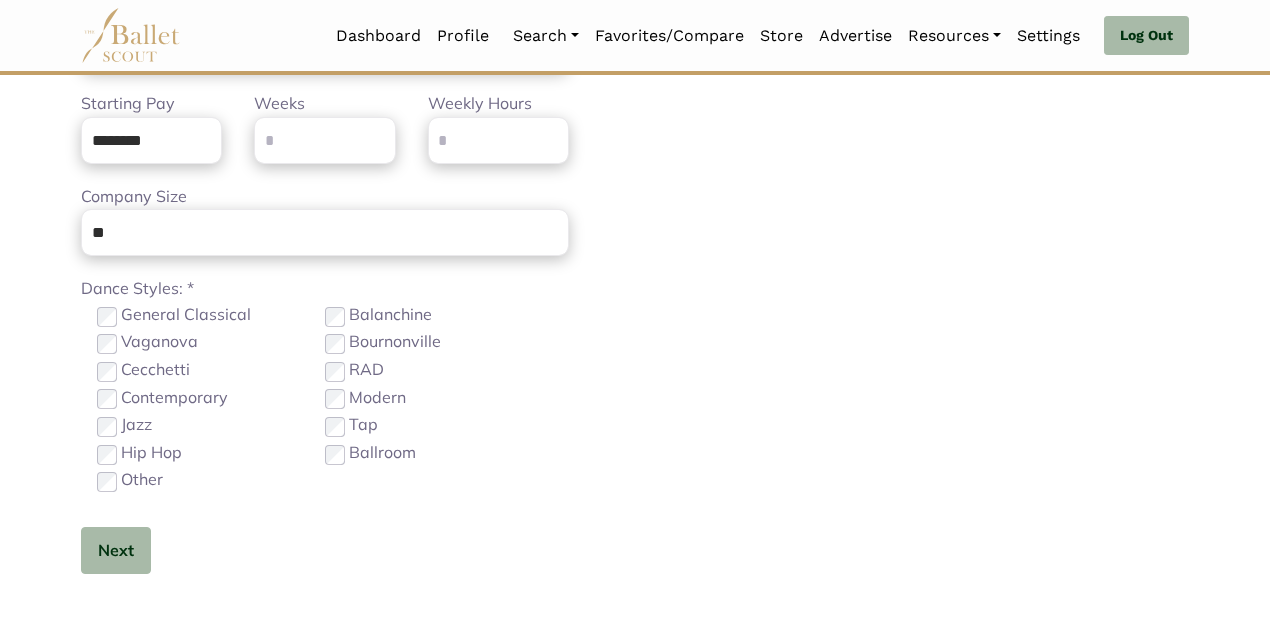 scroll, scrollTop: 1195, scrollLeft: 0, axis: vertical 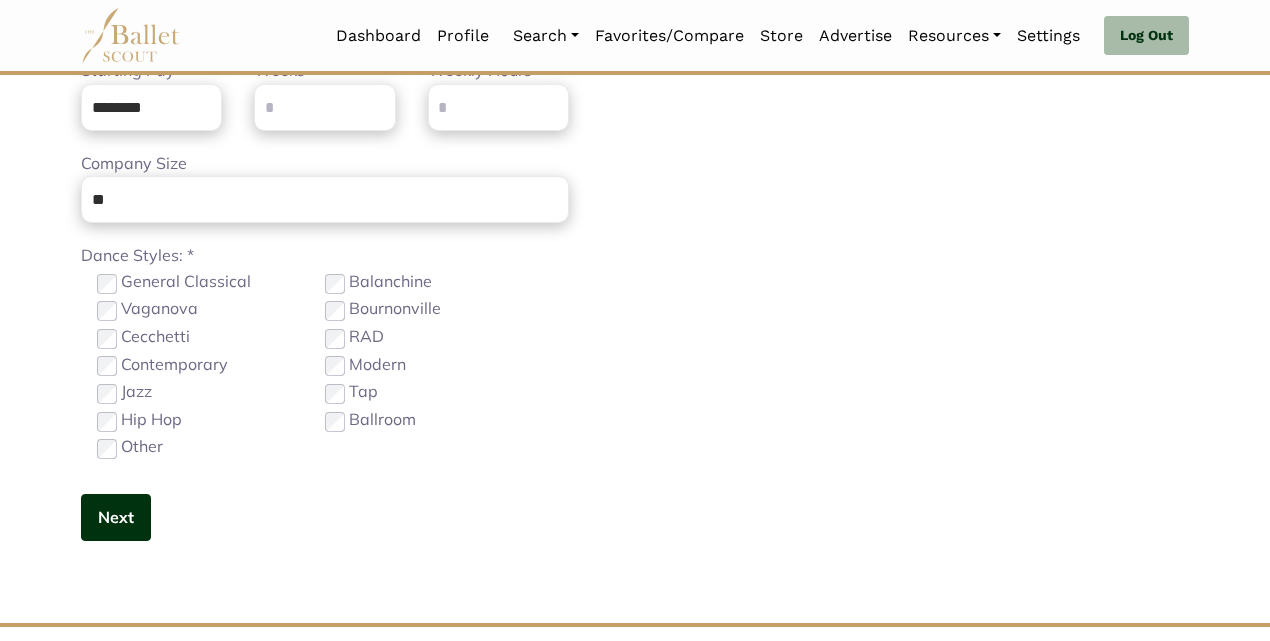click on "Next" at bounding box center (116, 517) 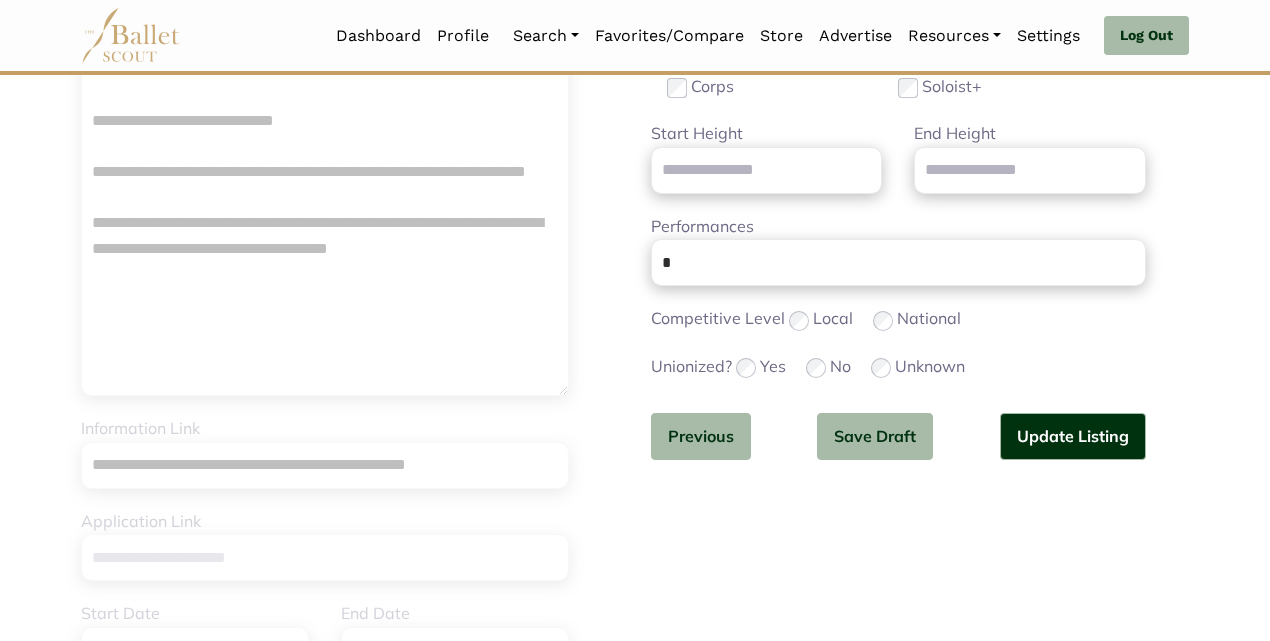 scroll, scrollTop: 382, scrollLeft: 0, axis: vertical 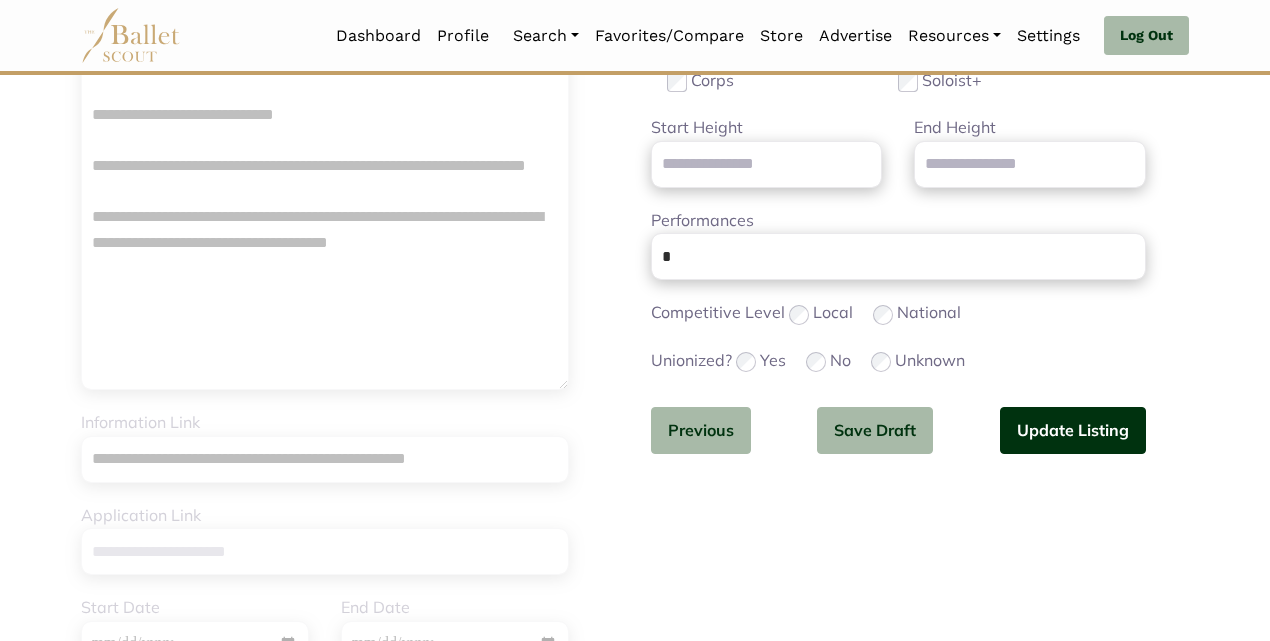 click on "Update Listing" at bounding box center [1073, 430] 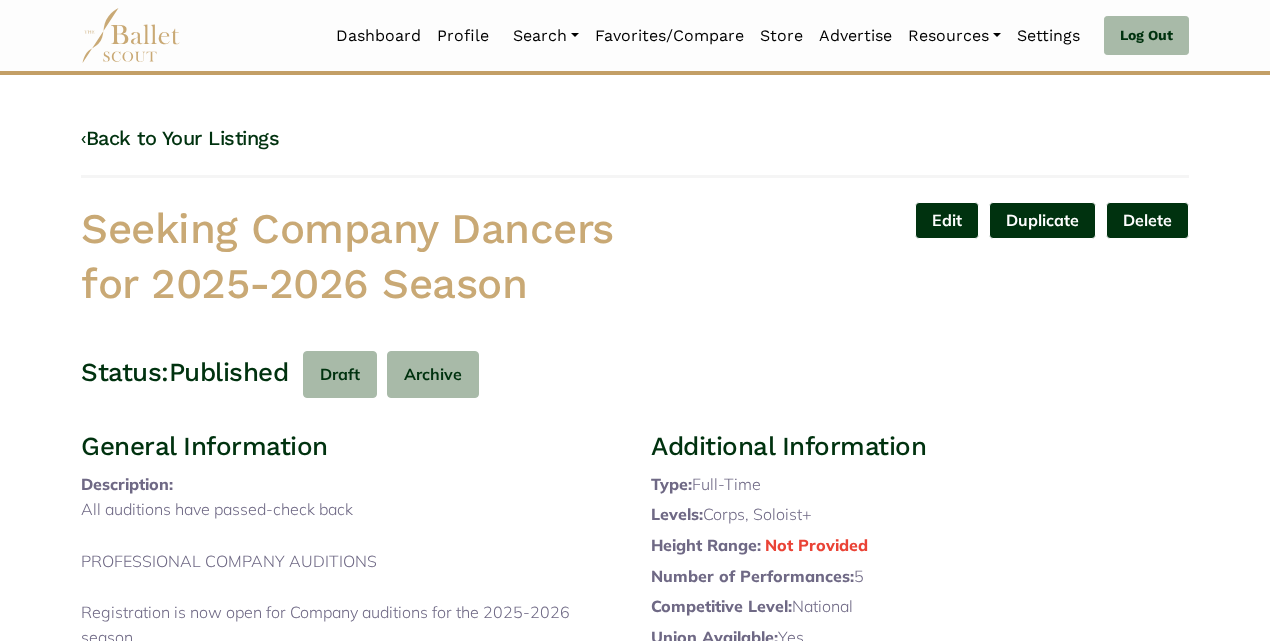scroll, scrollTop: 0, scrollLeft: 0, axis: both 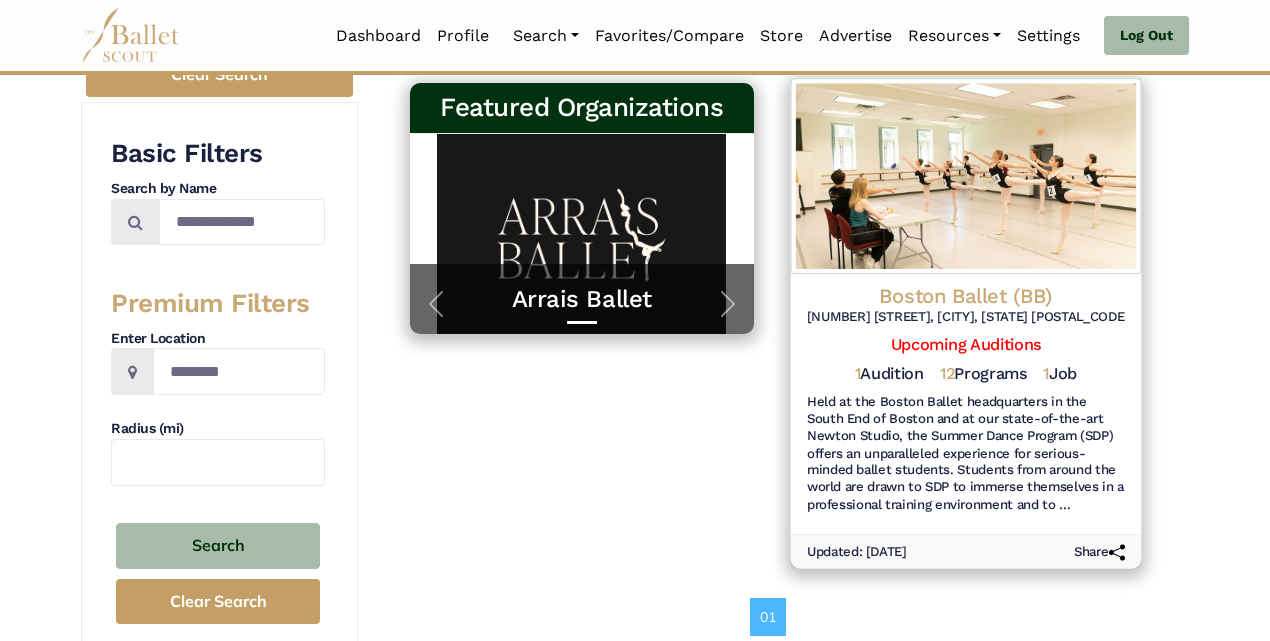 click on "Boston Ballet (BB)" at bounding box center [965, 295] 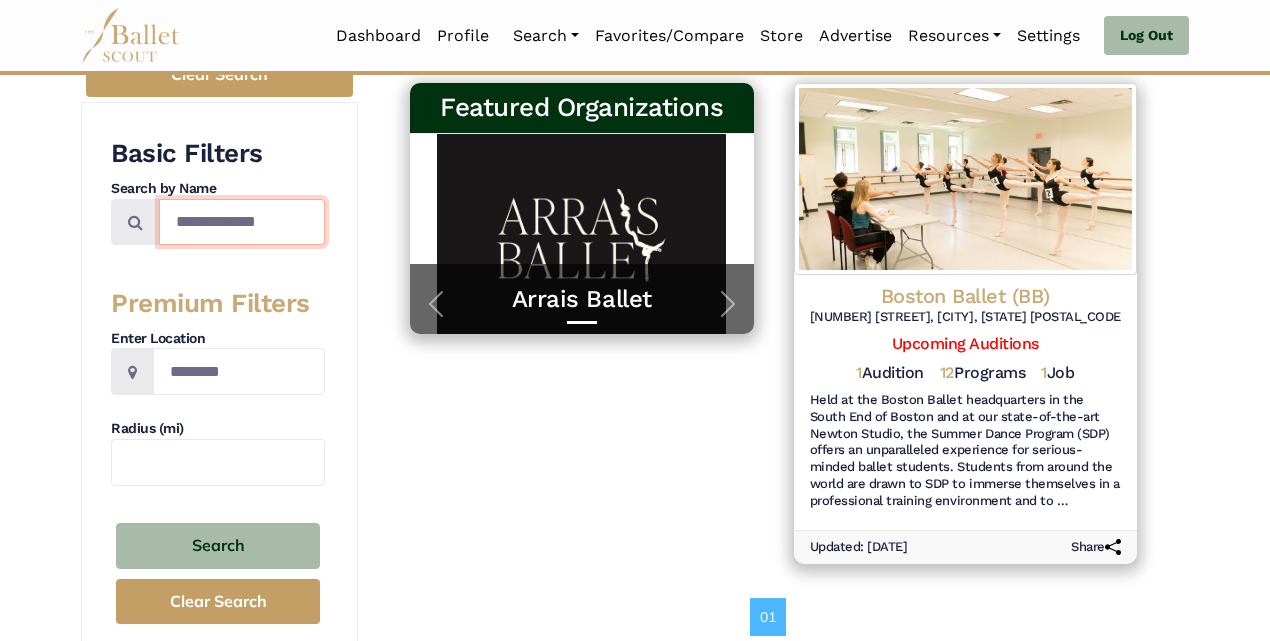 click on "**********" at bounding box center [242, 222] 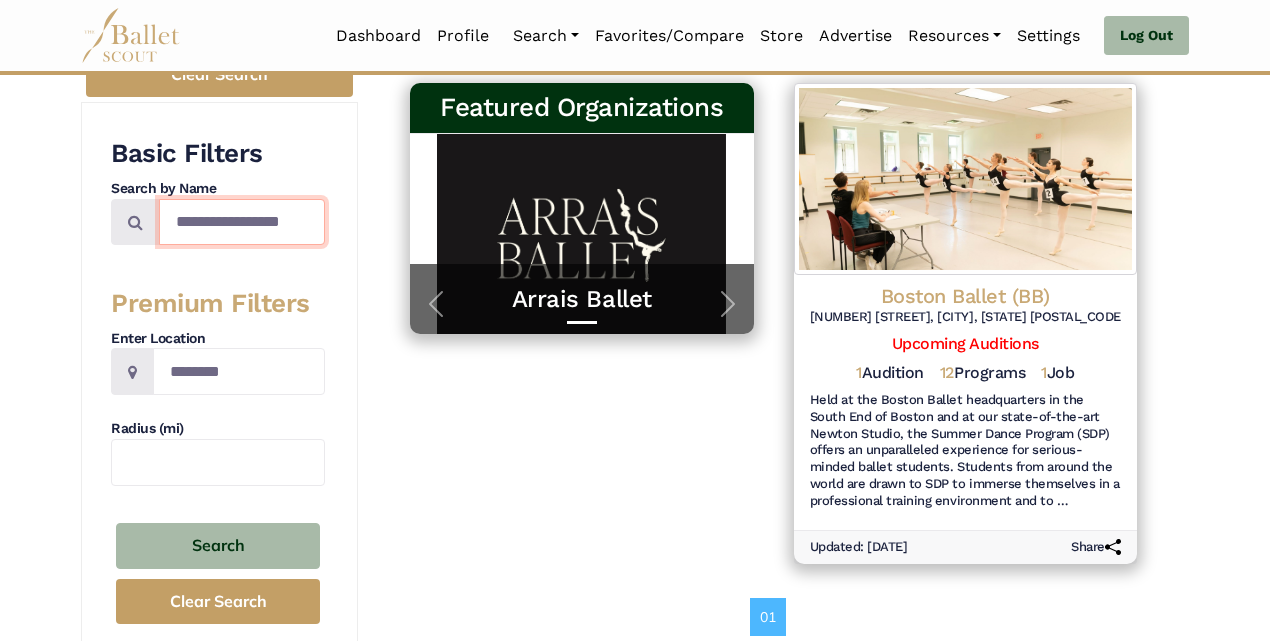 type on "**********" 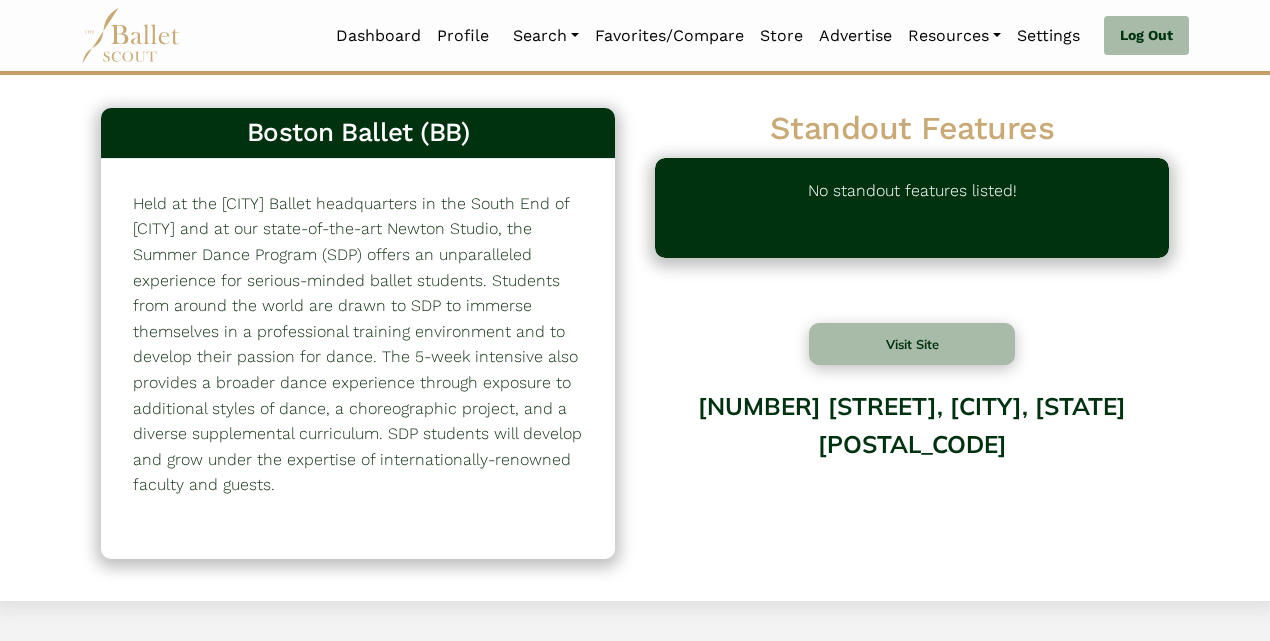 scroll, scrollTop: 0, scrollLeft: 0, axis: both 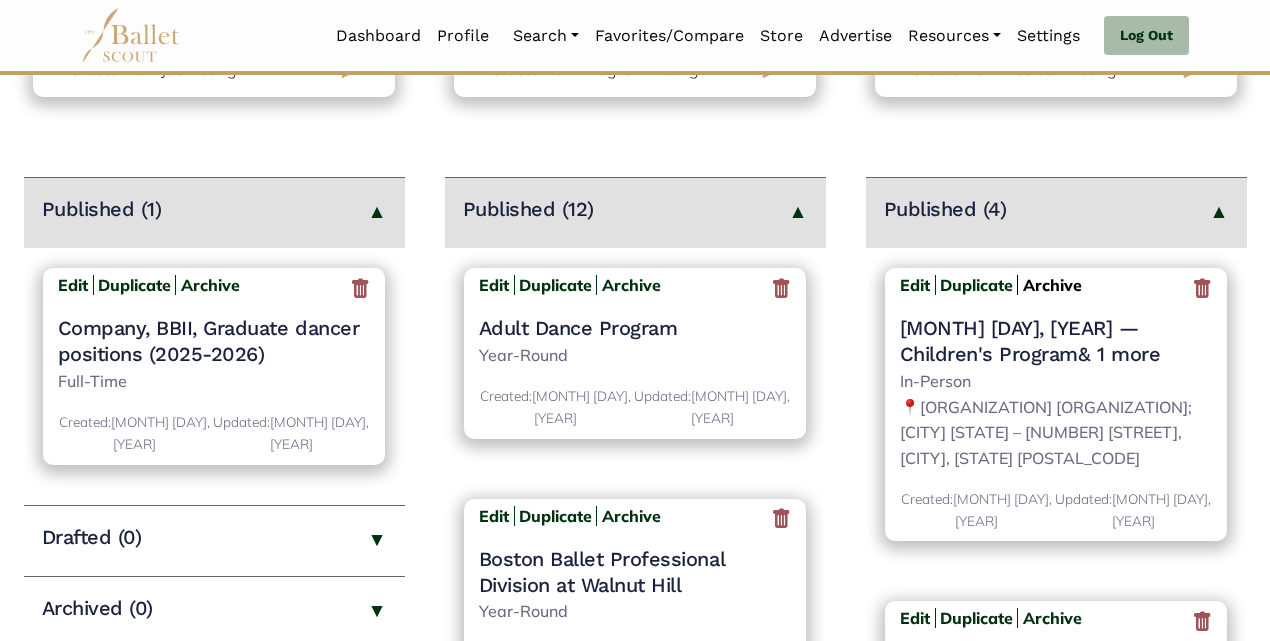 click on "Archive" at bounding box center (1052, 285) 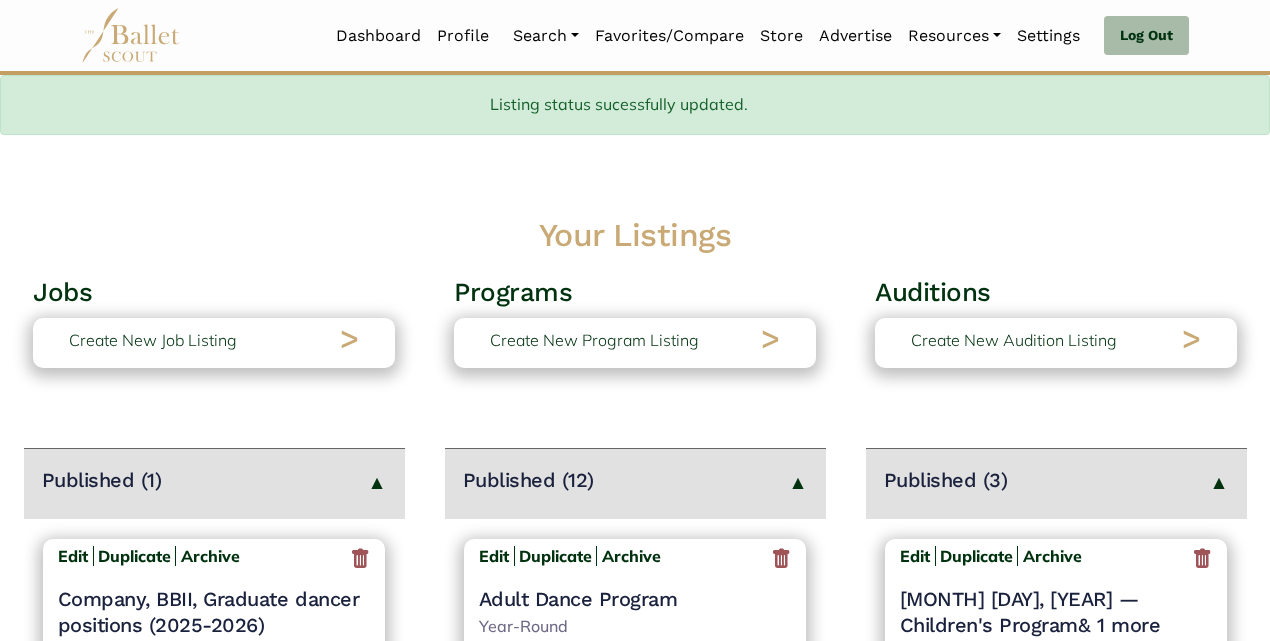 scroll, scrollTop: 211, scrollLeft: 0, axis: vertical 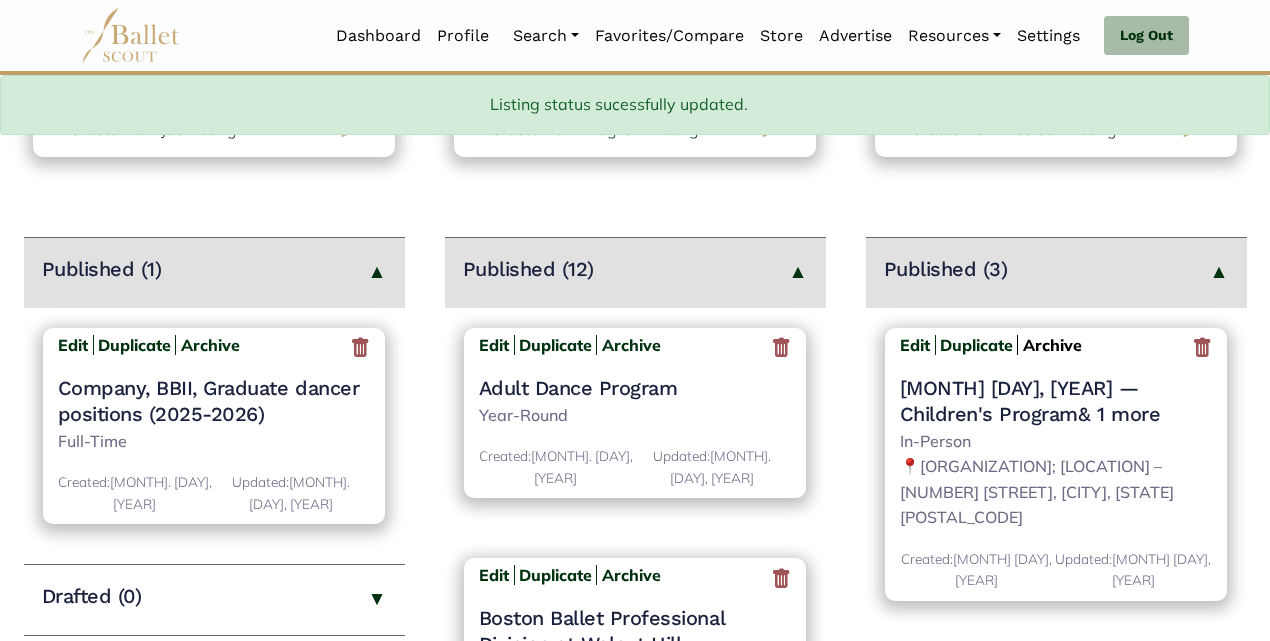 click on "Archive" at bounding box center (1052, 345) 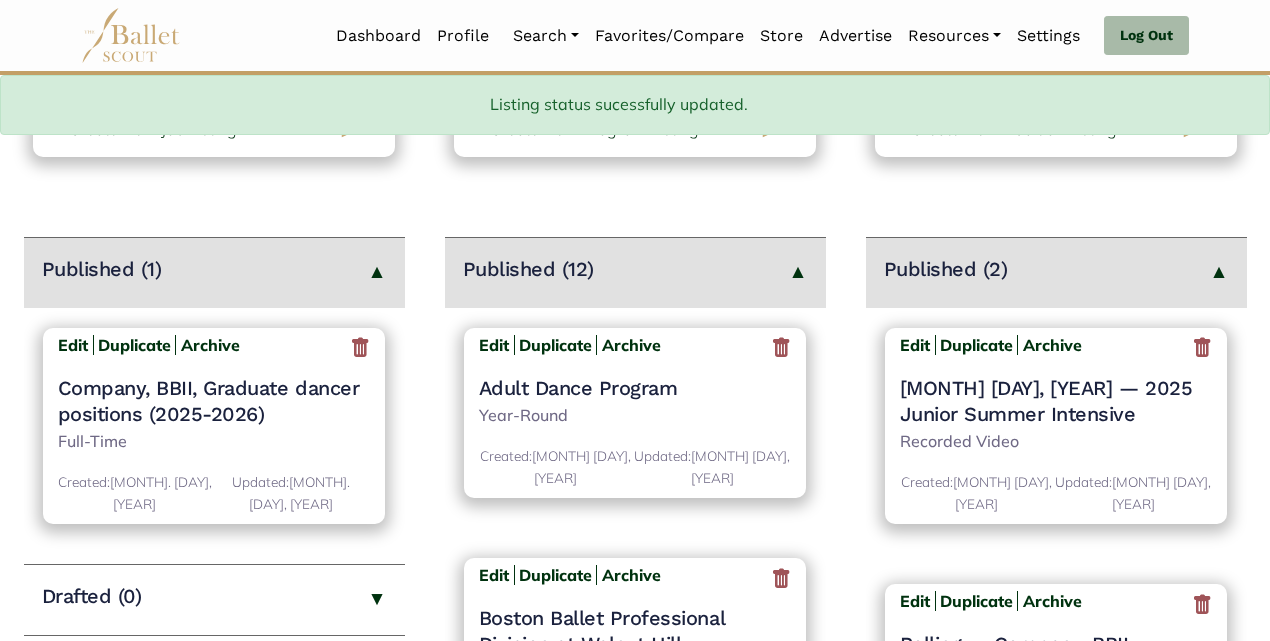 scroll, scrollTop: 211, scrollLeft: 0, axis: vertical 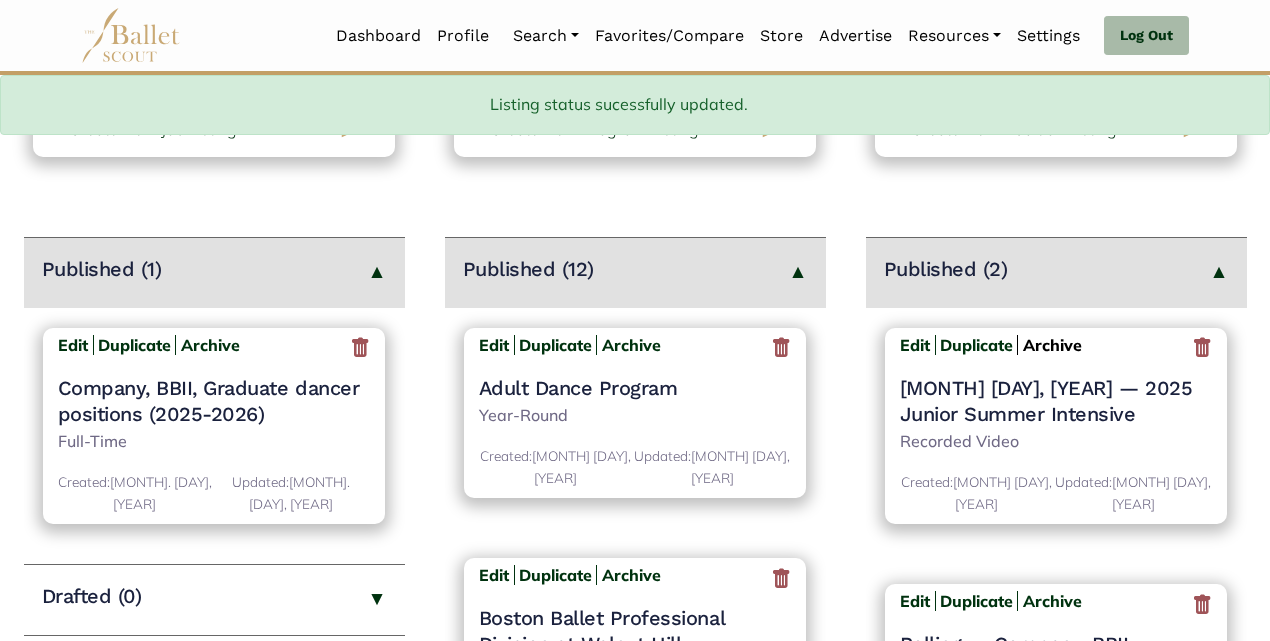 click on "Archive" at bounding box center [1052, 345] 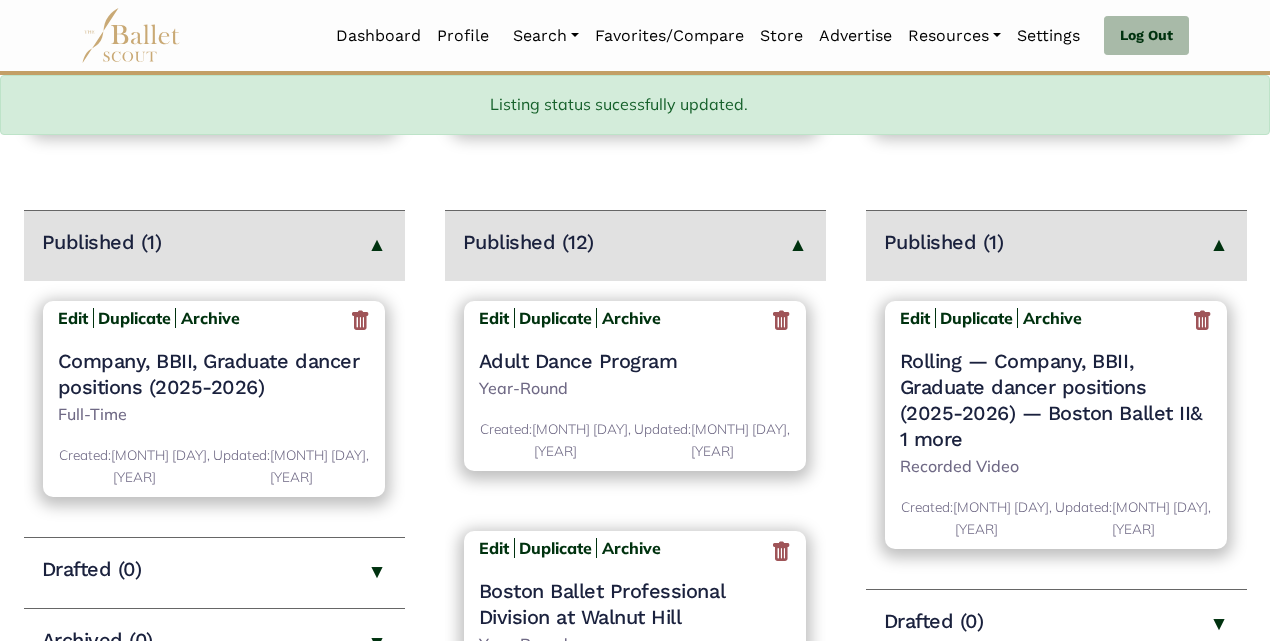 scroll, scrollTop: 239, scrollLeft: 0, axis: vertical 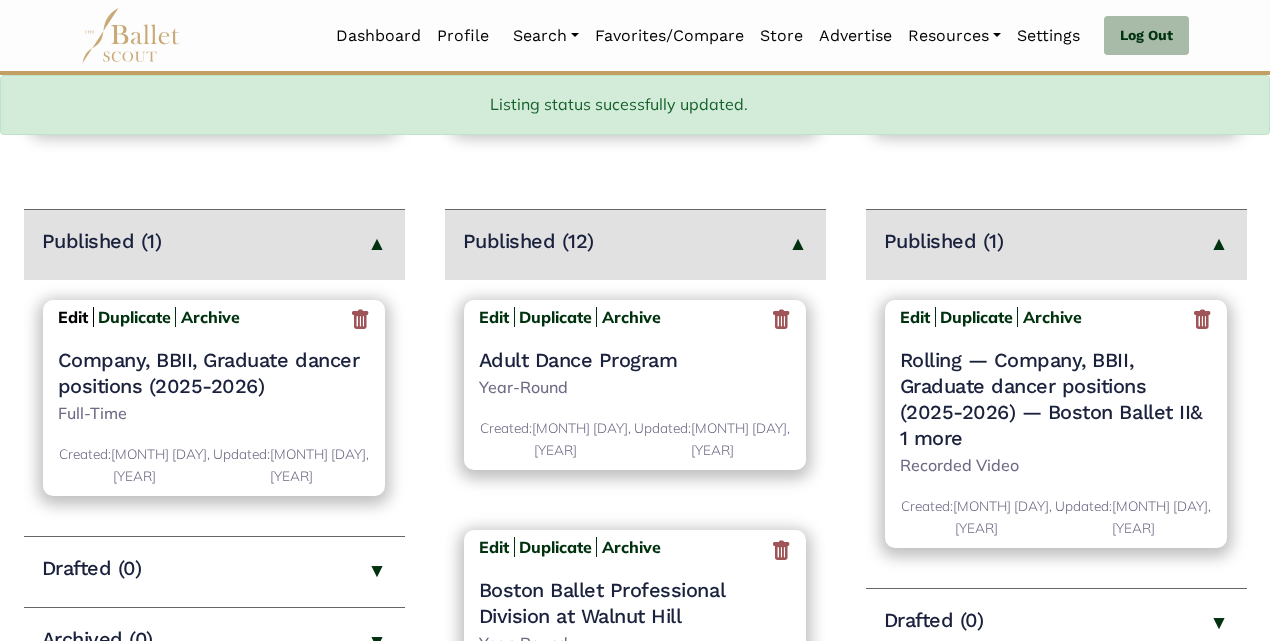 click on "Edit" at bounding box center [73, 317] 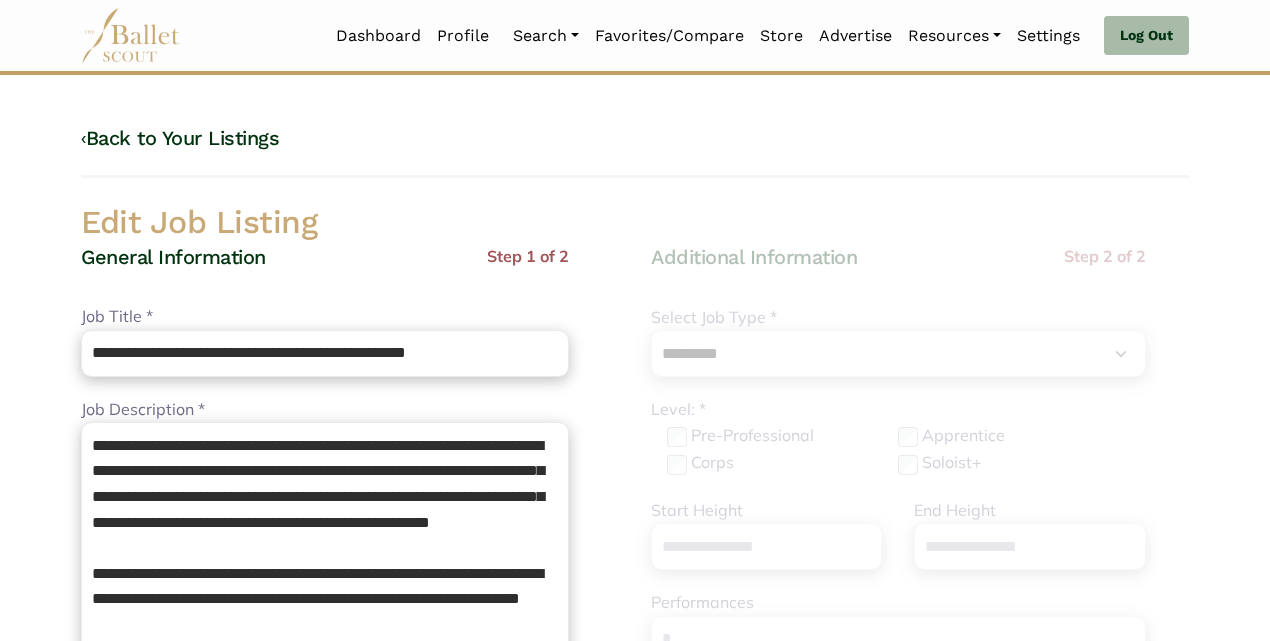 select on "*" 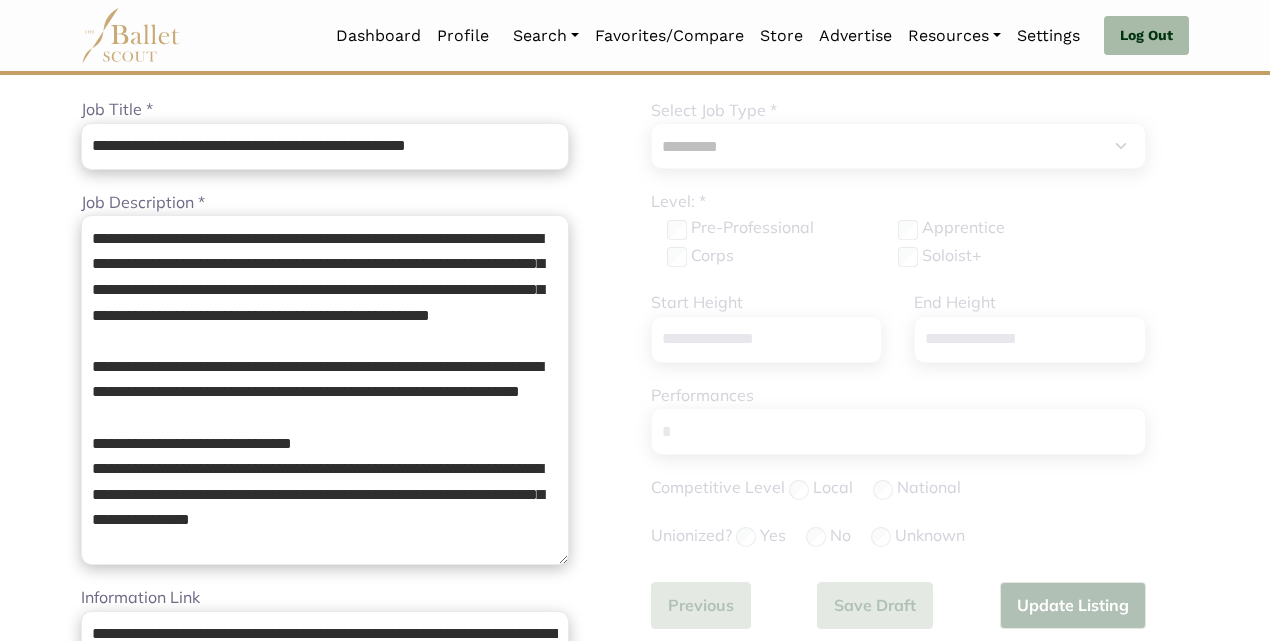scroll, scrollTop: 281, scrollLeft: 0, axis: vertical 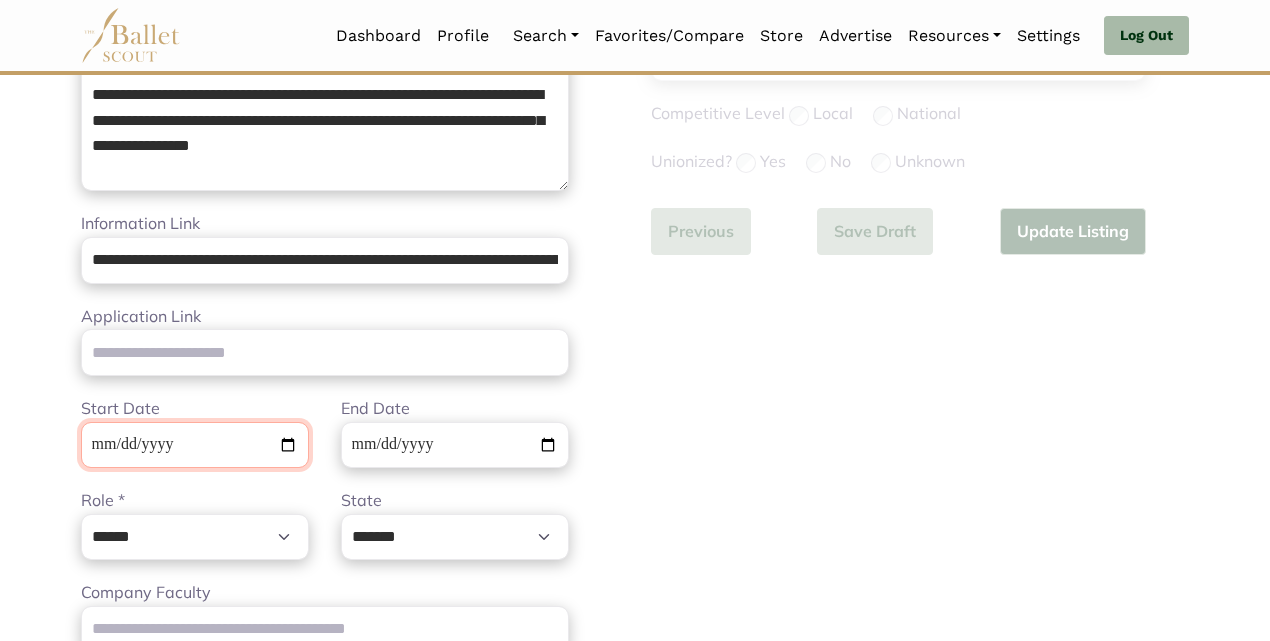 click on "**********" at bounding box center [195, 445] 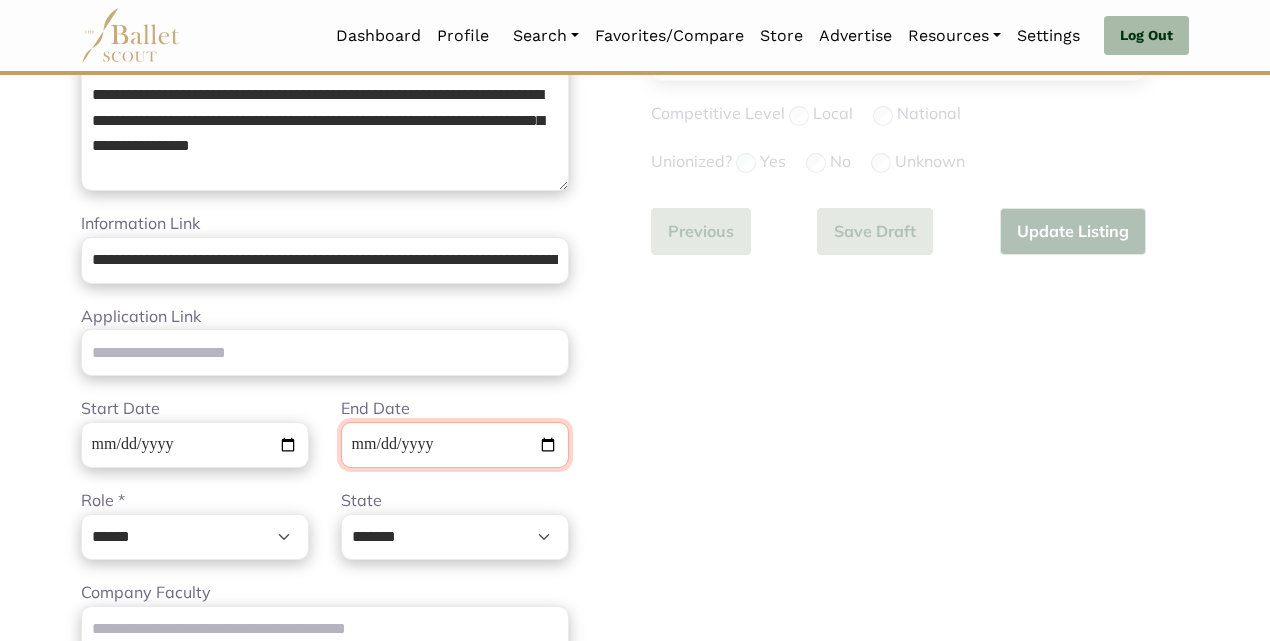type 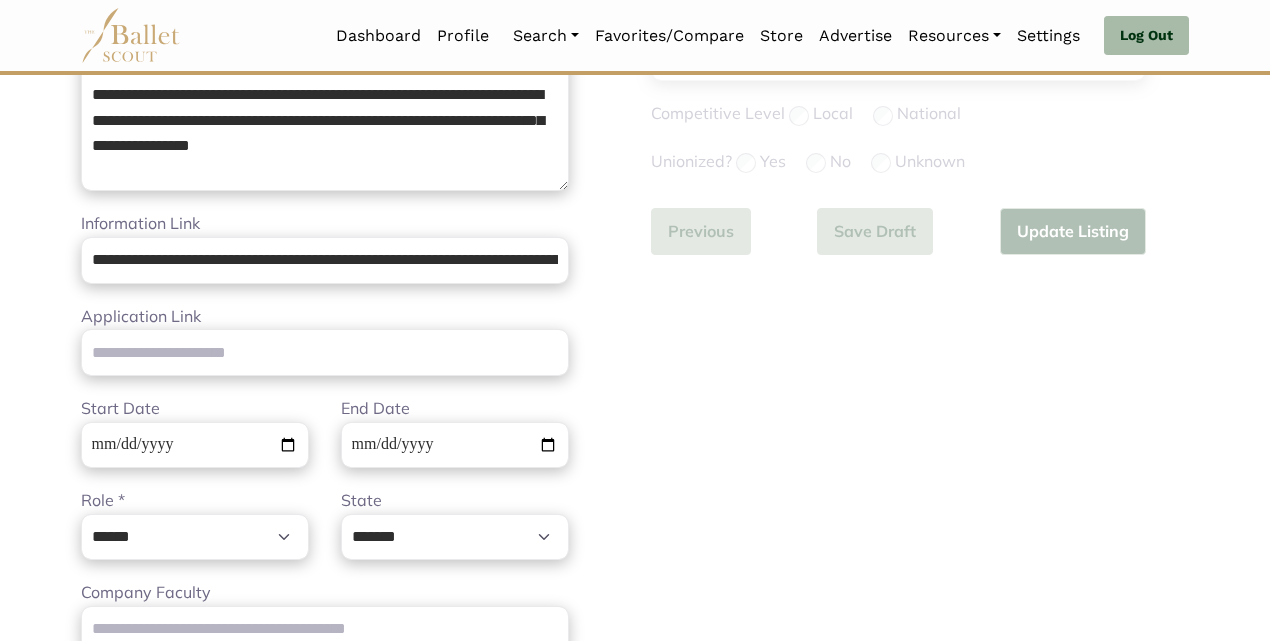 click on "Start Date" at bounding box center (195, 432) 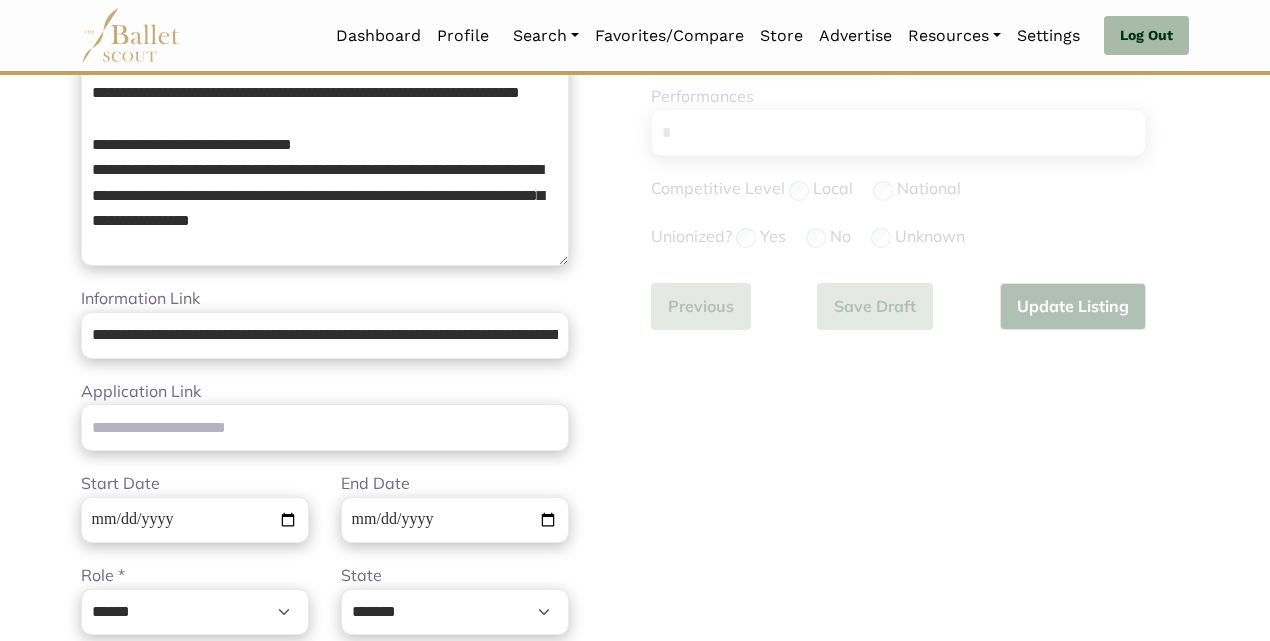scroll, scrollTop: 514, scrollLeft: 0, axis: vertical 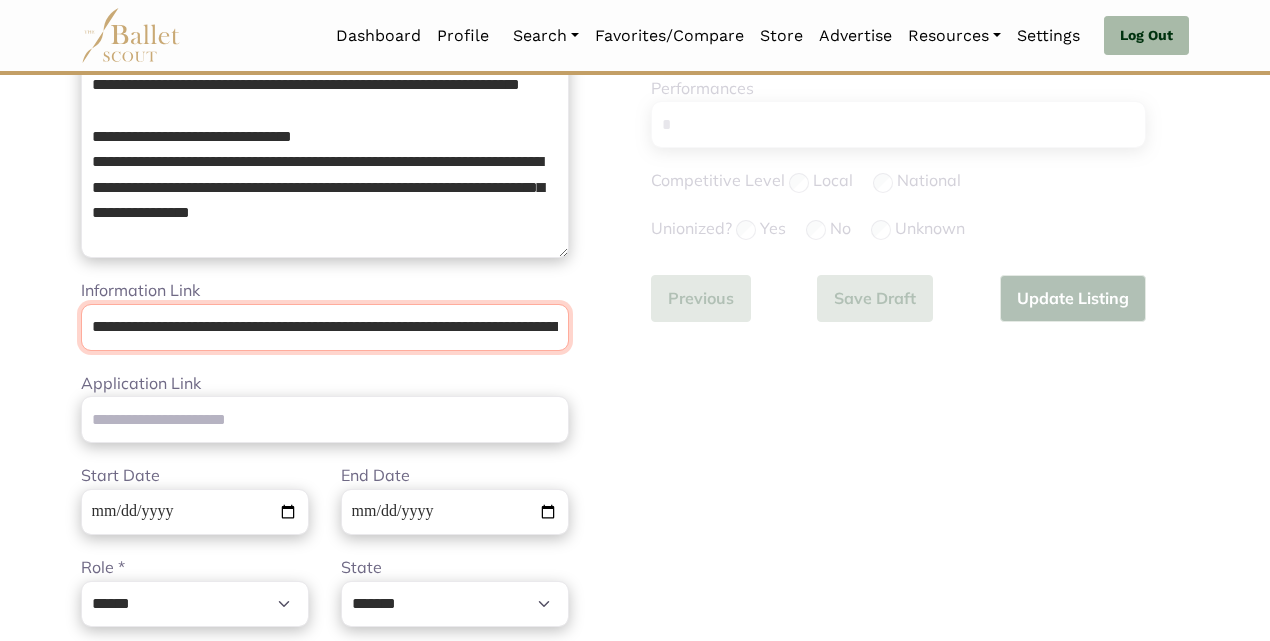 click on "**********" at bounding box center (325, 327) 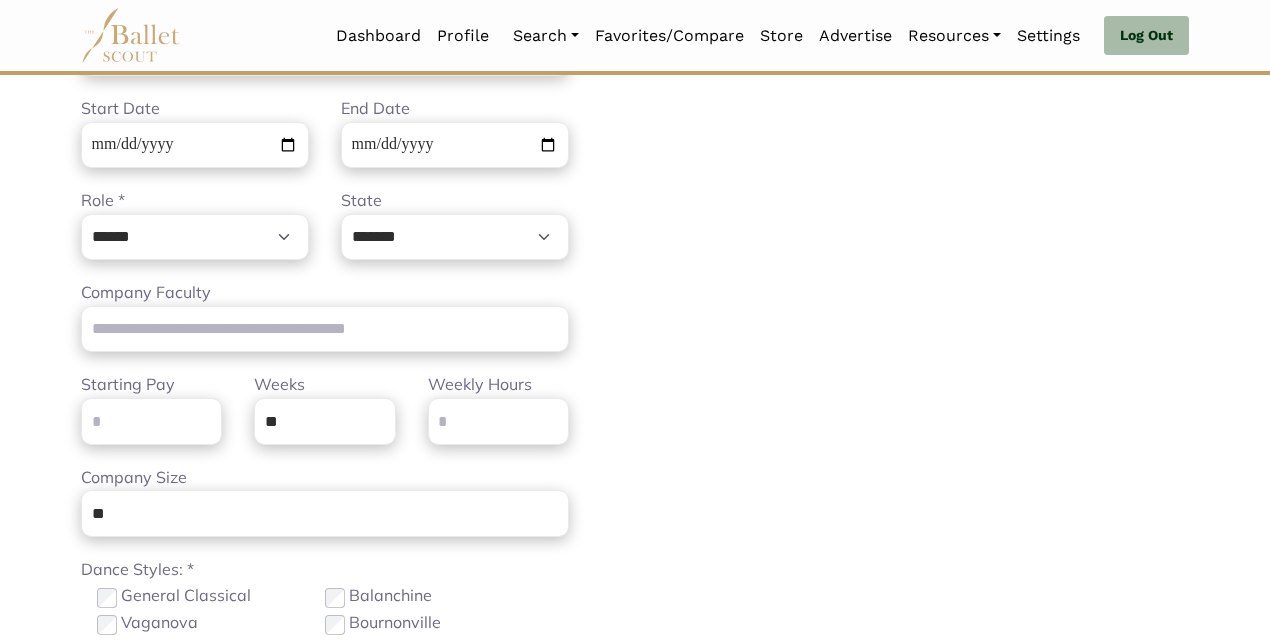 scroll, scrollTop: 882, scrollLeft: 0, axis: vertical 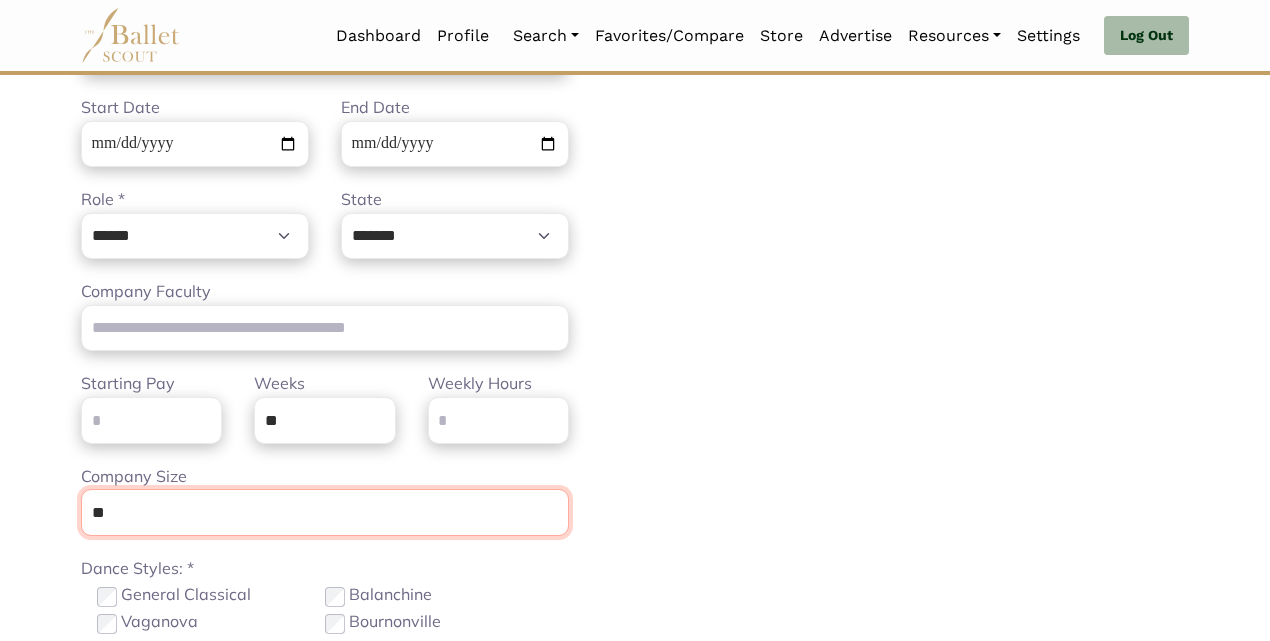 click on "**" at bounding box center [325, 512] 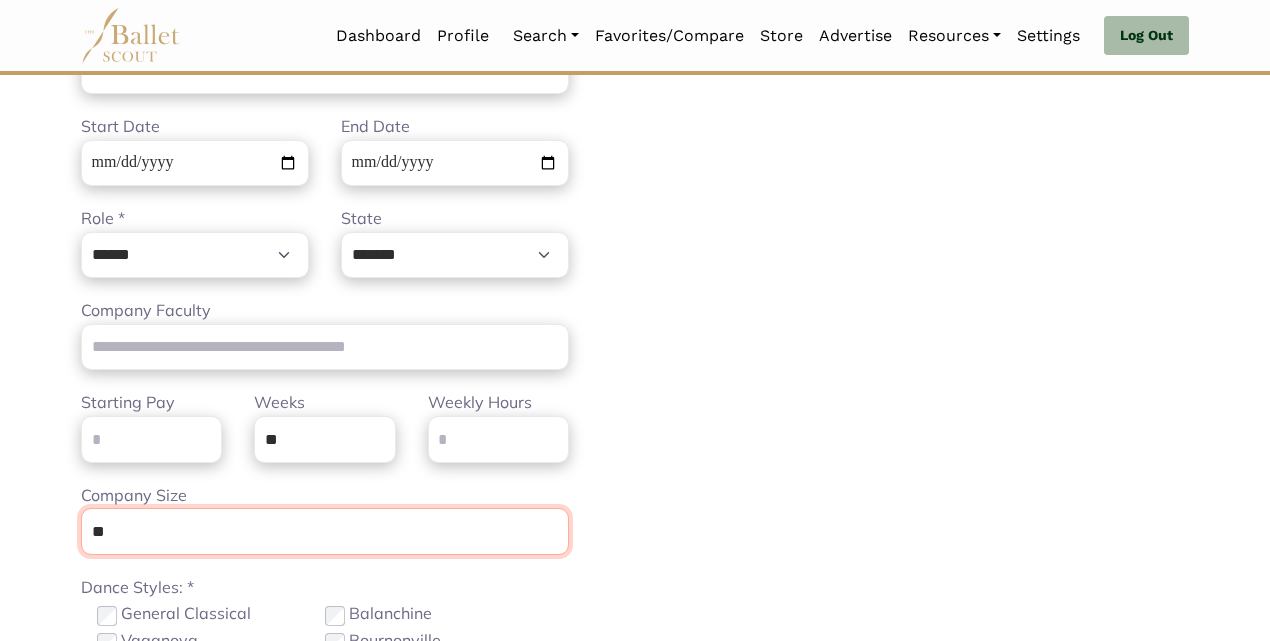 scroll, scrollTop: 864, scrollLeft: 0, axis: vertical 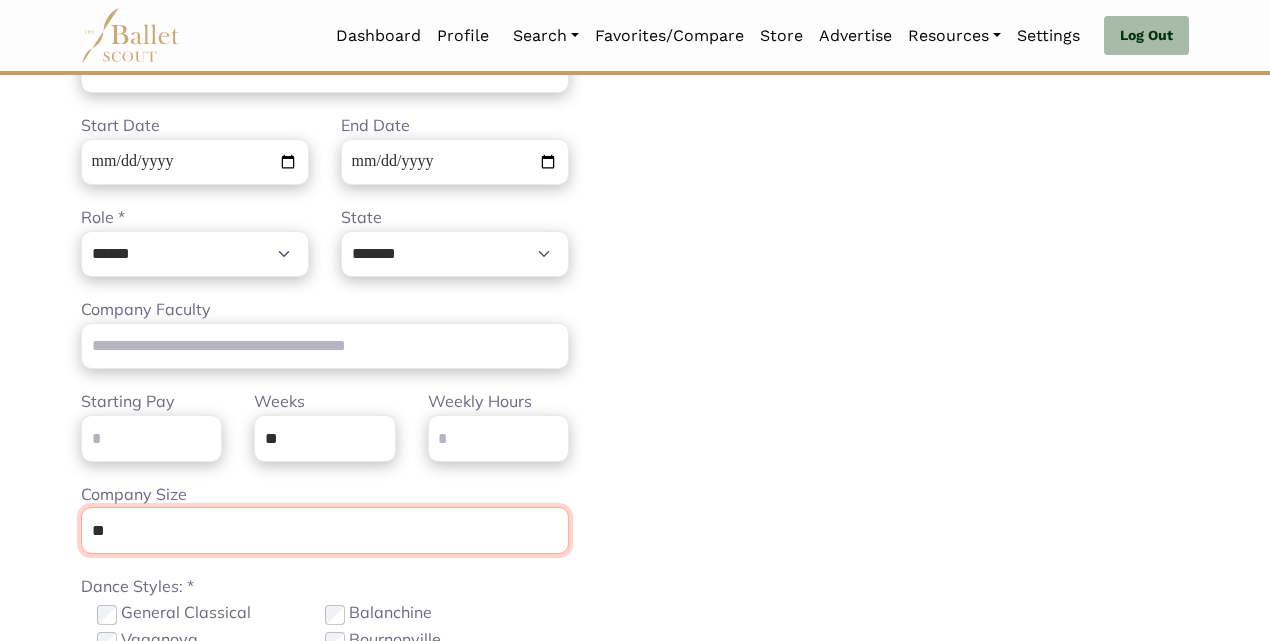 type on "**" 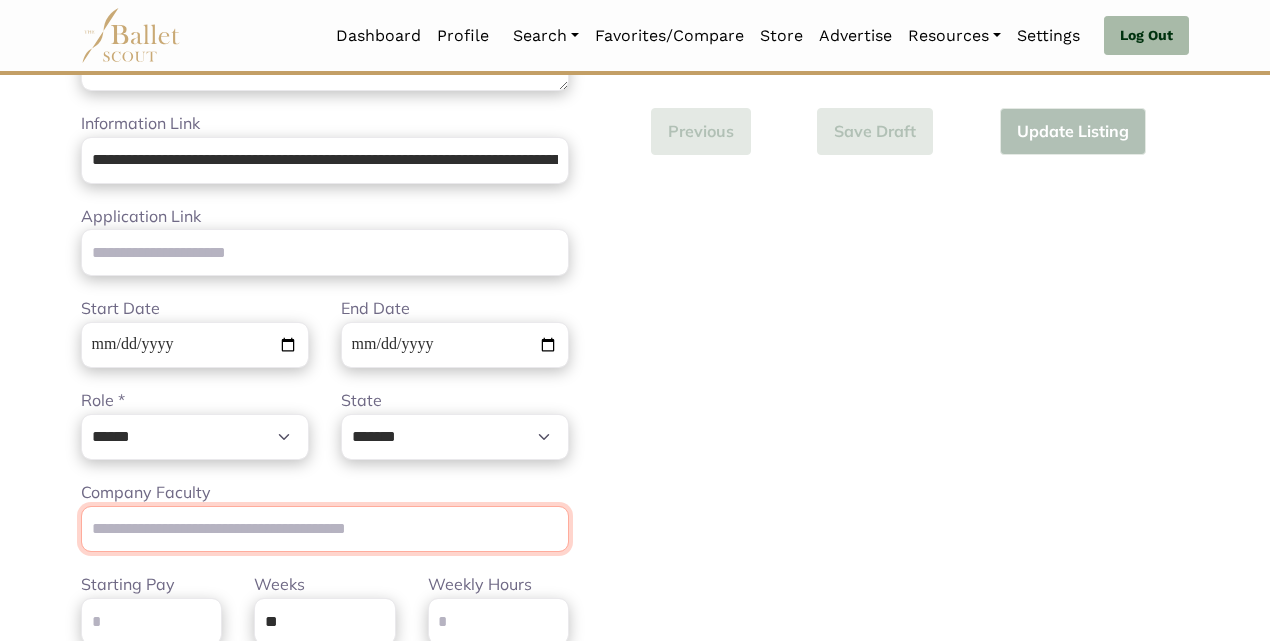 scroll, scrollTop: 684, scrollLeft: 0, axis: vertical 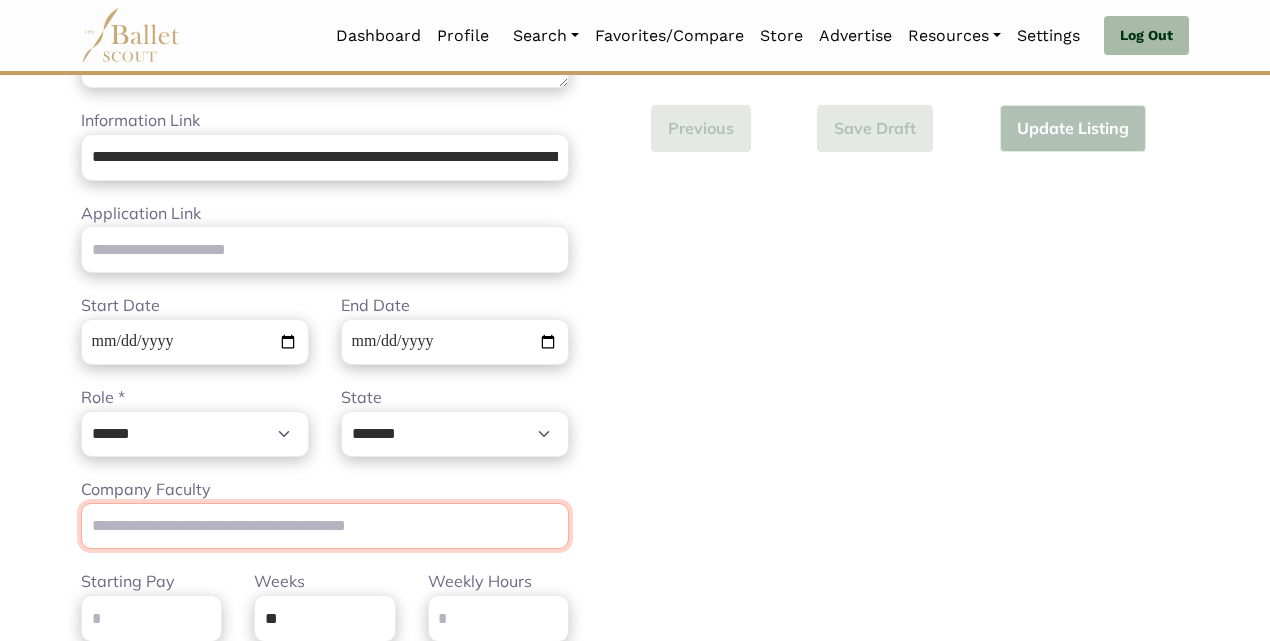 paste on "**********" 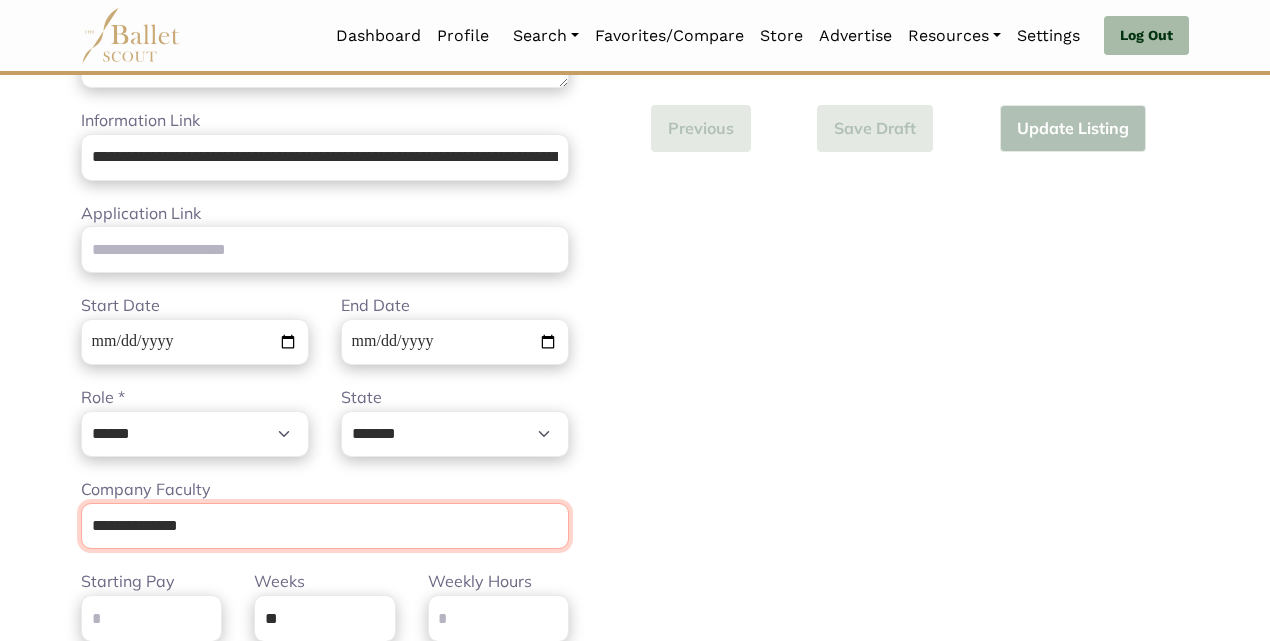 type on "**********" 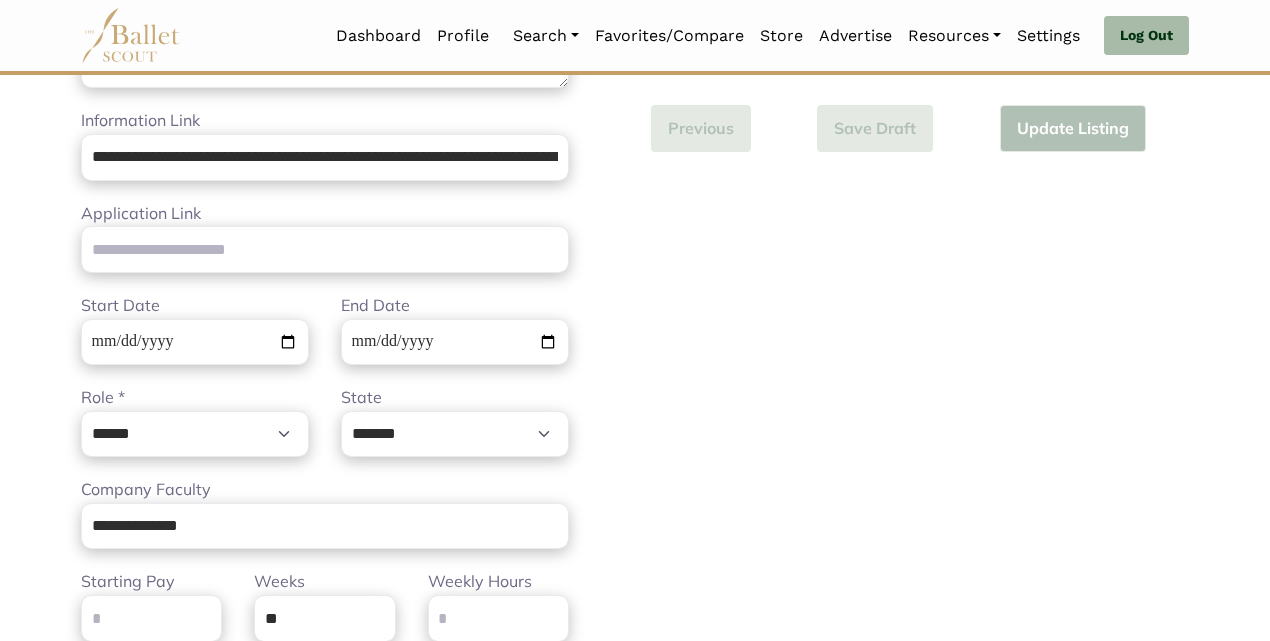 click on "Additional Information
Step 2 of 2
Select Job Type *
******
*********
***
********
Please select a valid job type
Level: *
Pre-Professional
Apprentice
Corps
Soloist+
Yes" at bounding box center [920, 347] 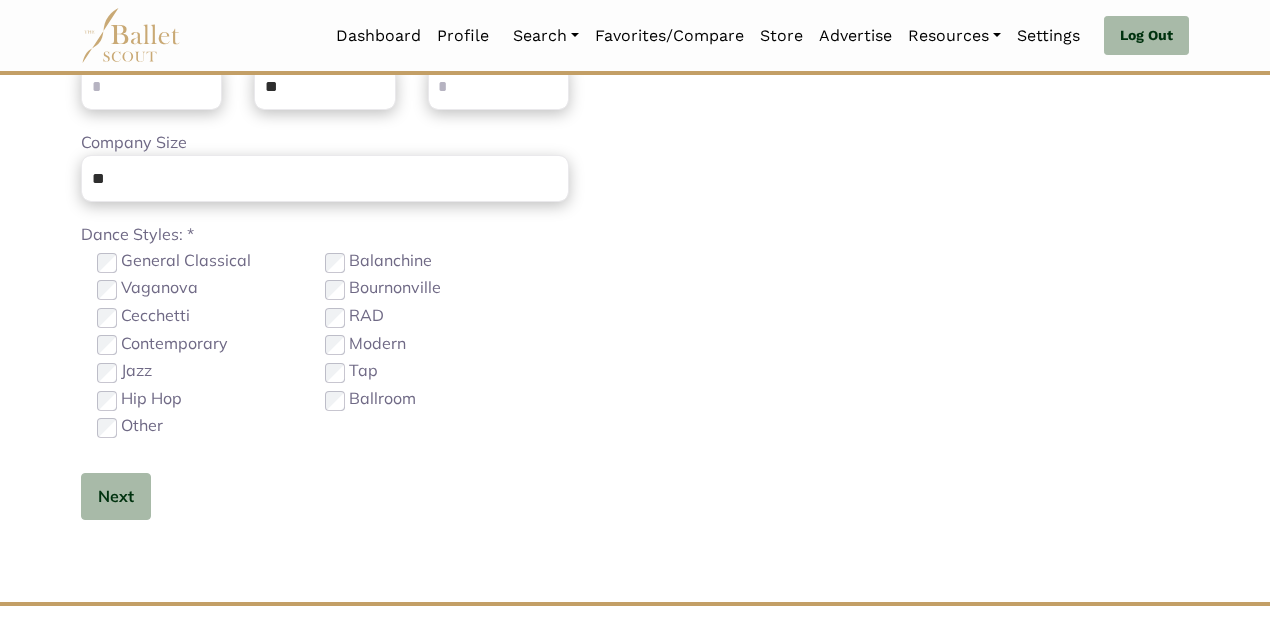 scroll, scrollTop: 1250, scrollLeft: 0, axis: vertical 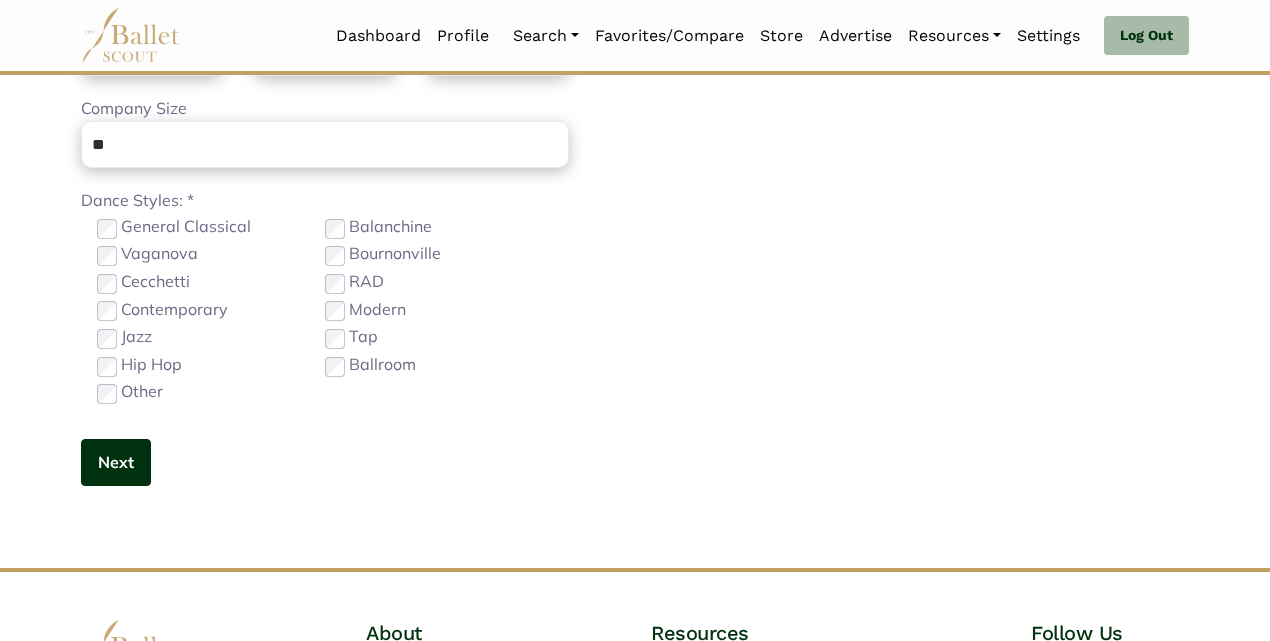 click on "Next" at bounding box center (116, 462) 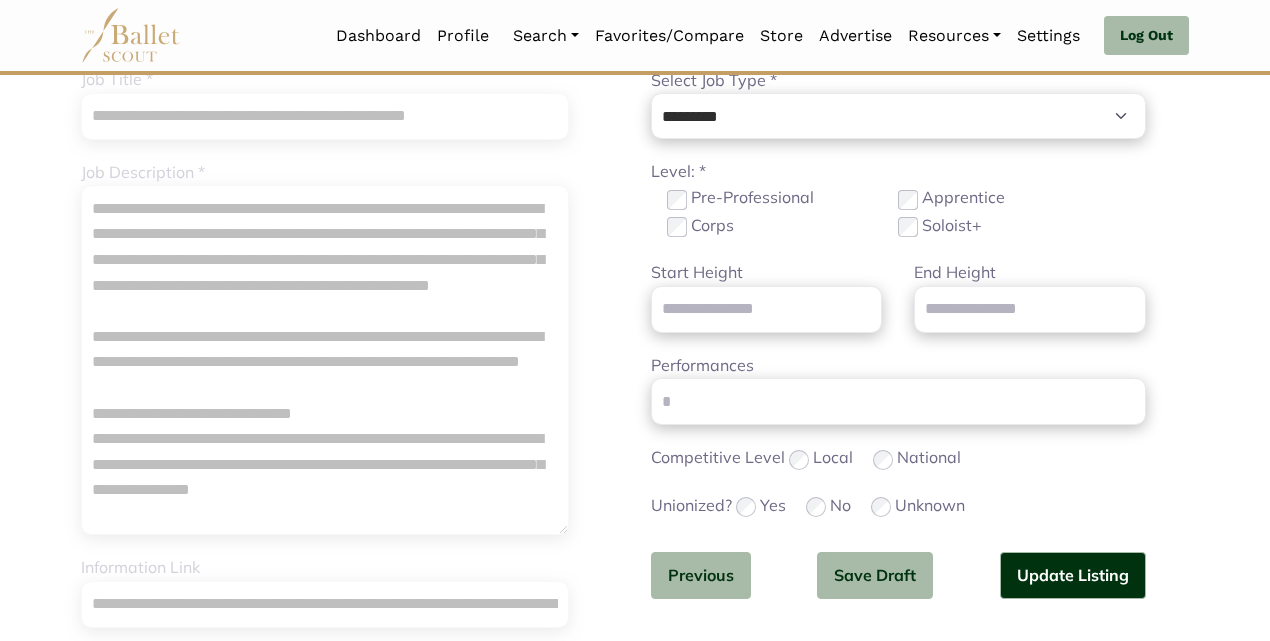 scroll, scrollTop: 226, scrollLeft: 0, axis: vertical 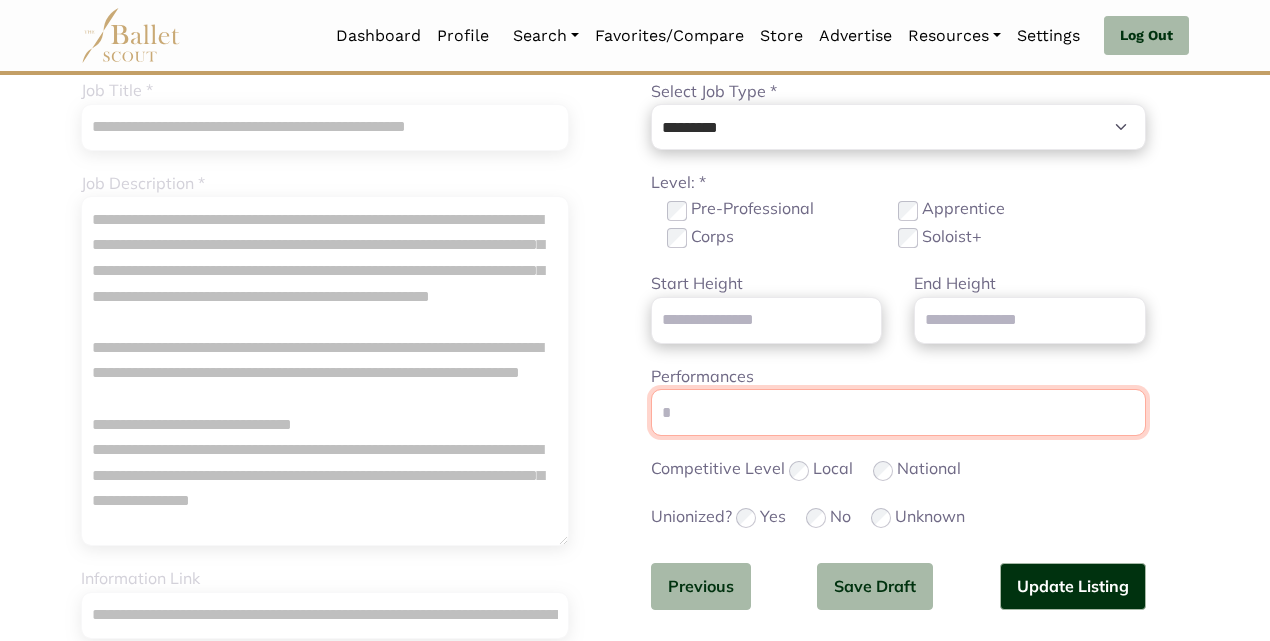 click on "Performances" at bounding box center (898, 412) 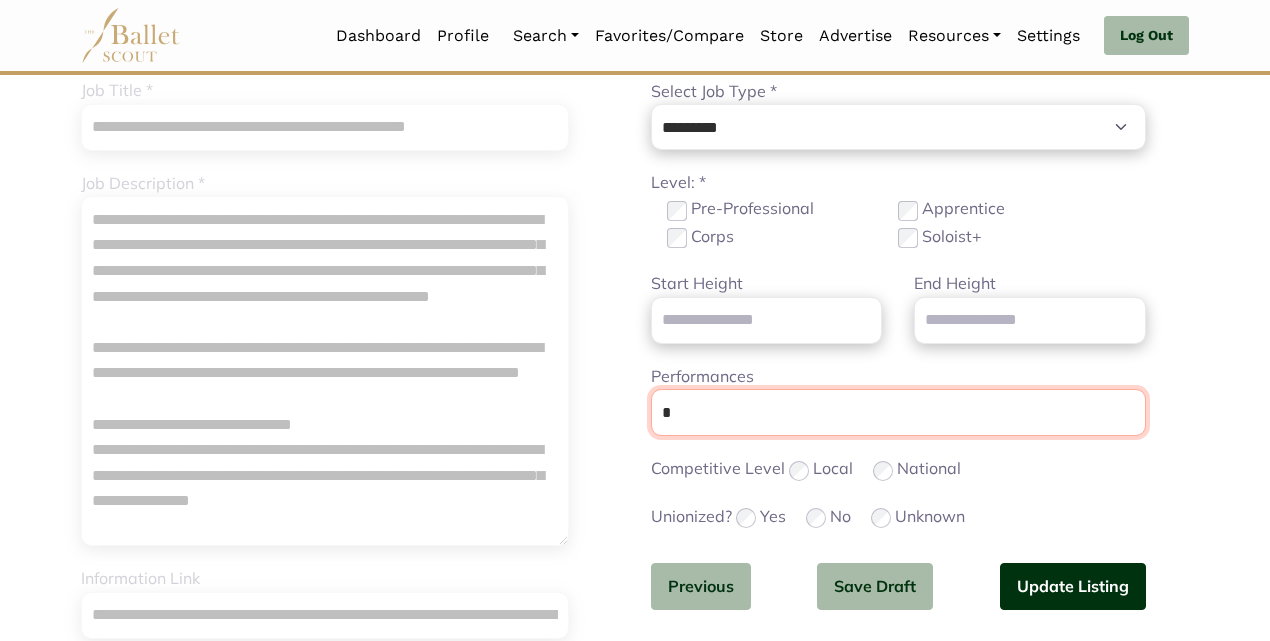 type on "*" 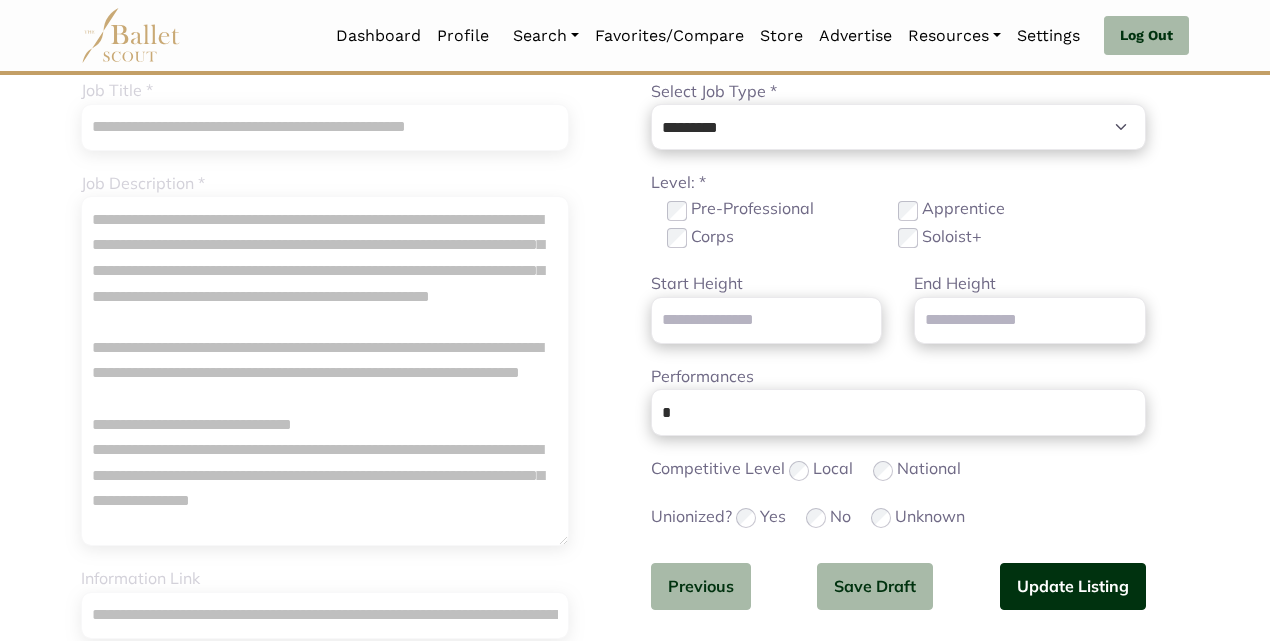click on "Update Listing" at bounding box center [1073, 586] 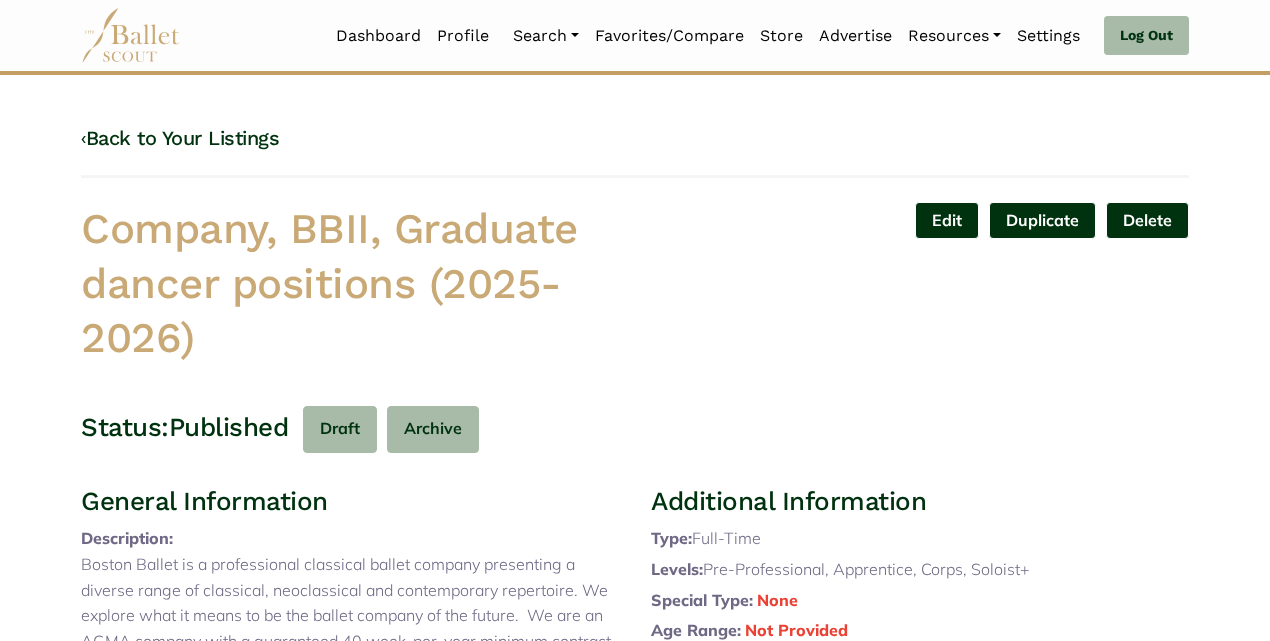 scroll, scrollTop: 0, scrollLeft: 0, axis: both 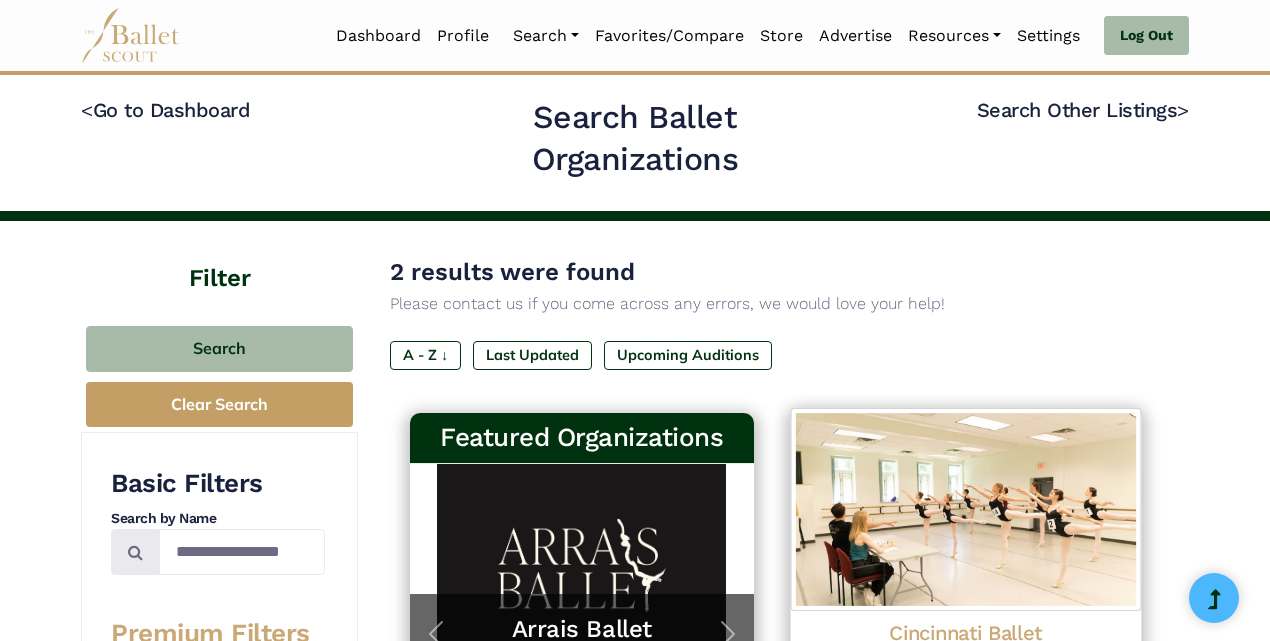 click on "[CITY] Ballet
[NUMBER] [STREET], [CITY], [STATE] [POSTAL_CODE]
No upcoming auditions
18  Programs
1  Job
[CITY] Ballet’s [PERSON] Academy is the area’s preeminent classical ballet training program. With a mission to inspire excellence through the power of dance, we serve students and families throughout the greater [CITY] area through pre-professional dance training, unparalleled performance opportunities and a strong connection to [CITY] Ballet. Taught …" at bounding box center [965, 745] 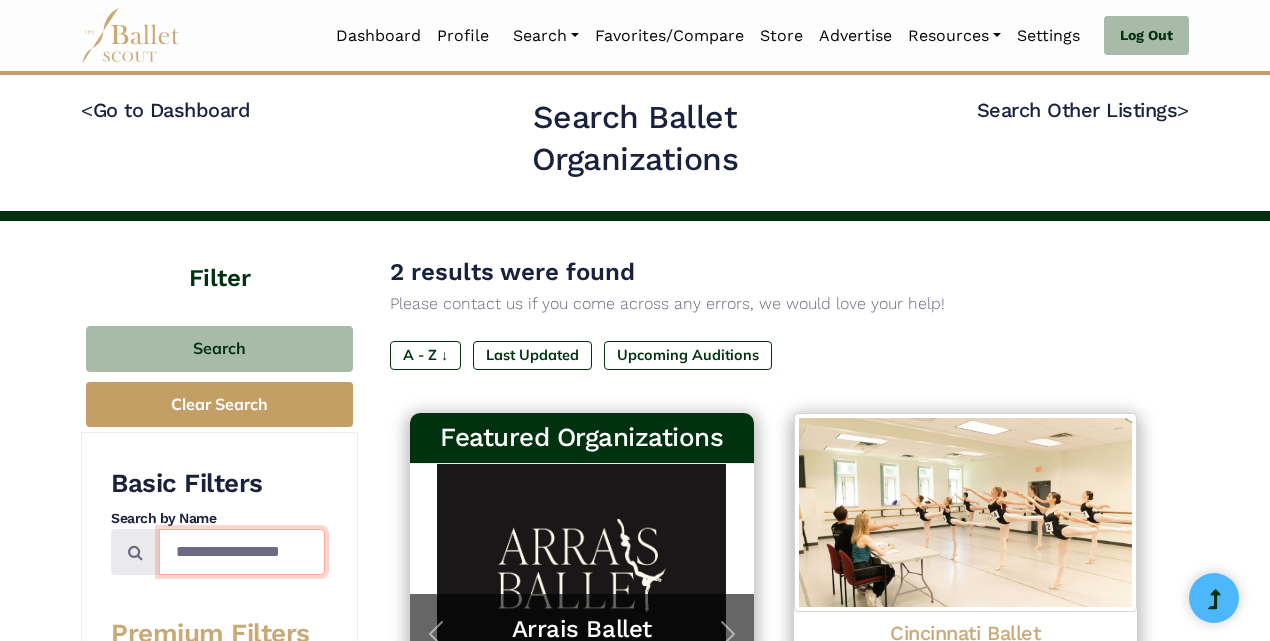 click on "**********" at bounding box center (242, 552) 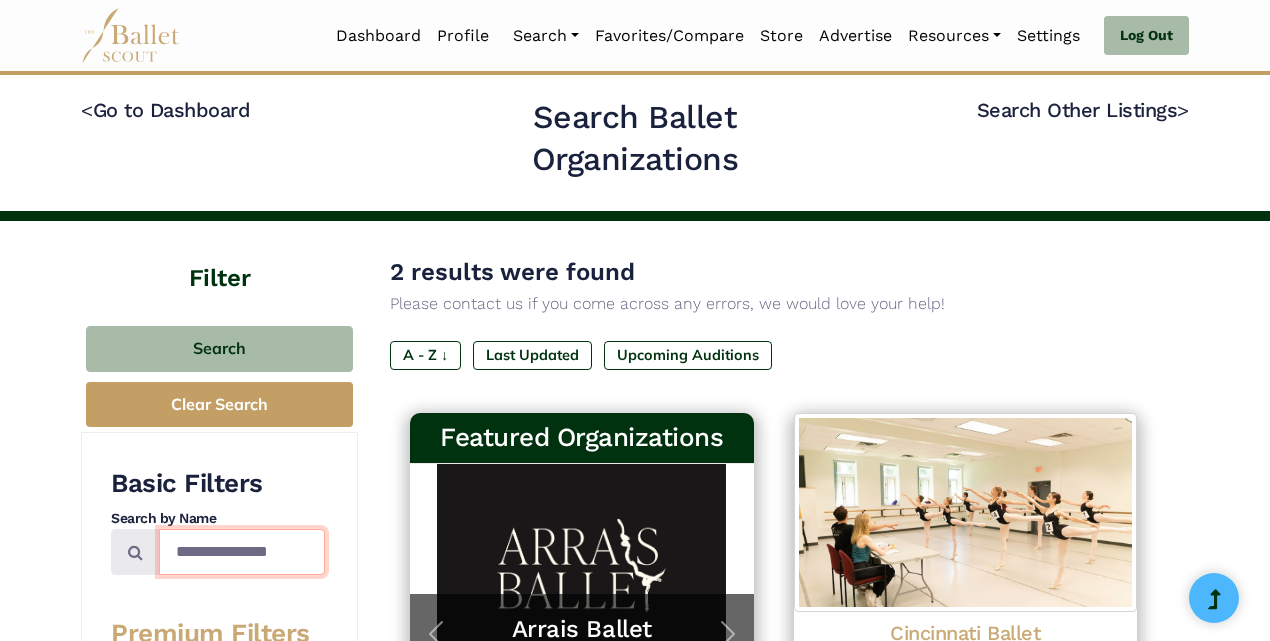 type on "**********" 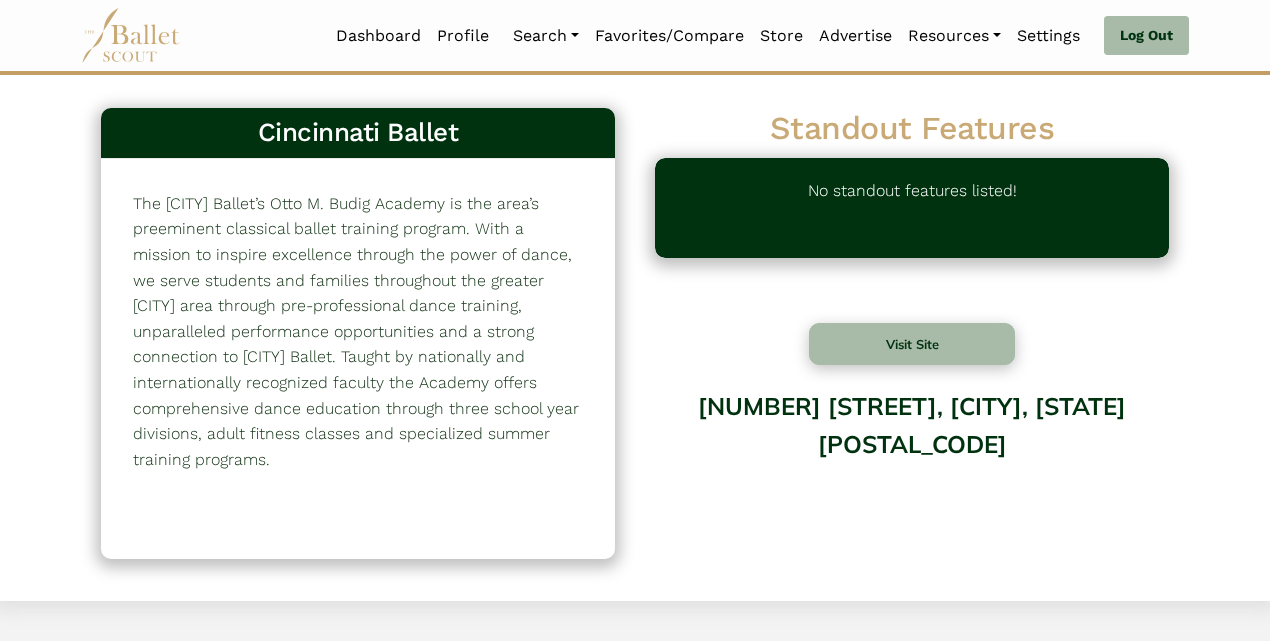 scroll, scrollTop: 0, scrollLeft: 0, axis: both 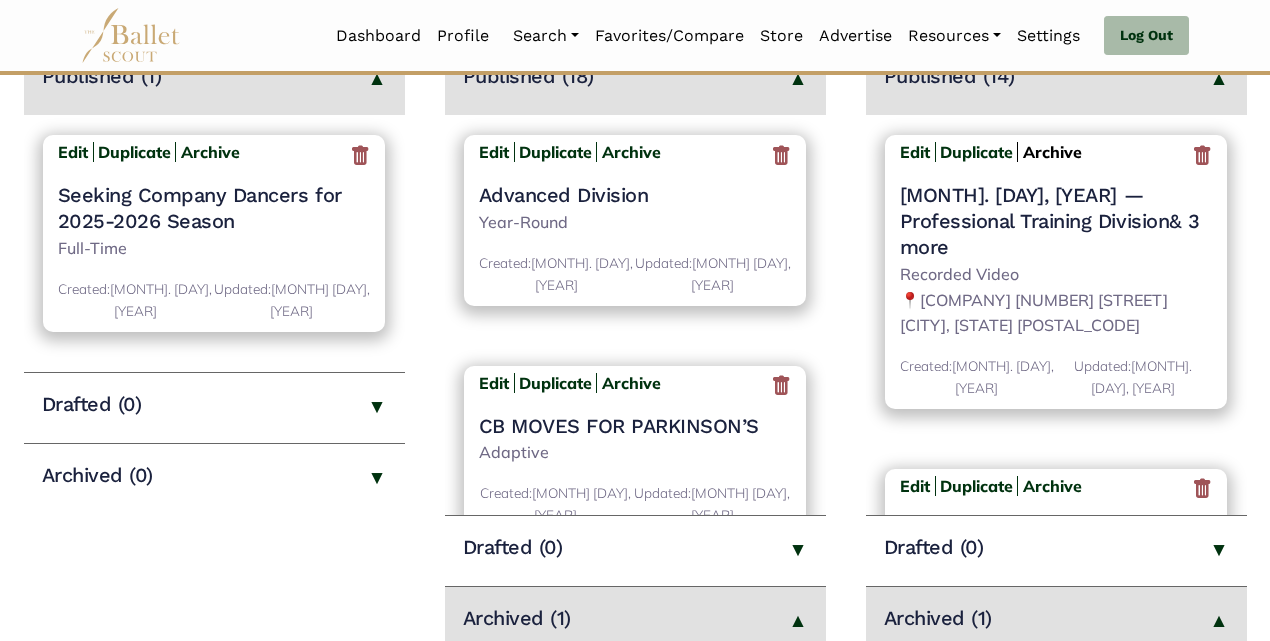 click on "Archive" at bounding box center (1052, 152) 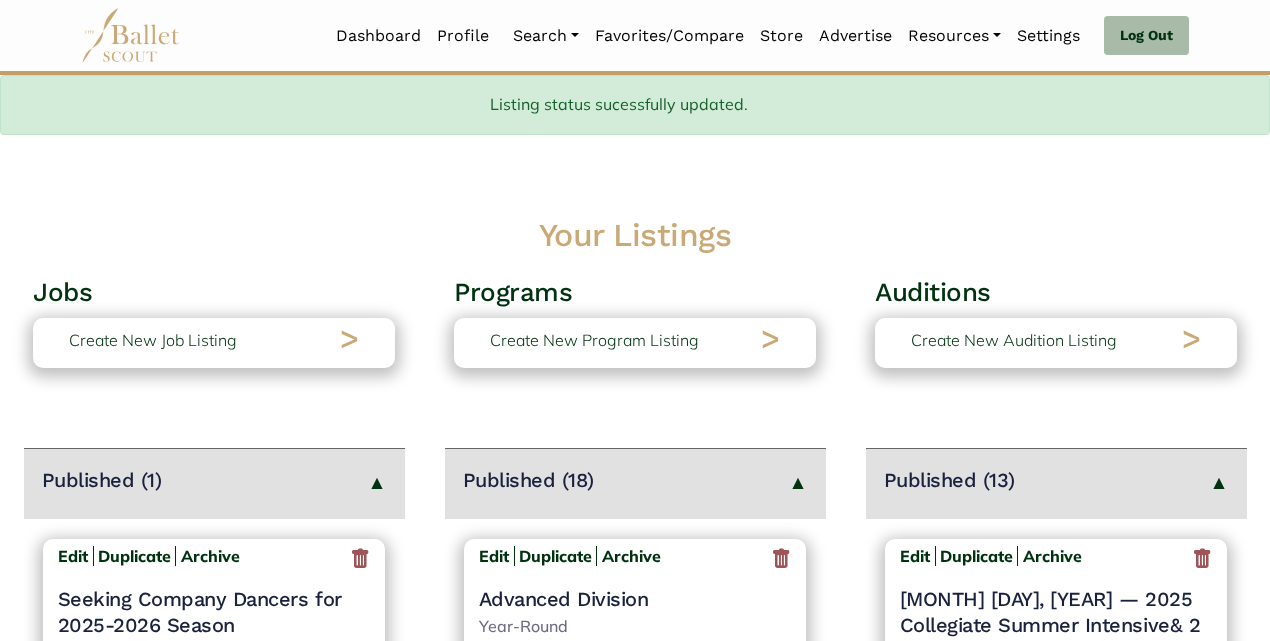 scroll, scrollTop: 344, scrollLeft: 0, axis: vertical 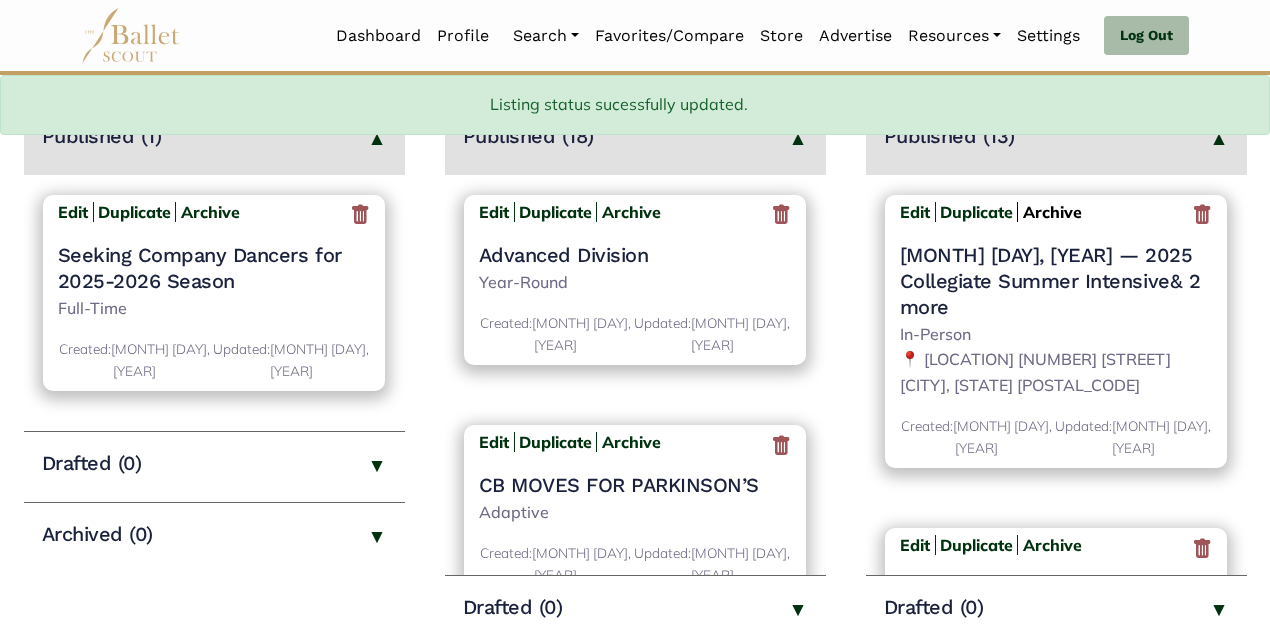 click on "Archive" at bounding box center (1052, 212) 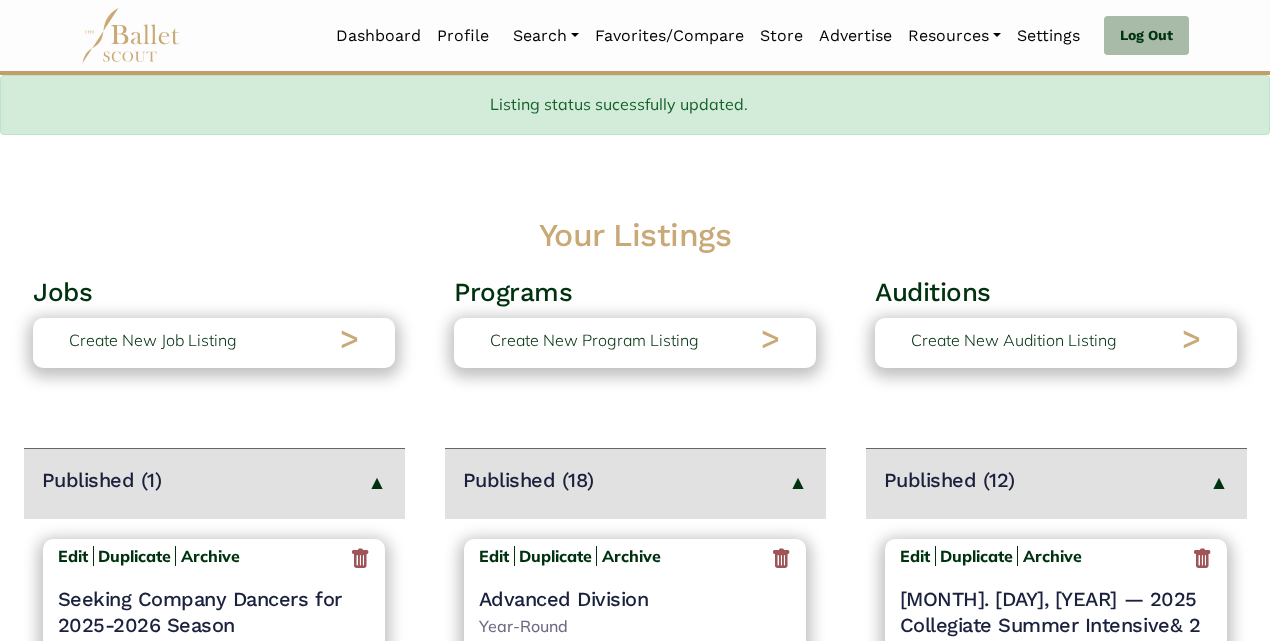 scroll, scrollTop: 344, scrollLeft: 0, axis: vertical 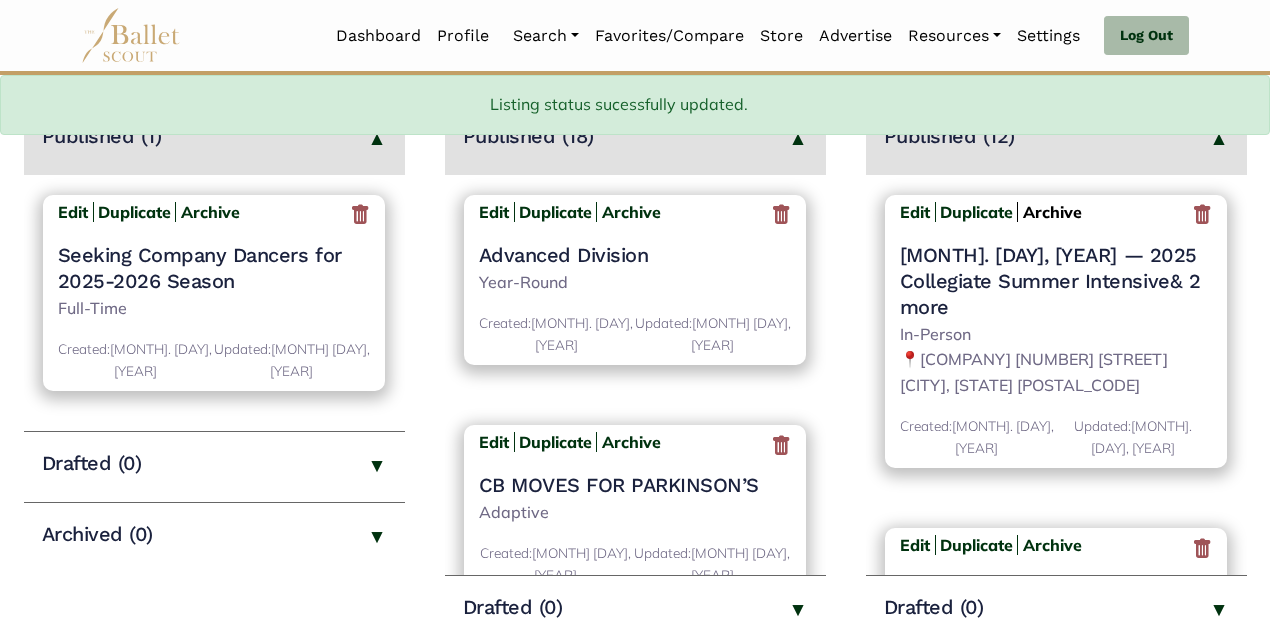 click on "Archive" at bounding box center (1052, 212) 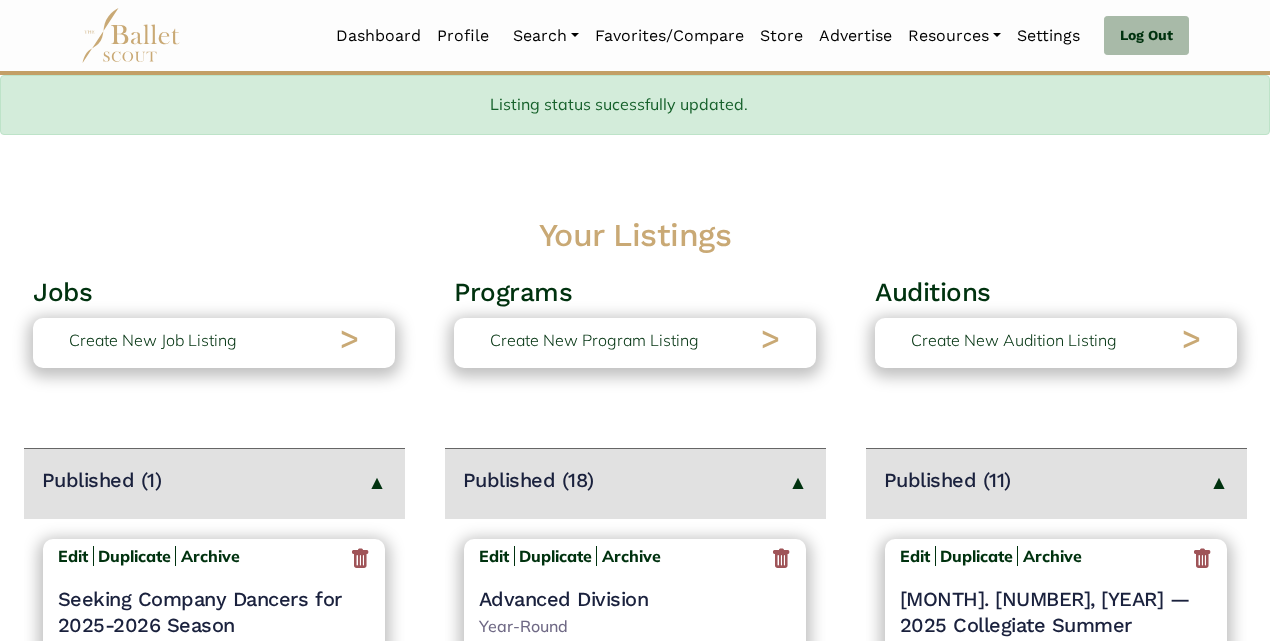 scroll, scrollTop: 344, scrollLeft: 0, axis: vertical 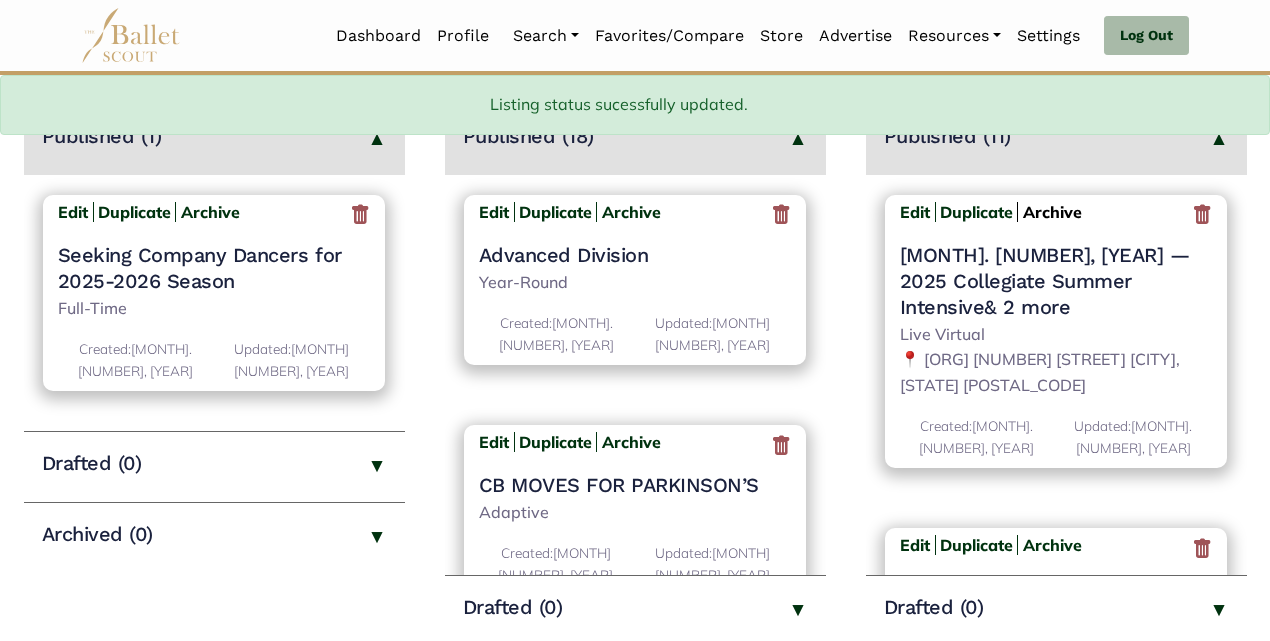 click on "Archive" at bounding box center [1052, 212] 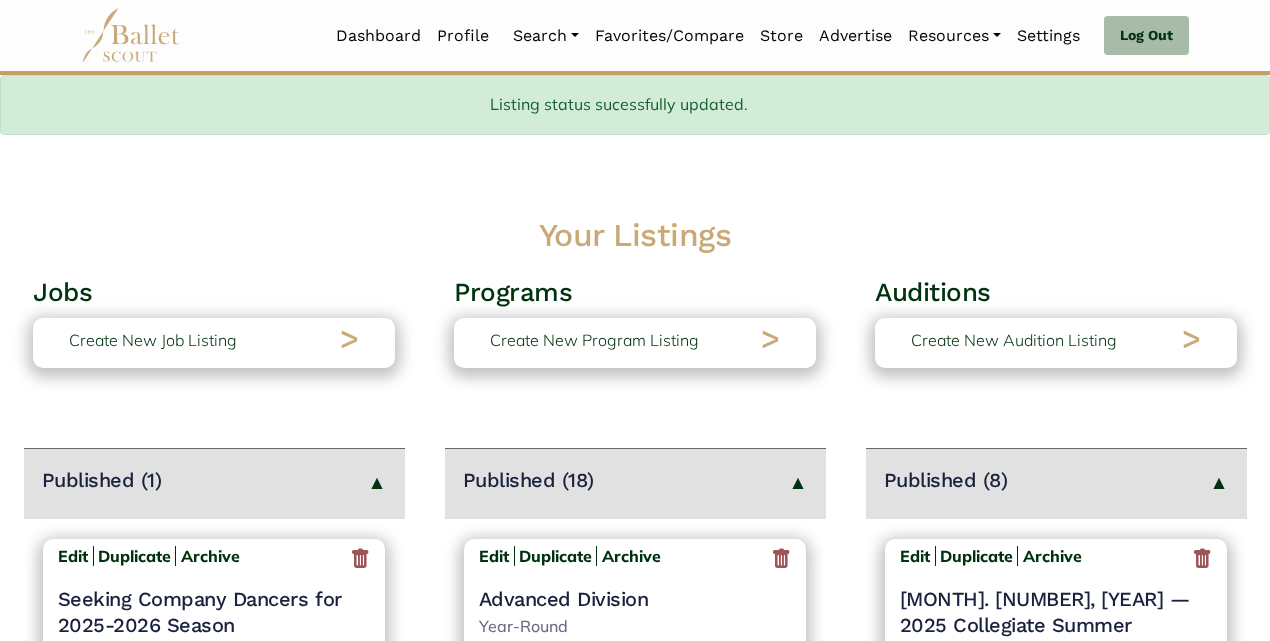 scroll, scrollTop: 344, scrollLeft: 0, axis: vertical 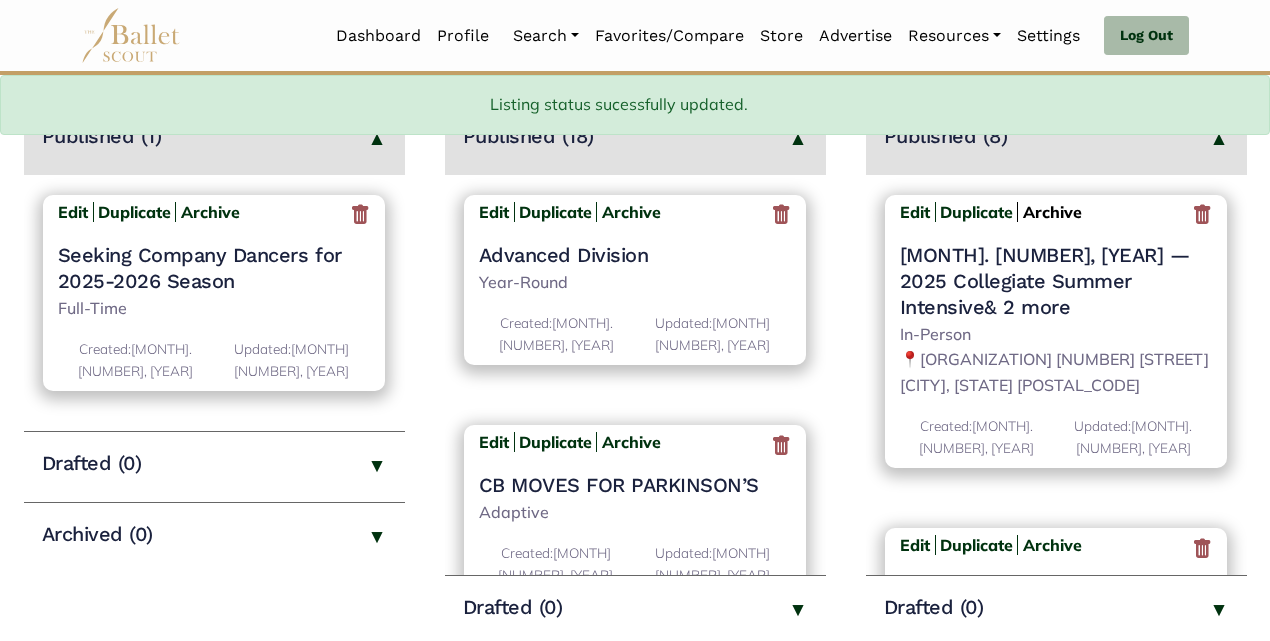 click on "Archive" at bounding box center (1052, 212) 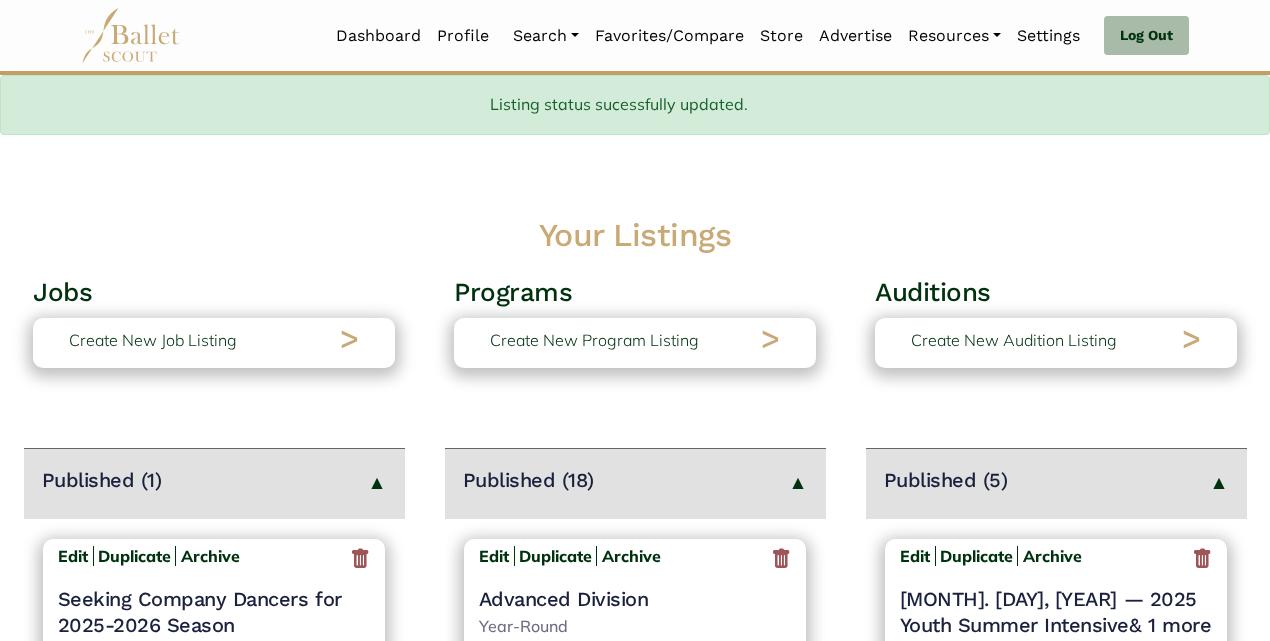 scroll, scrollTop: 344, scrollLeft: 0, axis: vertical 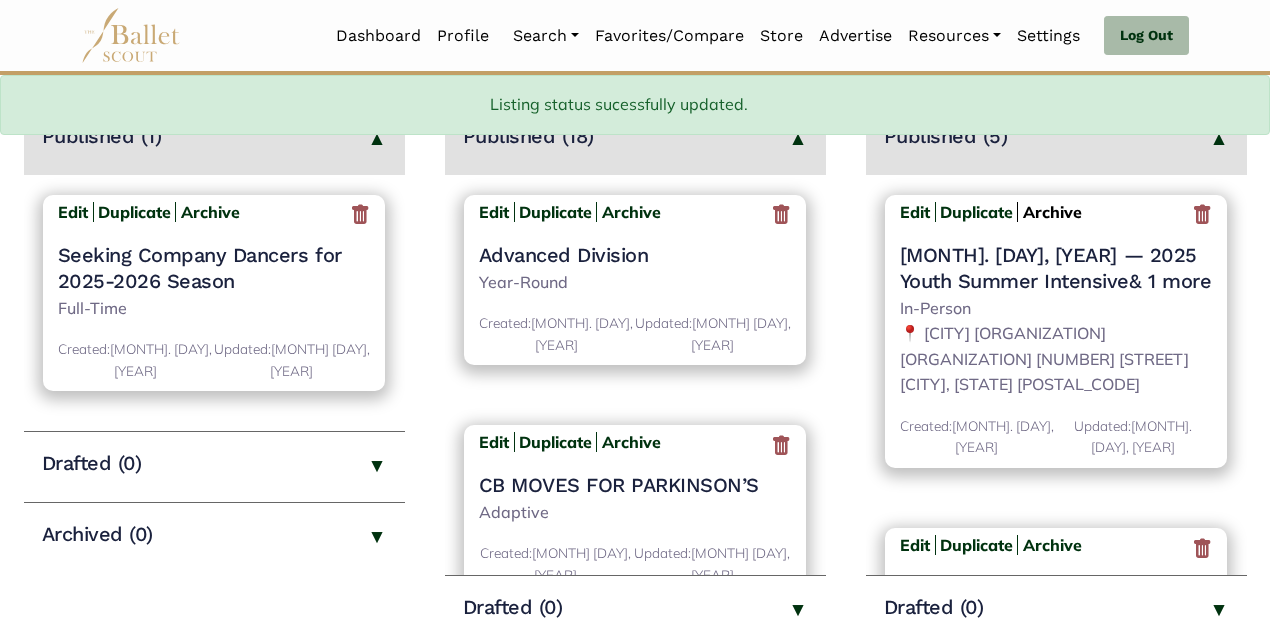 click on "Archive" at bounding box center [1052, 212] 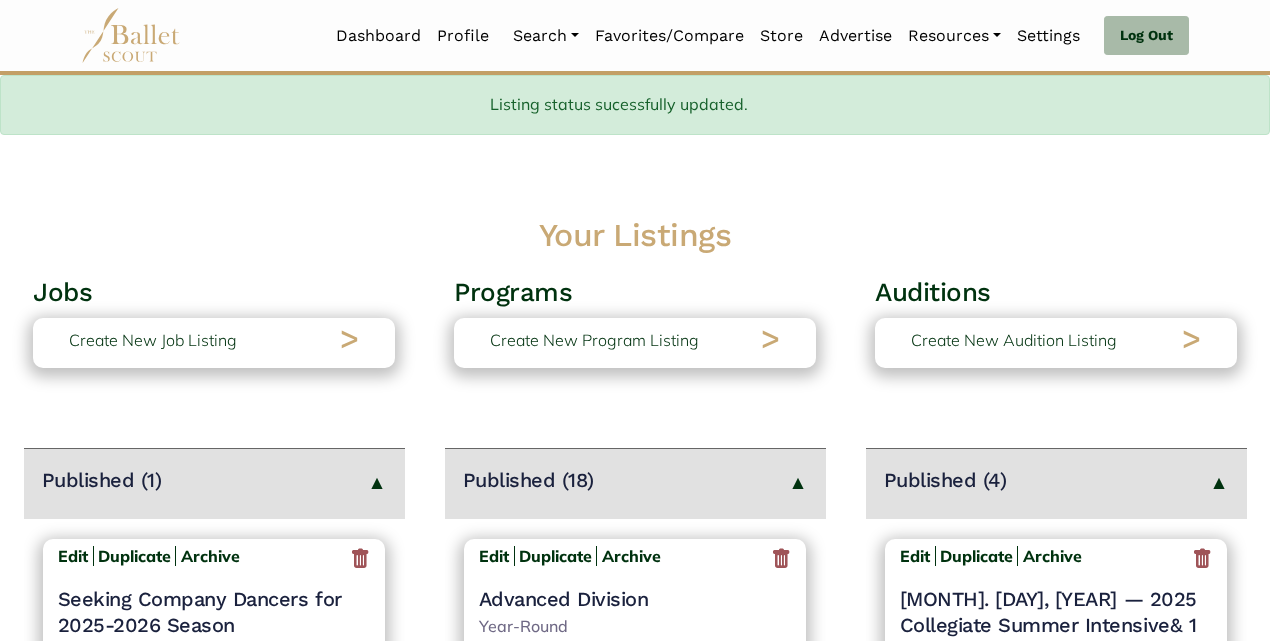scroll, scrollTop: 344, scrollLeft: 0, axis: vertical 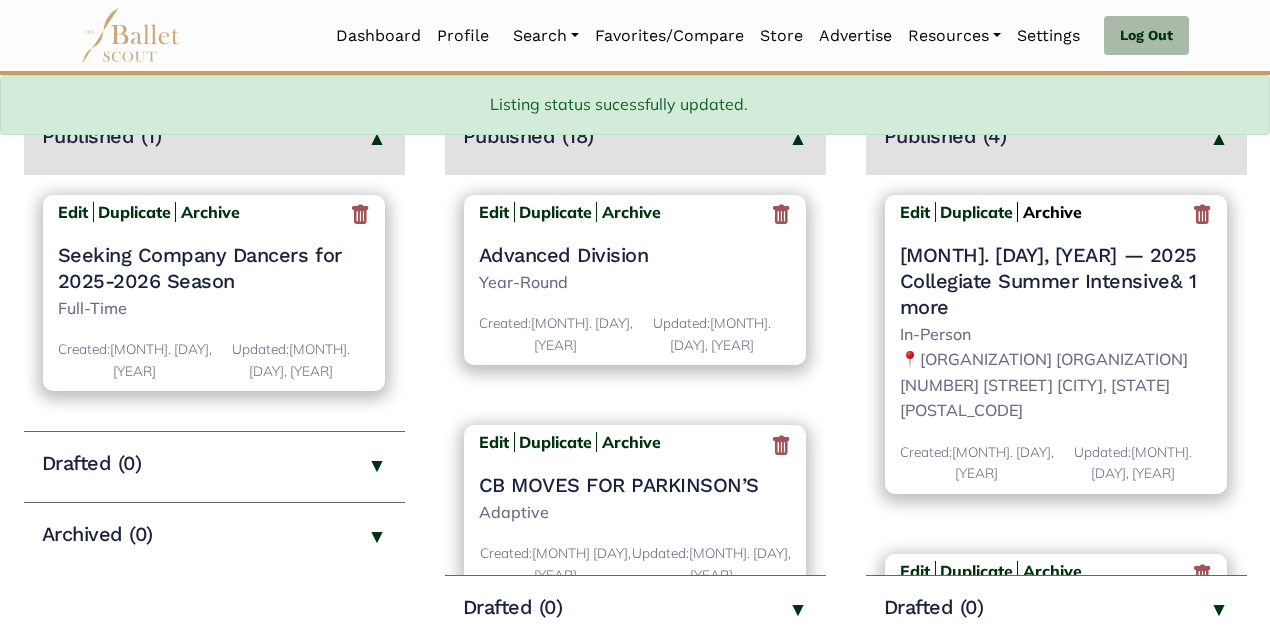 click on "Archive" at bounding box center [1052, 212] 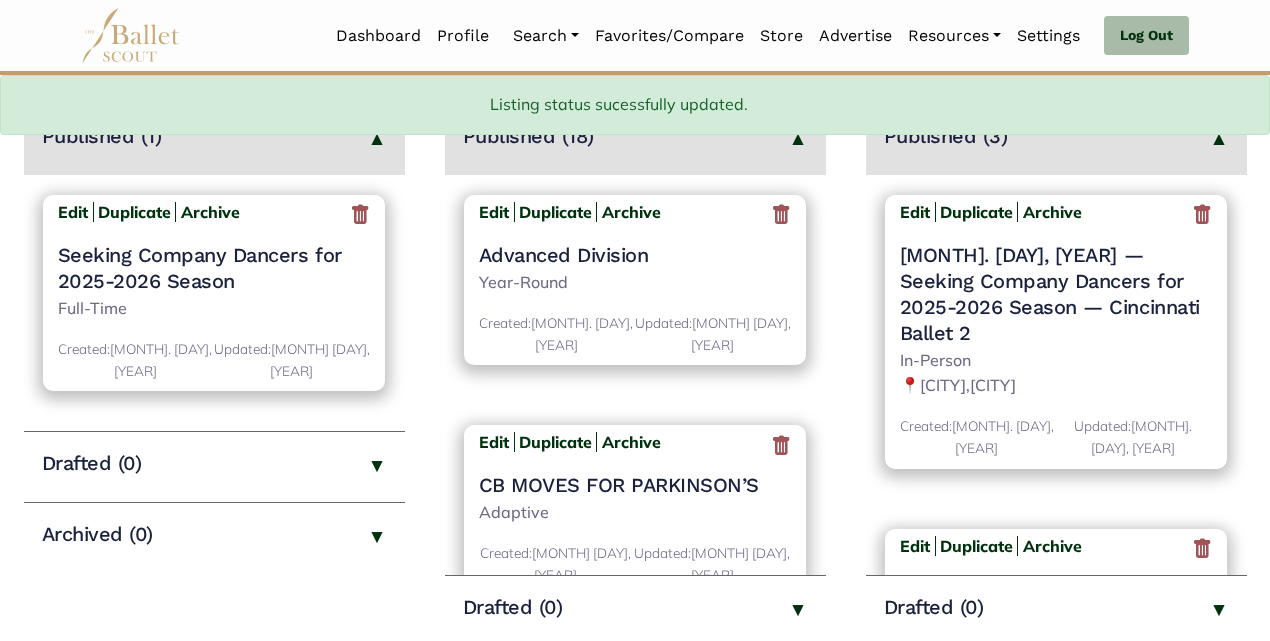 scroll, scrollTop: 344, scrollLeft: 0, axis: vertical 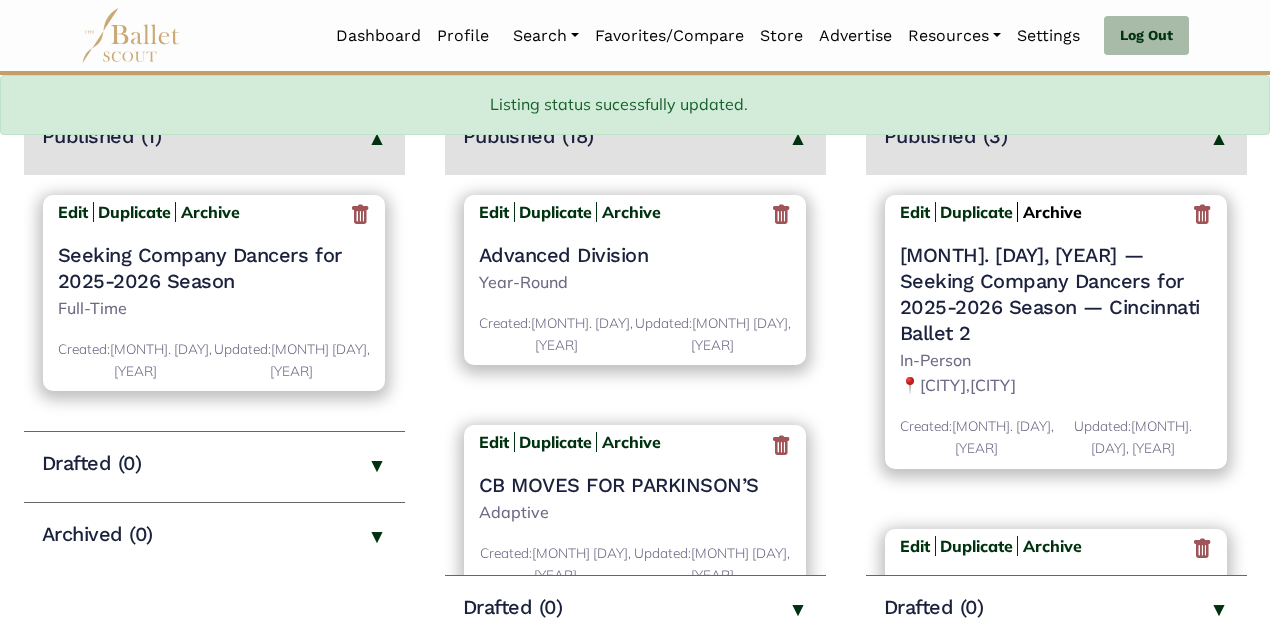 click on "Archive" at bounding box center (1052, 212) 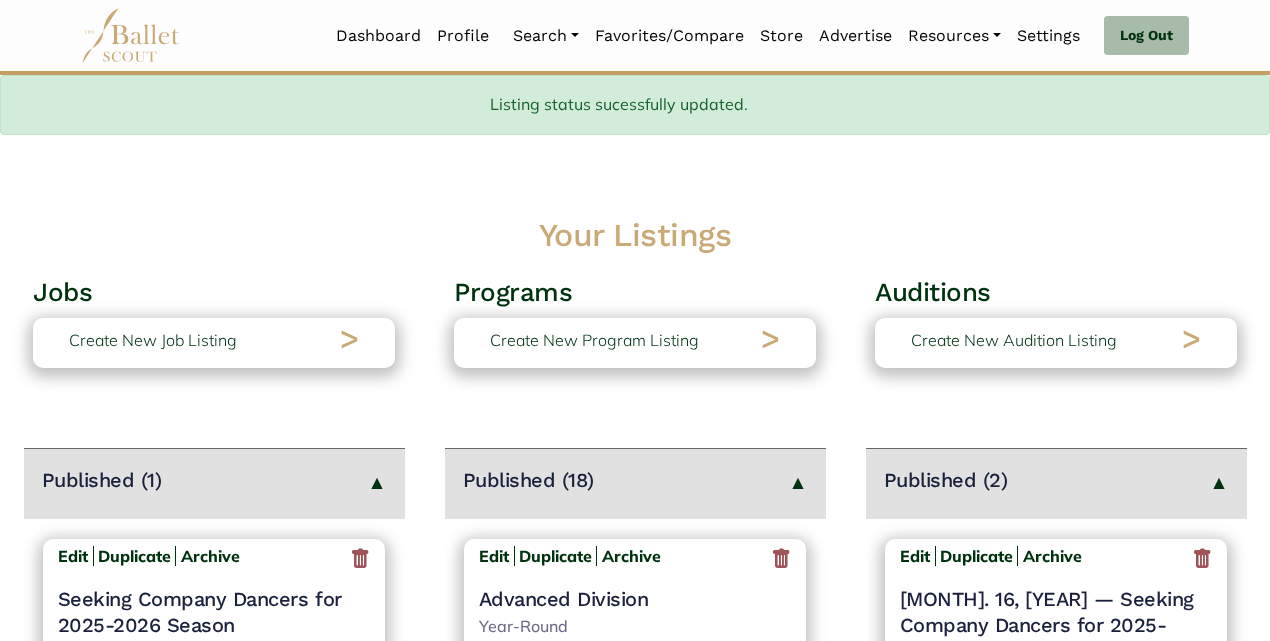 scroll, scrollTop: 344, scrollLeft: 0, axis: vertical 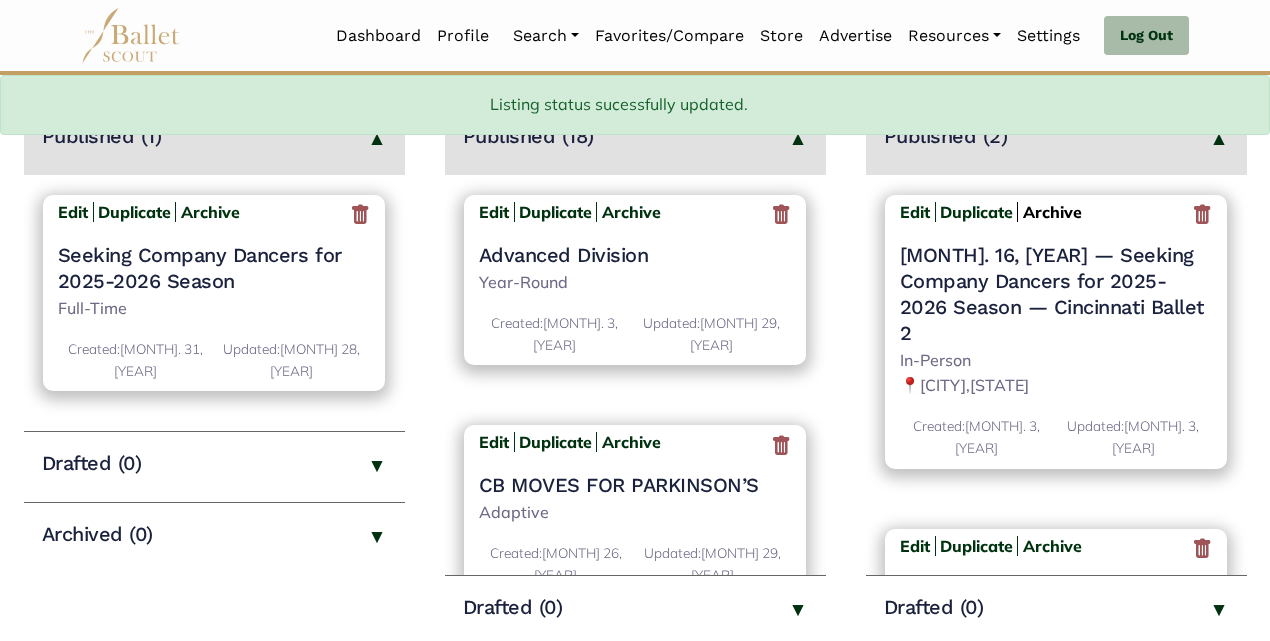 click on "Archive" at bounding box center [1052, 212] 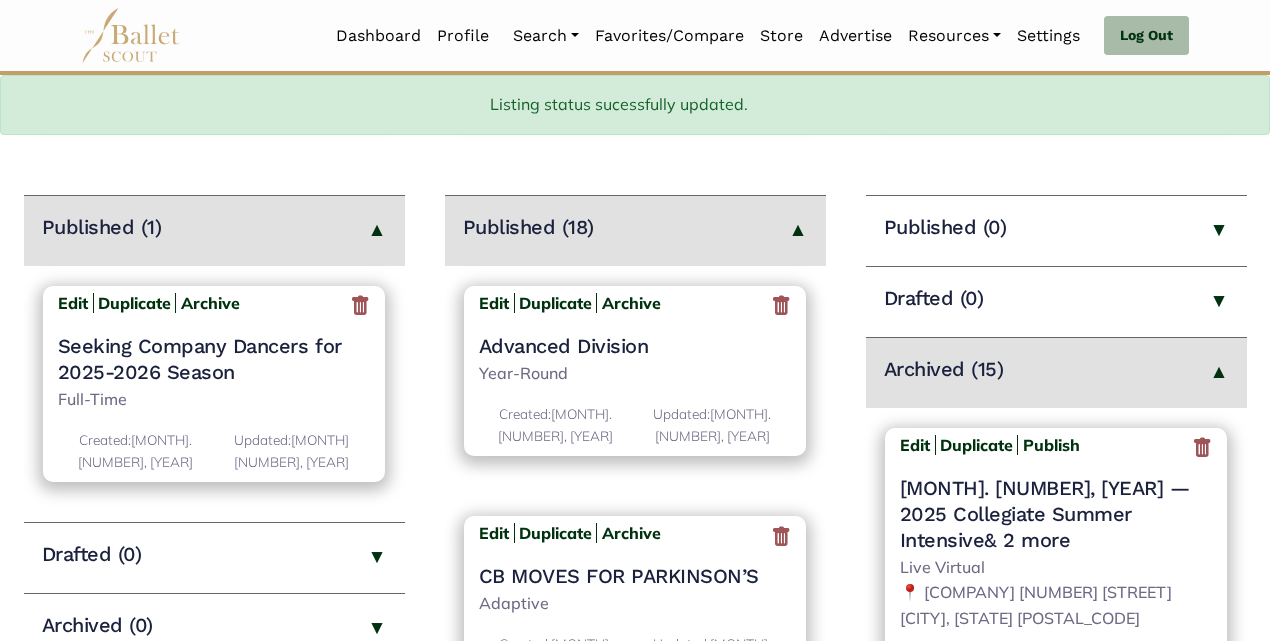 scroll, scrollTop: 246, scrollLeft: 0, axis: vertical 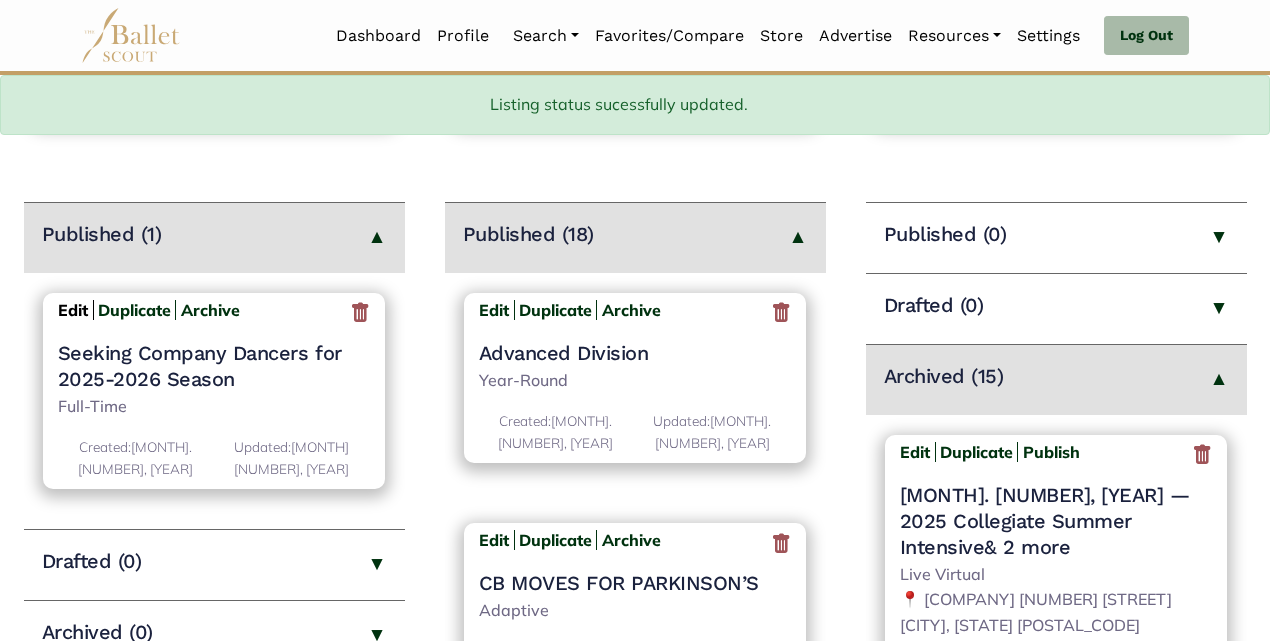 click on "Edit" at bounding box center [73, 310] 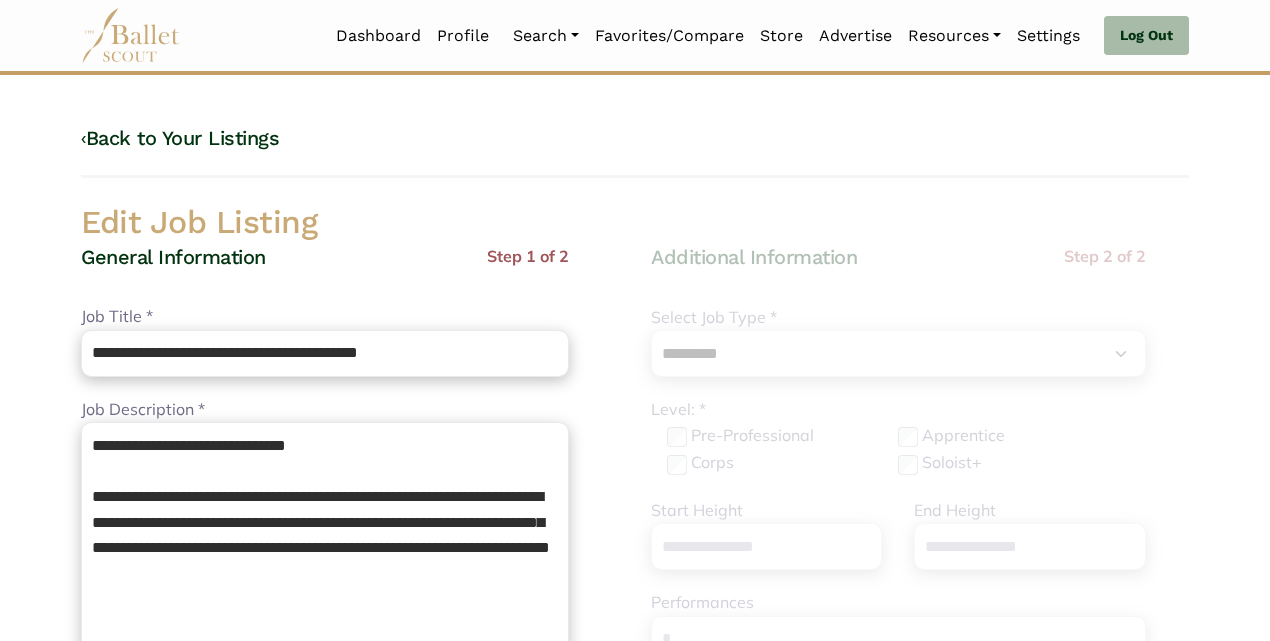 select on "*" 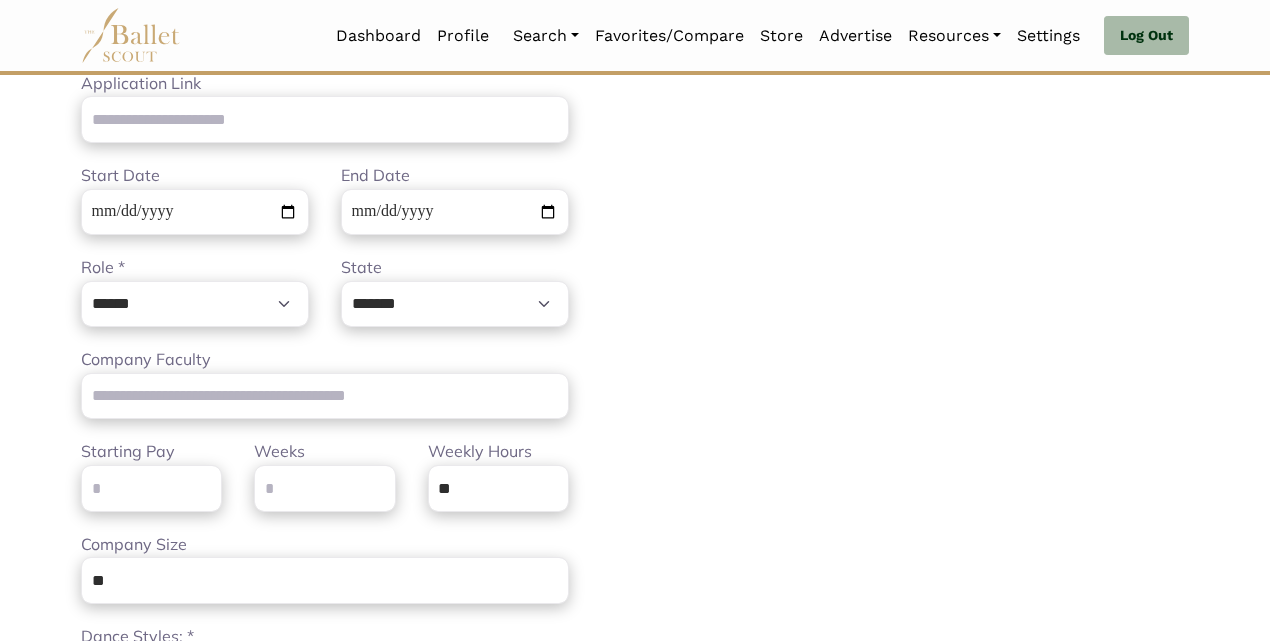 scroll, scrollTop: 841, scrollLeft: 0, axis: vertical 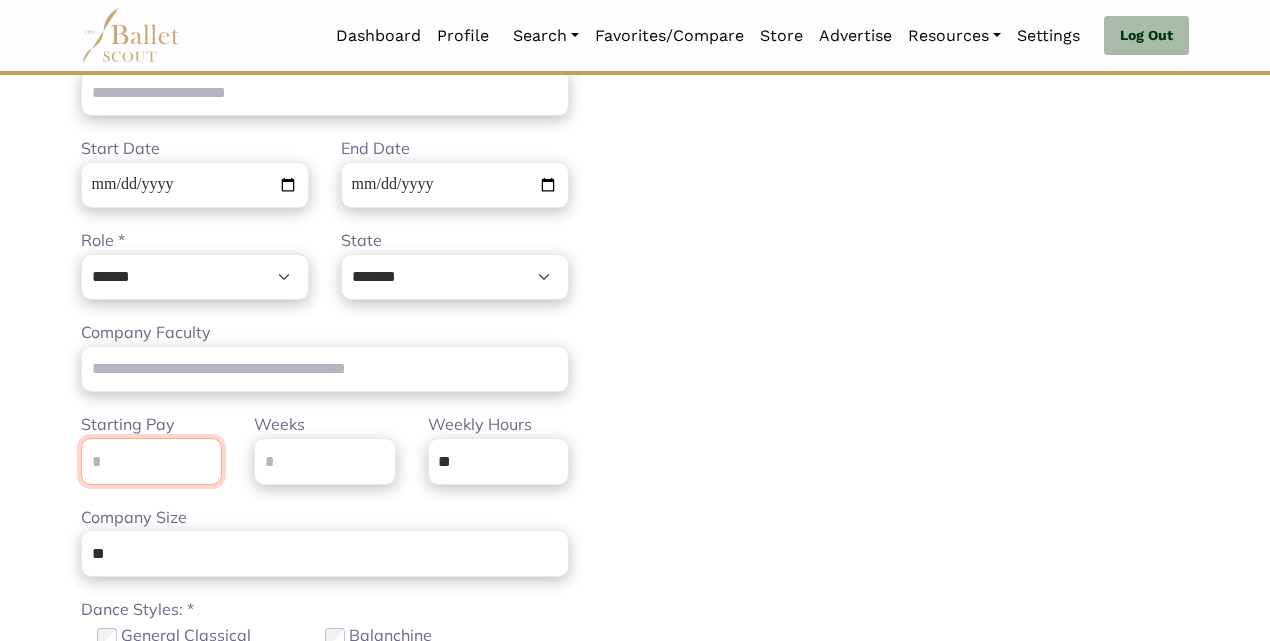 click on "Starting Pay" at bounding box center (151, 461) 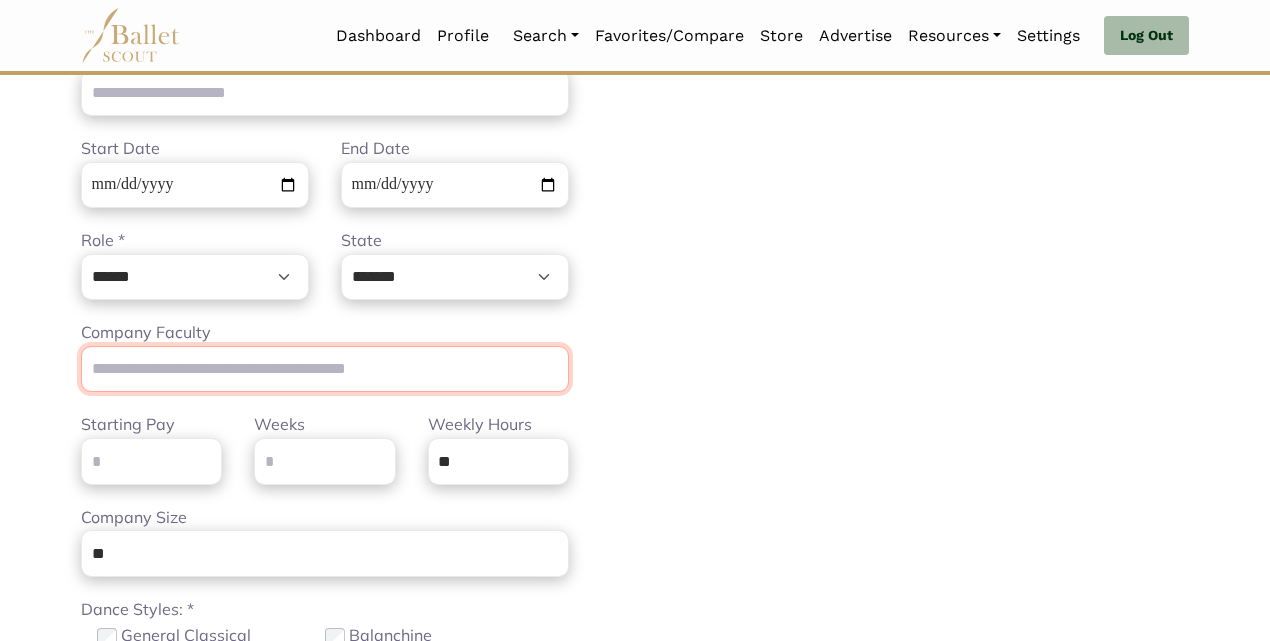 paste on "******" 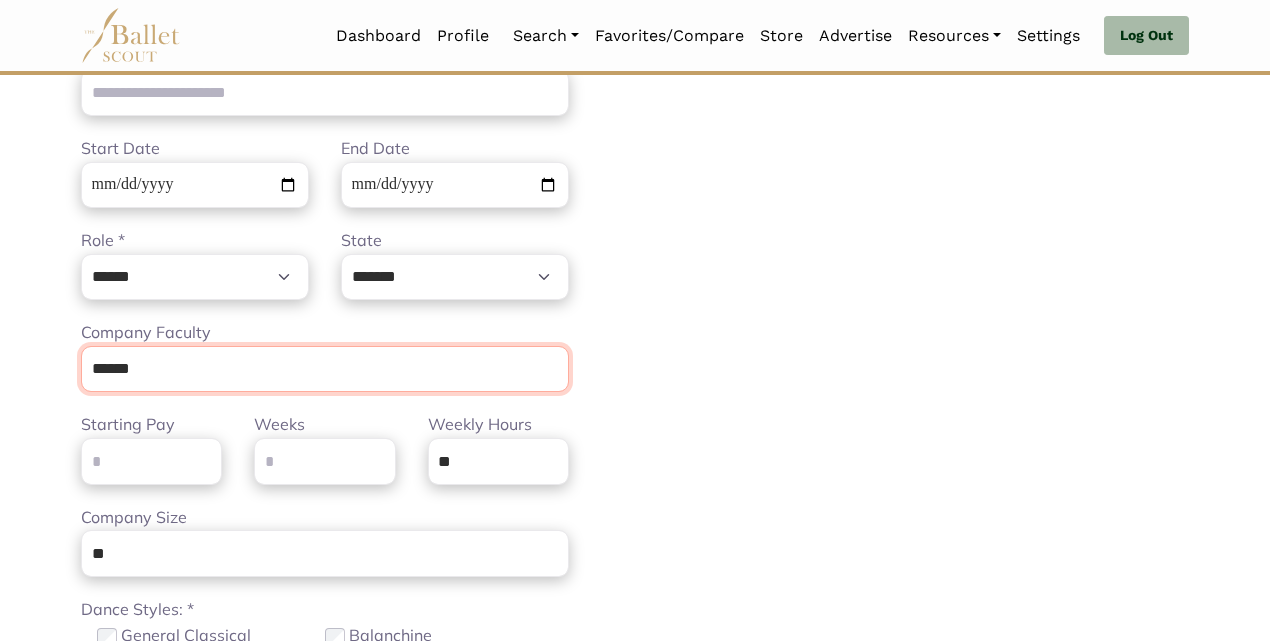 drag, startPoint x: 179, startPoint y: 385, endPoint x: 53, endPoint y: 383, distance: 126.01587 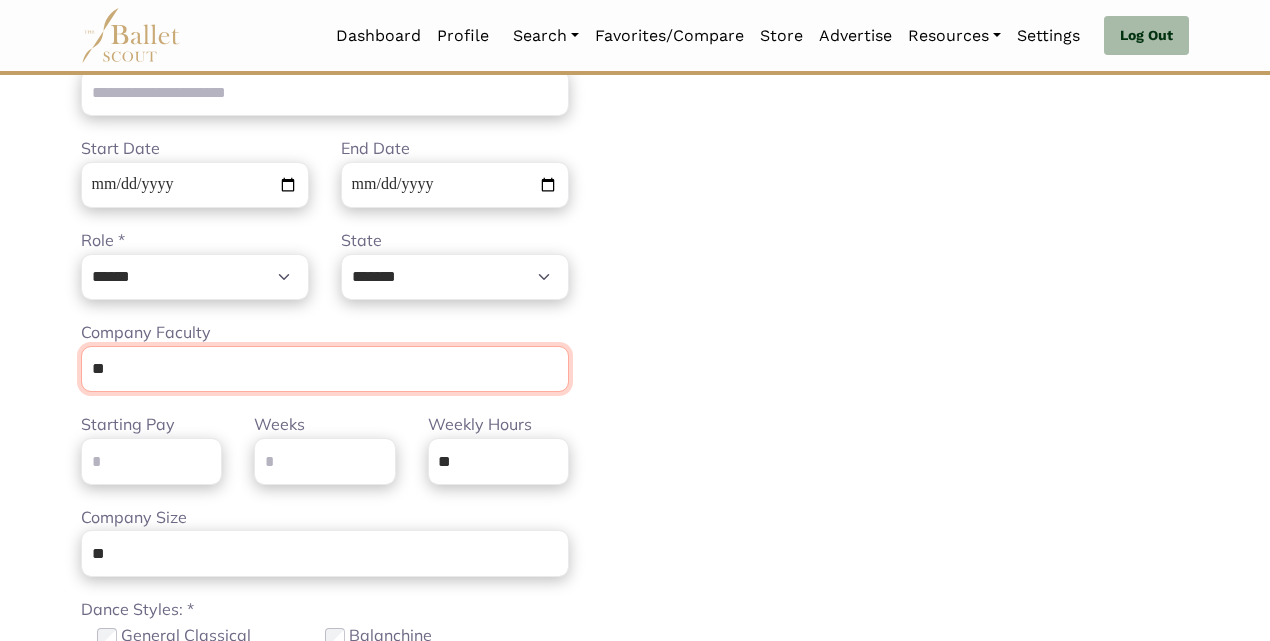 type on "*" 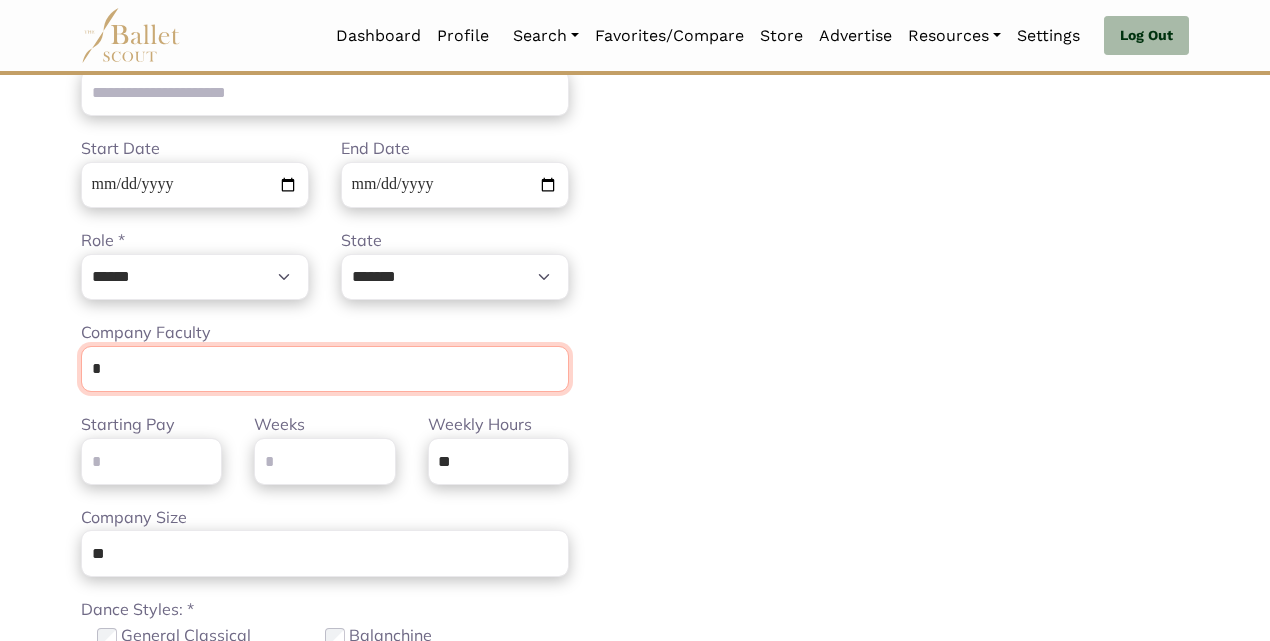 type 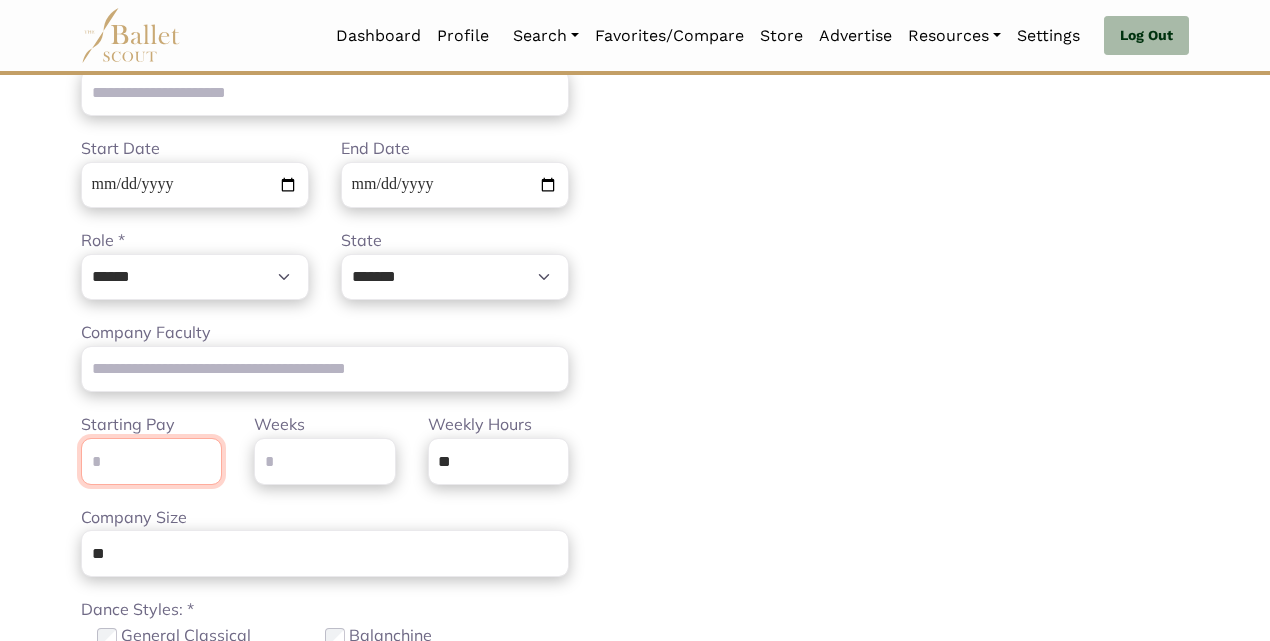 click on "Starting Pay" at bounding box center (151, 461) 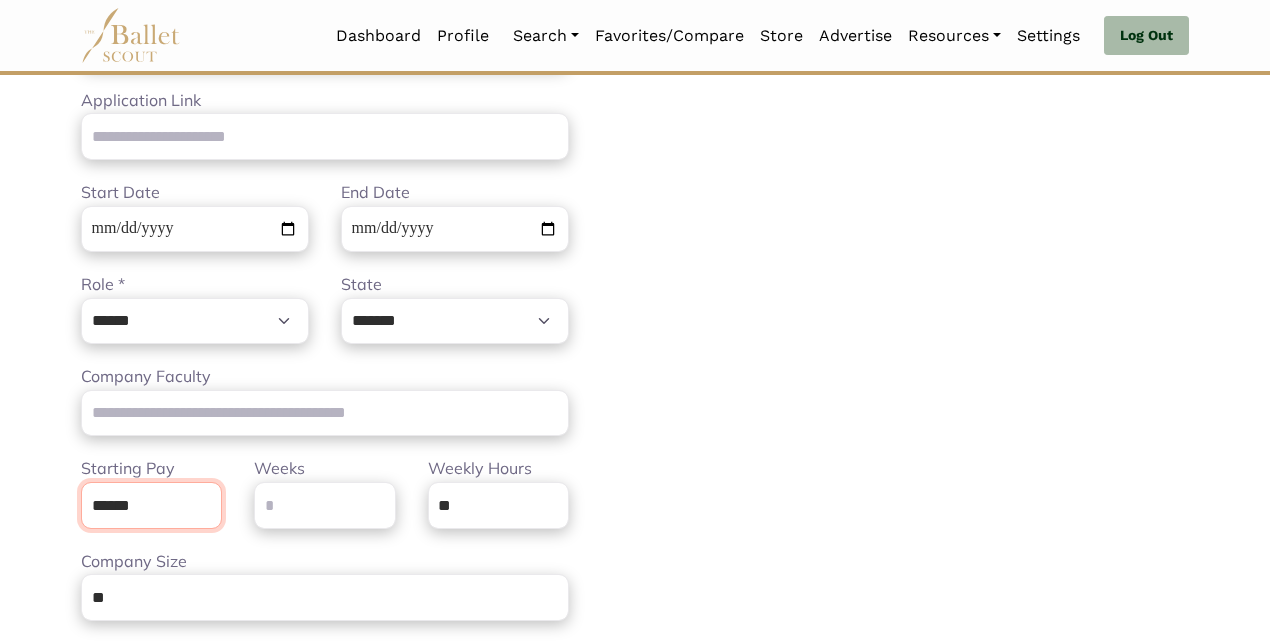 scroll, scrollTop: 799, scrollLeft: 0, axis: vertical 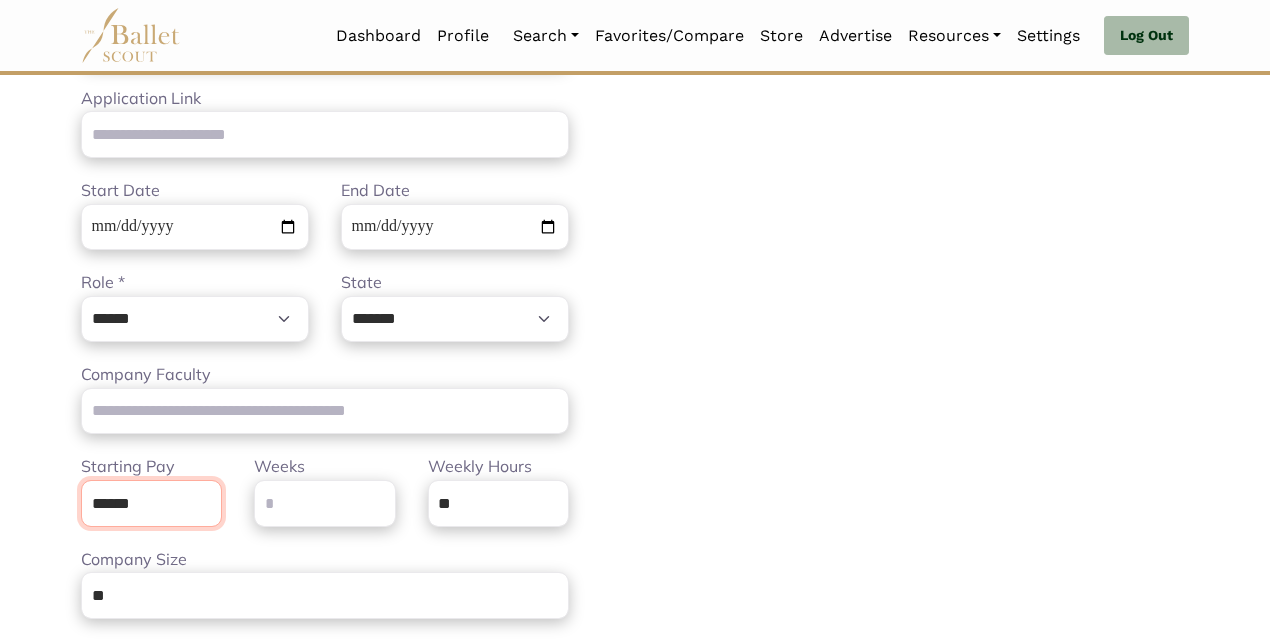 type on "******" 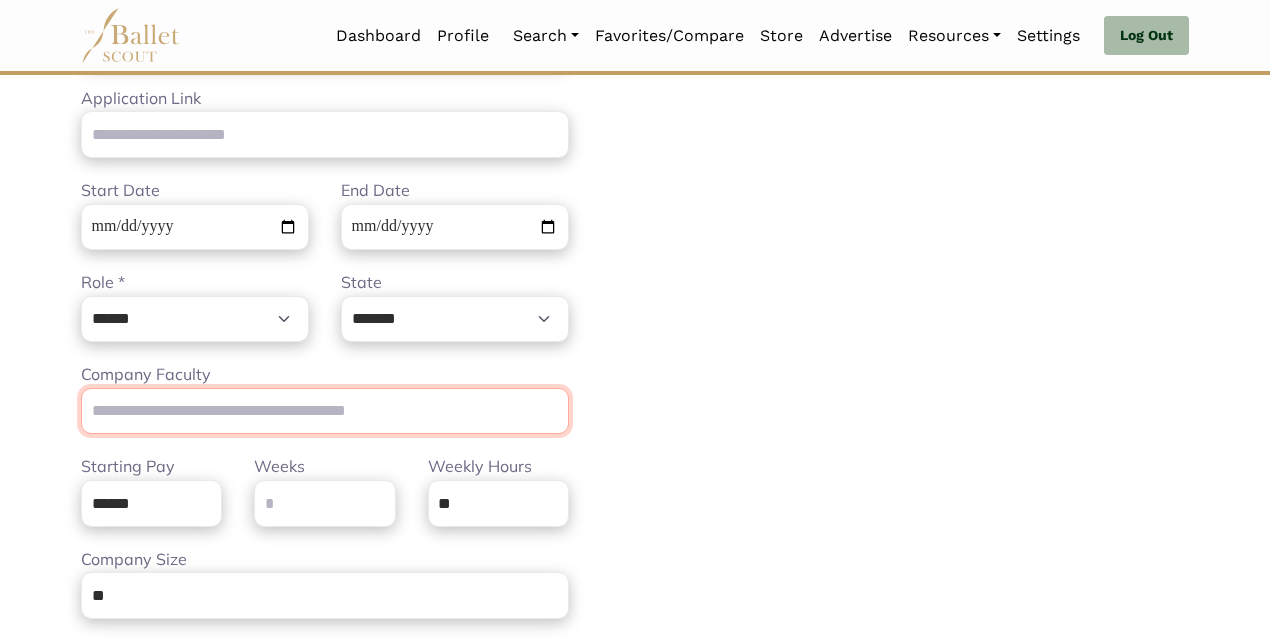 click on "Company Faculty" at bounding box center [325, 411] 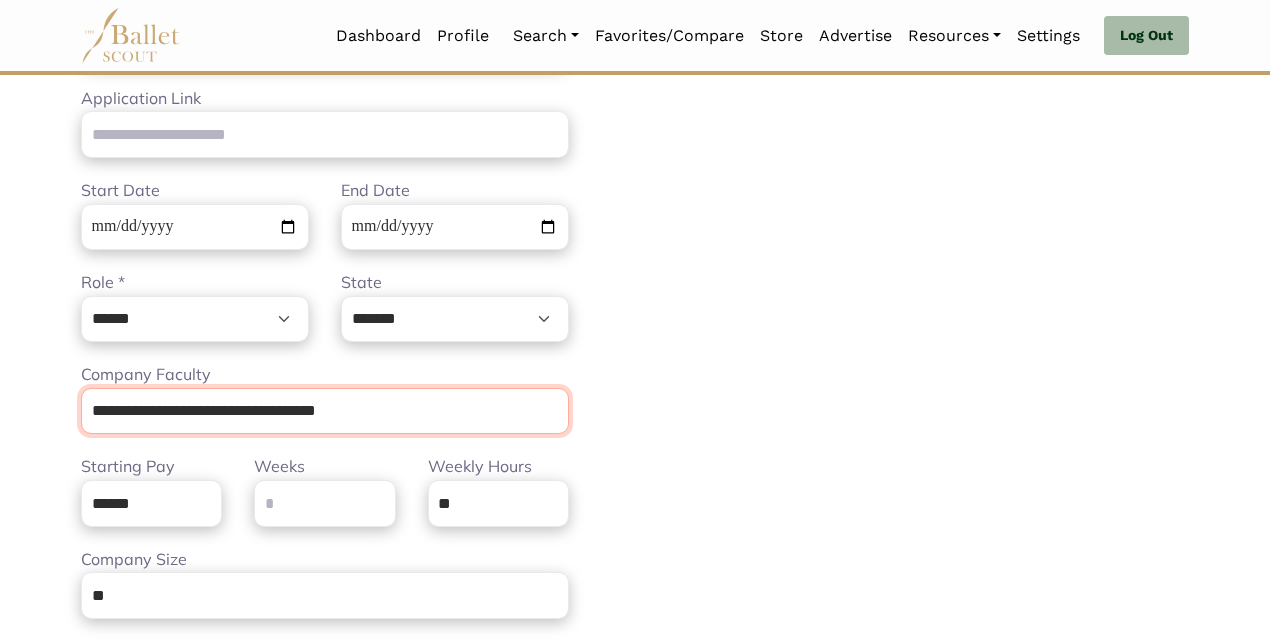 click on "**********" at bounding box center [325, 411] 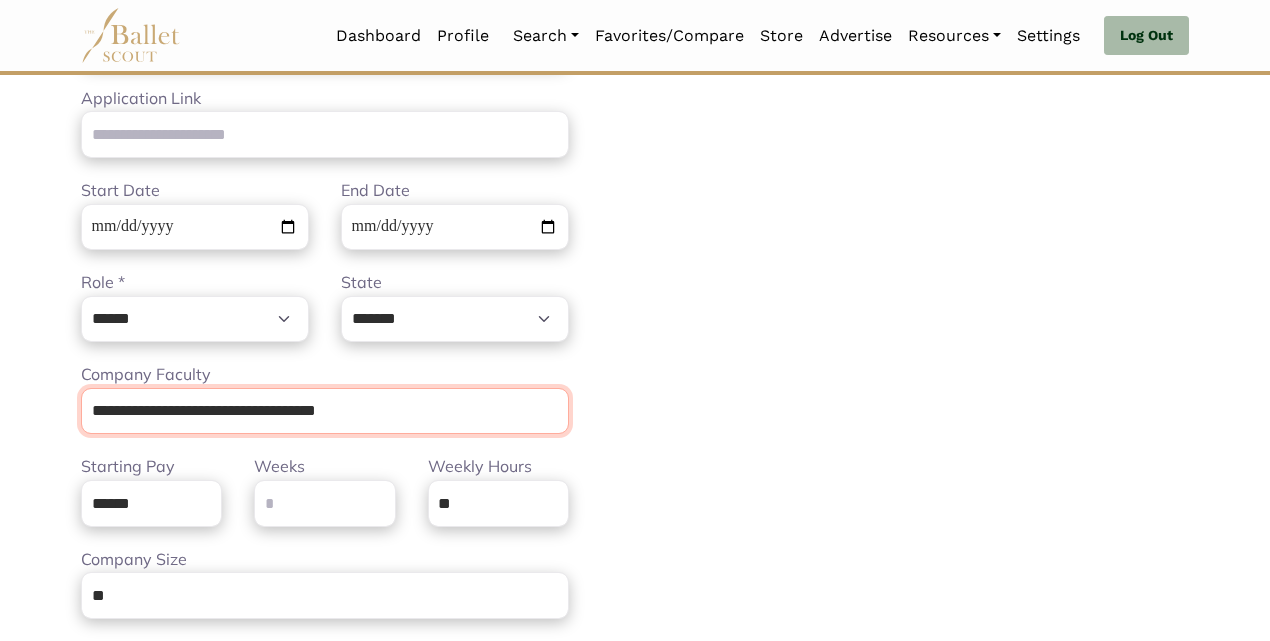 scroll, scrollTop: 998, scrollLeft: 0, axis: vertical 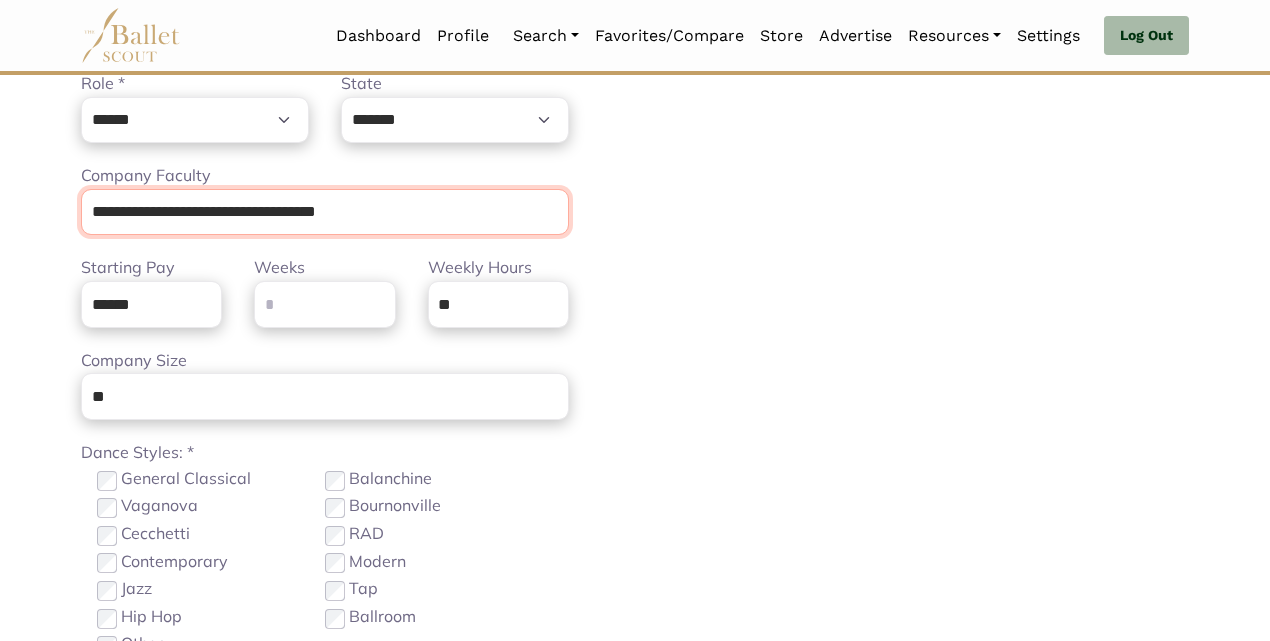 click on "**********" at bounding box center (325, 212) 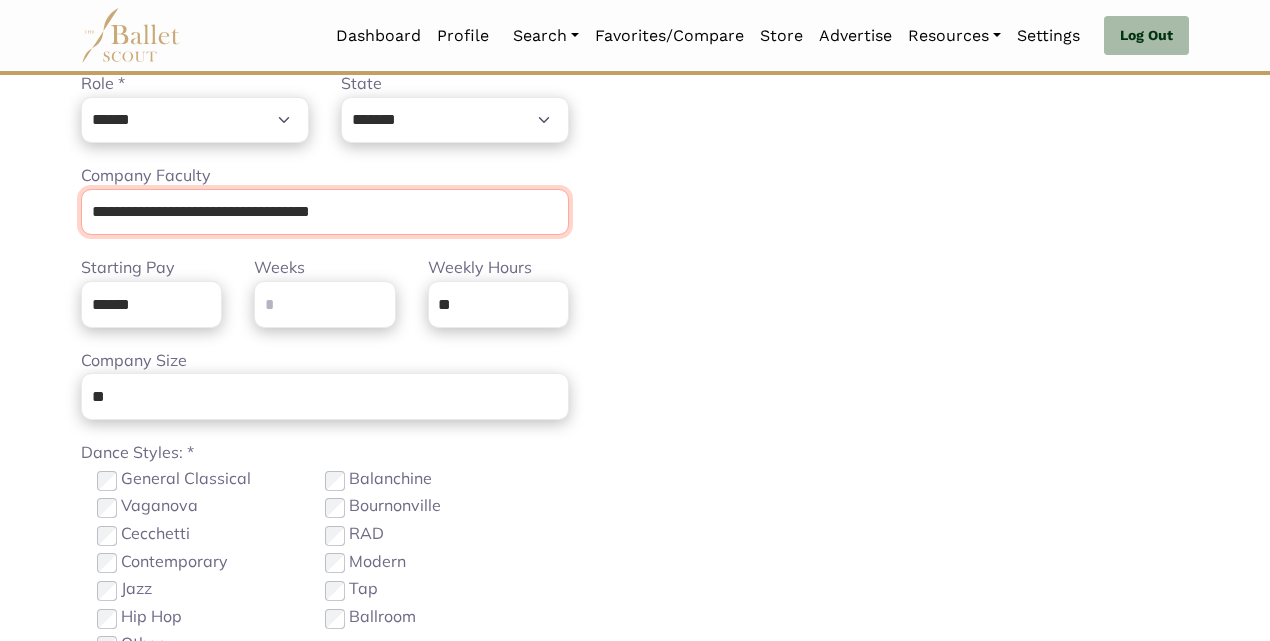 type on "**********" 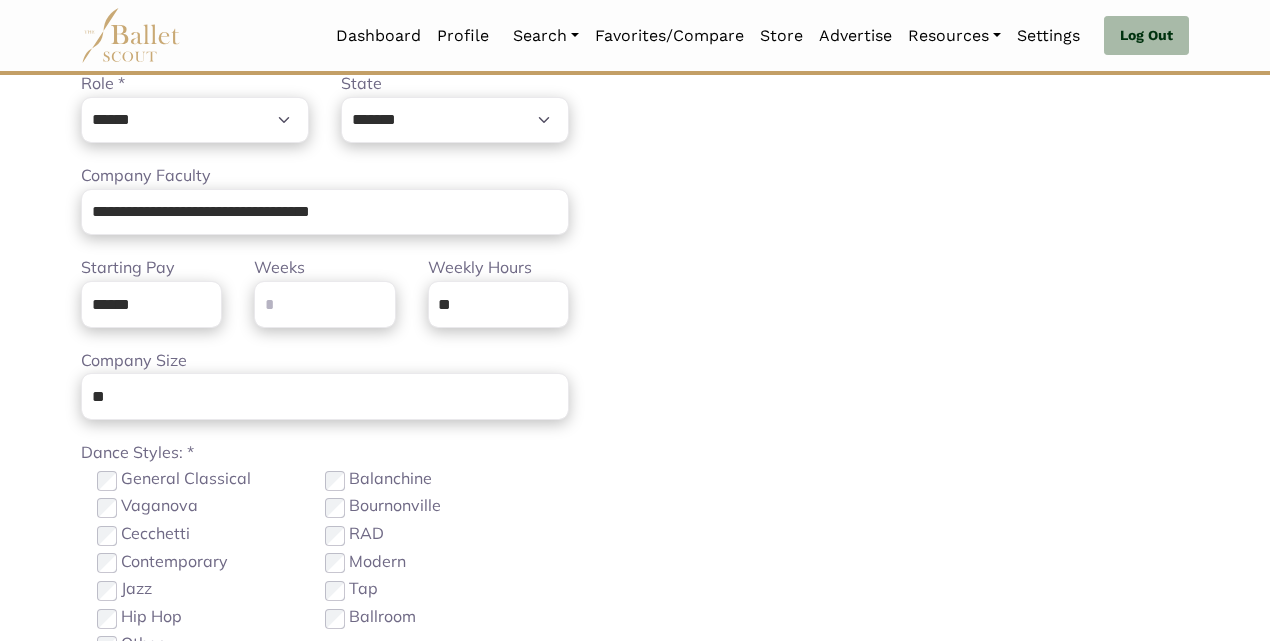 click on "Starting Pay
******
Please enter a valid decimal
Weeks
Please enter a valid number
Weekly Hours
**
Please enter a number" at bounding box center [325, 301] 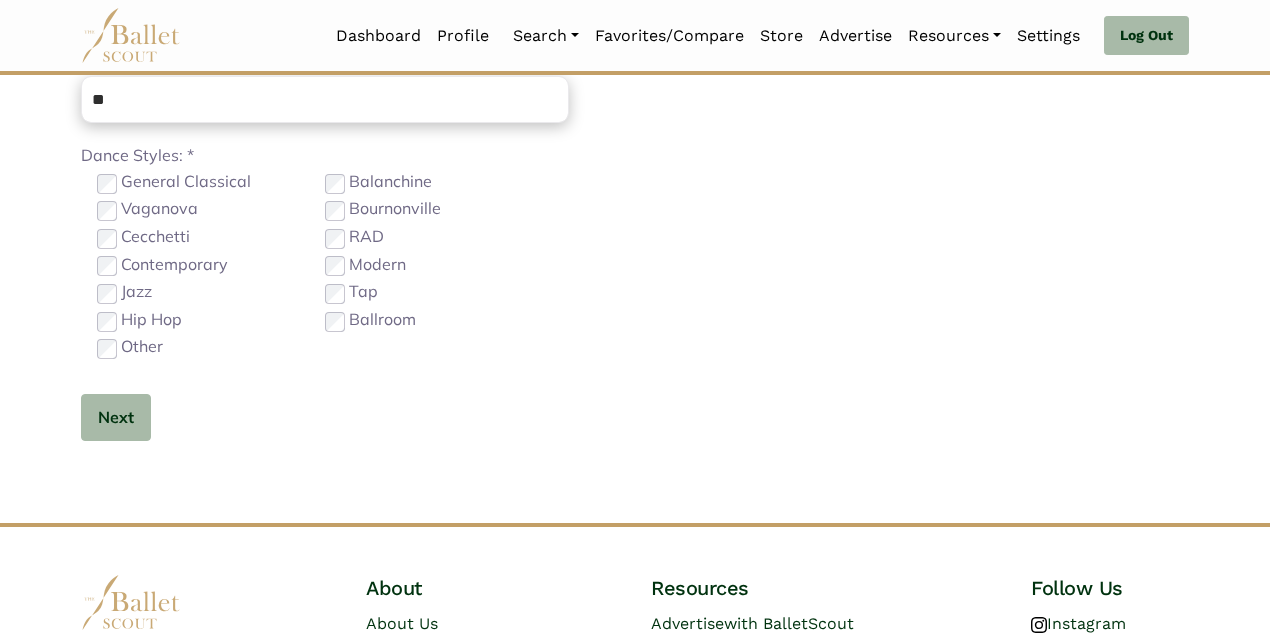 scroll, scrollTop: 1327, scrollLeft: 0, axis: vertical 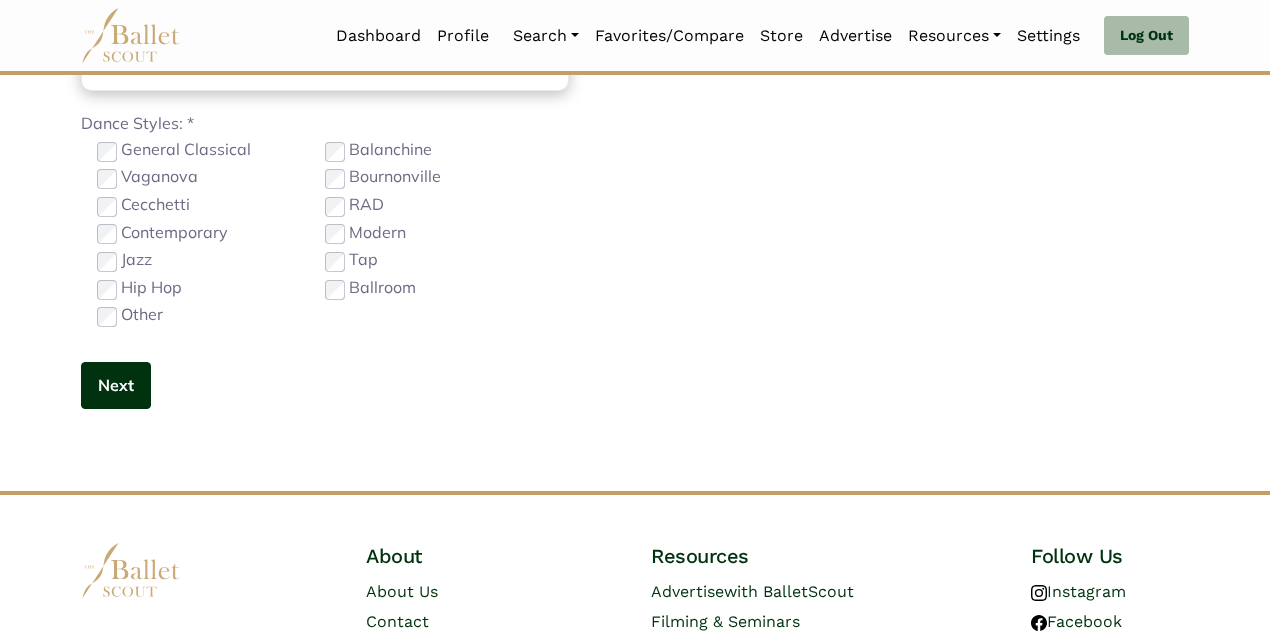 click on "Next" at bounding box center [116, 385] 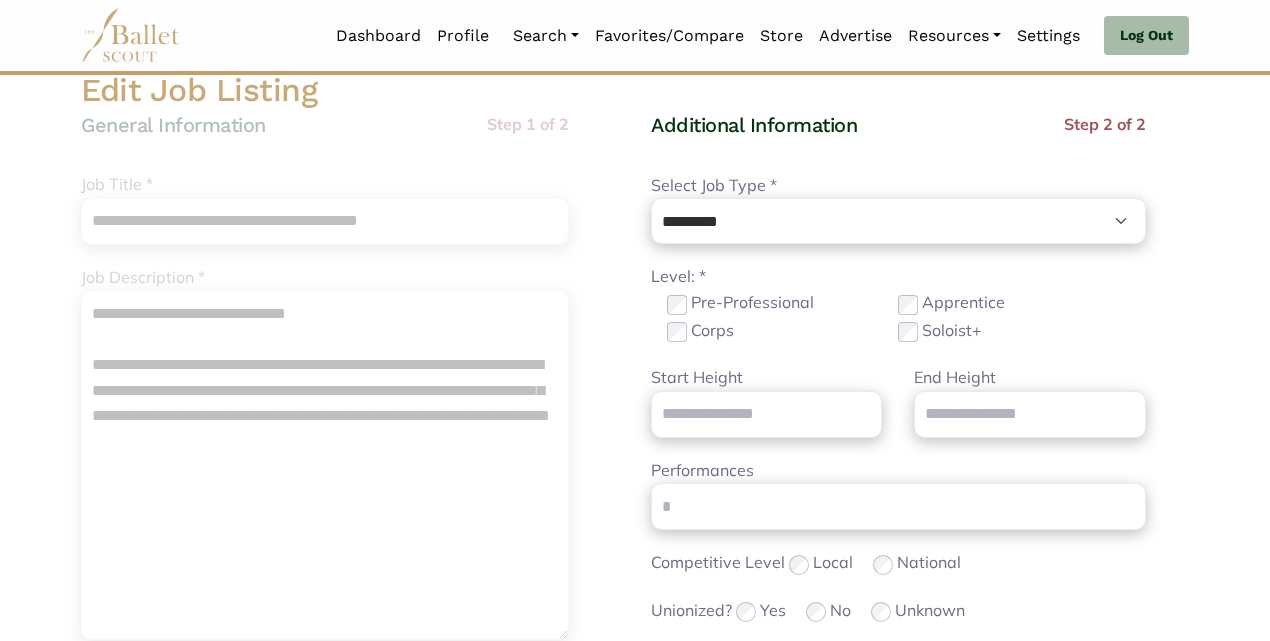 scroll, scrollTop: 350, scrollLeft: 0, axis: vertical 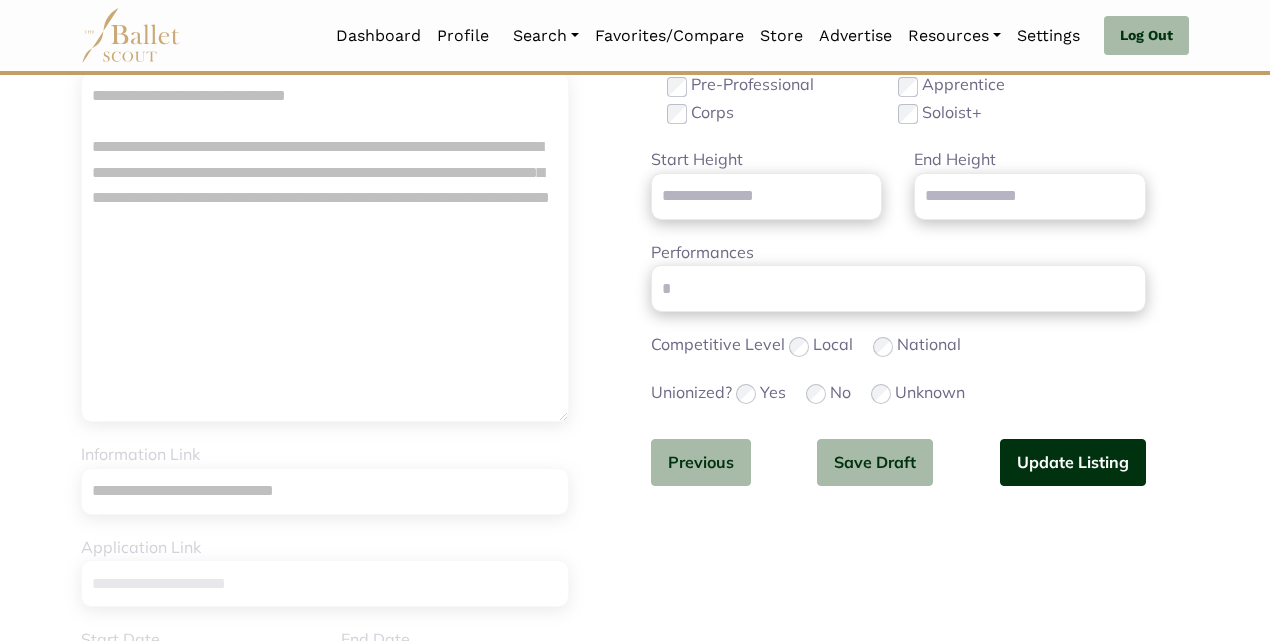 click on "Update Listing" at bounding box center [1073, 462] 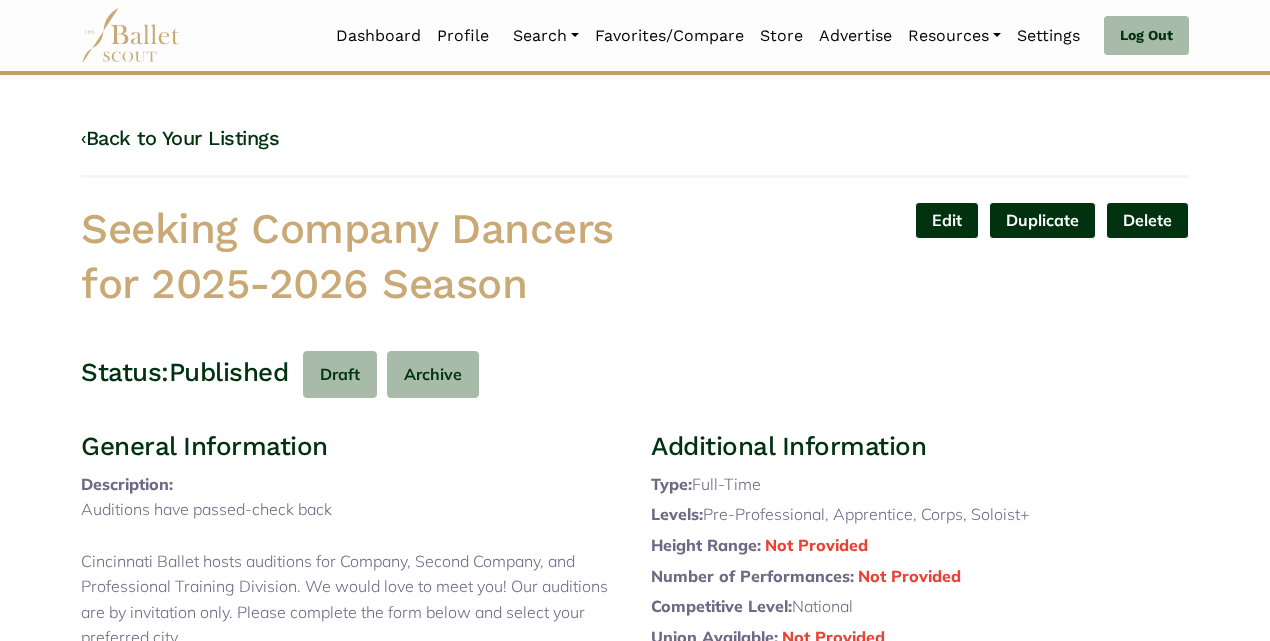 scroll, scrollTop: 0, scrollLeft: 0, axis: both 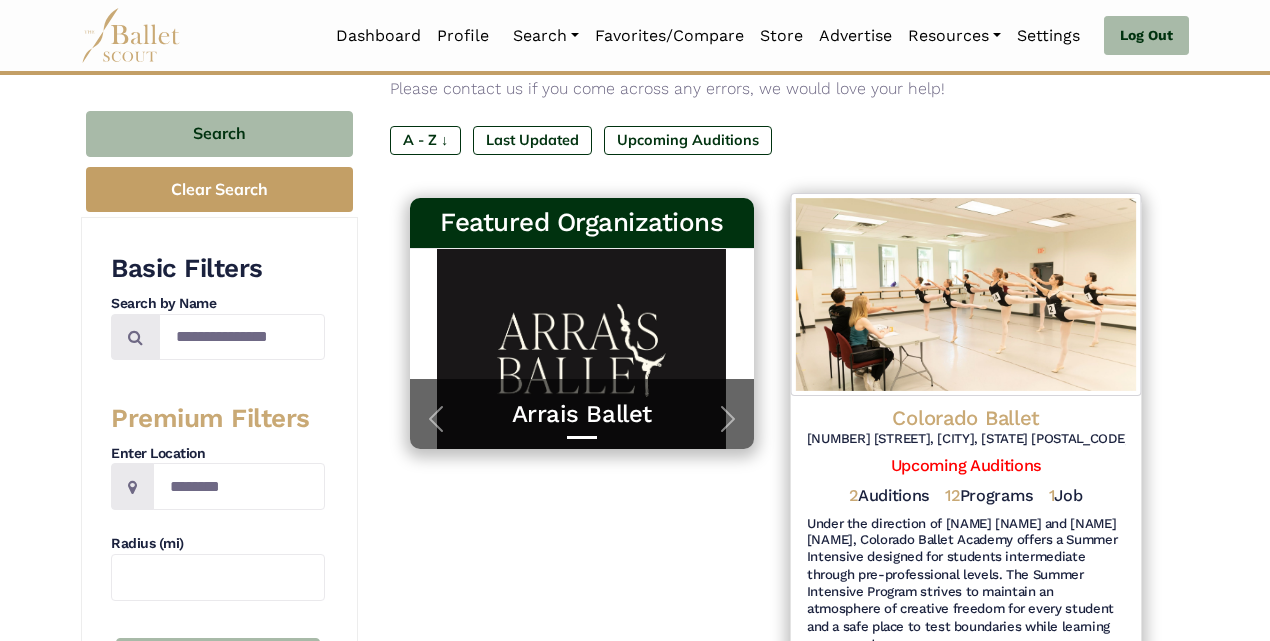 click on "Colorado Ballet" at bounding box center (965, 417) 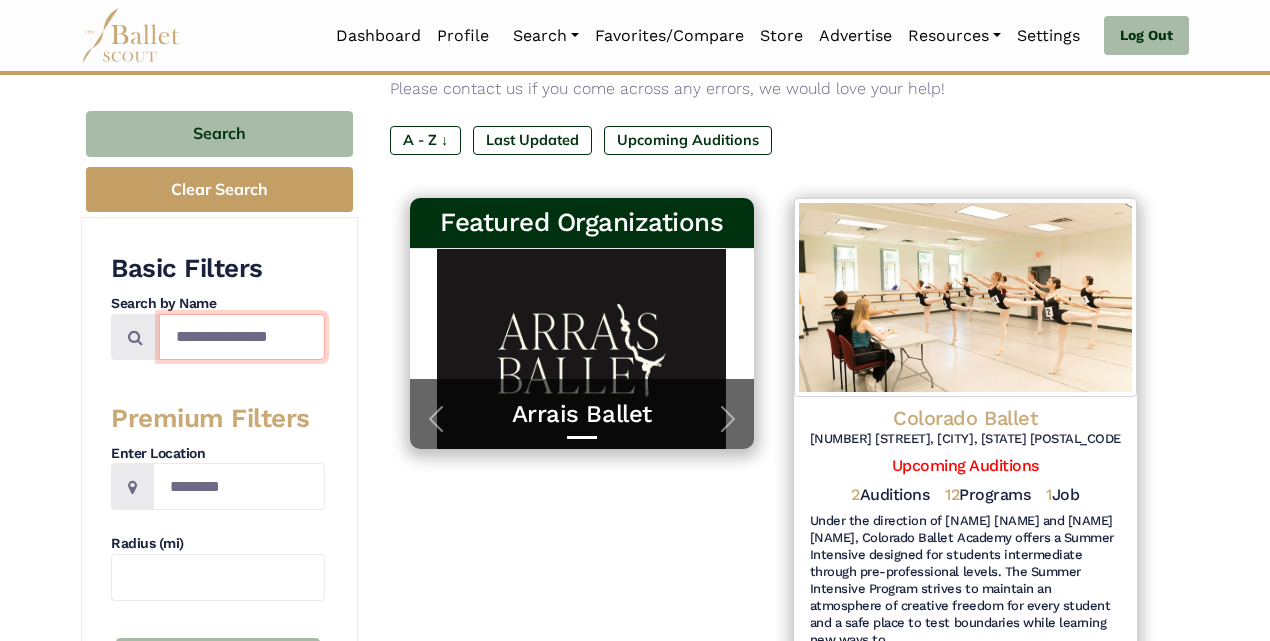 click on "**********" at bounding box center (242, 337) 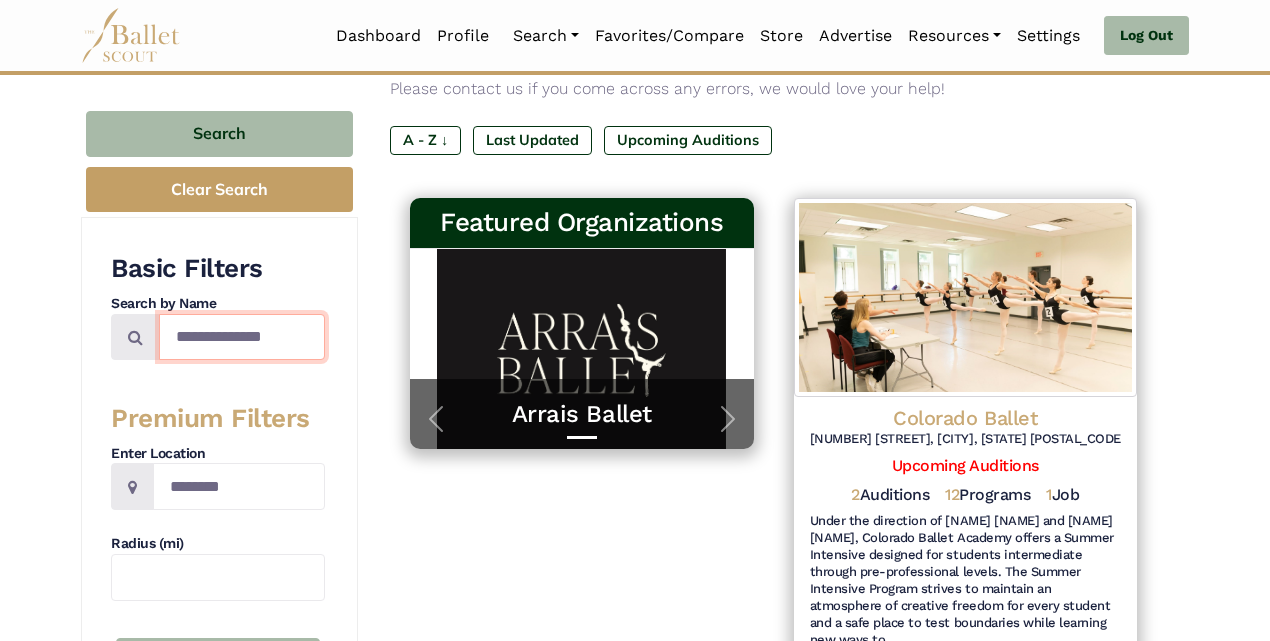 type on "**********" 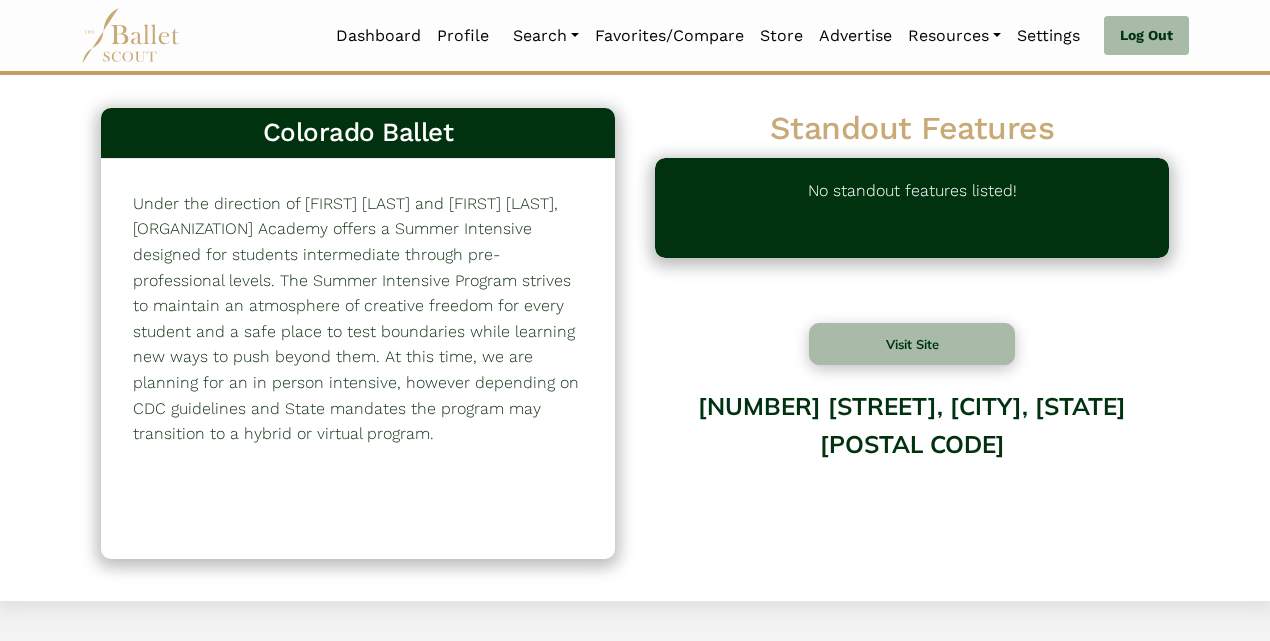 scroll, scrollTop: 0, scrollLeft: 0, axis: both 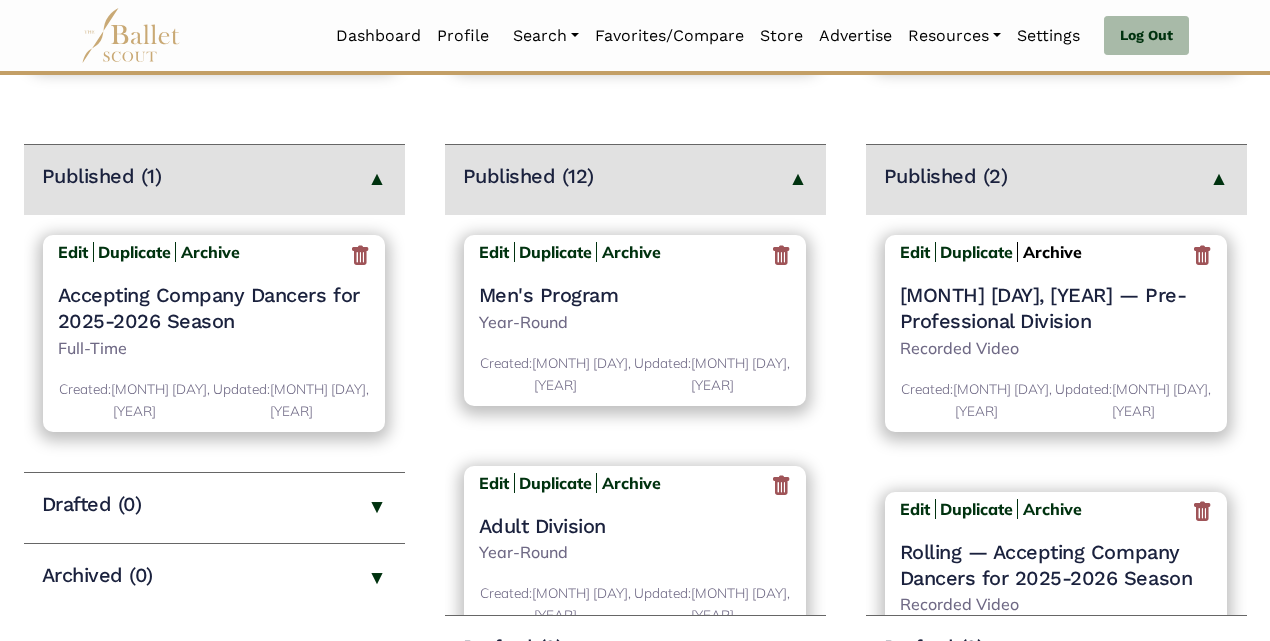click on "Archive" at bounding box center (1052, 252) 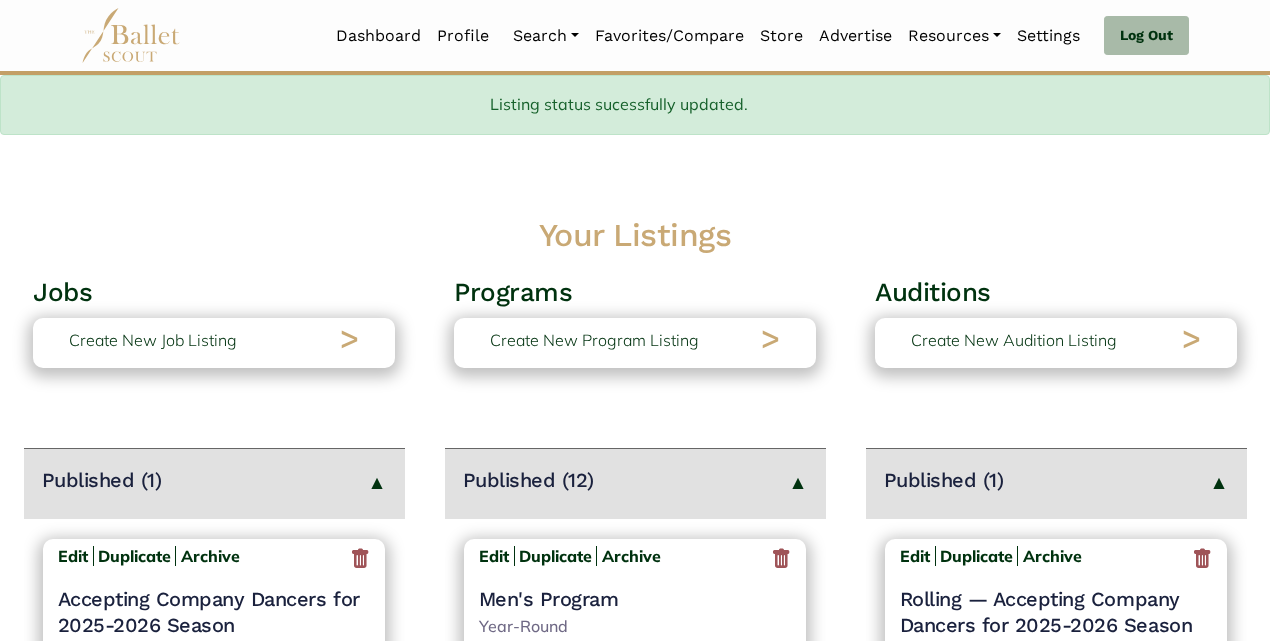 scroll, scrollTop: 244, scrollLeft: 0, axis: vertical 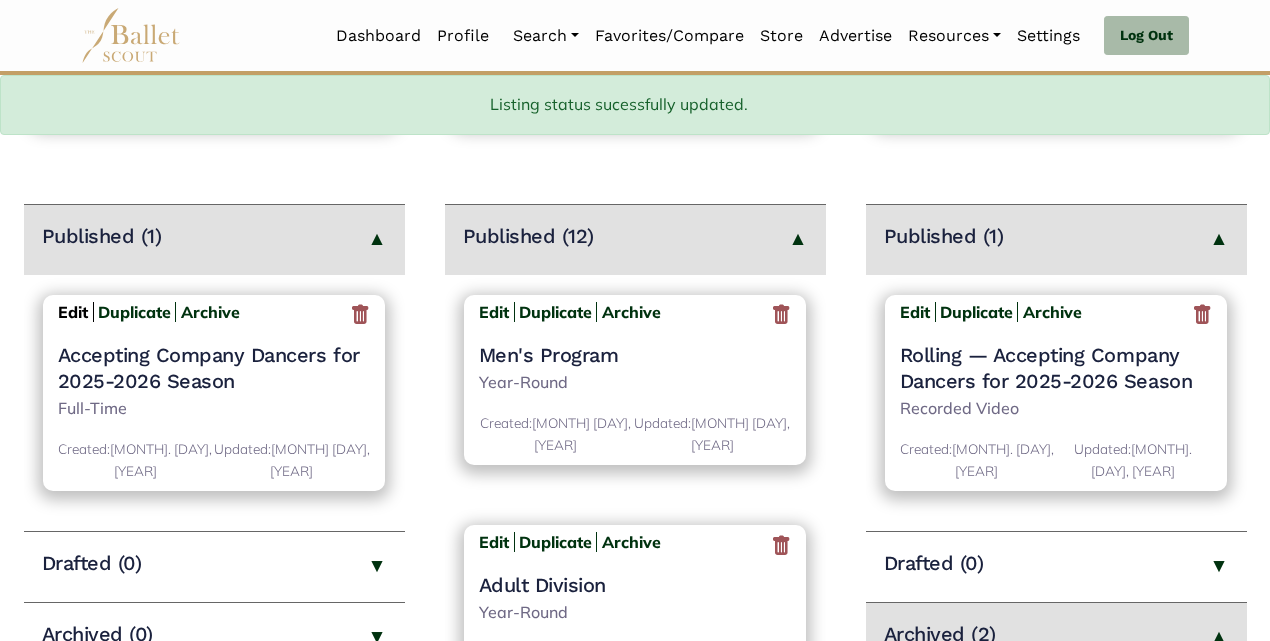 click on "Edit" at bounding box center [73, 312] 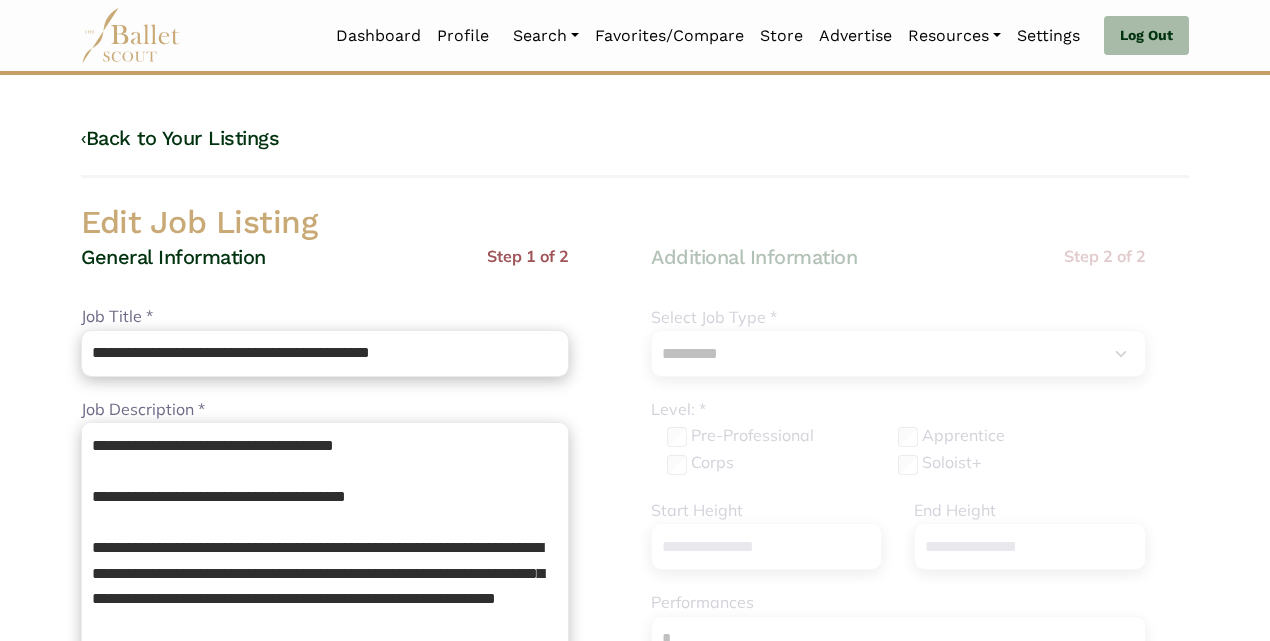 select on "*" 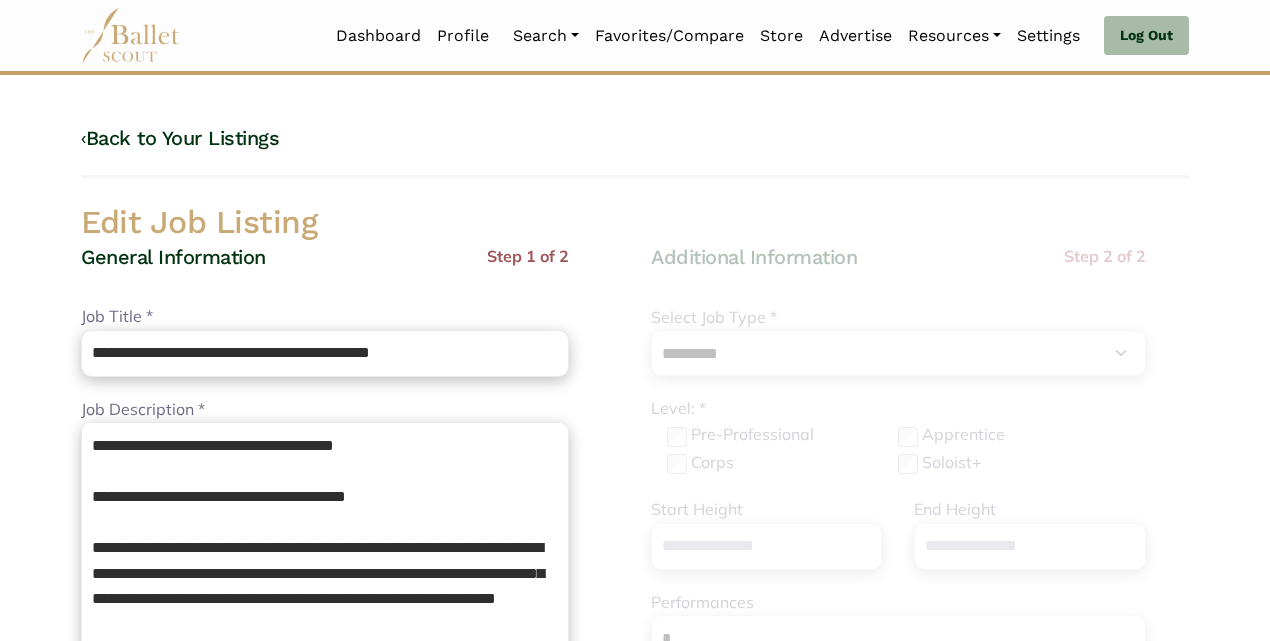 scroll, scrollTop: 217, scrollLeft: 0, axis: vertical 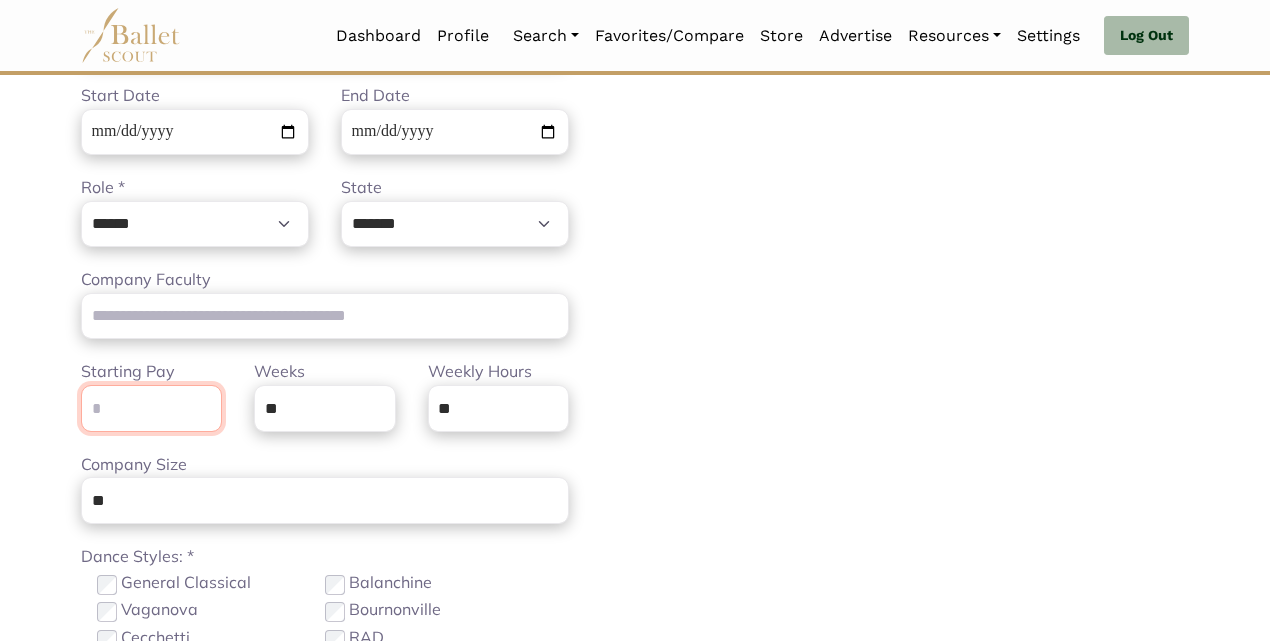 click on "Starting Pay" at bounding box center [151, 408] 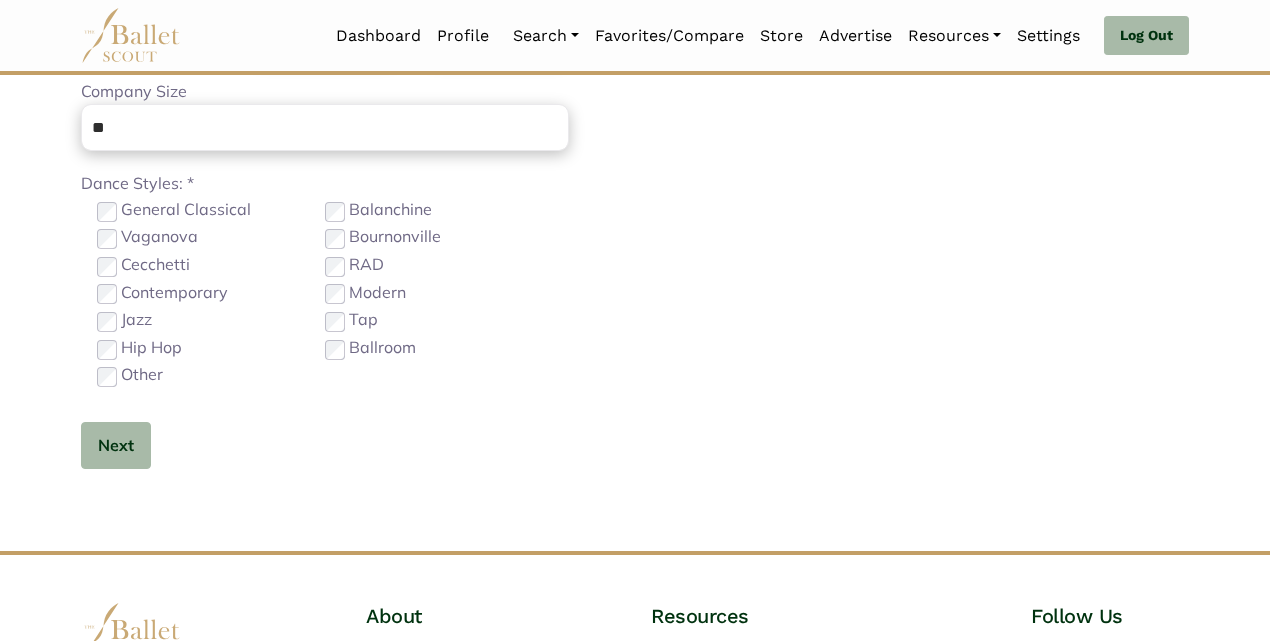 scroll, scrollTop: 1266, scrollLeft: 0, axis: vertical 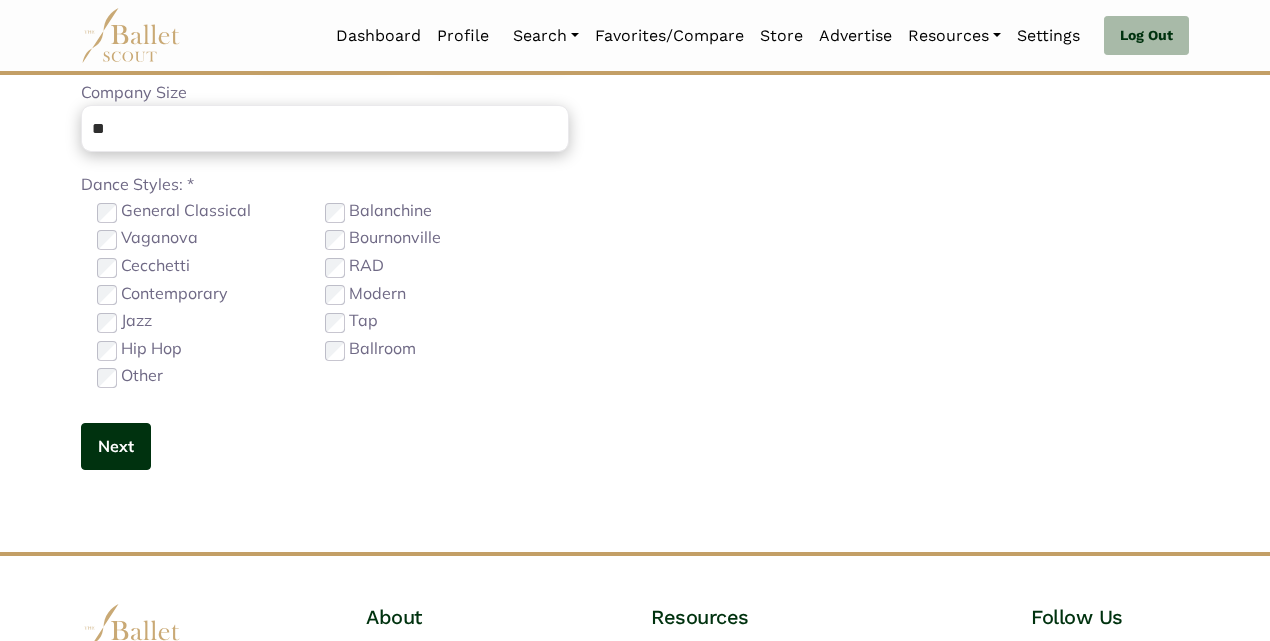 type on "*****" 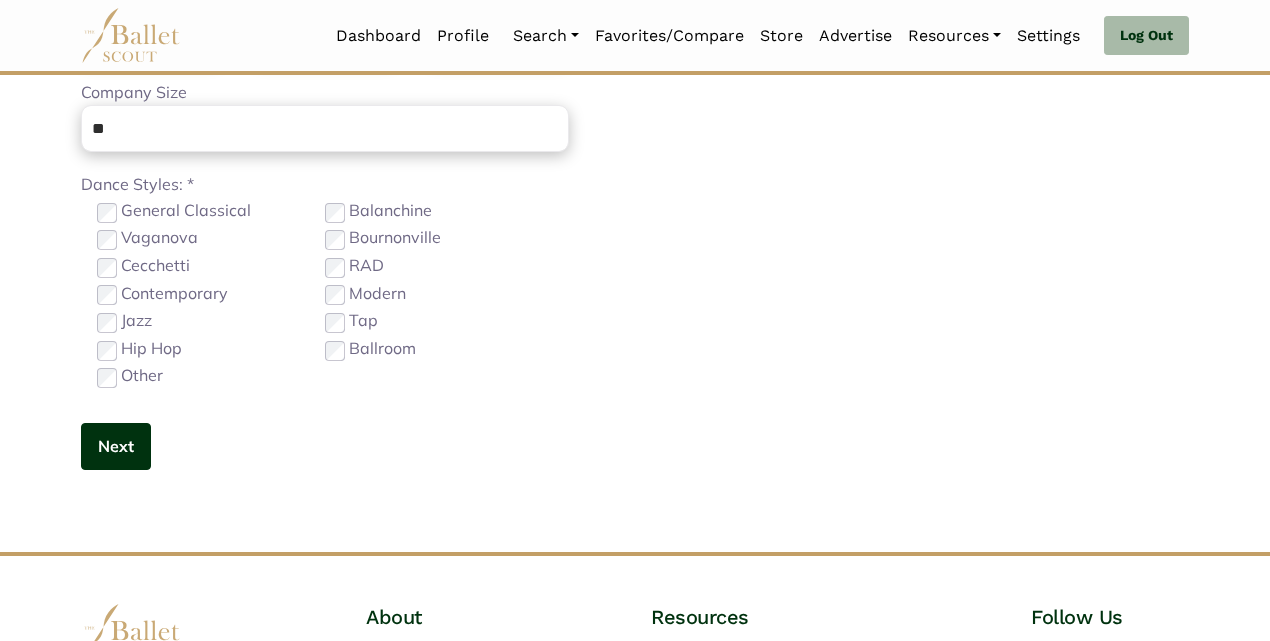 click on "Next" at bounding box center [116, 446] 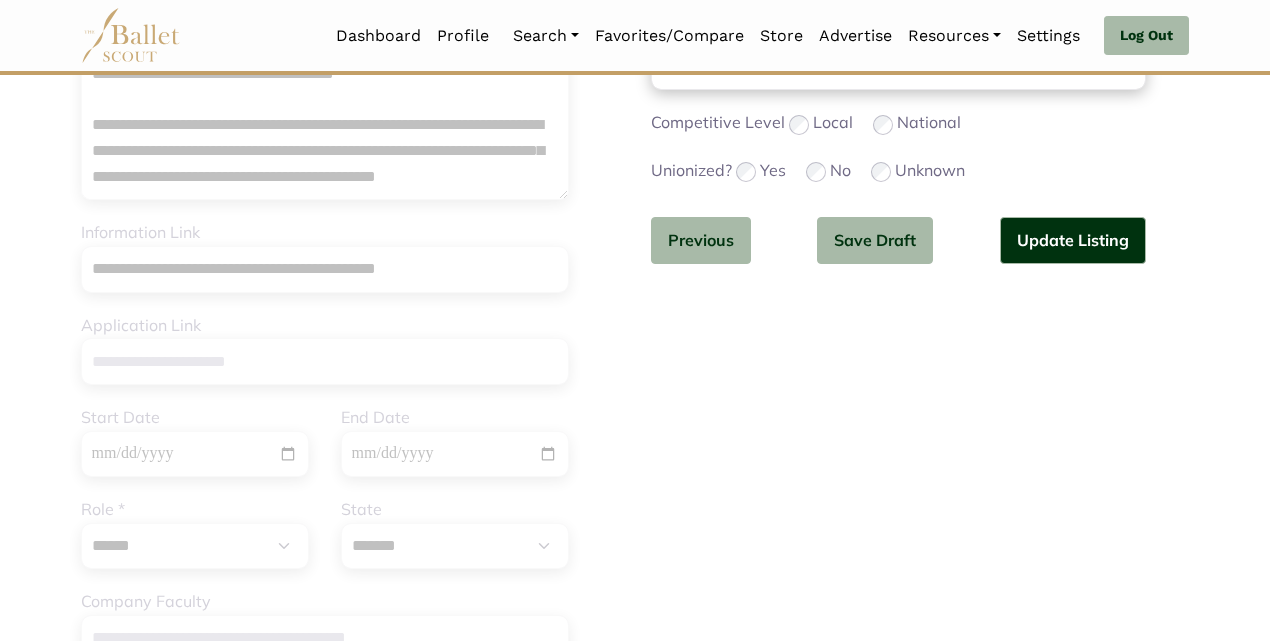 scroll, scrollTop: 376, scrollLeft: 0, axis: vertical 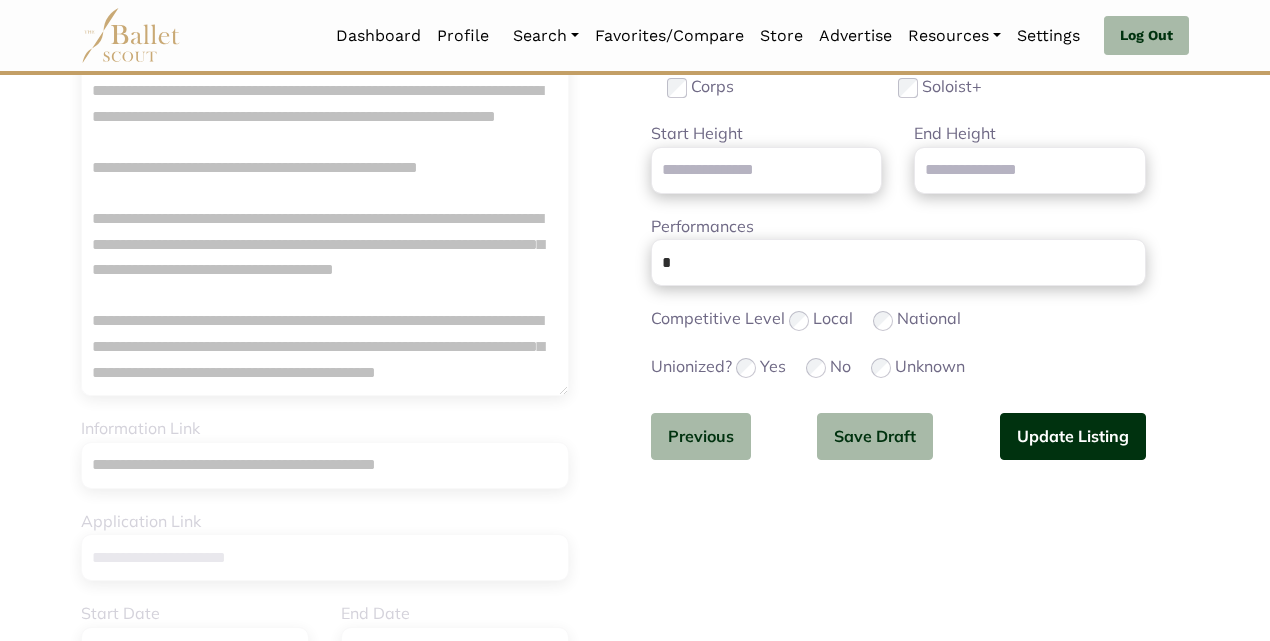 click on "Update Listing" at bounding box center (1073, 436) 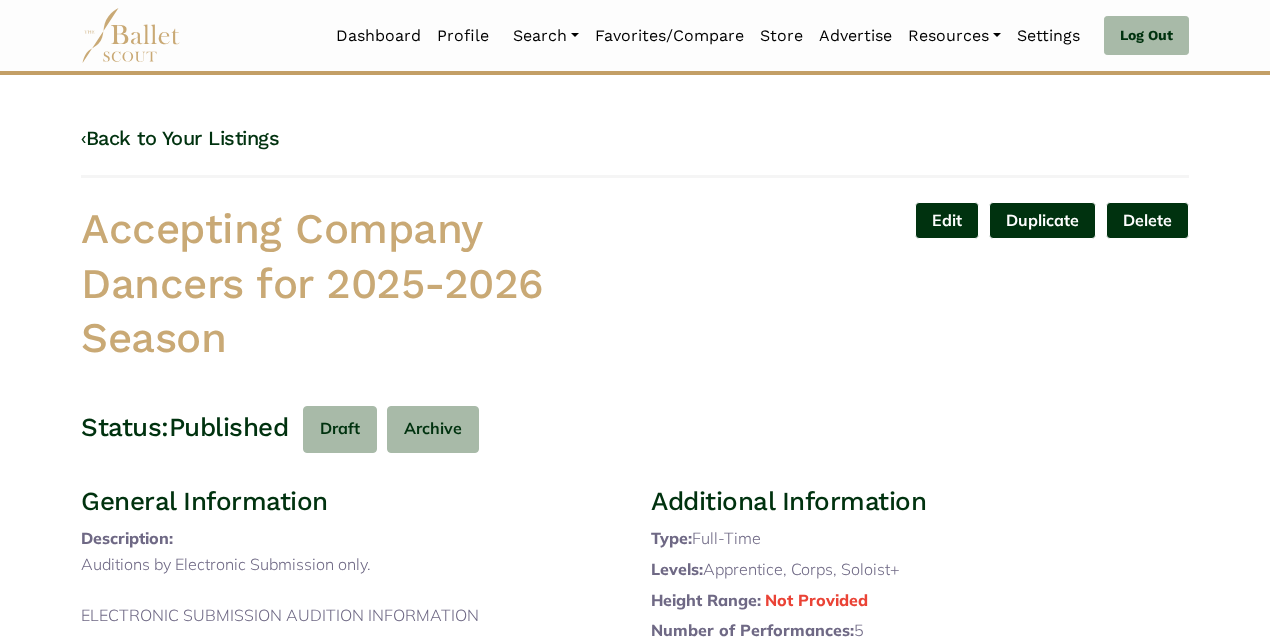 scroll, scrollTop: 0, scrollLeft: 0, axis: both 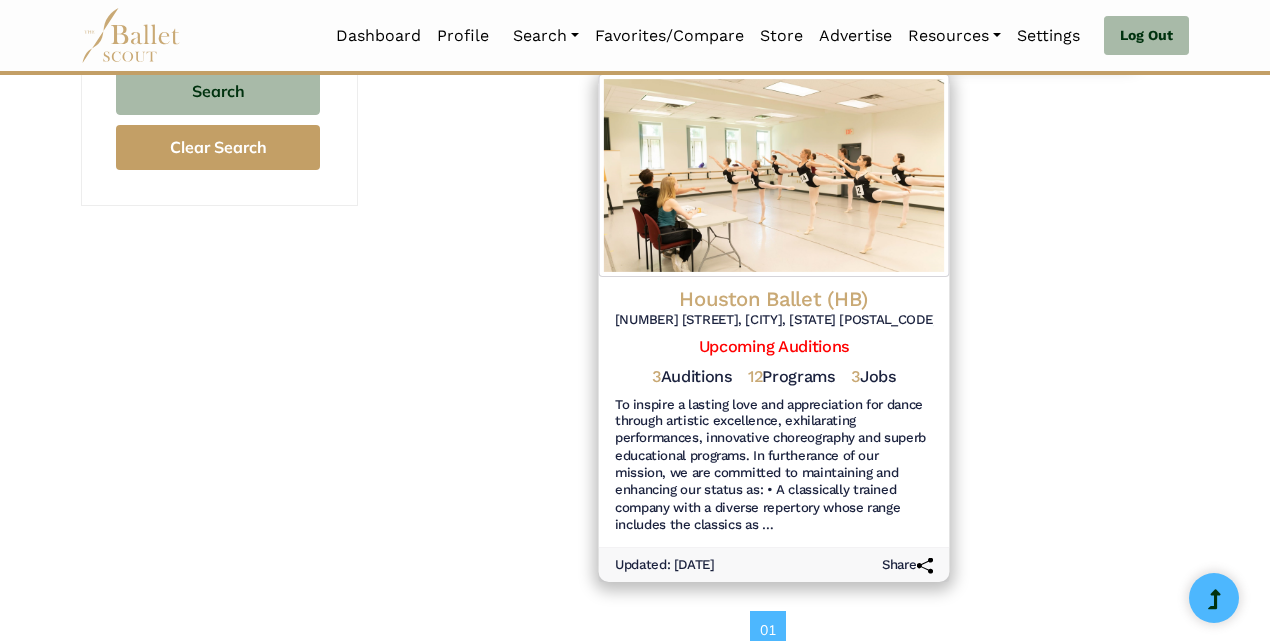 click on "Houston Ballet (HB)" at bounding box center [774, 298] 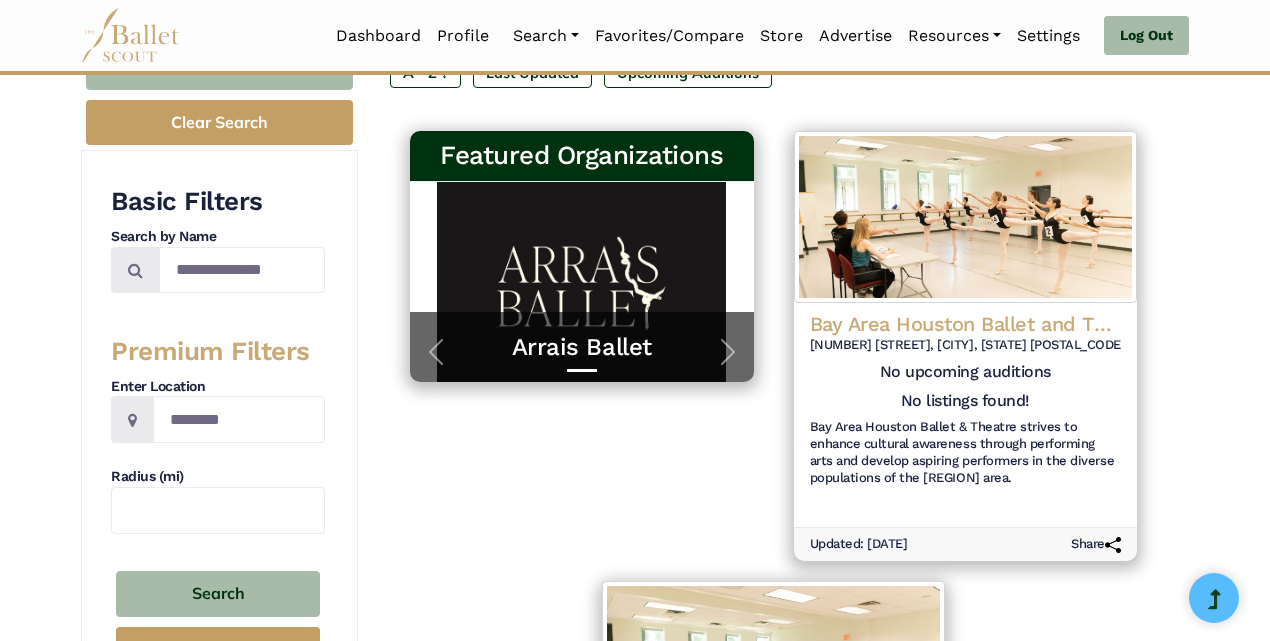 scroll, scrollTop: 211, scrollLeft: 0, axis: vertical 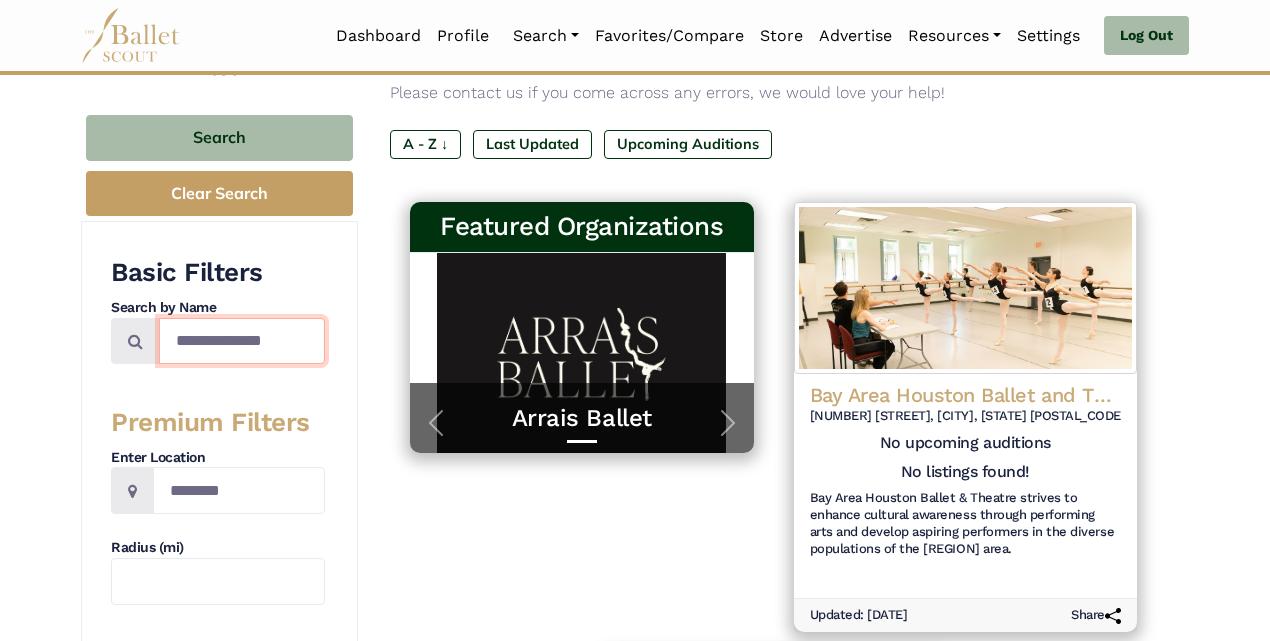 click on "**********" at bounding box center (242, 341) 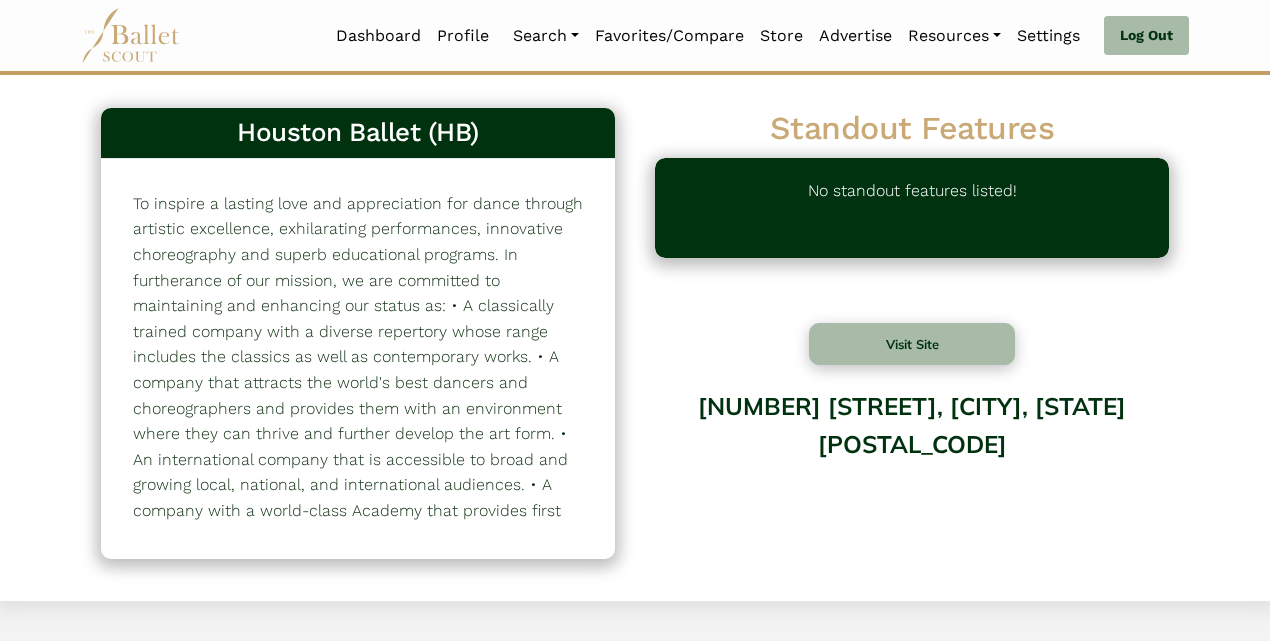 scroll, scrollTop: 0, scrollLeft: 0, axis: both 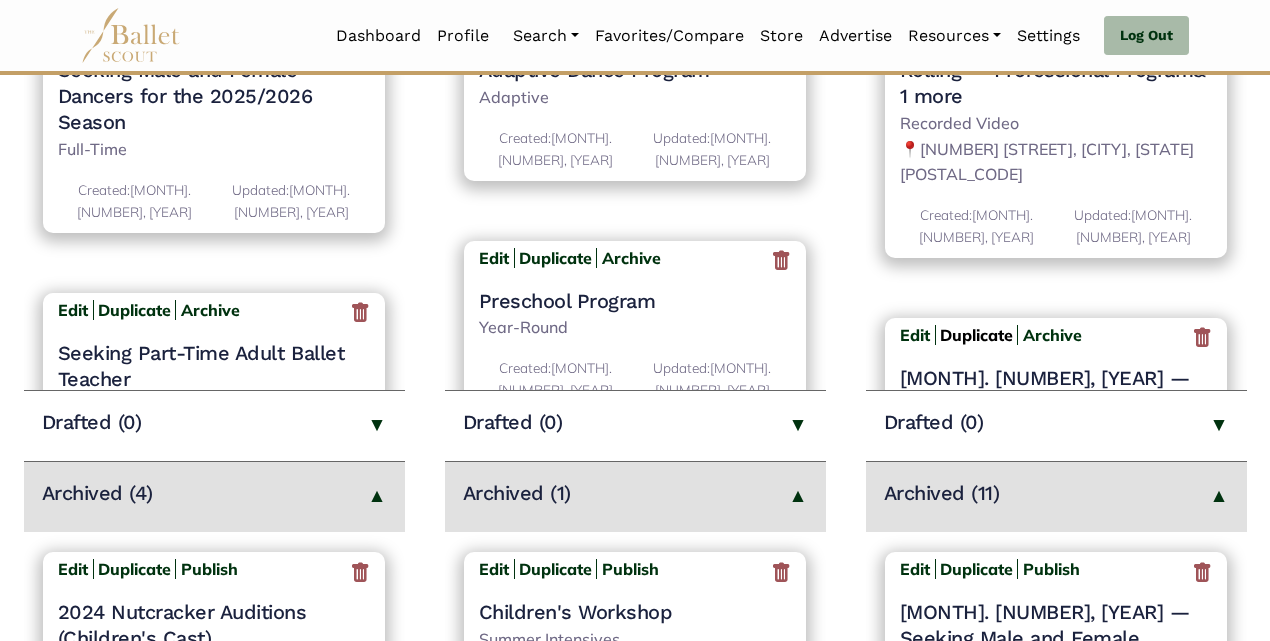 click on "Edit
Duplicate
Archive" at bounding box center (991, 339) 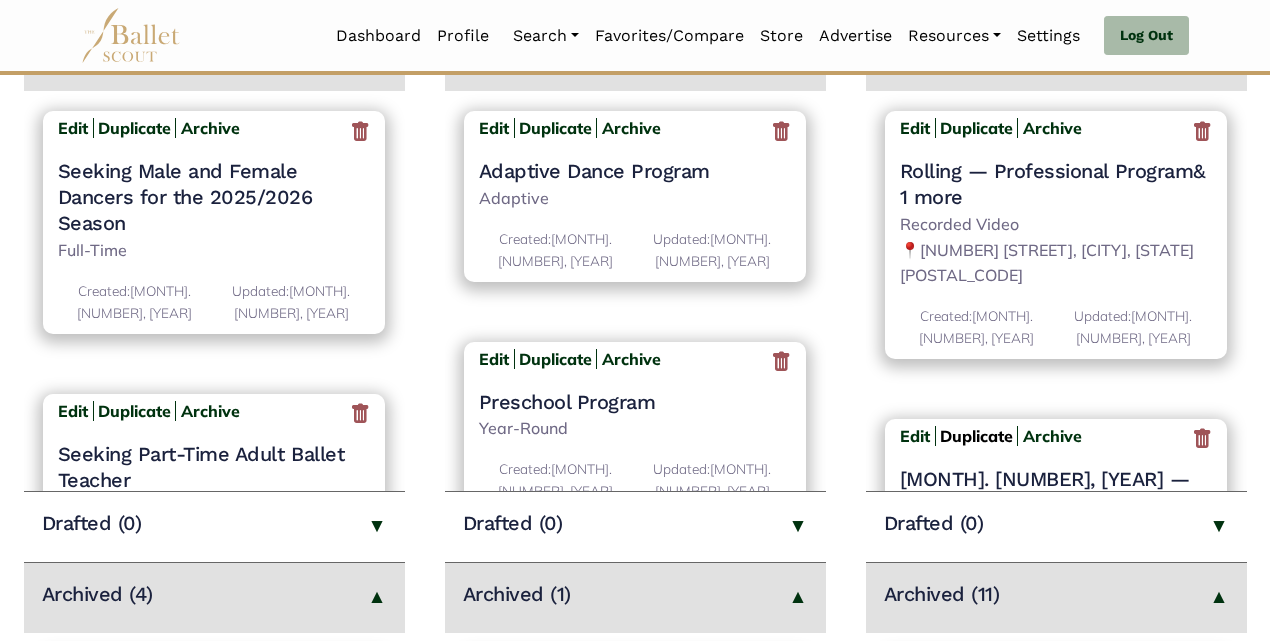 scroll, scrollTop: 348, scrollLeft: 0, axis: vertical 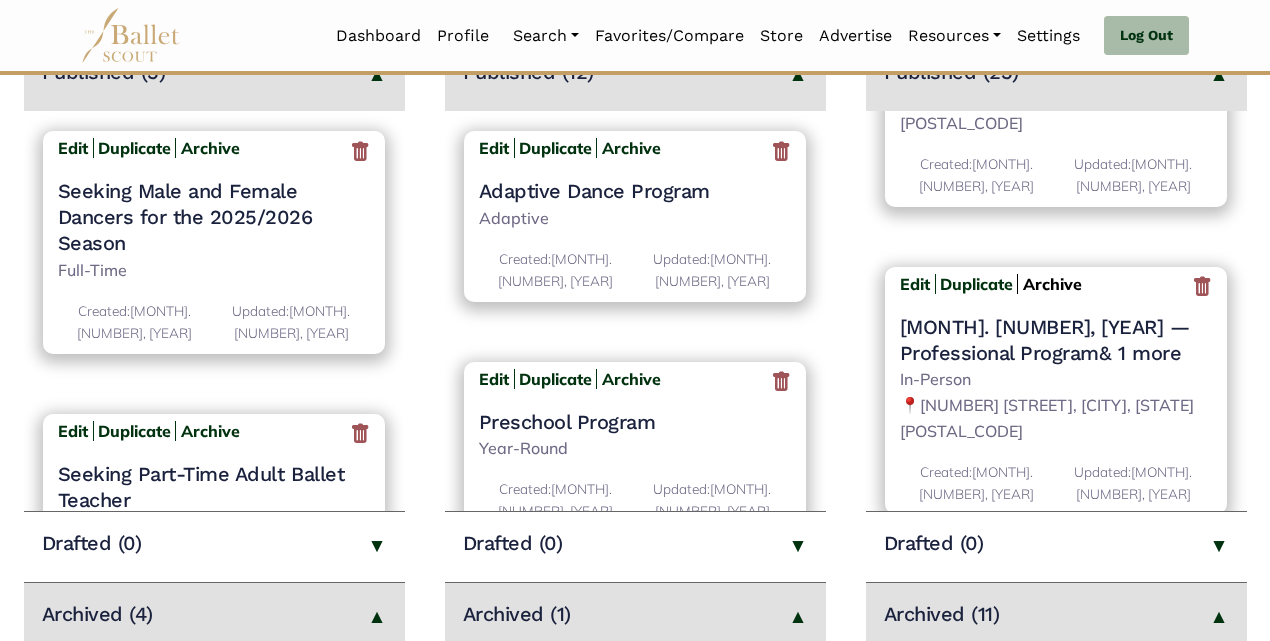 click on "Archive" at bounding box center [1052, 284] 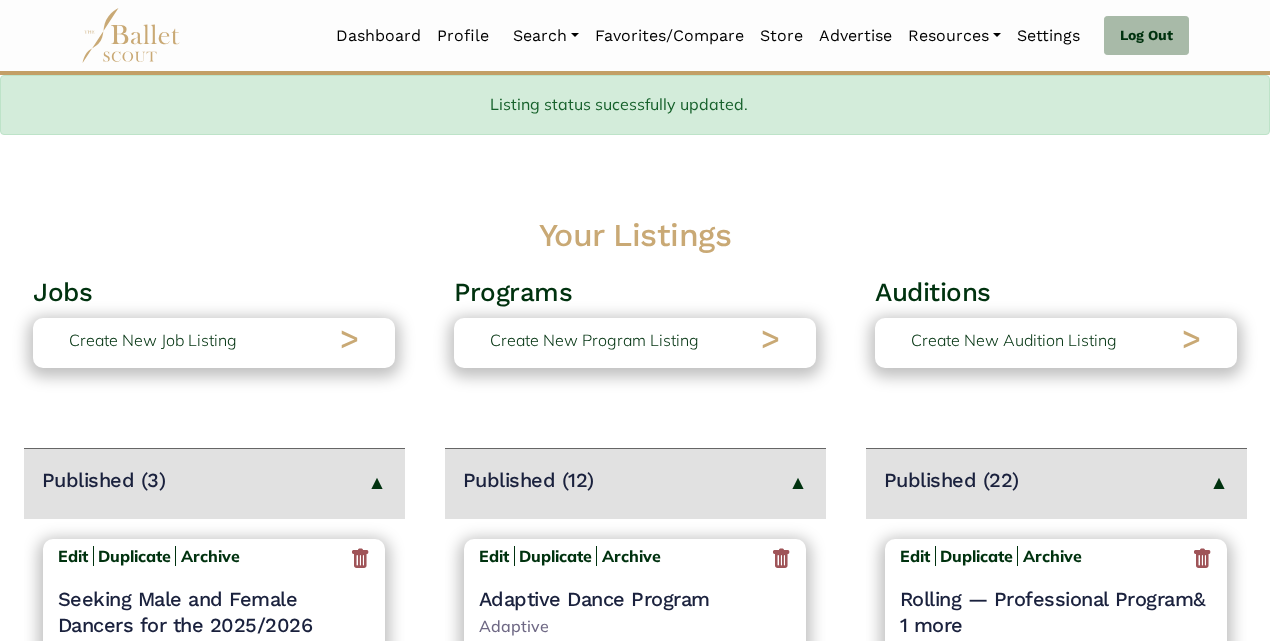 scroll, scrollTop: 348, scrollLeft: 0, axis: vertical 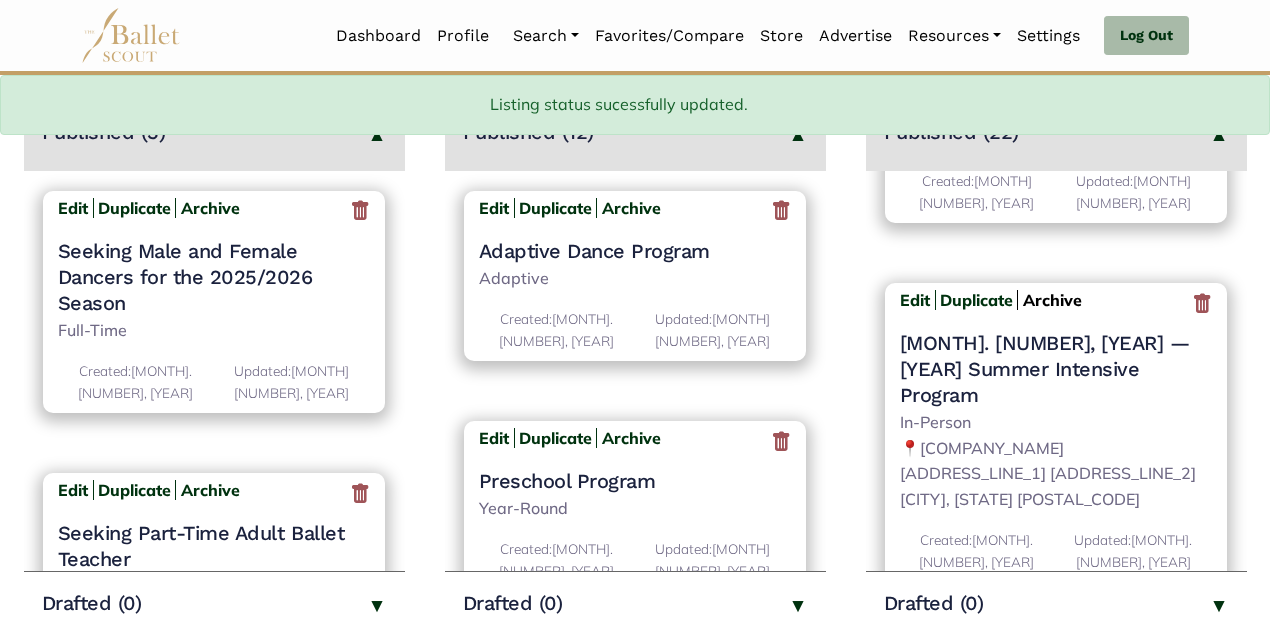 click on "Archive" at bounding box center [1052, 300] 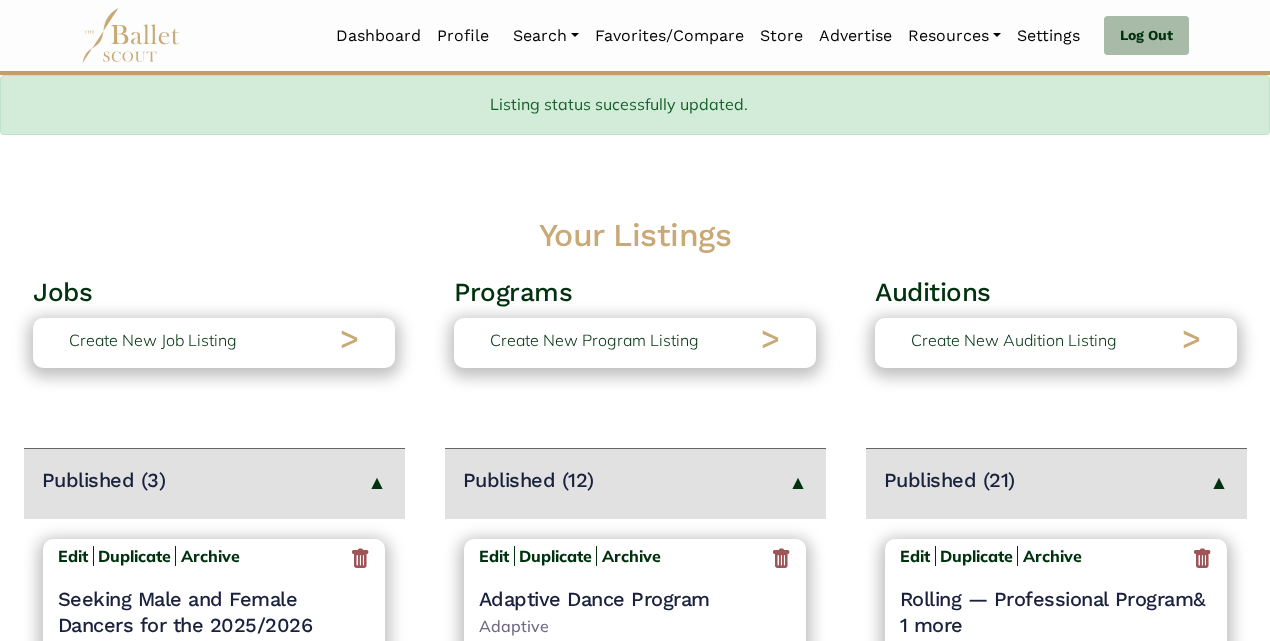 scroll, scrollTop: 348, scrollLeft: 0, axis: vertical 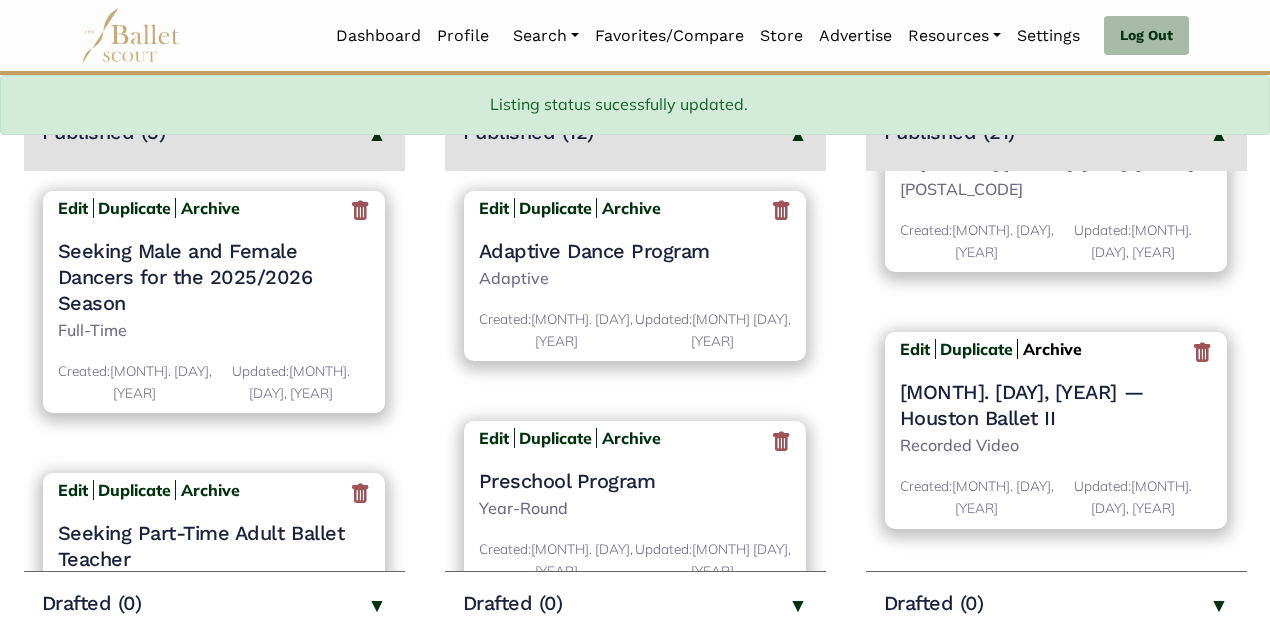 click on "Archive" at bounding box center [1052, 349] 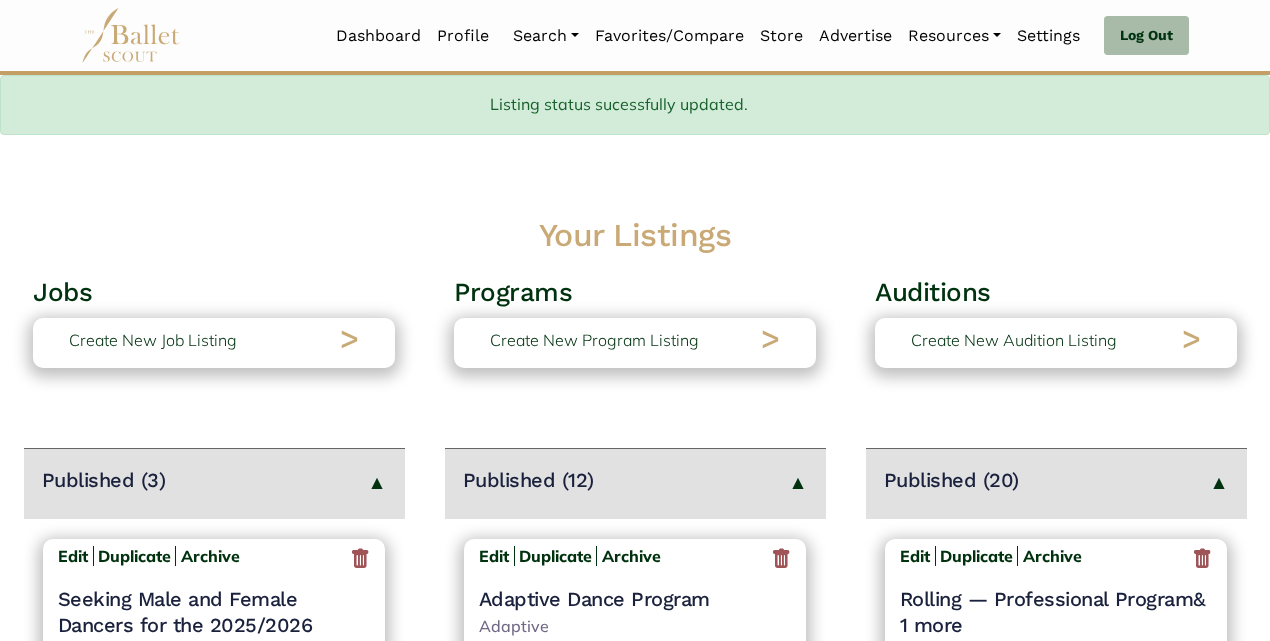 scroll, scrollTop: 348, scrollLeft: 0, axis: vertical 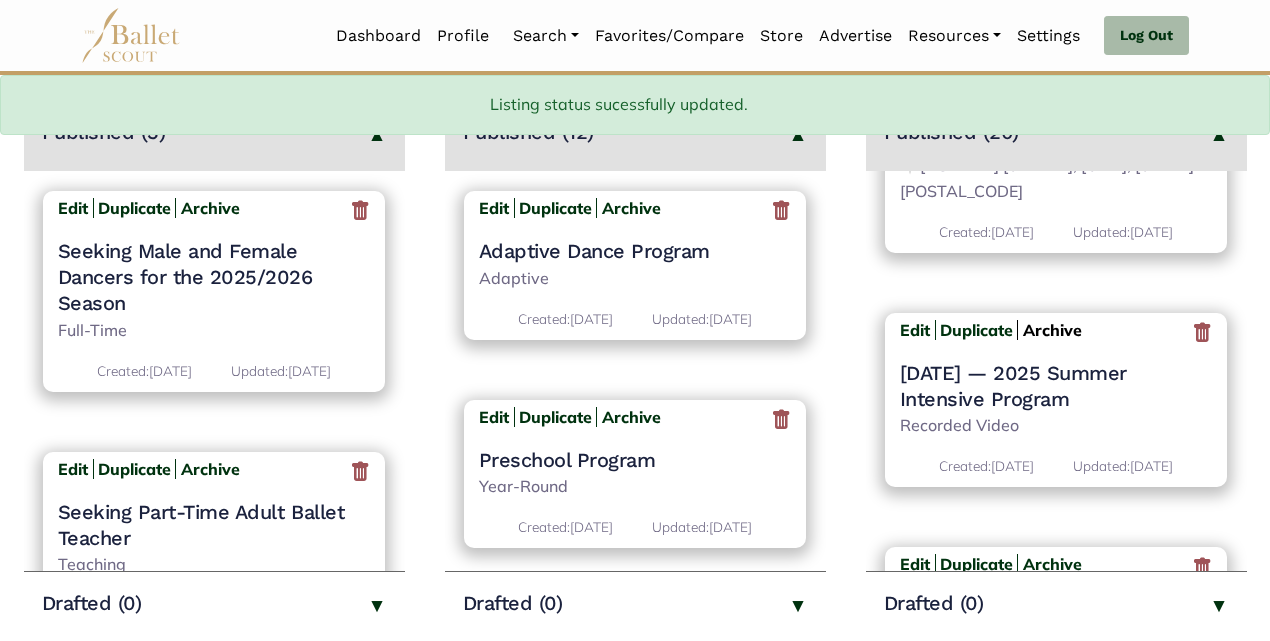 click on "Archive" at bounding box center [1052, 330] 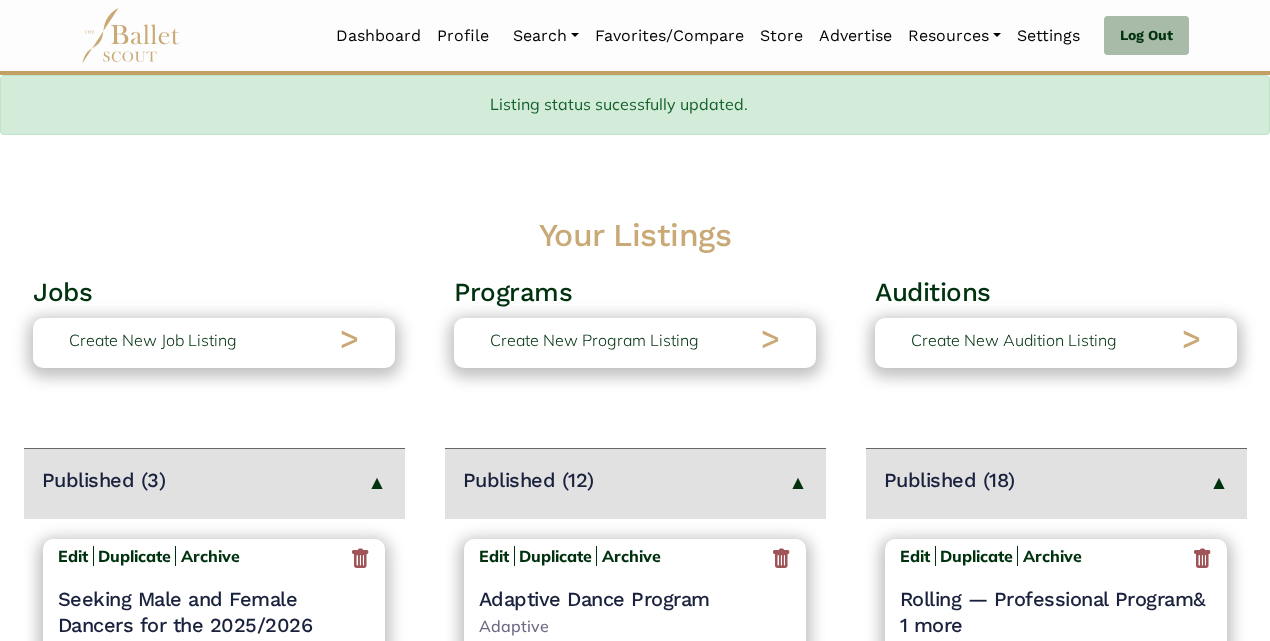 scroll, scrollTop: 348, scrollLeft: 0, axis: vertical 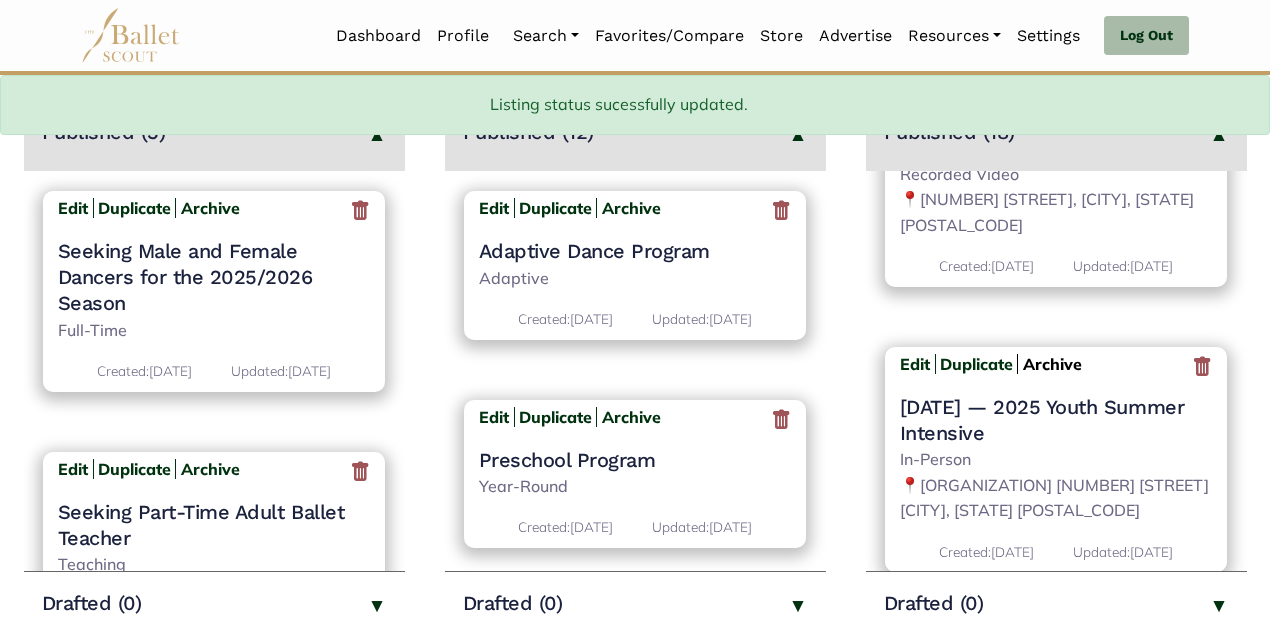 click on "Archive" at bounding box center (1052, 364) 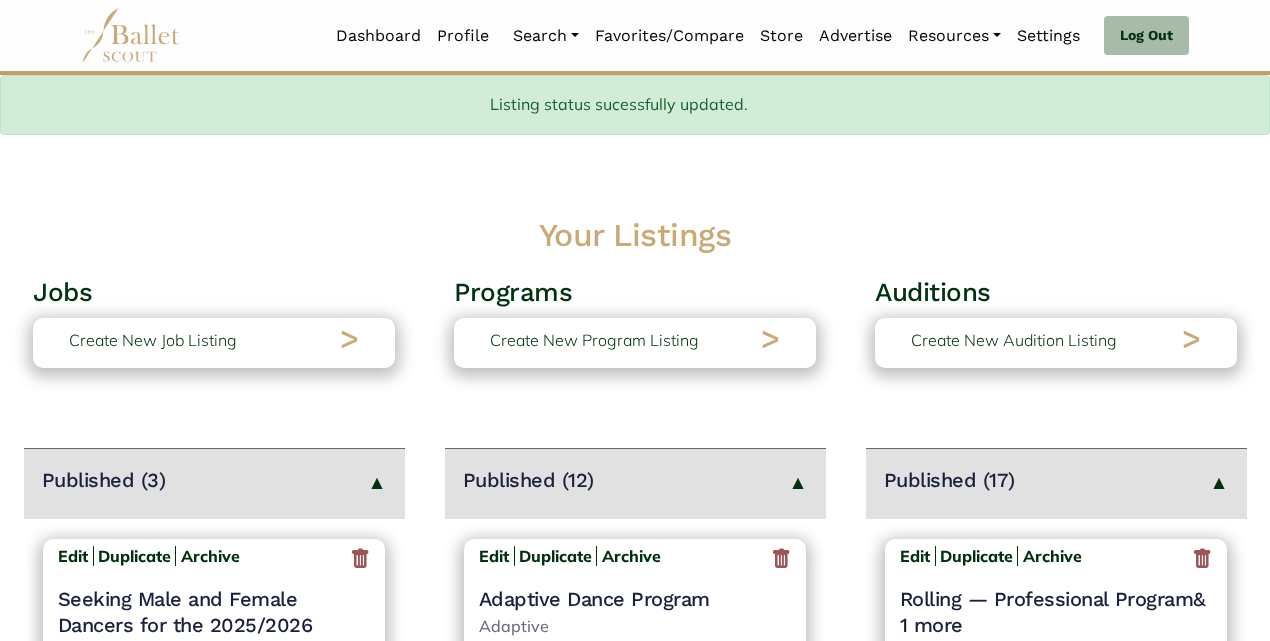 scroll, scrollTop: 348, scrollLeft: 0, axis: vertical 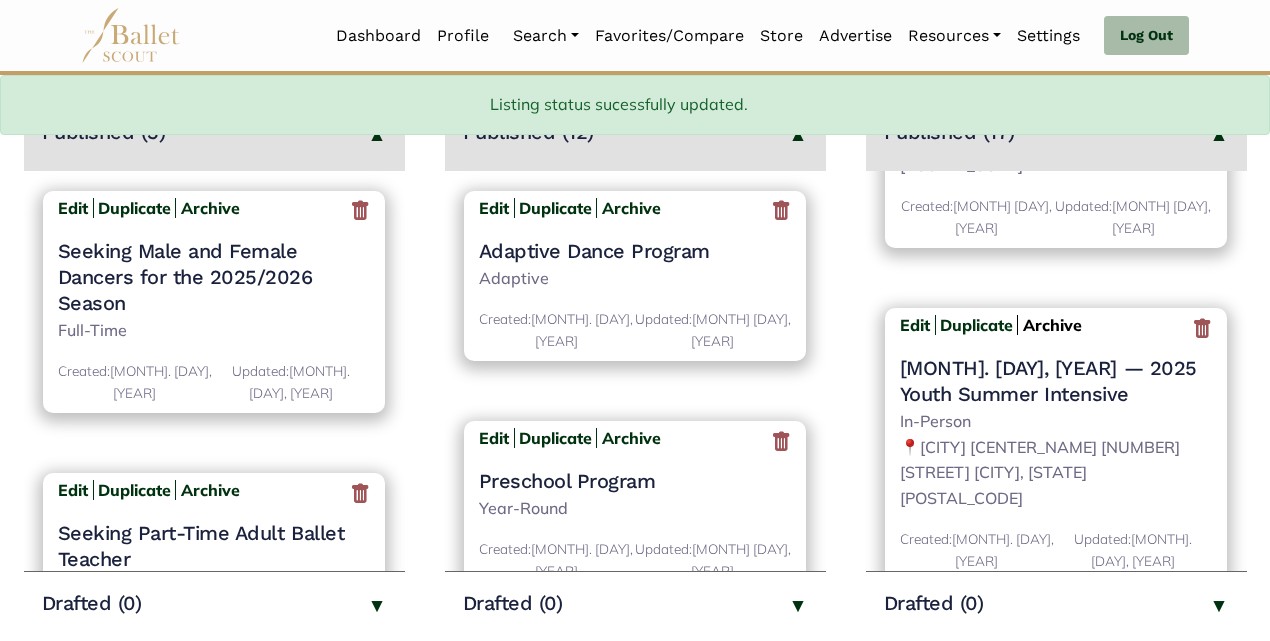 click on "Archive" at bounding box center [1052, 325] 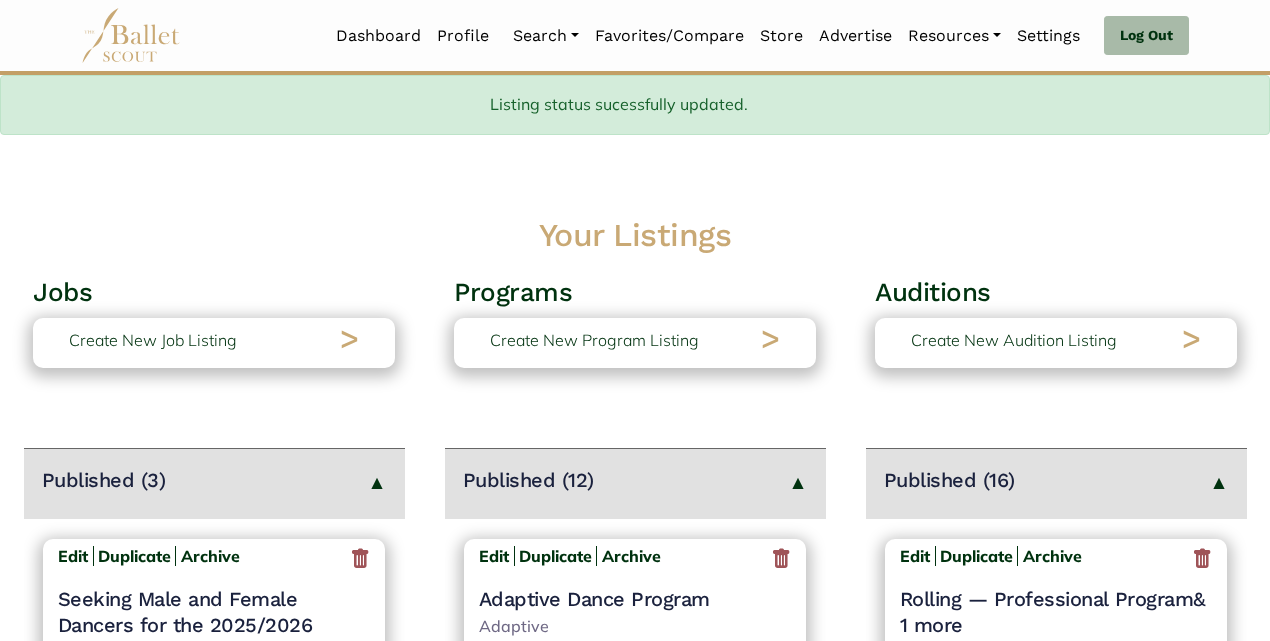 scroll, scrollTop: 348, scrollLeft: 0, axis: vertical 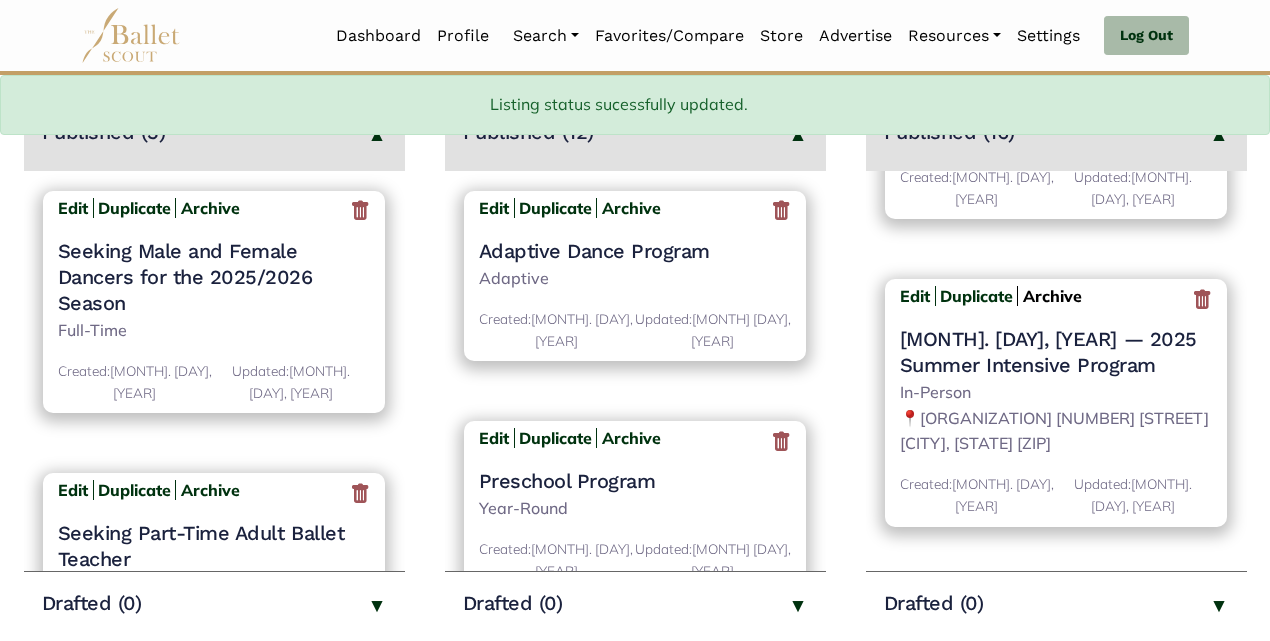 click on "Archive" at bounding box center [1052, 296] 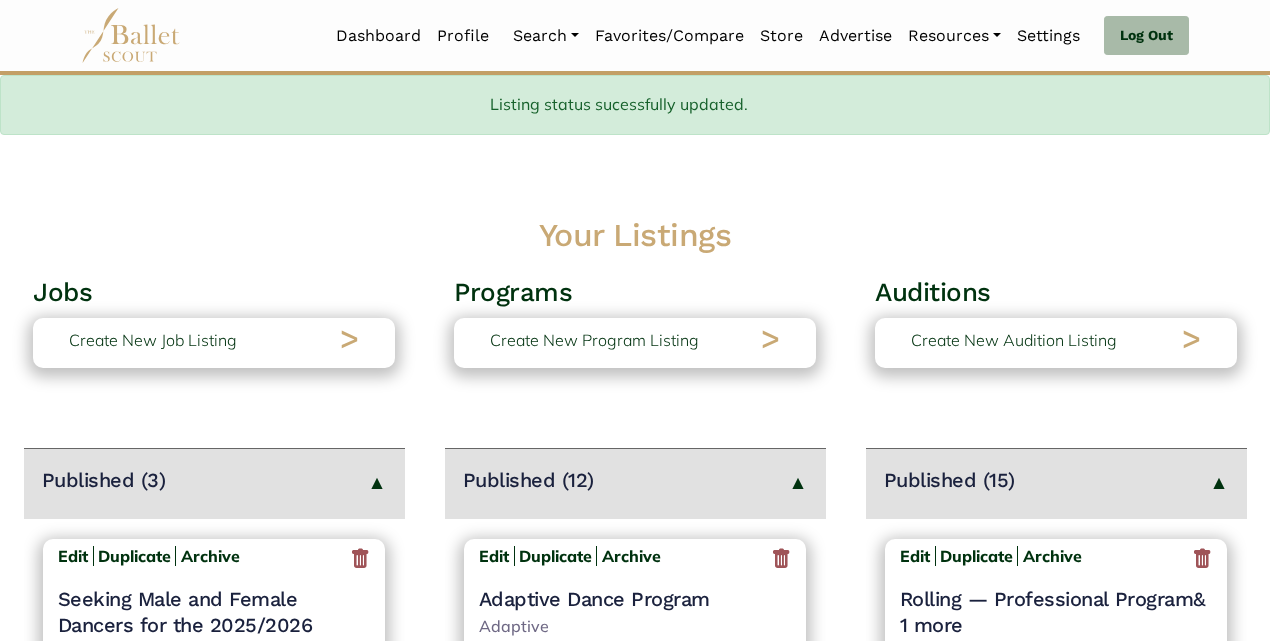 scroll, scrollTop: 348, scrollLeft: 0, axis: vertical 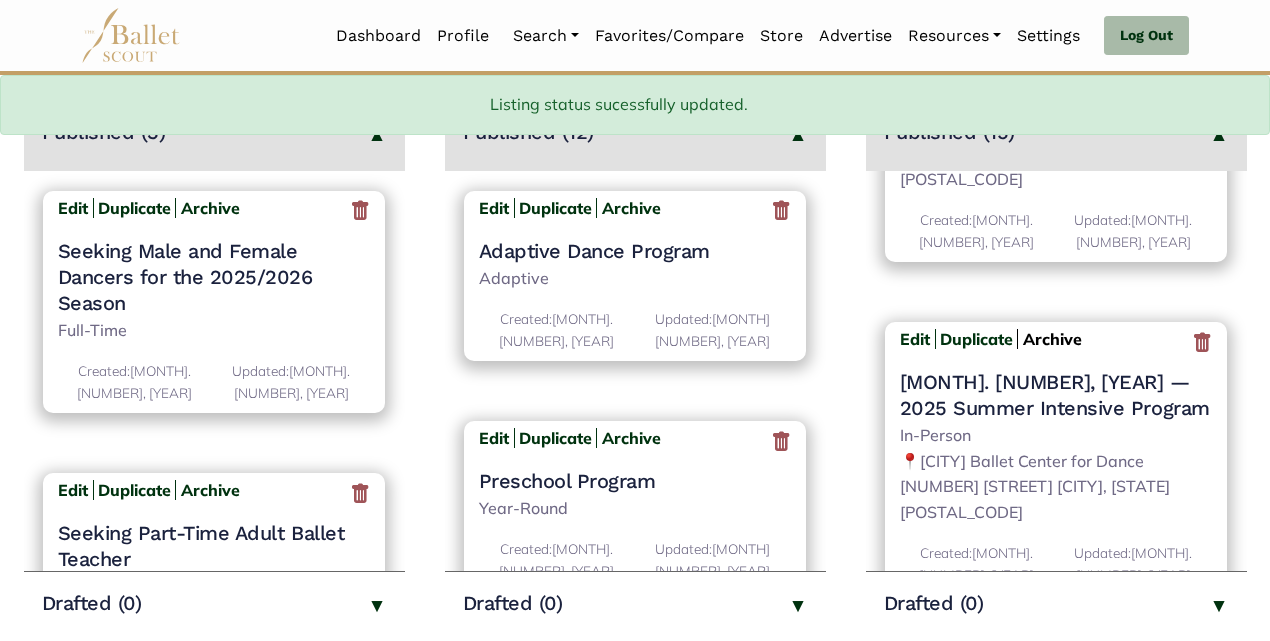 click on "Archive" at bounding box center [1052, 339] 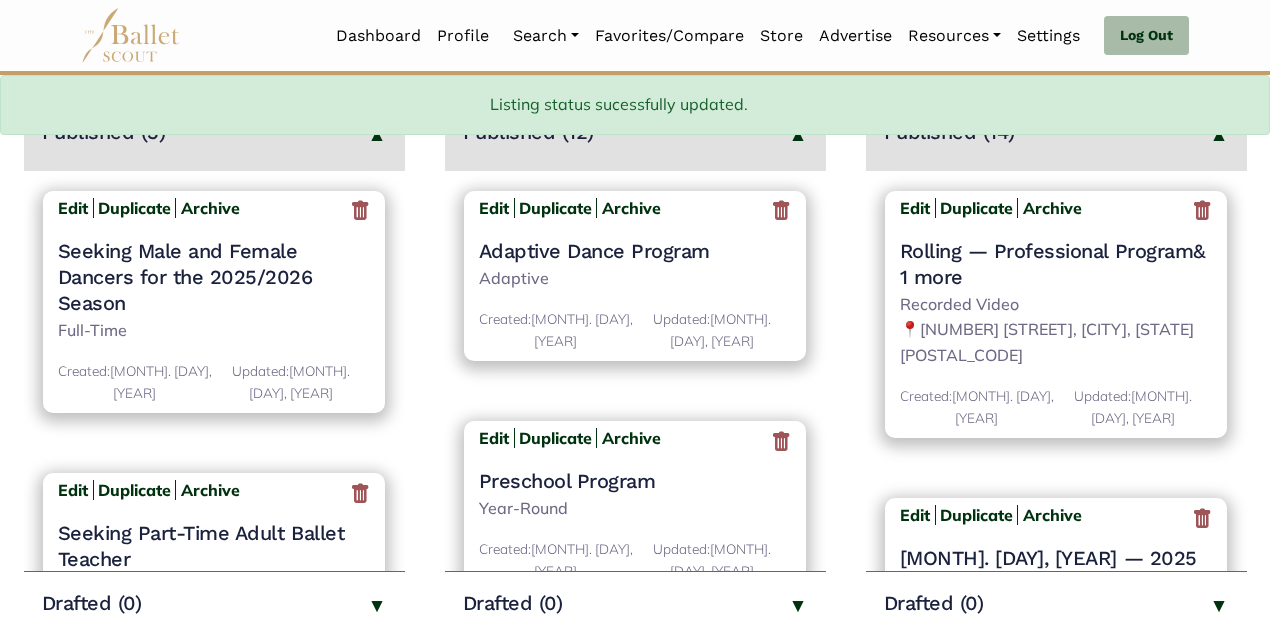 scroll, scrollTop: 348, scrollLeft: 0, axis: vertical 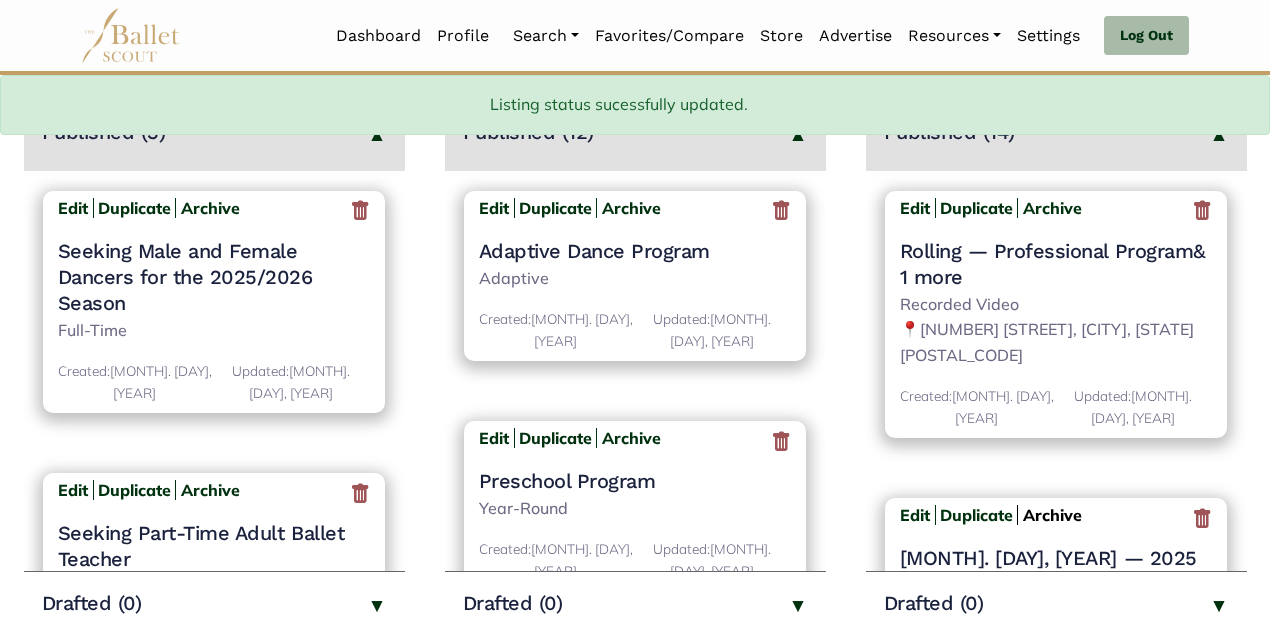 click on "Archive" at bounding box center [1052, 515] 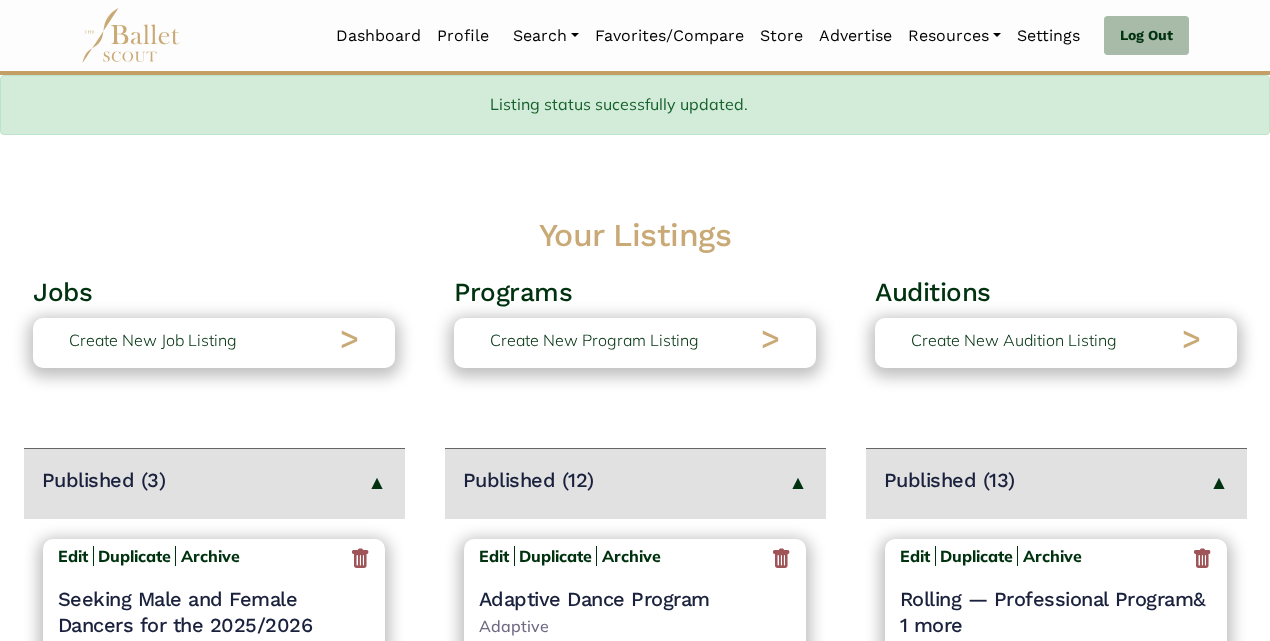 scroll, scrollTop: 152, scrollLeft: 0, axis: vertical 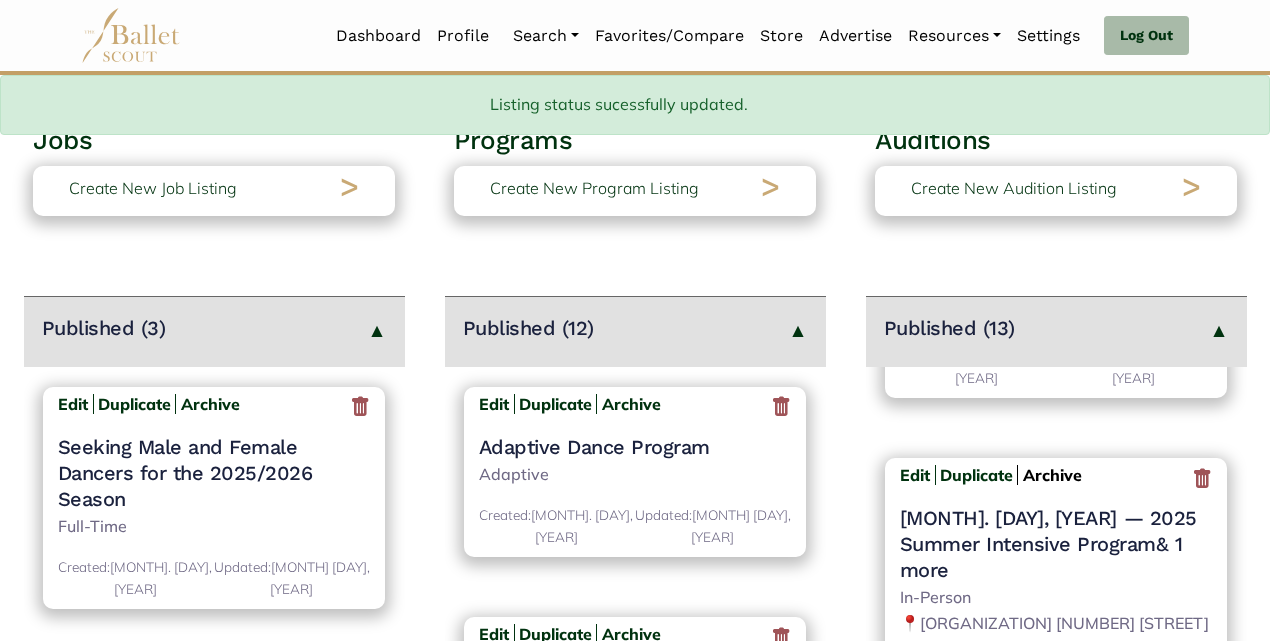 click on "Archive" at bounding box center (1052, 475) 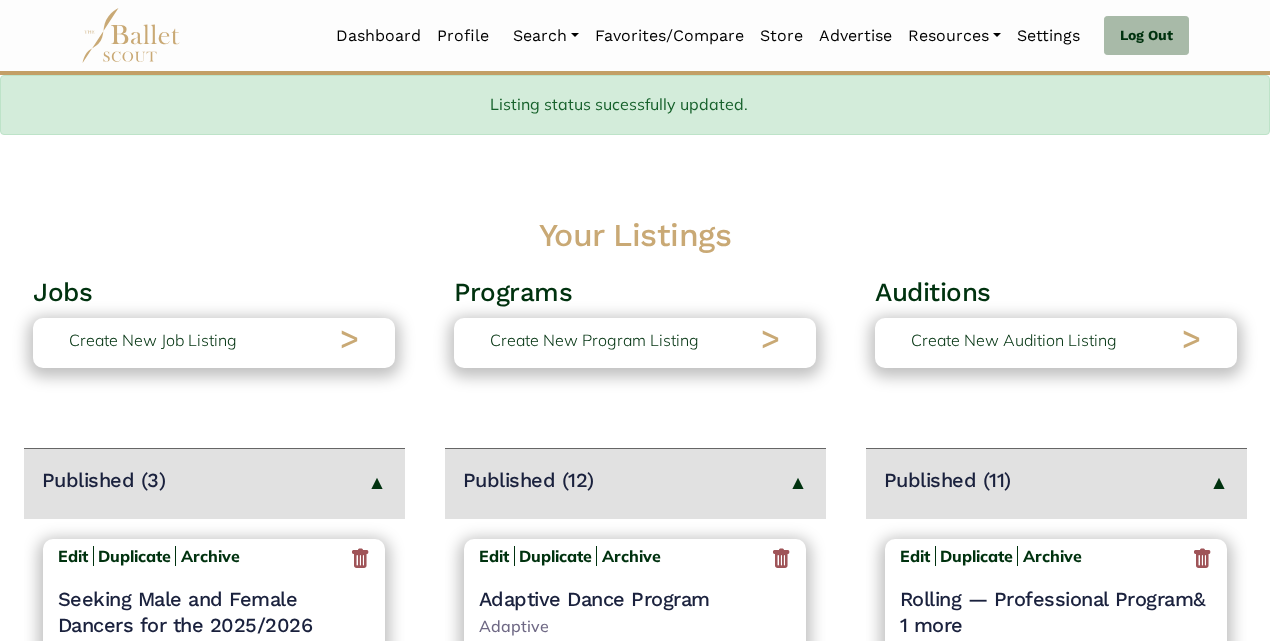 scroll, scrollTop: 152, scrollLeft: 0, axis: vertical 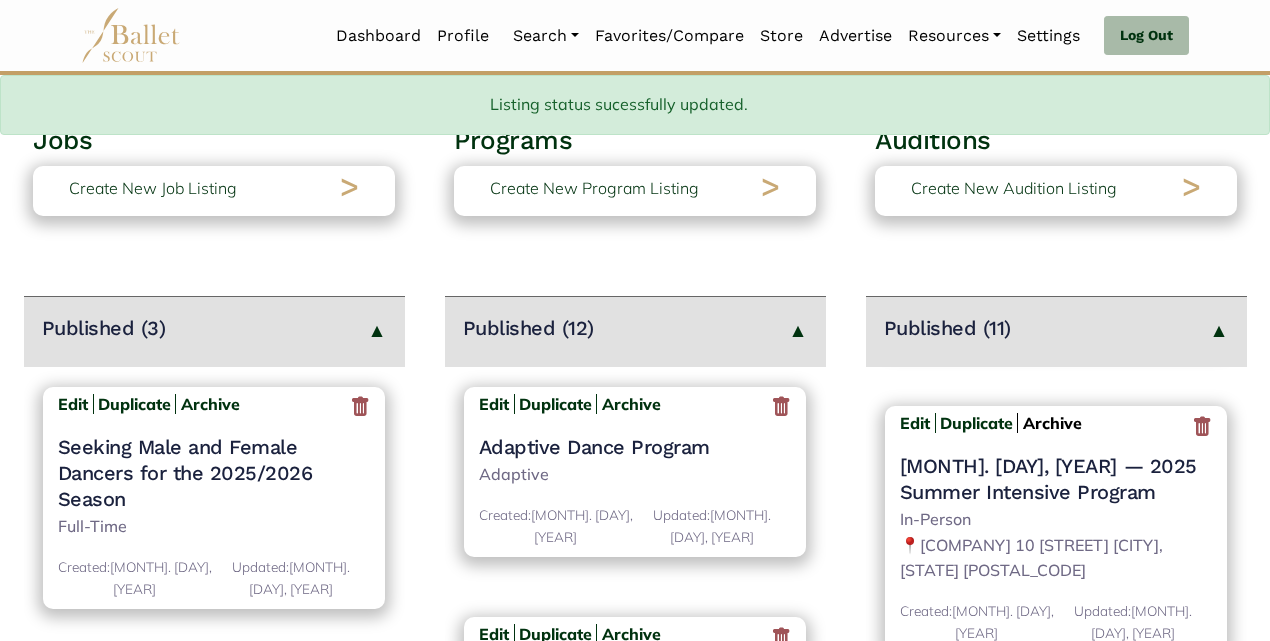 click on "Archive" at bounding box center (1052, 423) 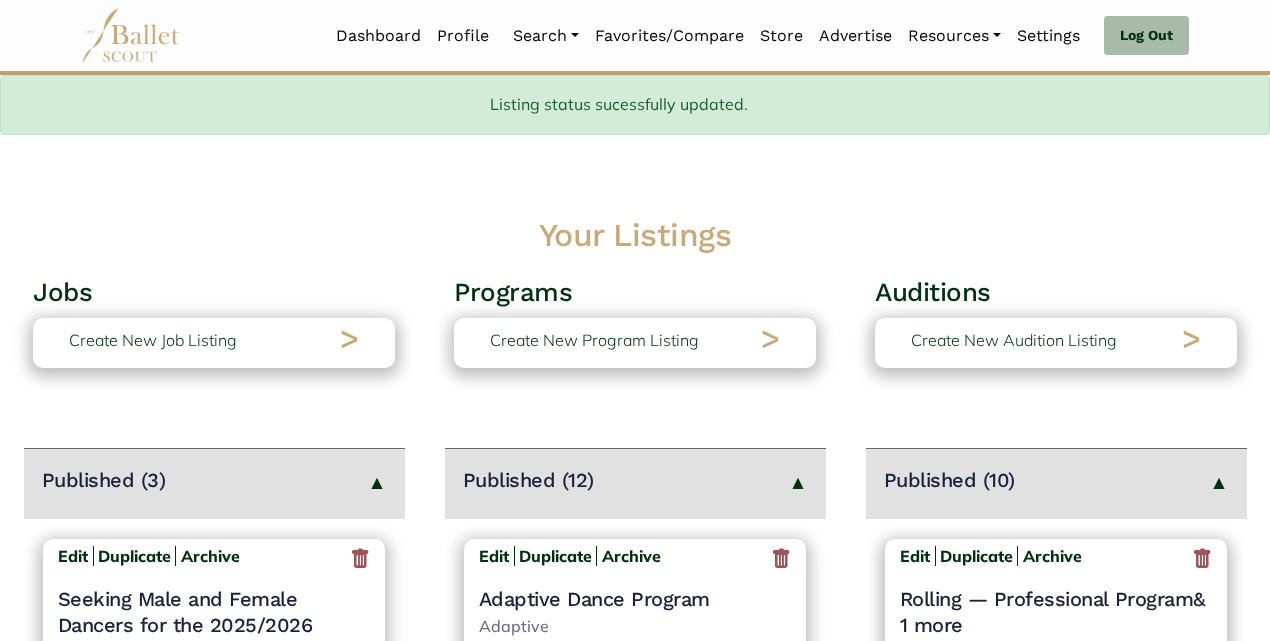 scroll, scrollTop: 152, scrollLeft: 0, axis: vertical 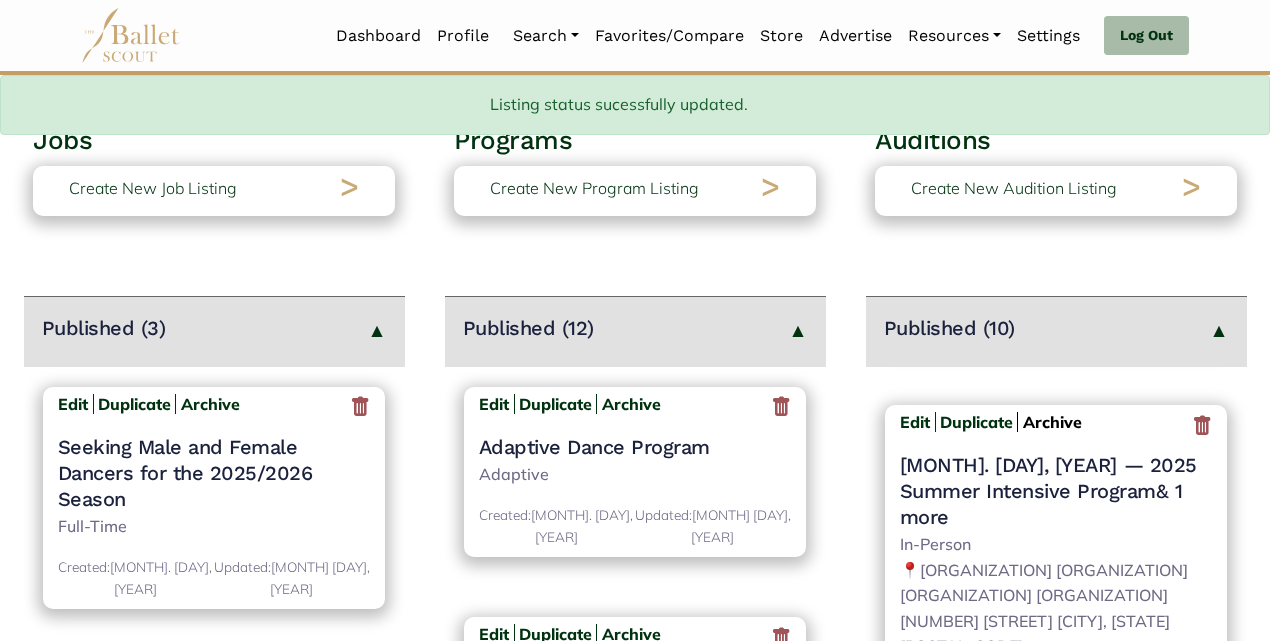 click on "Archive" at bounding box center [1052, 422] 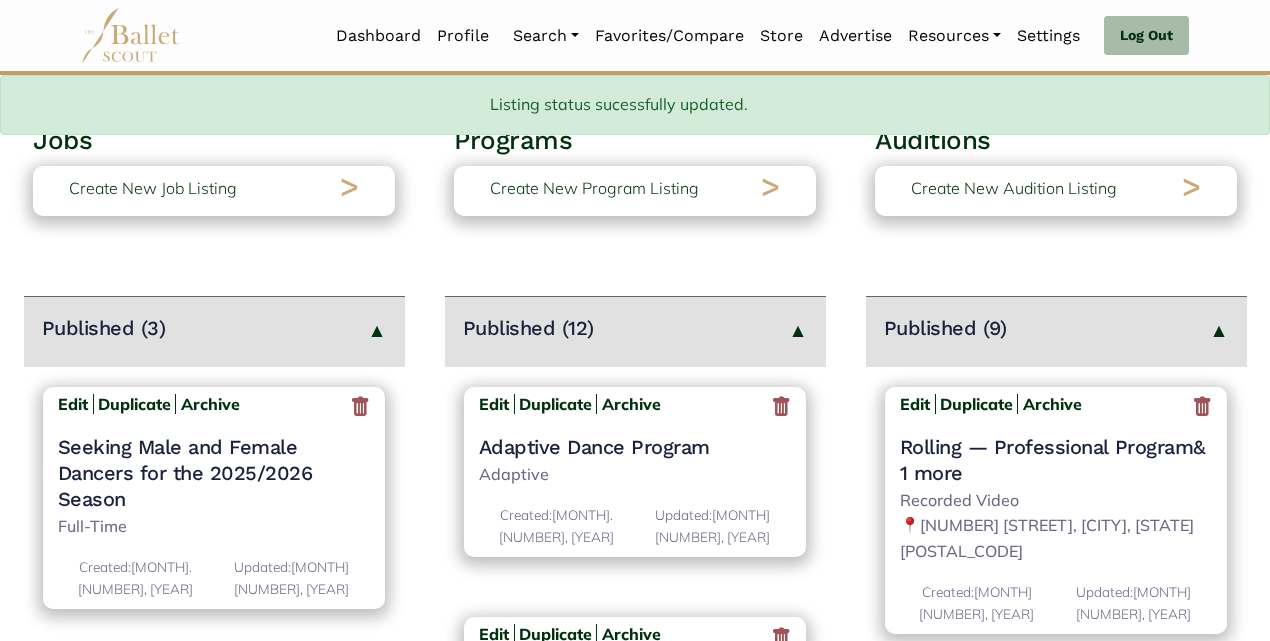 scroll, scrollTop: 152, scrollLeft: 0, axis: vertical 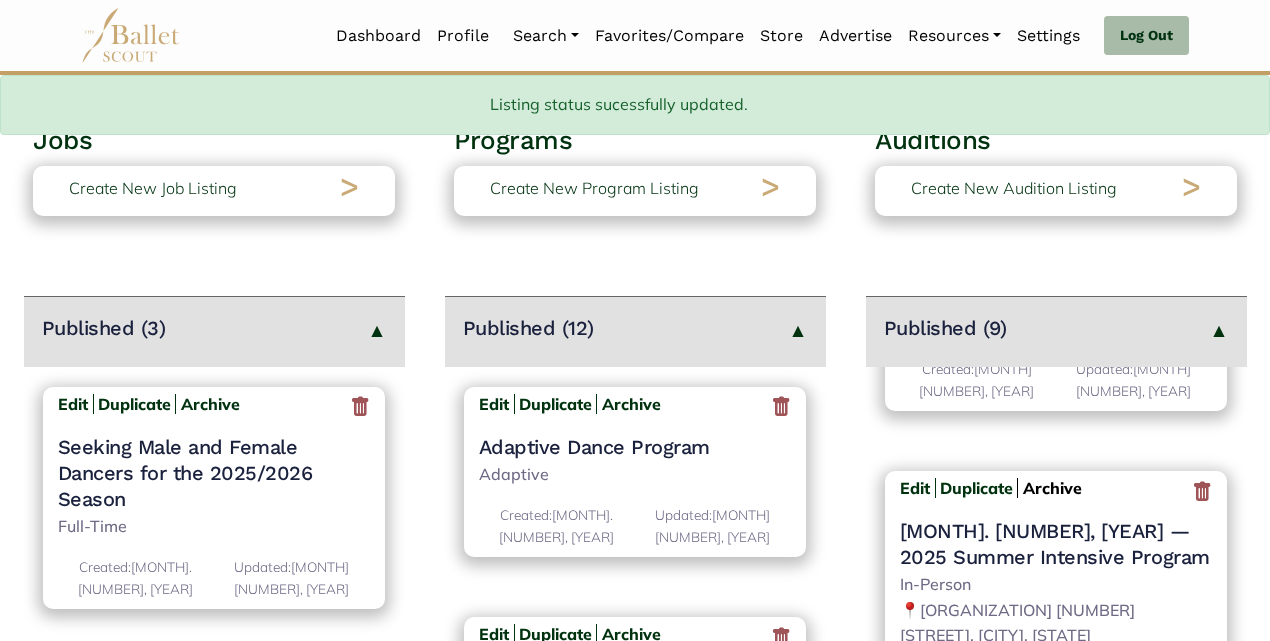 click on "Archive" at bounding box center (1052, 488) 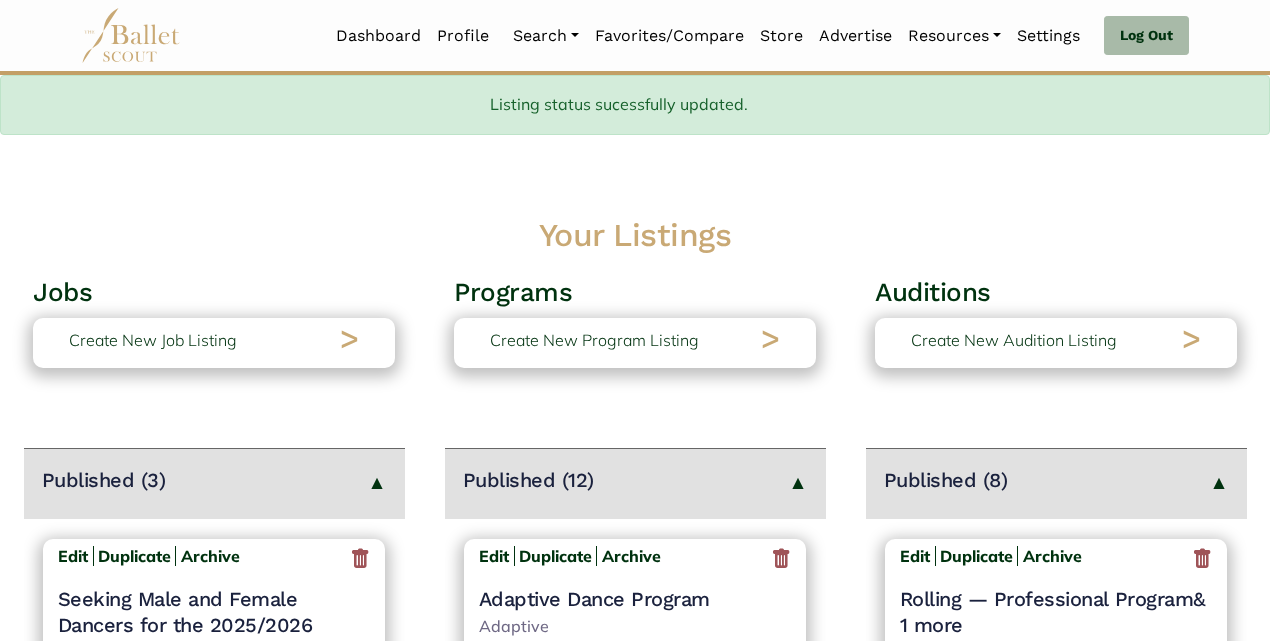 scroll, scrollTop: 152, scrollLeft: 0, axis: vertical 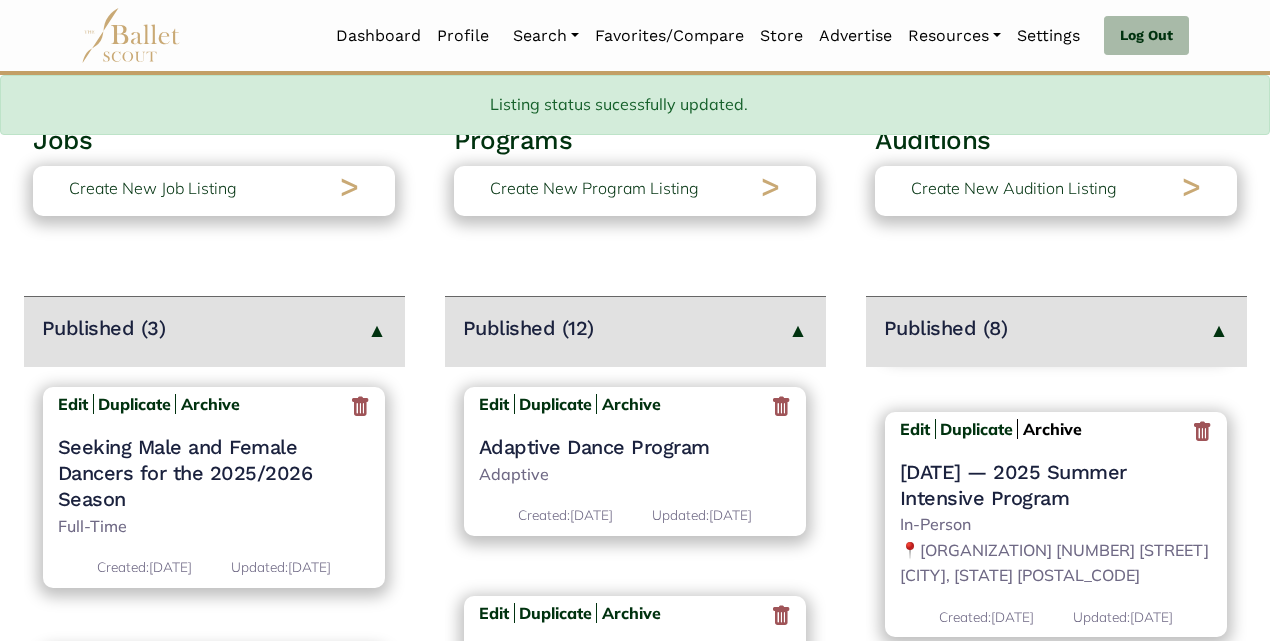 click on "Archive" at bounding box center (1052, 429) 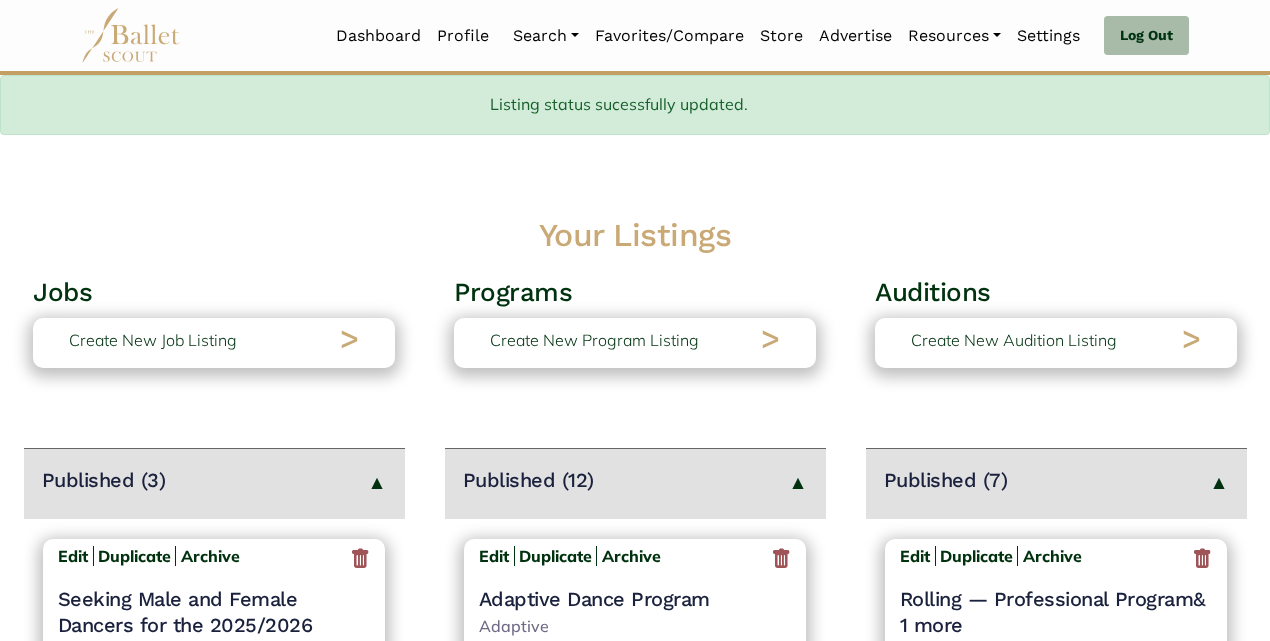 scroll, scrollTop: 152, scrollLeft: 0, axis: vertical 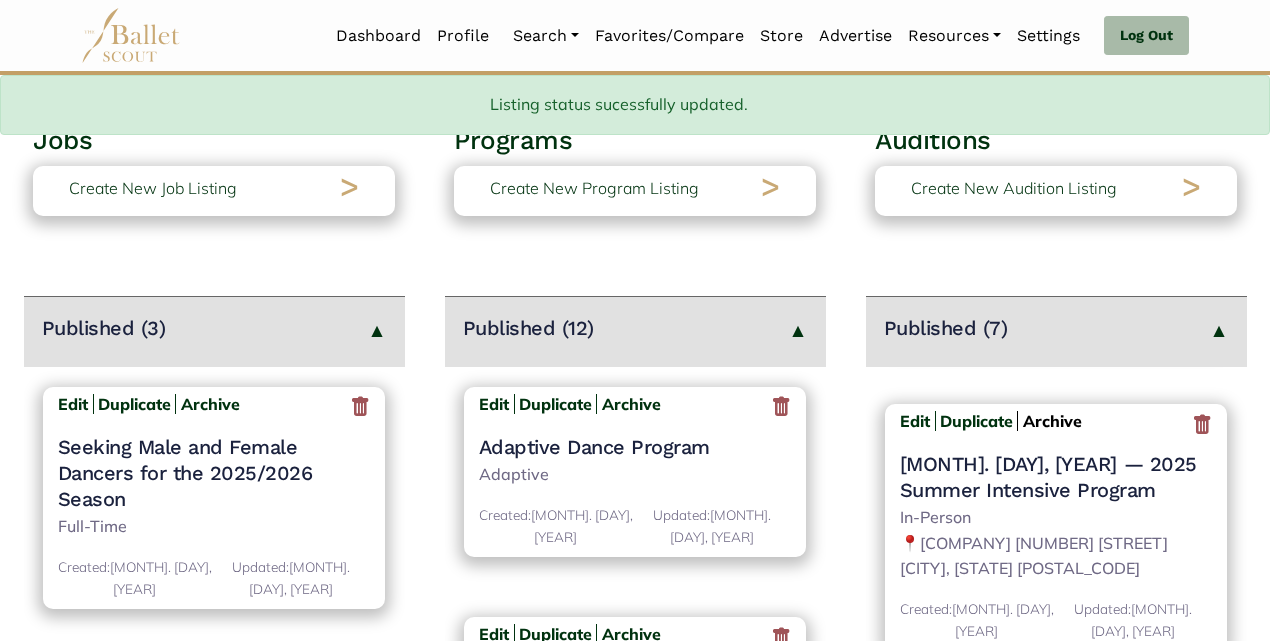 click on "Archive" at bounding box center [1052, 421] 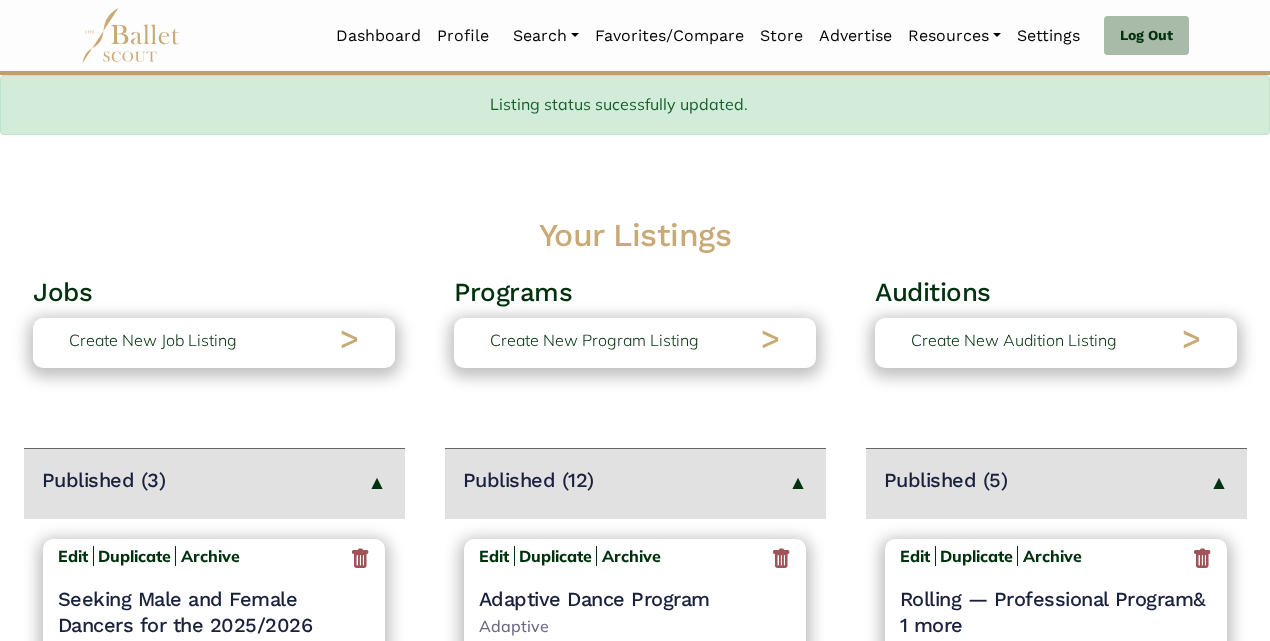 scroll, scrollTop: 152, scrollLeft: 0, axis: vertical 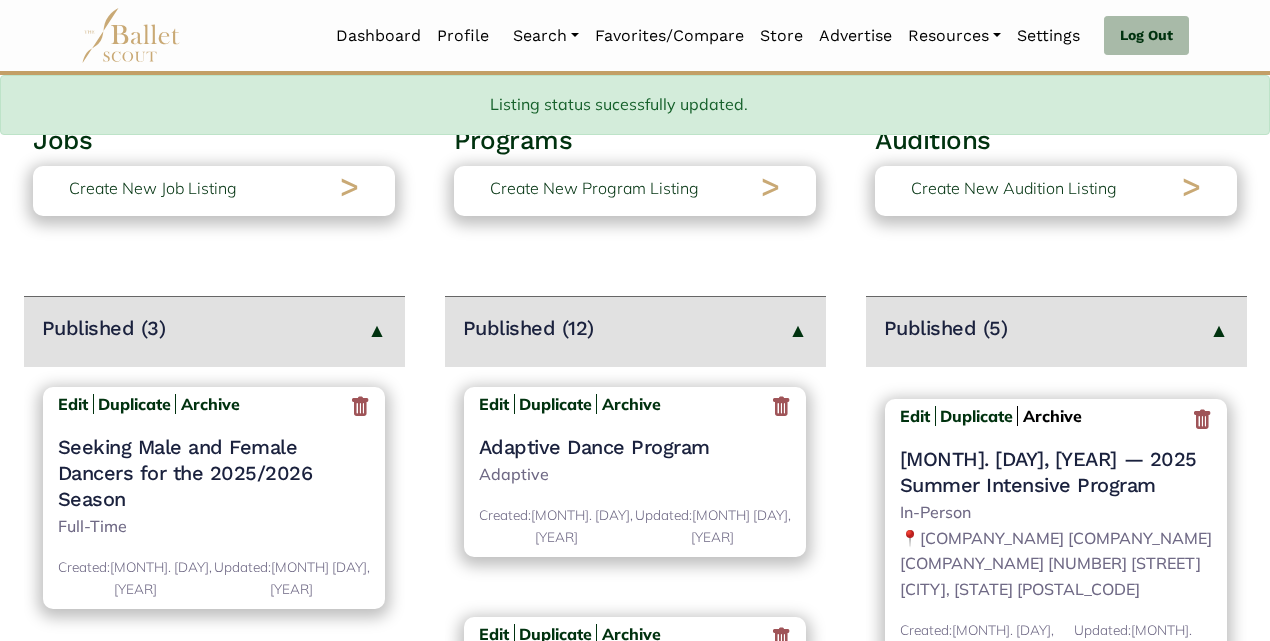 click on "Archive" at bounding box center [1052, 416] 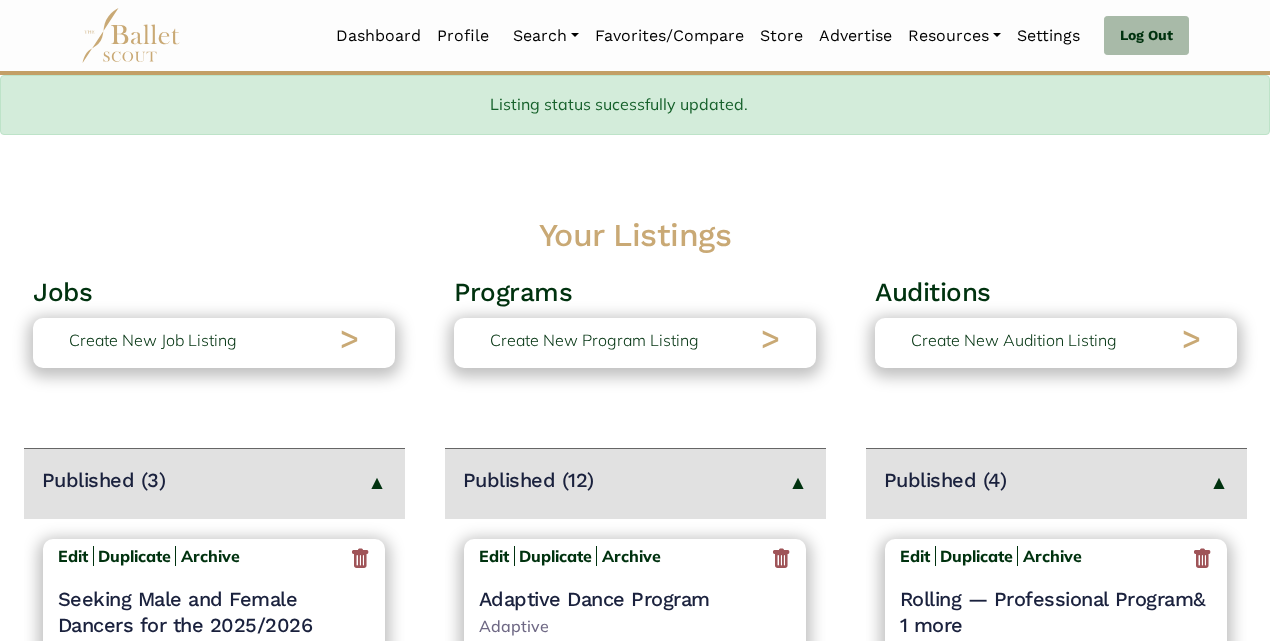 scroll, scrollTop: 152, scrollLeft: 0, axis: vertical 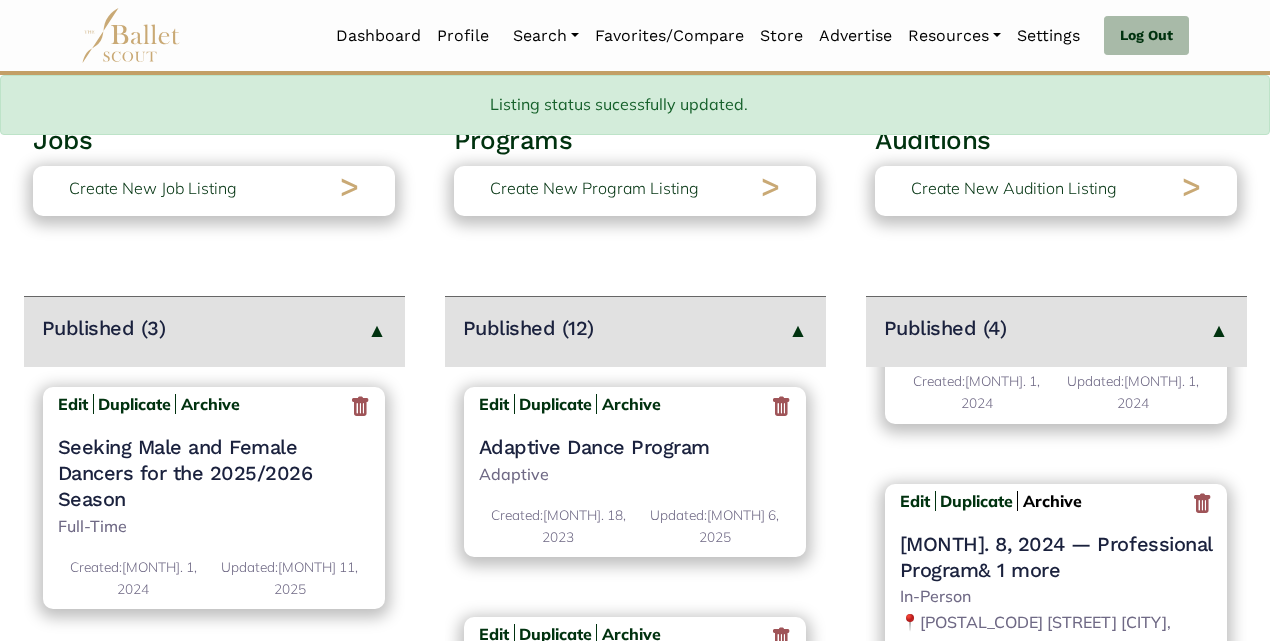 click on "Archive" at bounding box center (1052, 501) 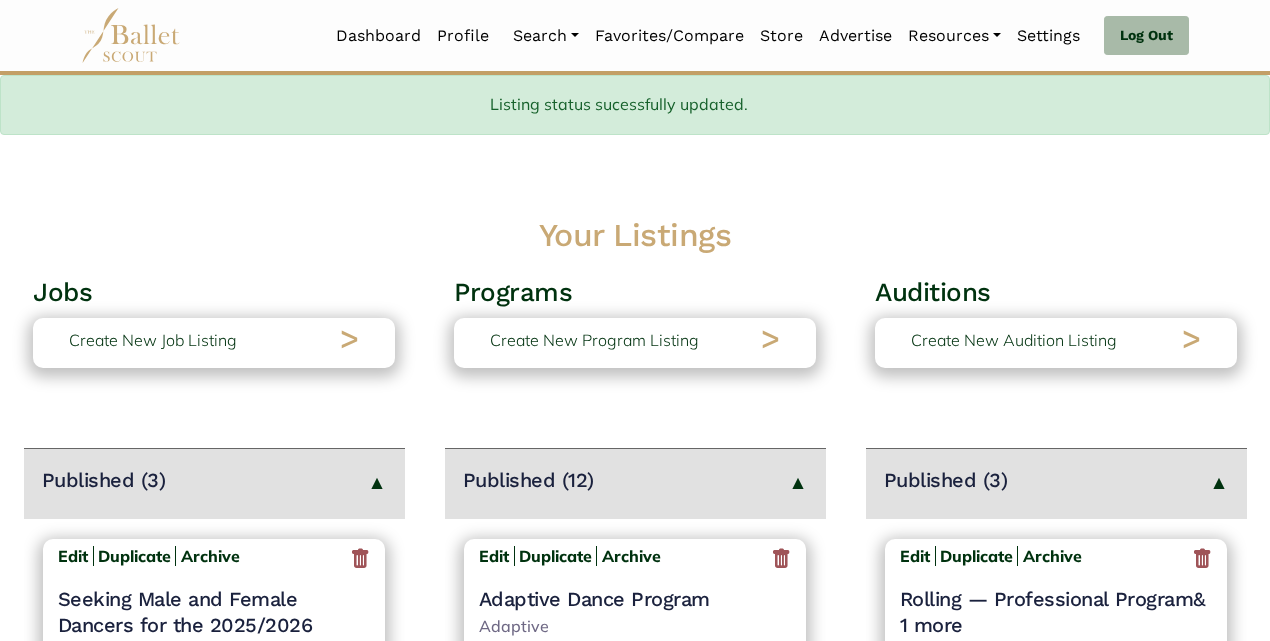scroll, scrollTop: 152, scrollLeft: 0, axis: vertical 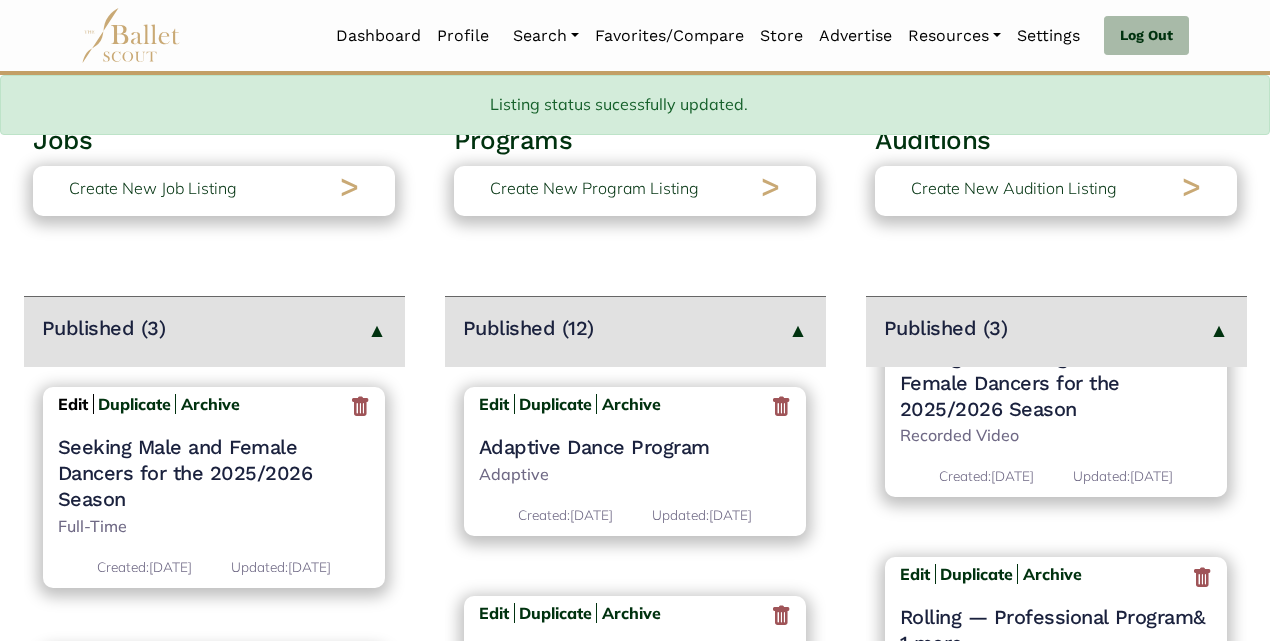 click on "Edit" at bounding box center [73, 404] 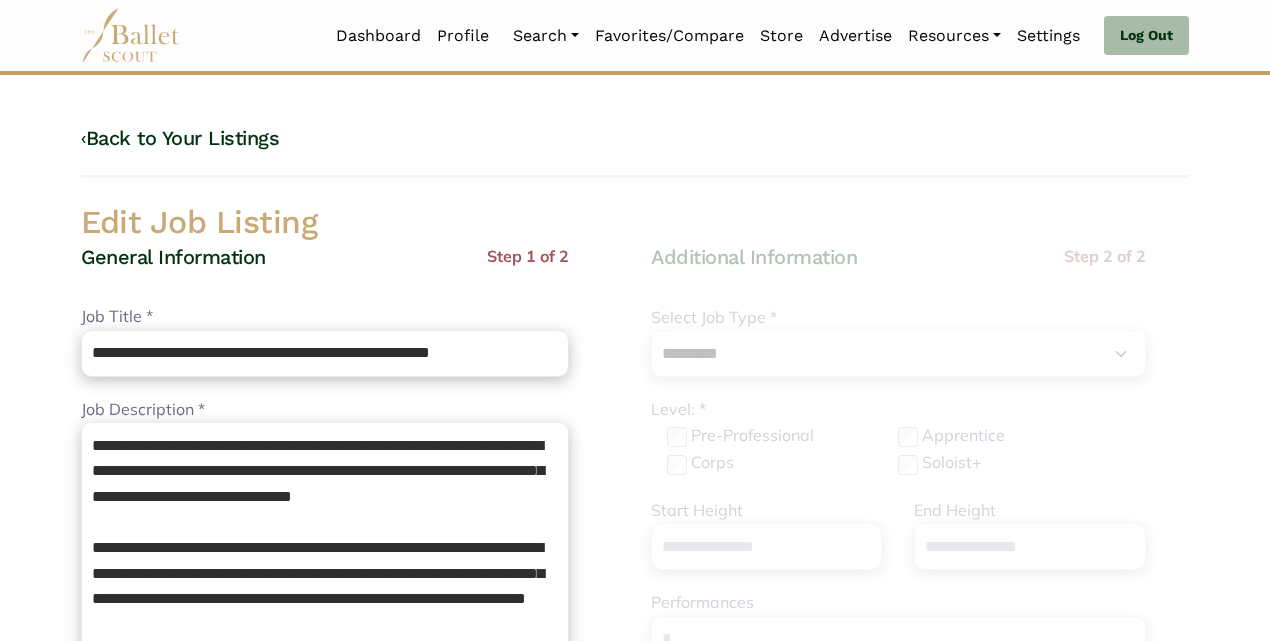 select on "*" 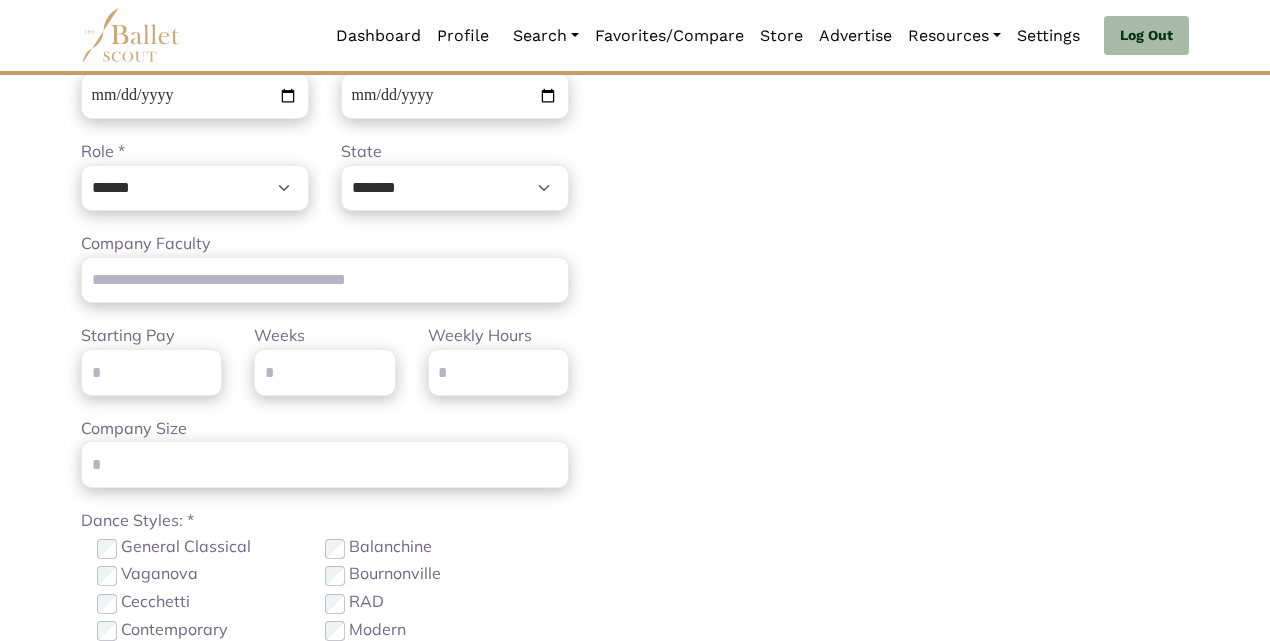 scroll, scrollTop: 932, scrollLeft: 0, axis: vertical 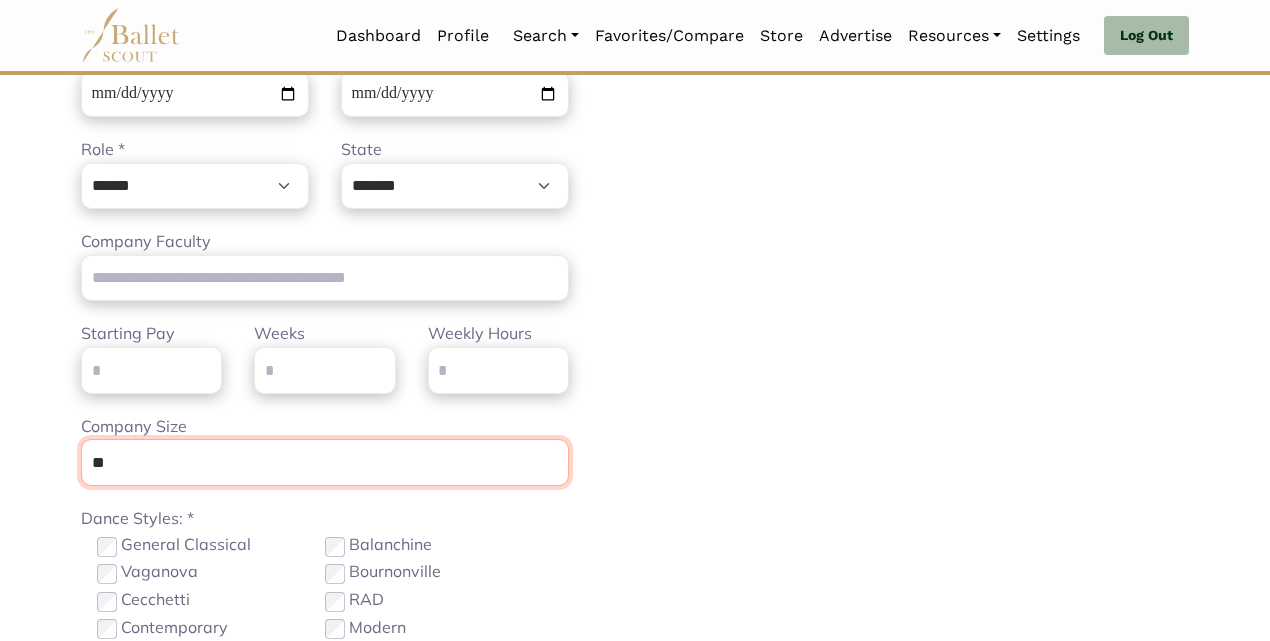 type on "**" 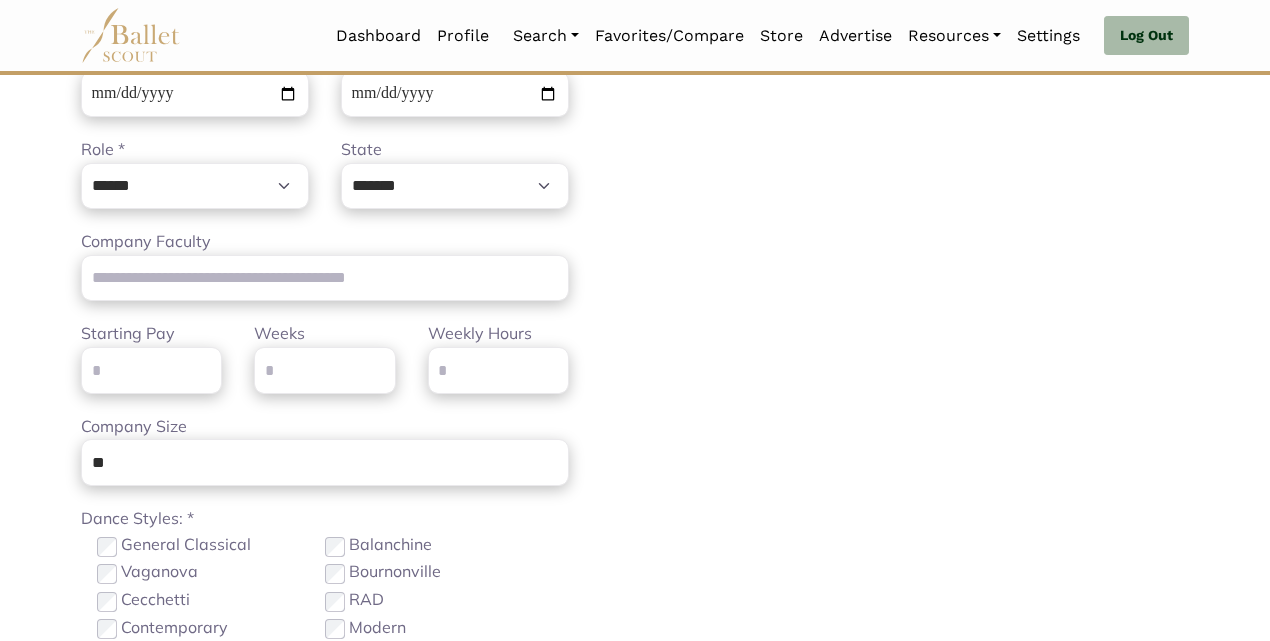 click on "Starting Pay
Please enter a valid decimal
Weeks
Please enter a valid number
Weekly Hours
Please enter a number" at bounding box center [325, 367] 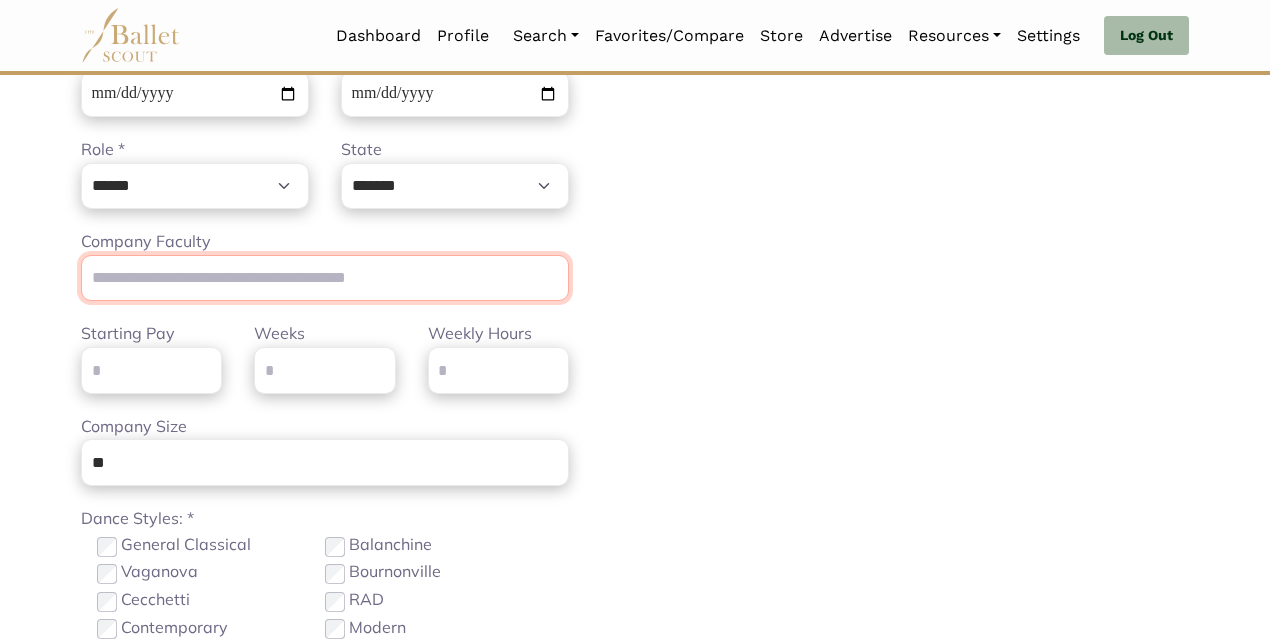 paste on "**********" 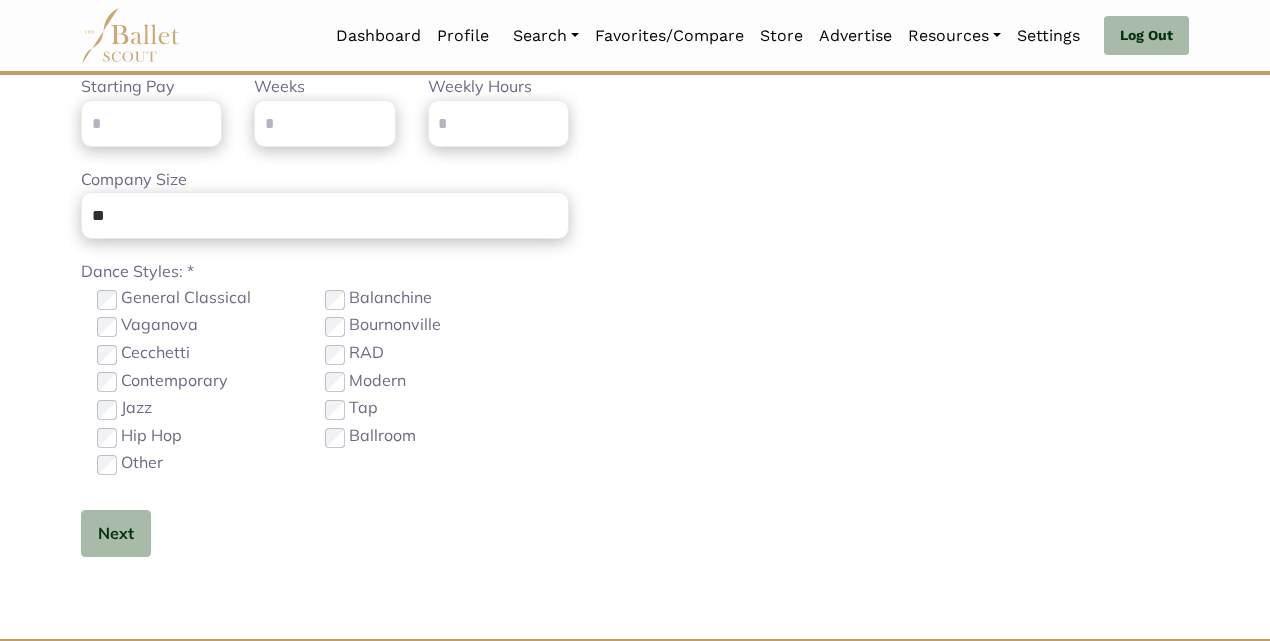 scroll, scrollTop: 1233, scrollLeft: 0, axis: vertical 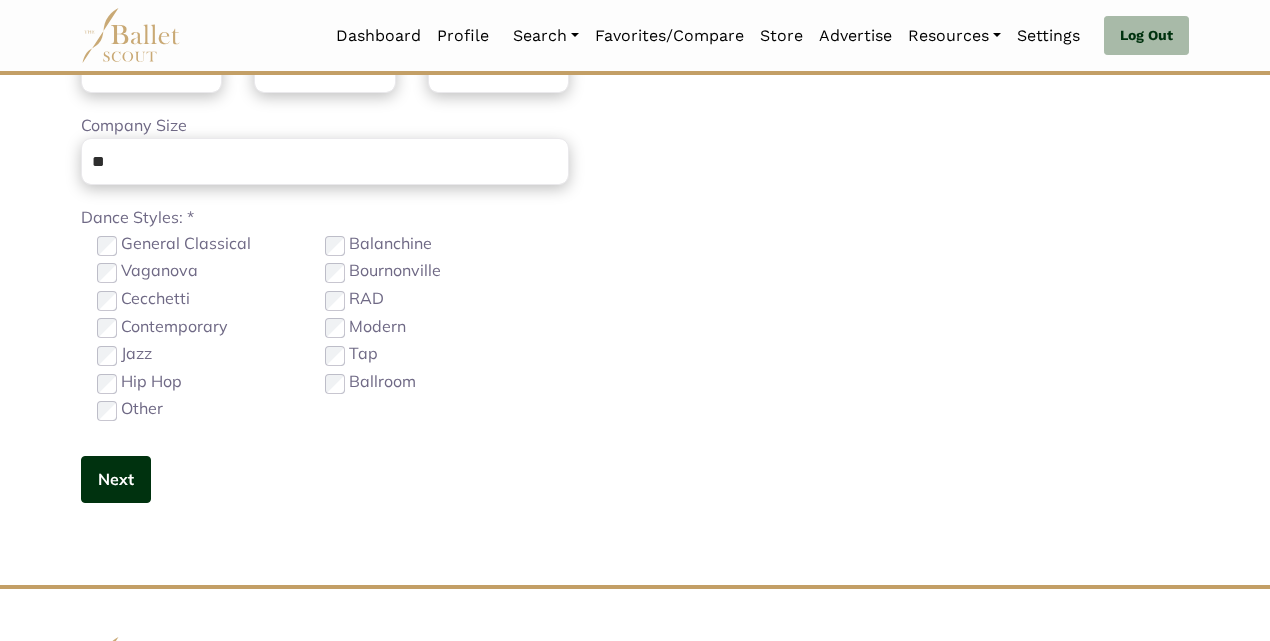 type on "**********" 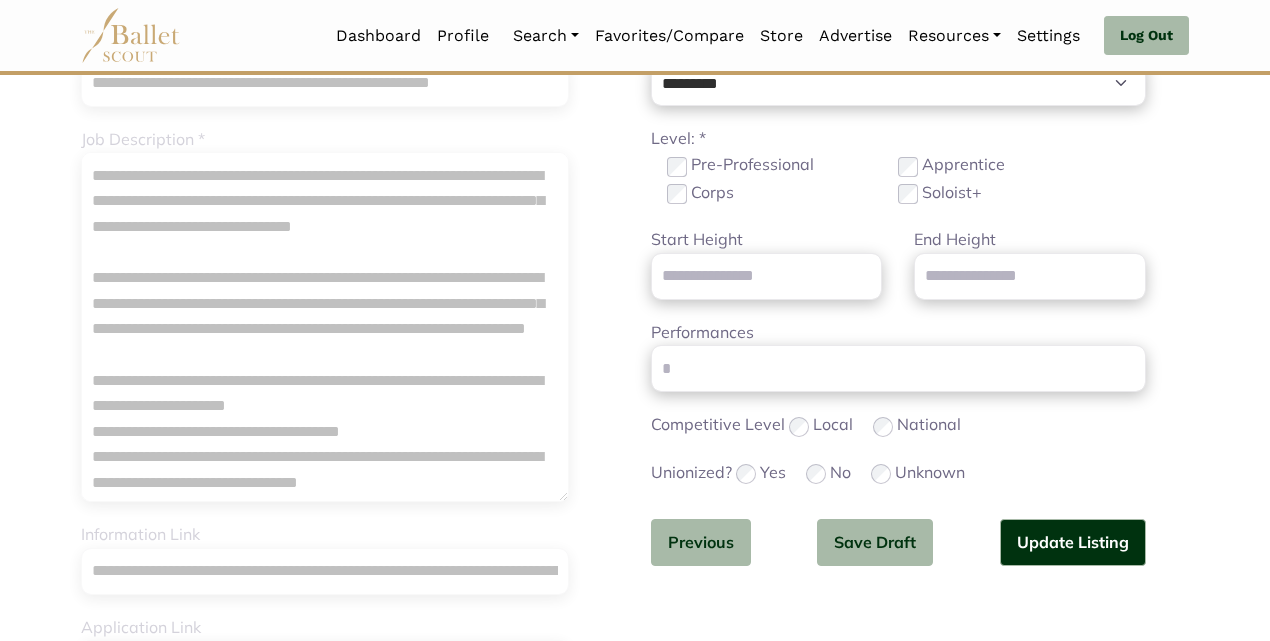 scroll, scrollTop: 285, scrollLeft: 0, axis: vertical 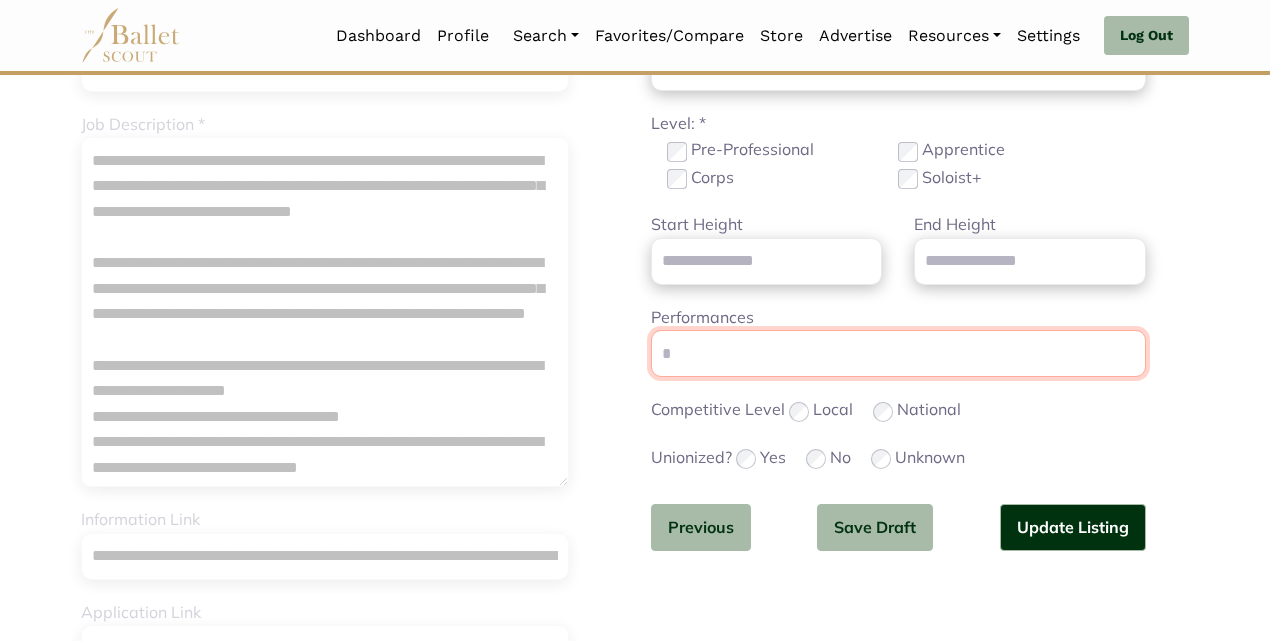 click on "Performances" at bounding box center [898, 353] 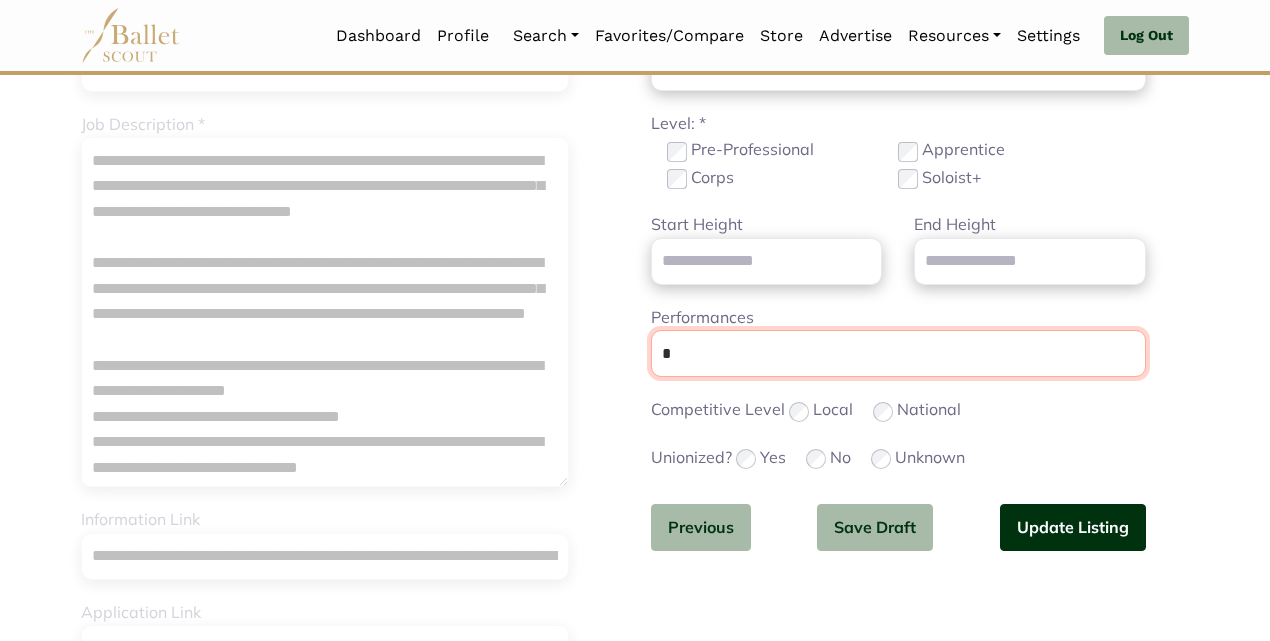 type on "*" 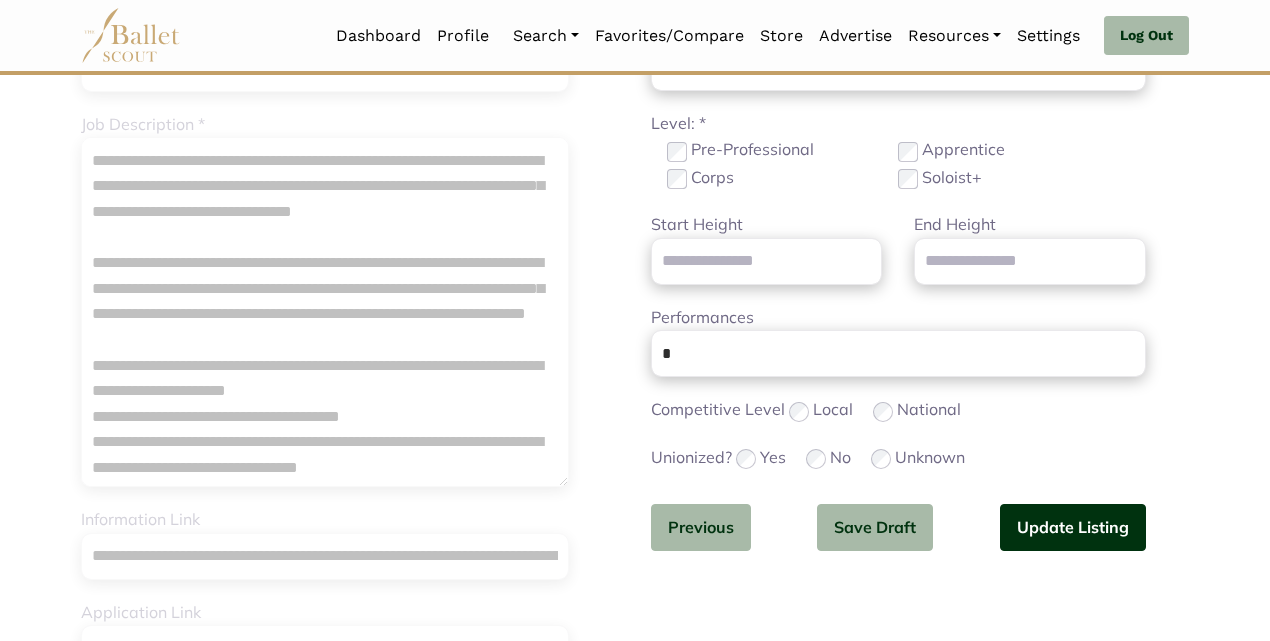 click on "Update Listing" at bounding box center (1073, 527) 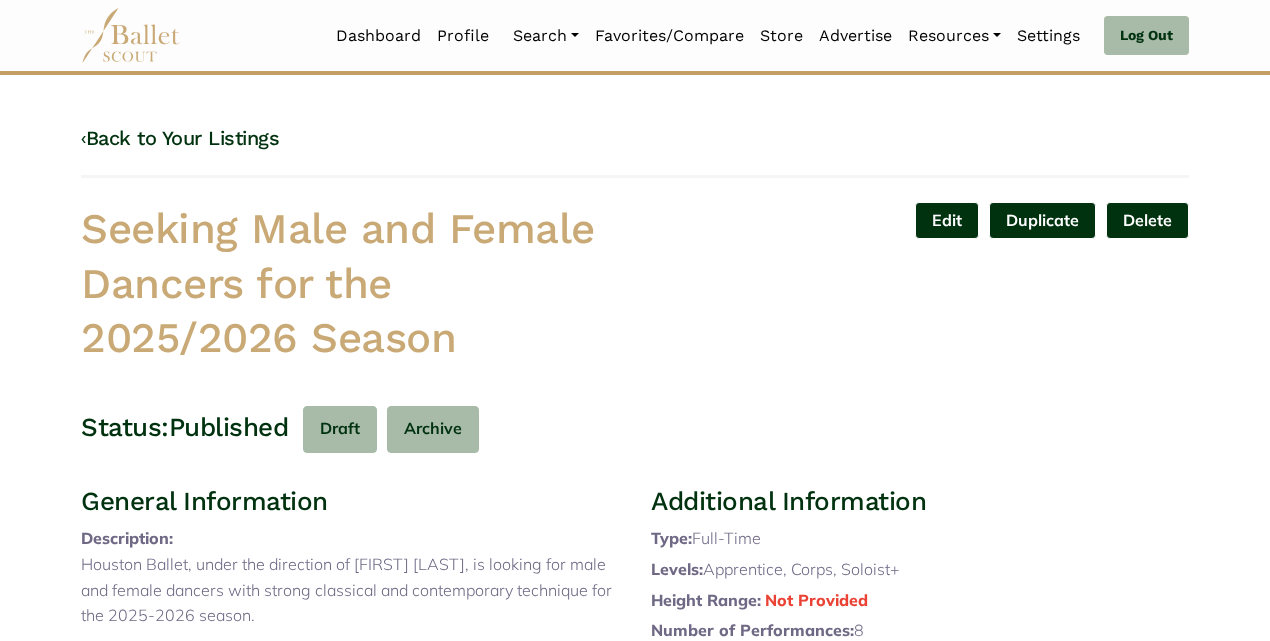 scroll, scrollTop: 0, scrollLeft: 0, axis: both 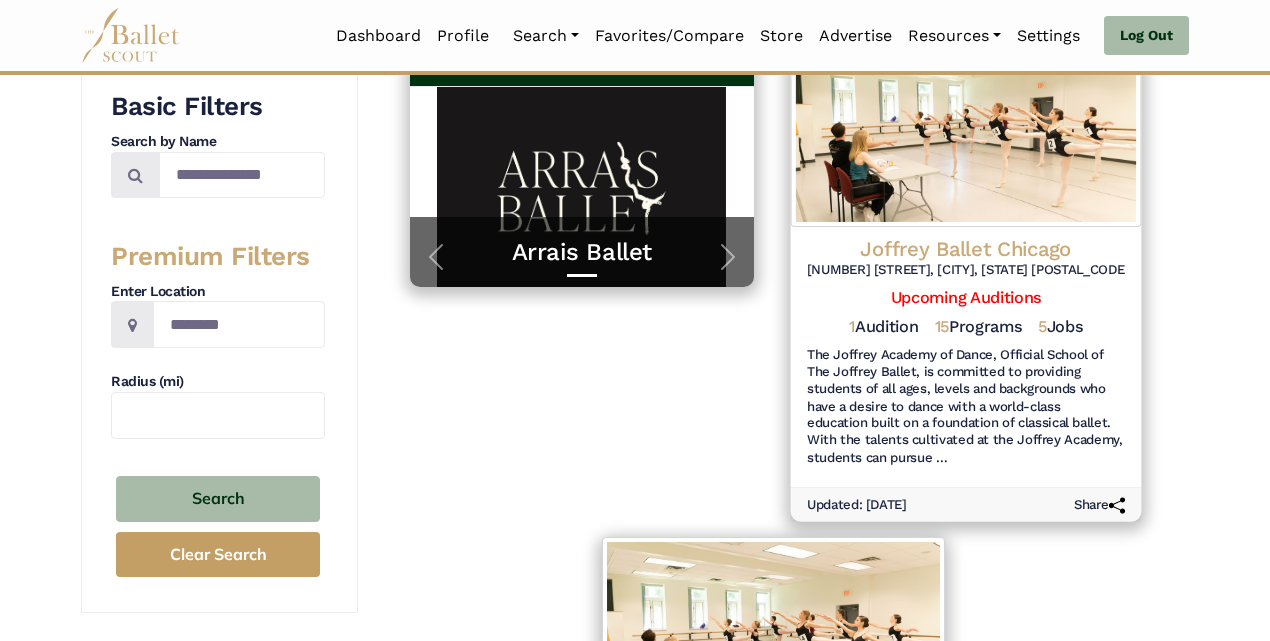 click on "Joffrey Ballet Chicago" at bounding box center (965, 248) 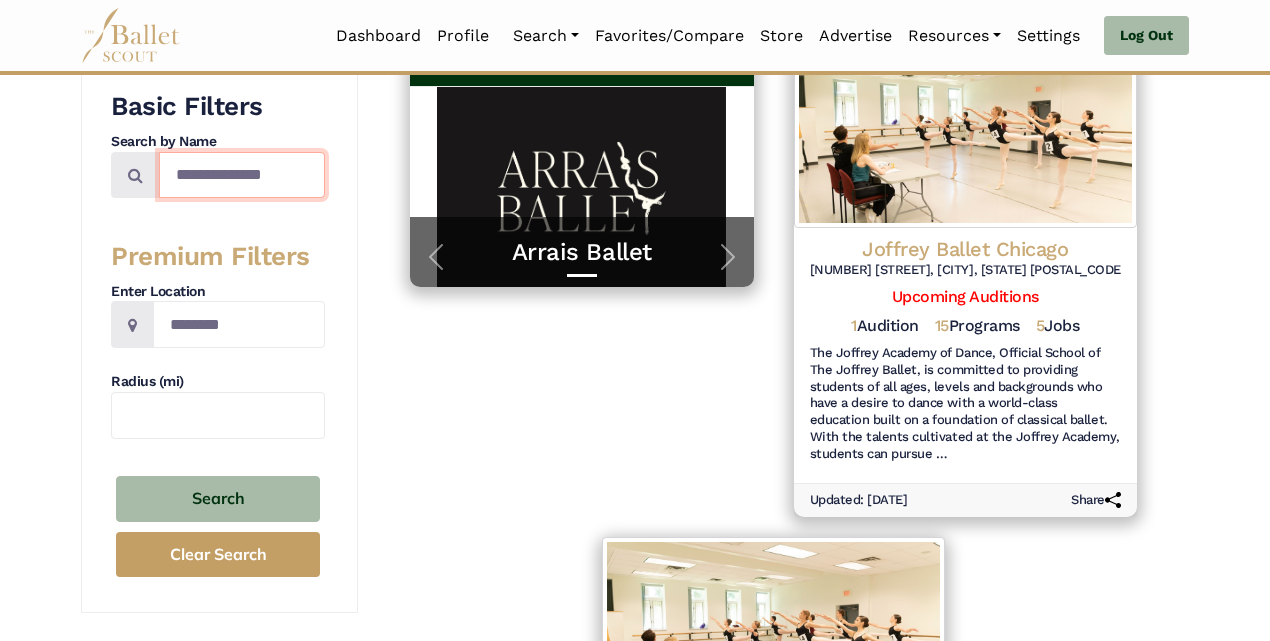 click on "**********" at bounding box center (242, 175) 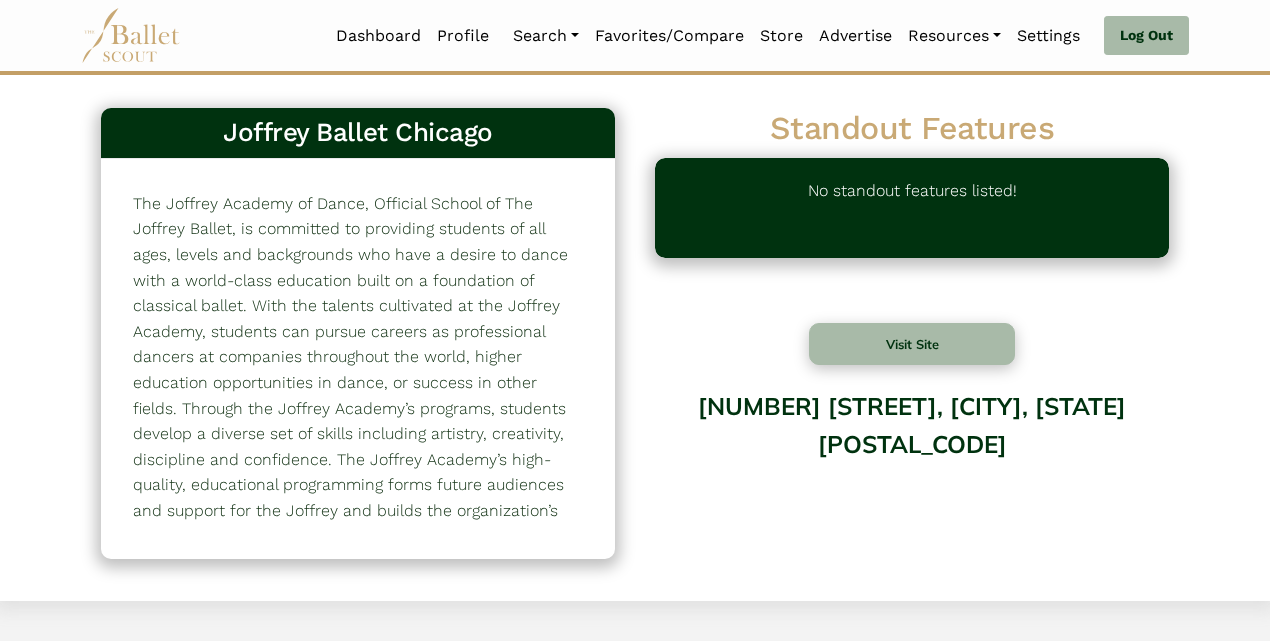 scroll, scrollTop: 0, scrollLeft: 0, axis: both 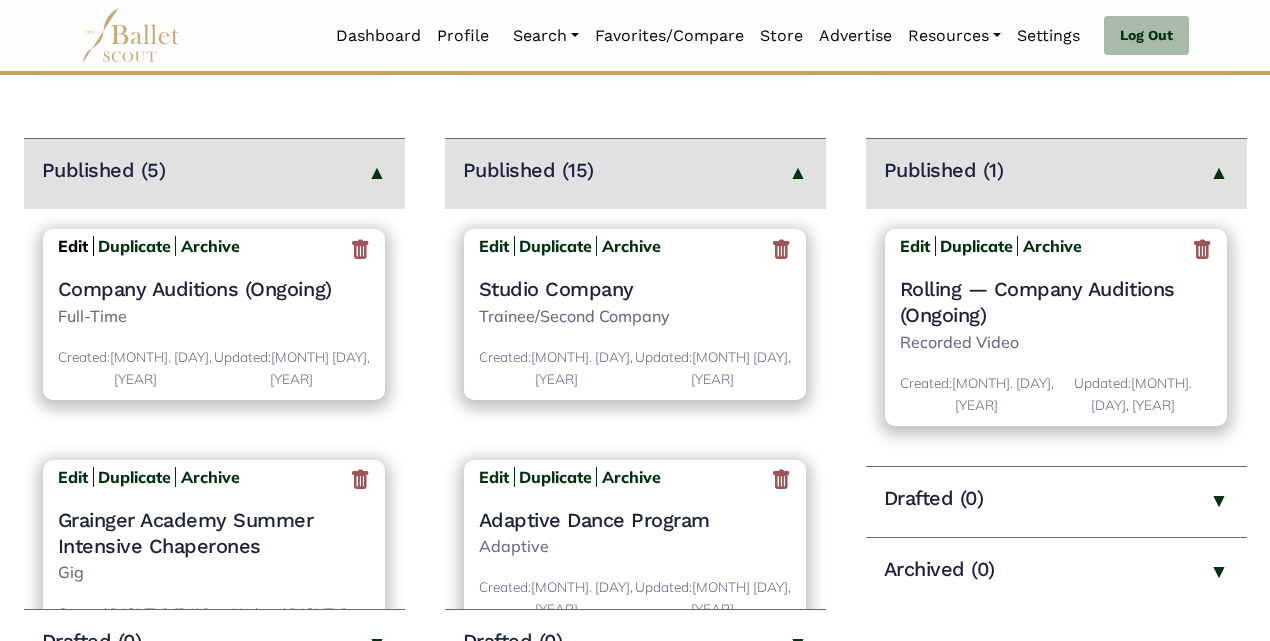click on "Edit" at bounding box center [73, 246] 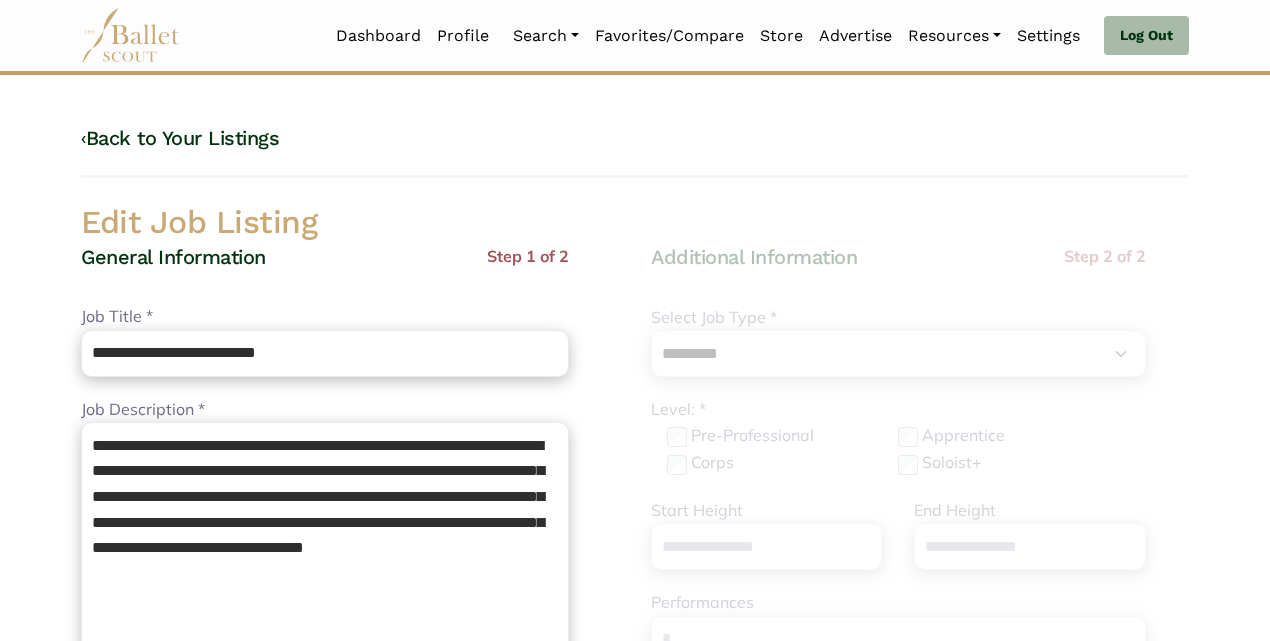 select on "*" 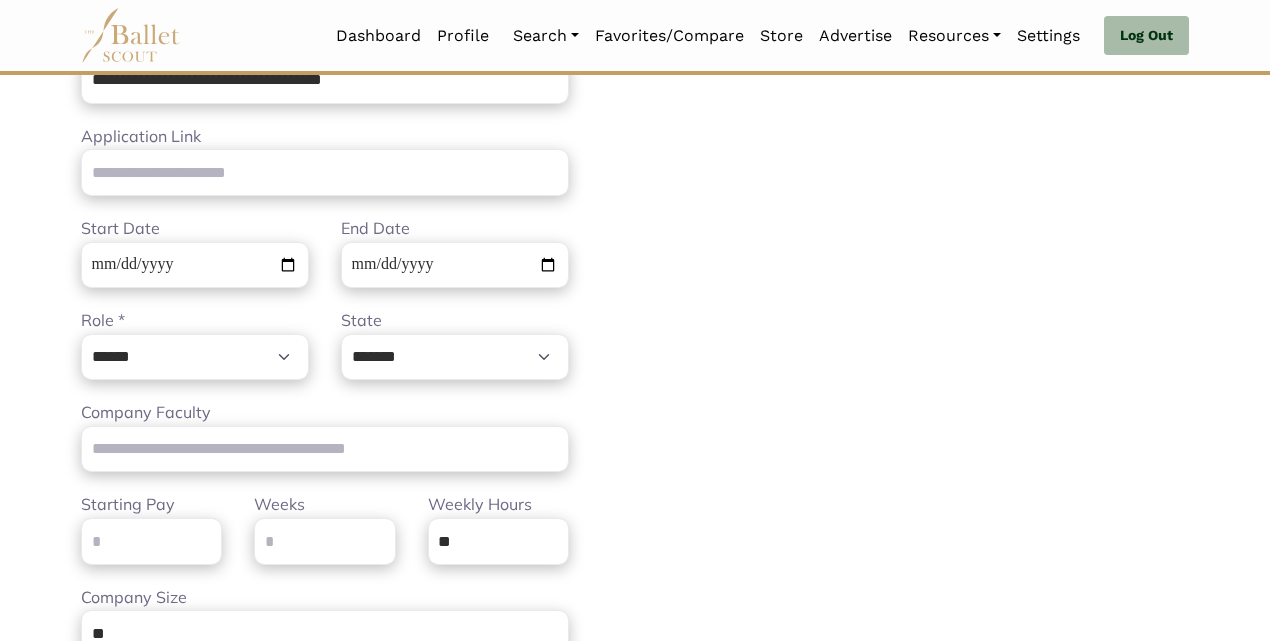 scroll, scrollTop: 746, scrollLeft: 0, axis: vertical 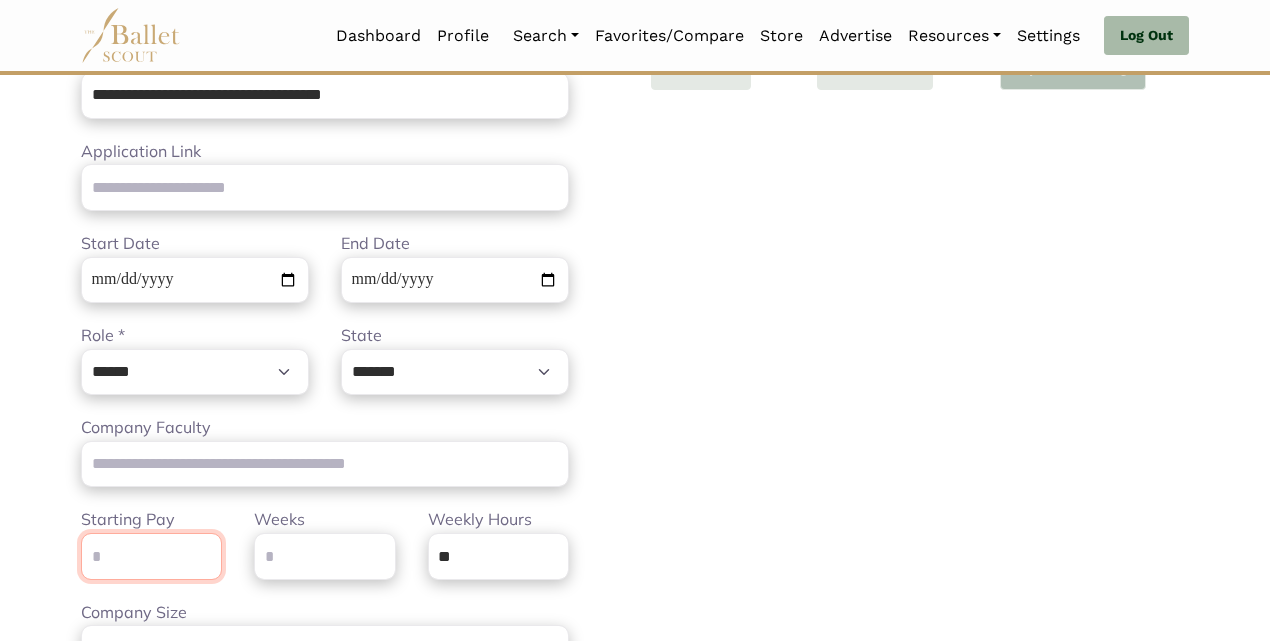 click on "Starting Pay" at bounding box center (151, 556) 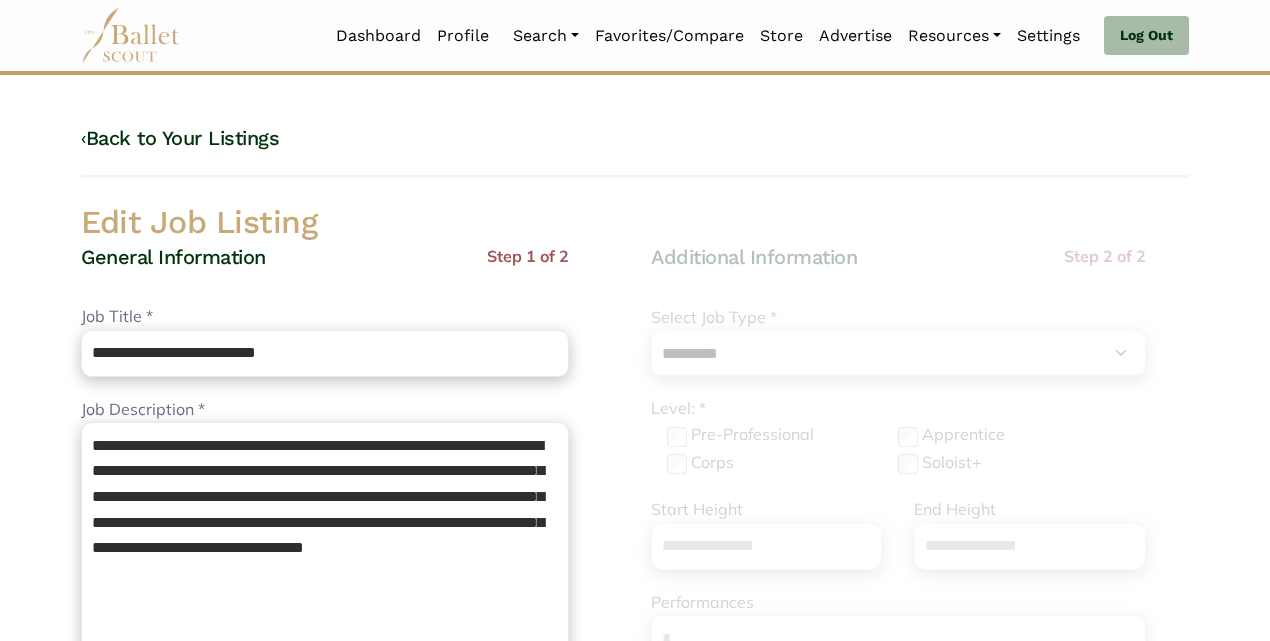 scroll, scrollTop: 0, scrollLeft: 0, axis: both 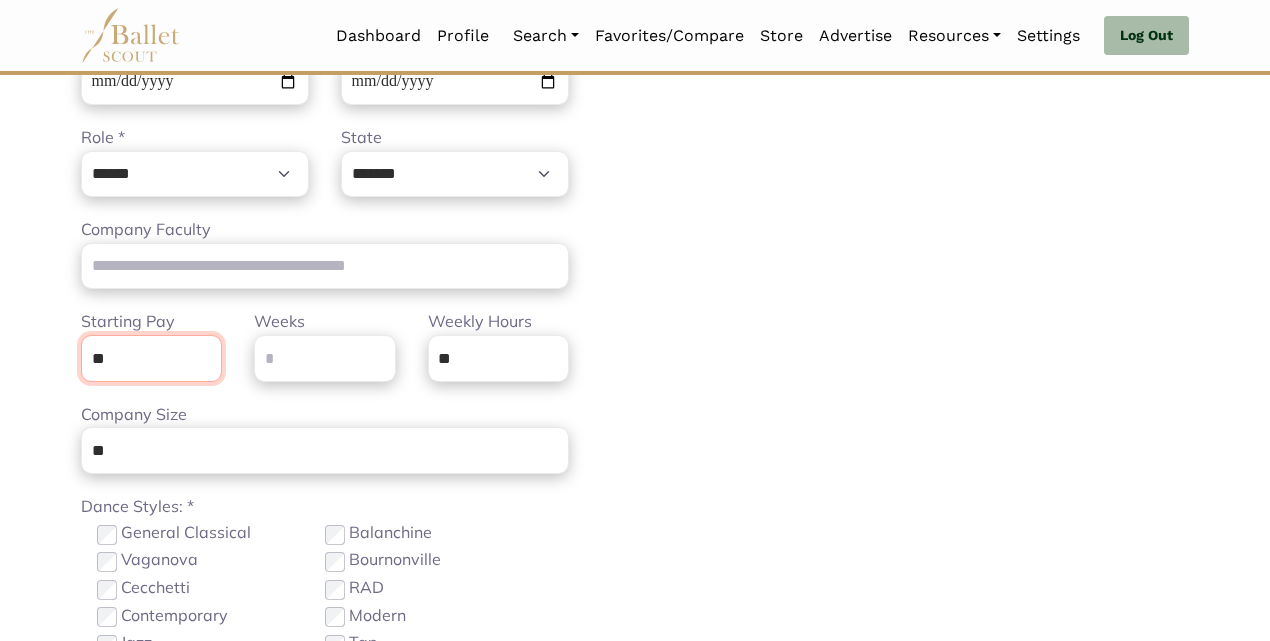 type on "*" 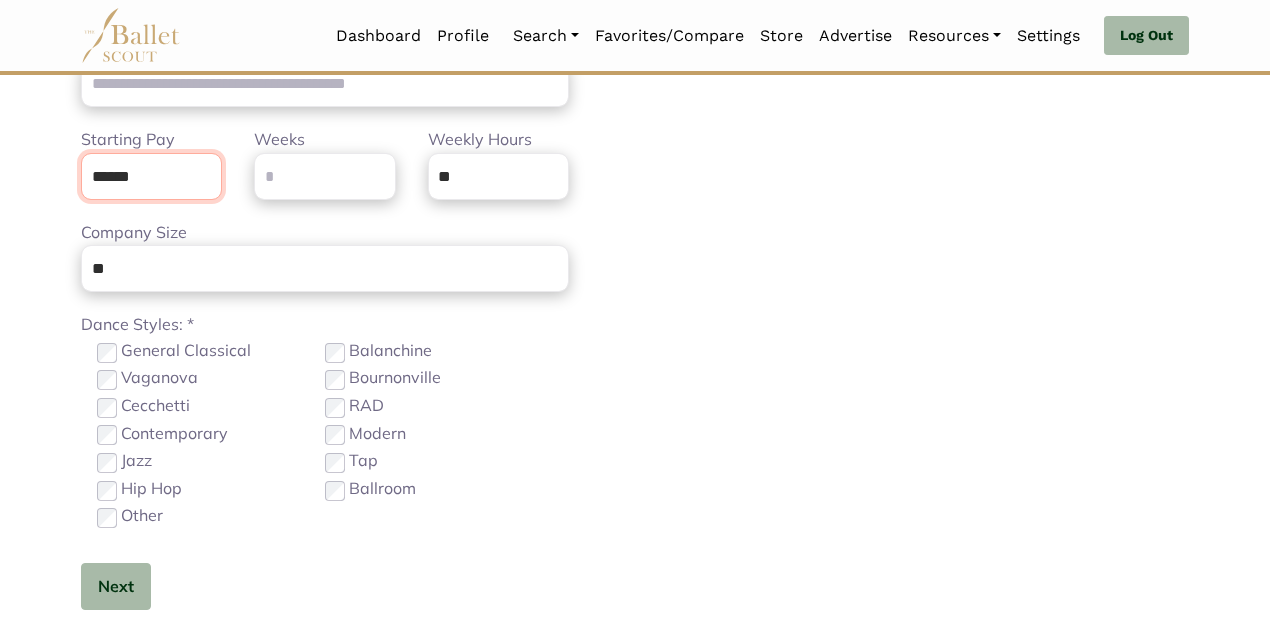 scroll, scrollTop: 1157, scrollLeft: 0, axis: vertical 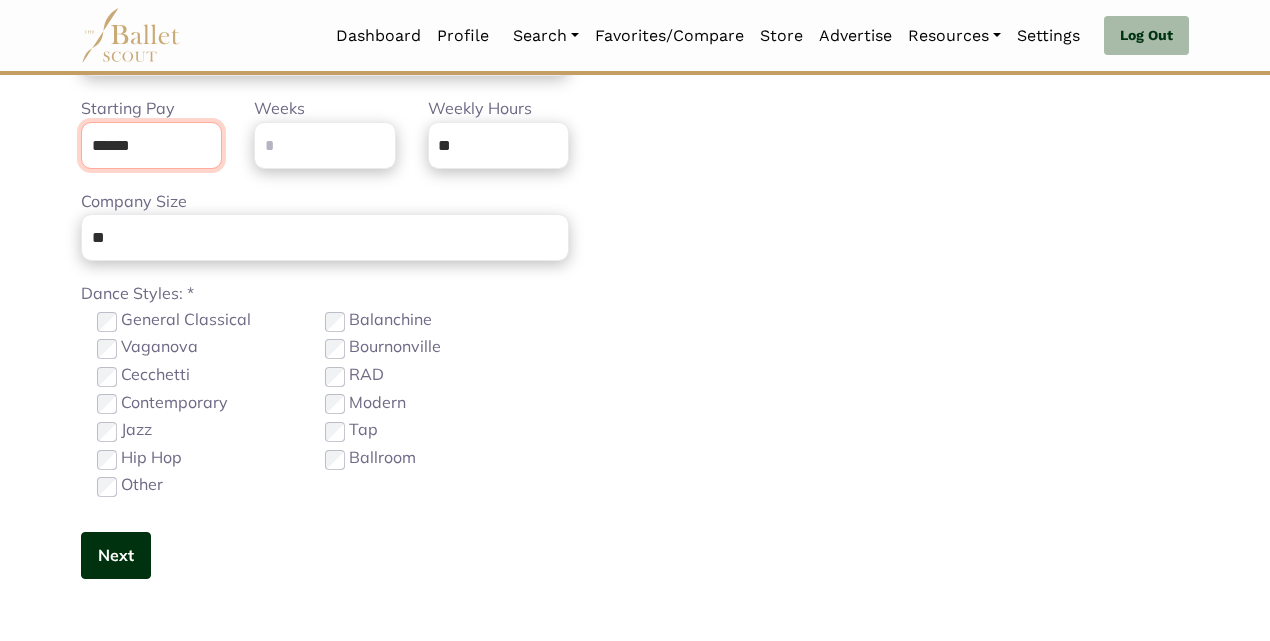 type on "******" 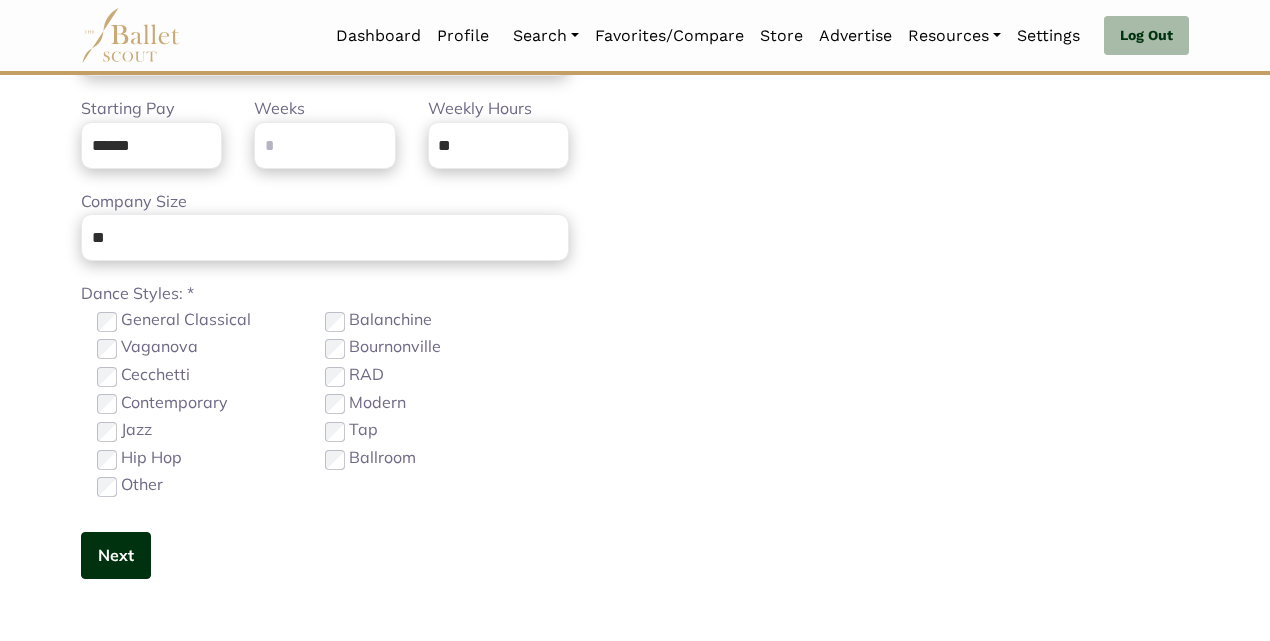 click on "Next" at bounding box center [116, 555] 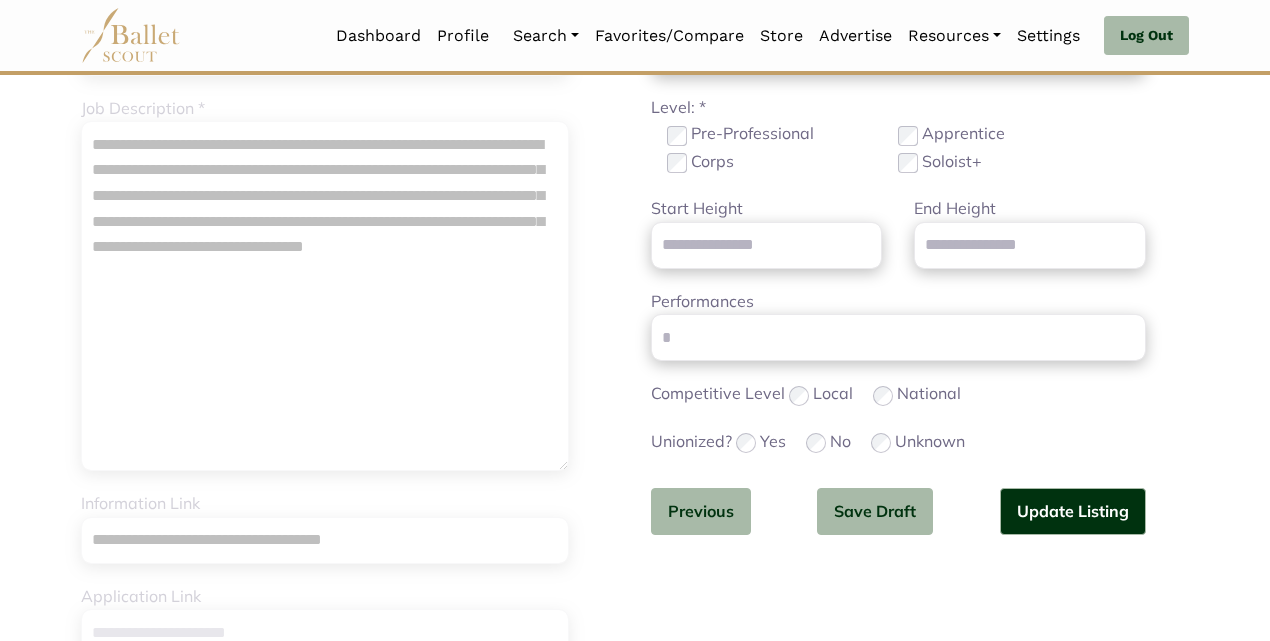 scroll, scrollTop: 303, scrollLeft: 0, axis: vertical 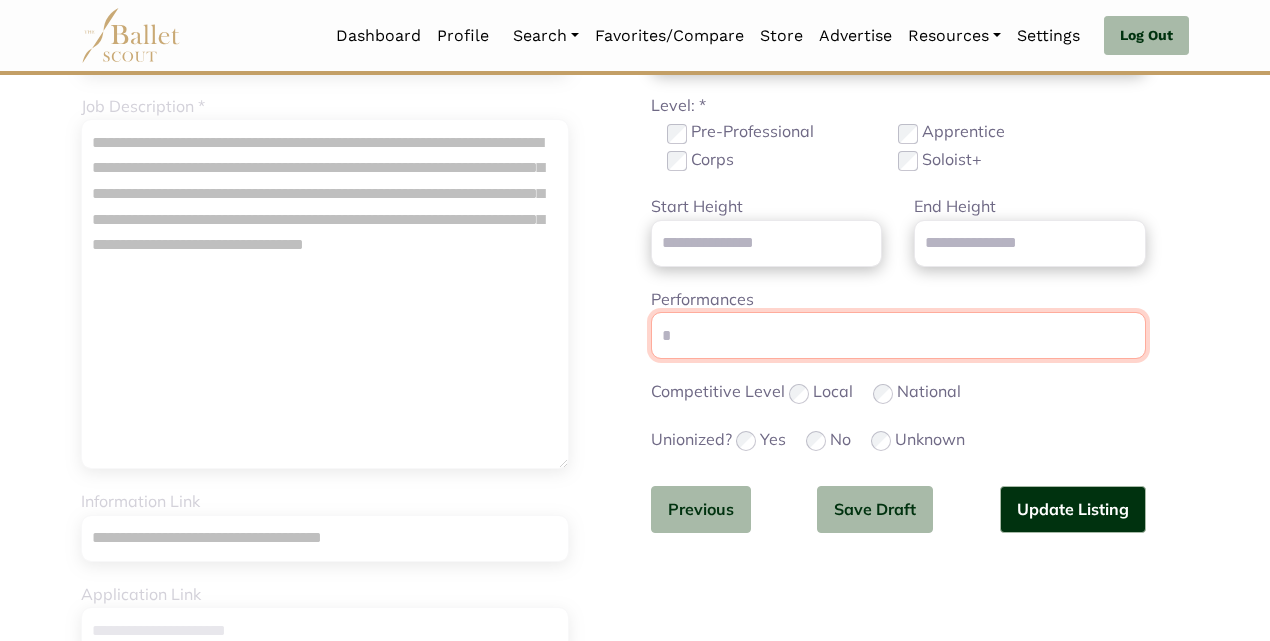 click on "Performances" at bounding box center [898, 335] 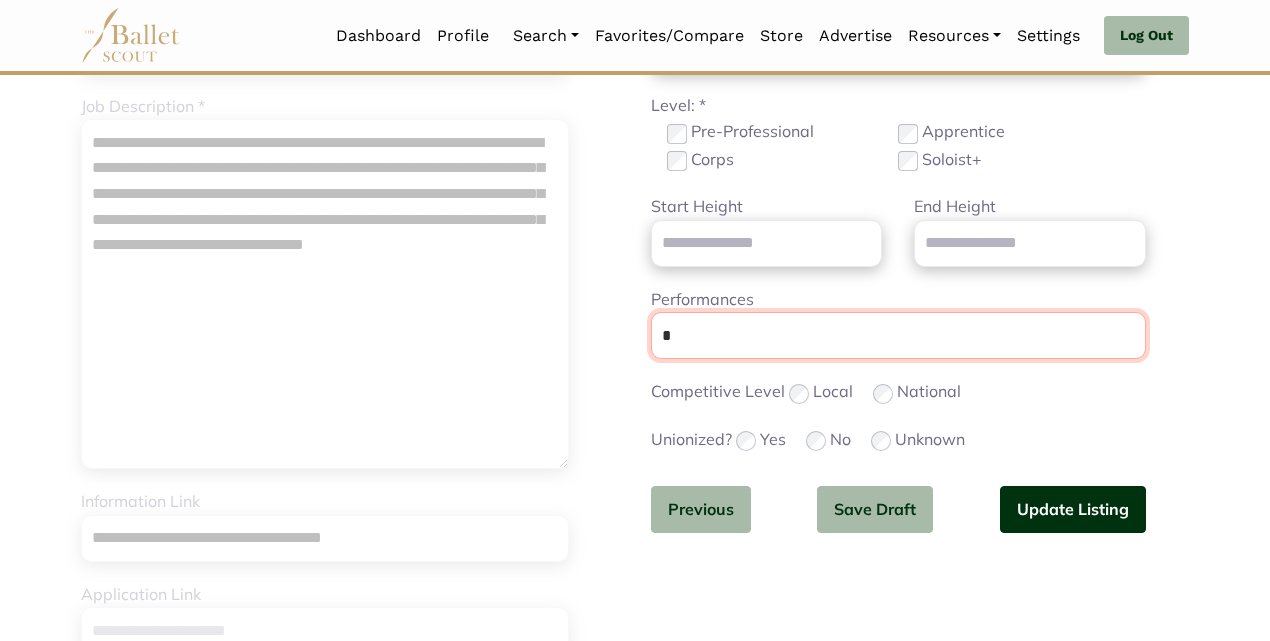 type on "*" 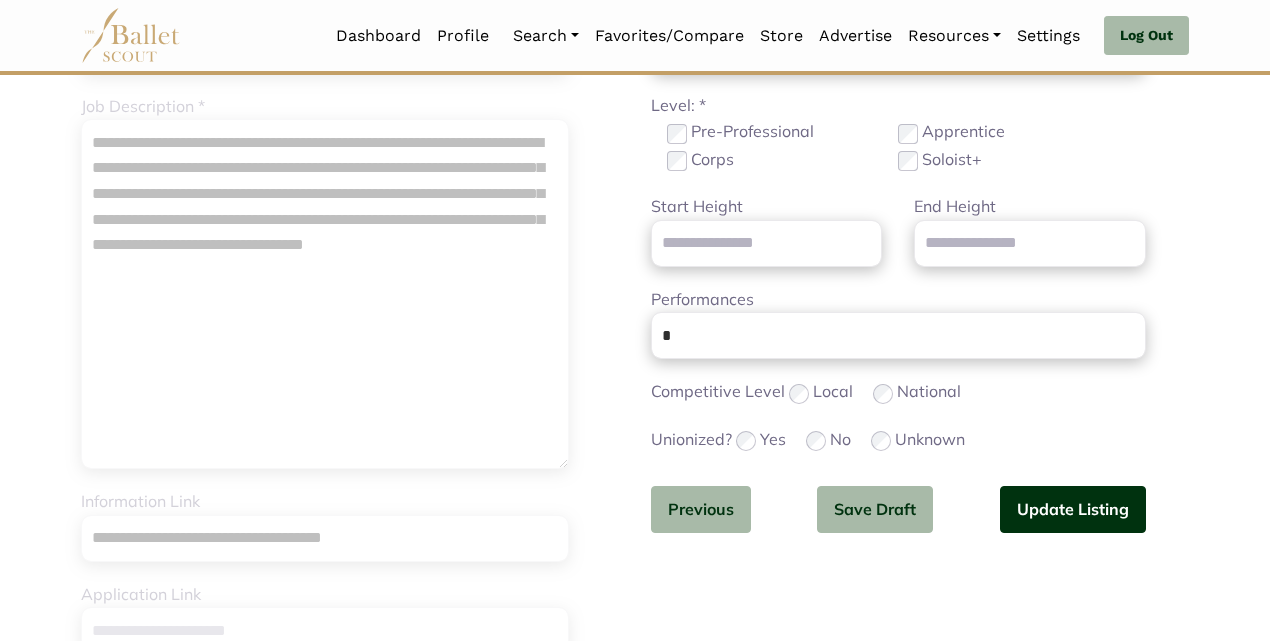 click on "Update Listing" at bounding box center [1073, 509] 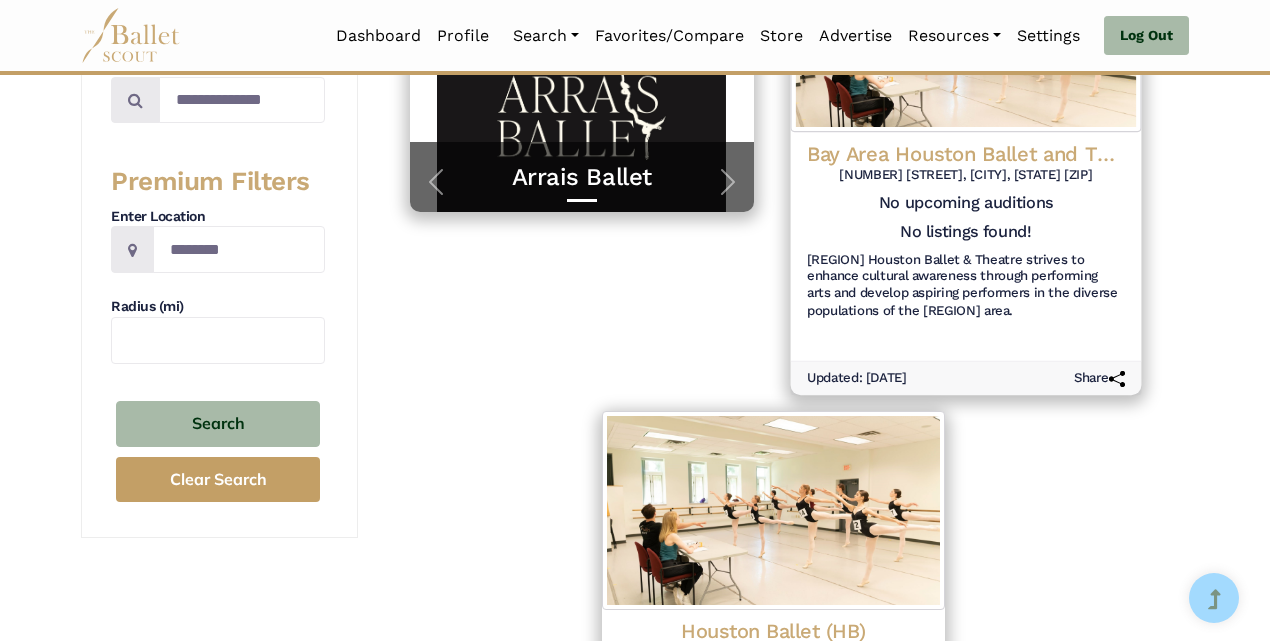scroll, scrollTop: 454, scrollLeft: 0, axis: vertical 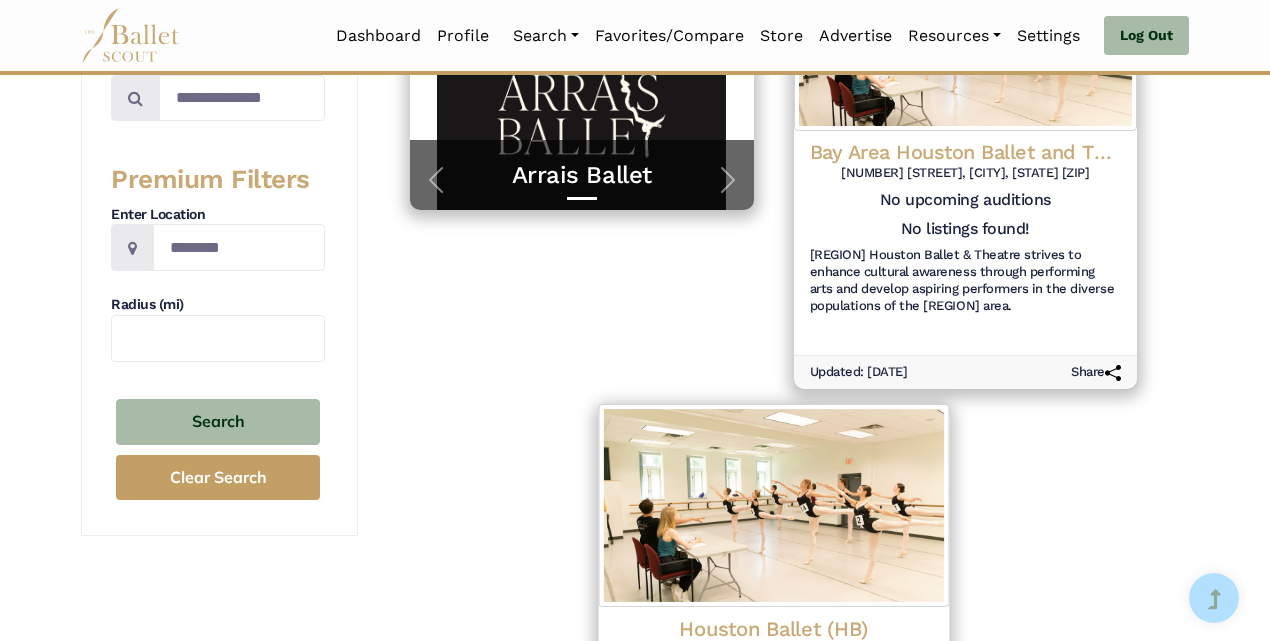 click on "Houston Ballet (HB)" at bounding box center (774, 628) 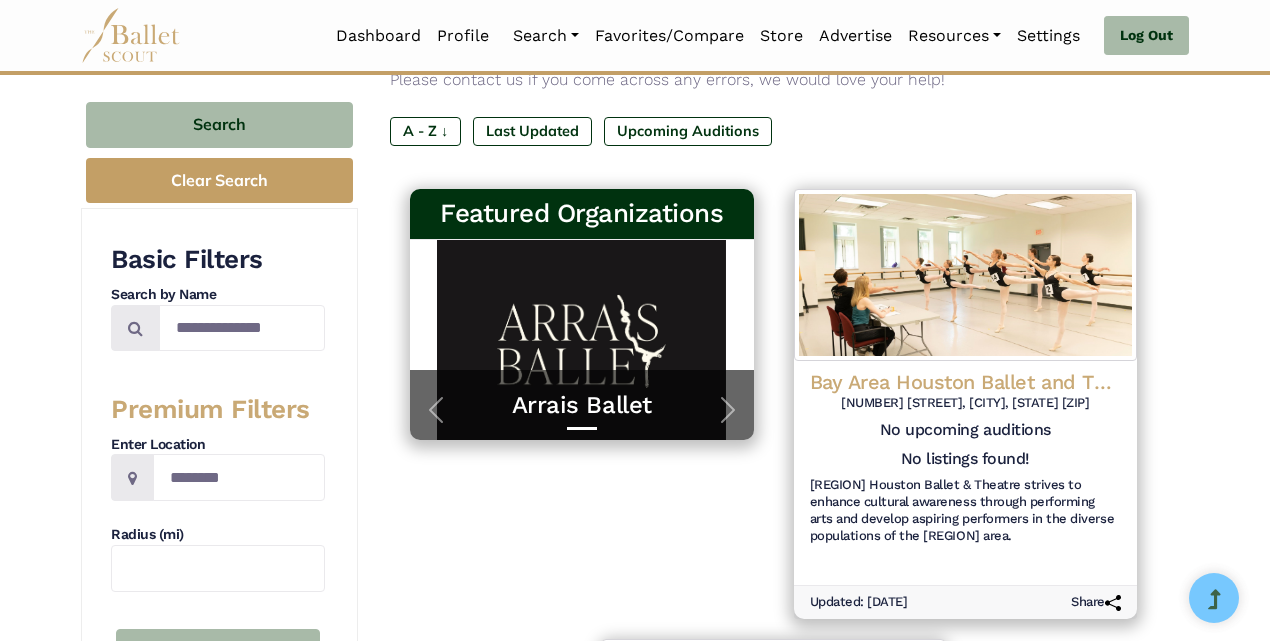 scroll, scrollTop: 227, scrollLeft: 0, axis: vertical 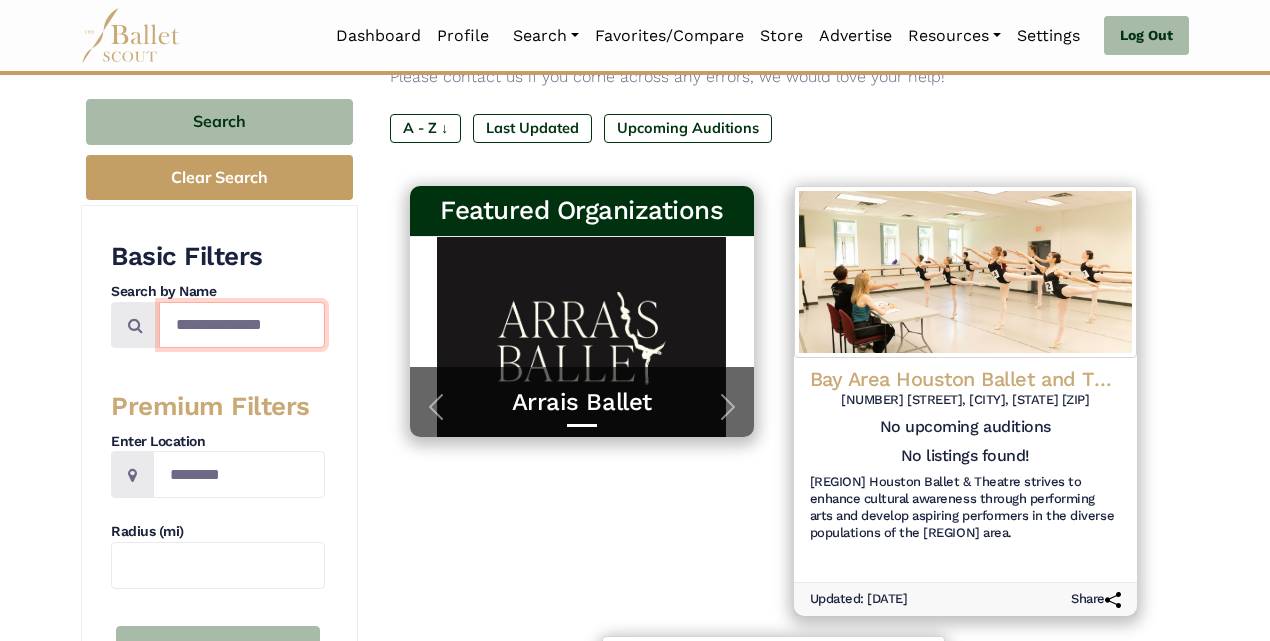 click on "**********" at bounding box center (242, 325) 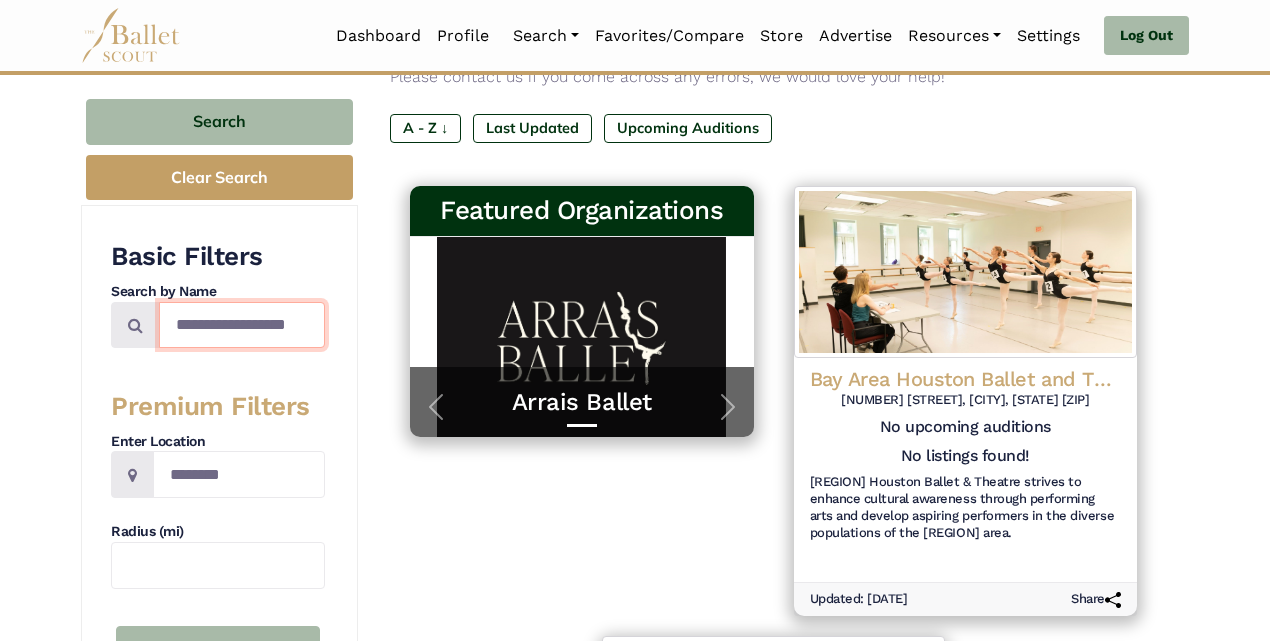 type on "**********" 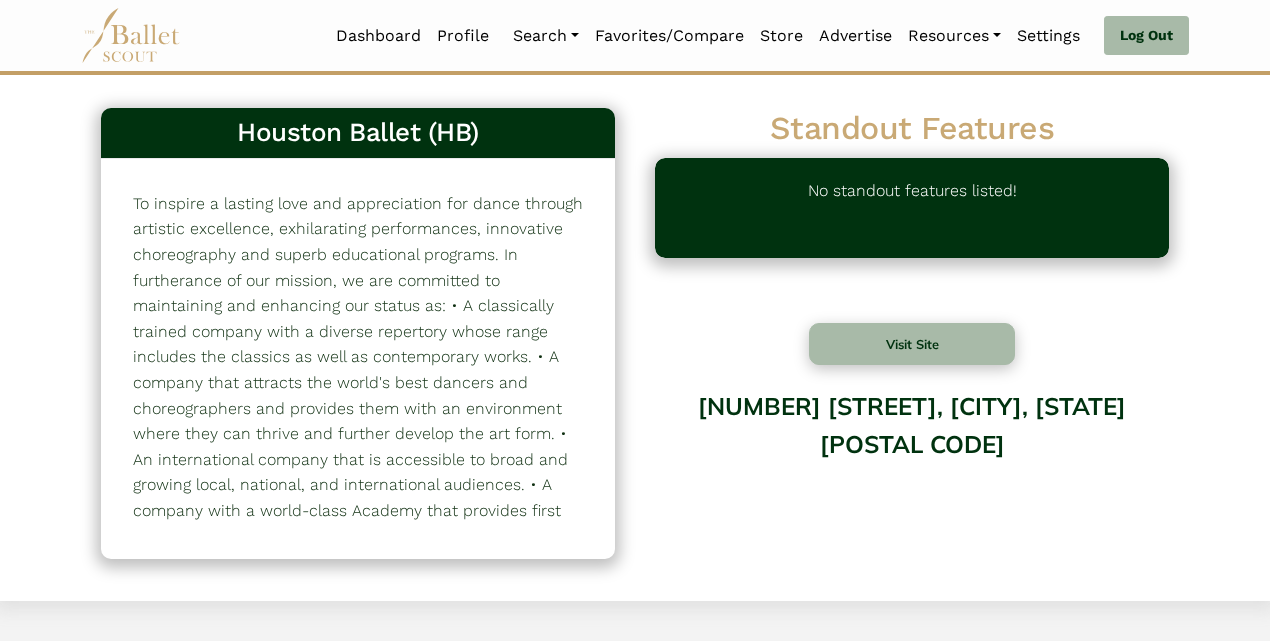 scroll, scrollTop: 0, scrollLeft: 0, axis: both 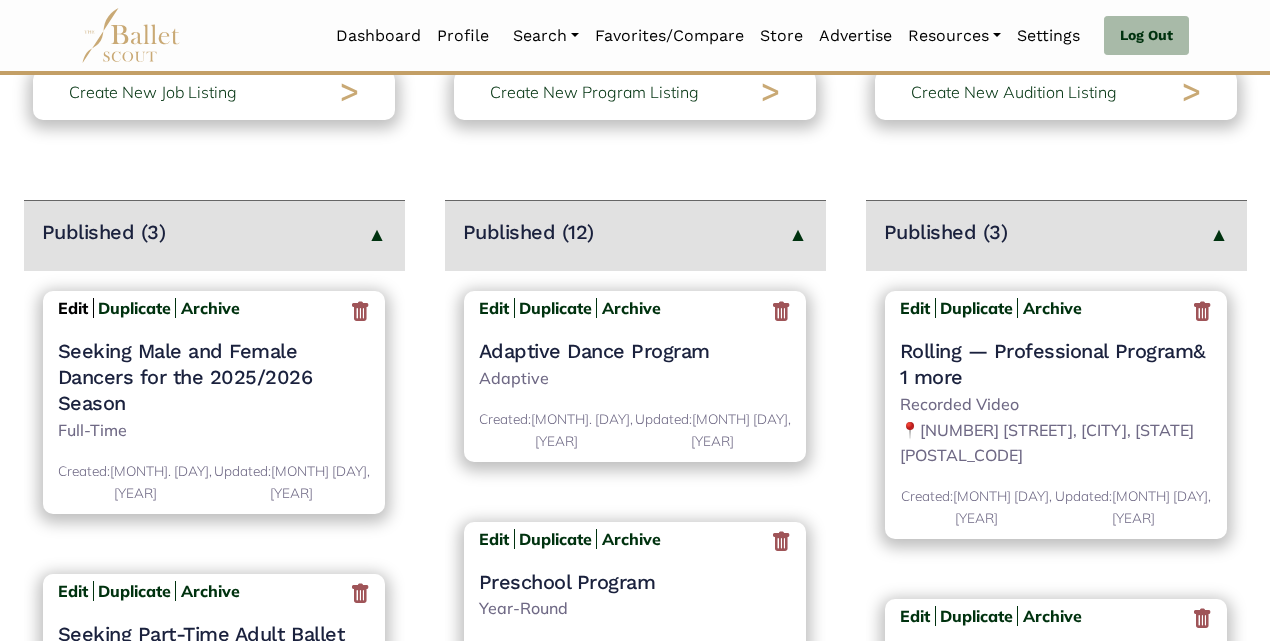 click on "Edit" at bounding box center (73, 308) 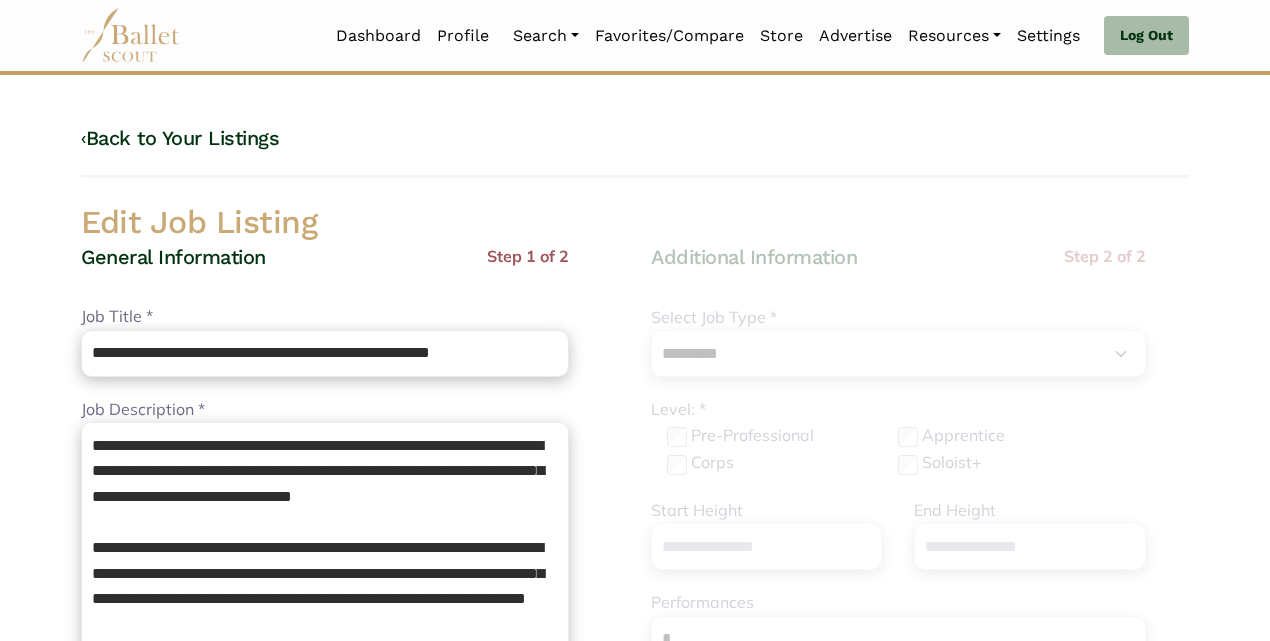 select on "*" 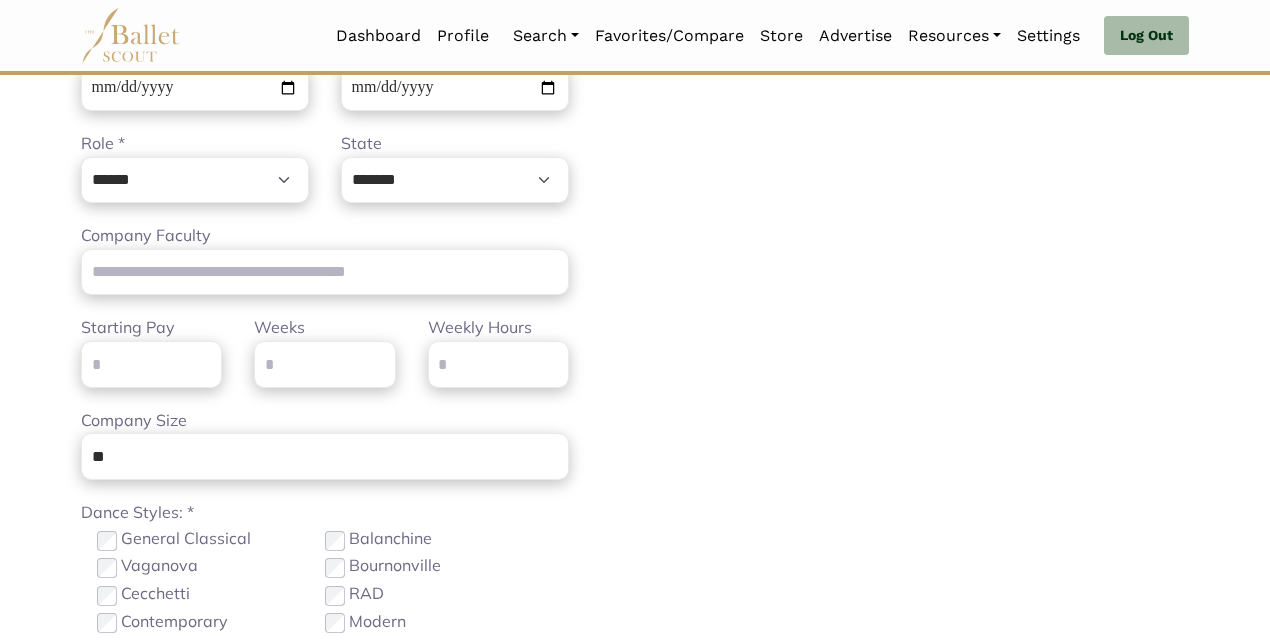 scroll, scrollTop: 940, scrollLeft: 0, axis: vertical 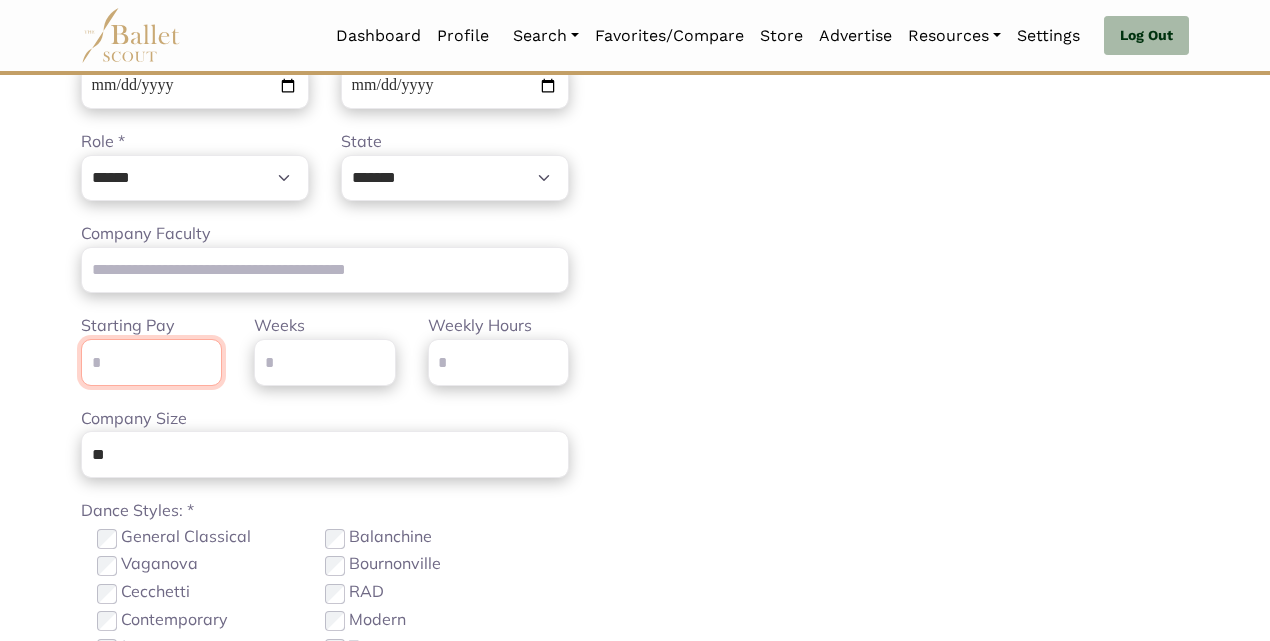 click on "Starting Pay" at bounding box center (151, 362) 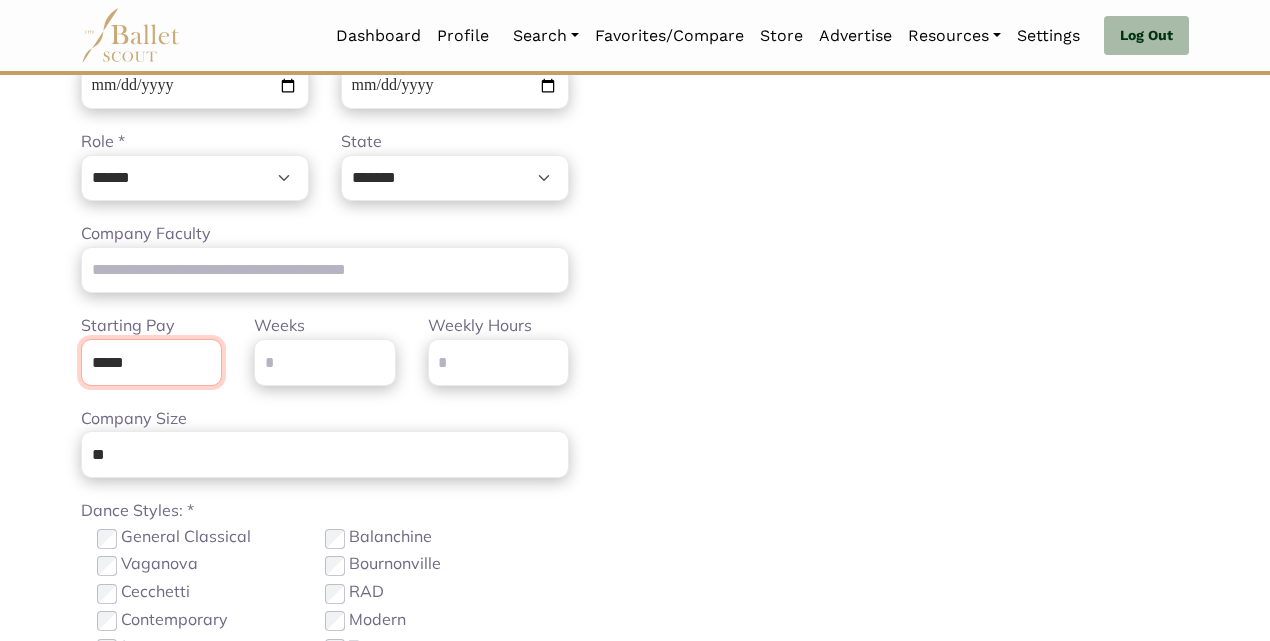 type on "*****" 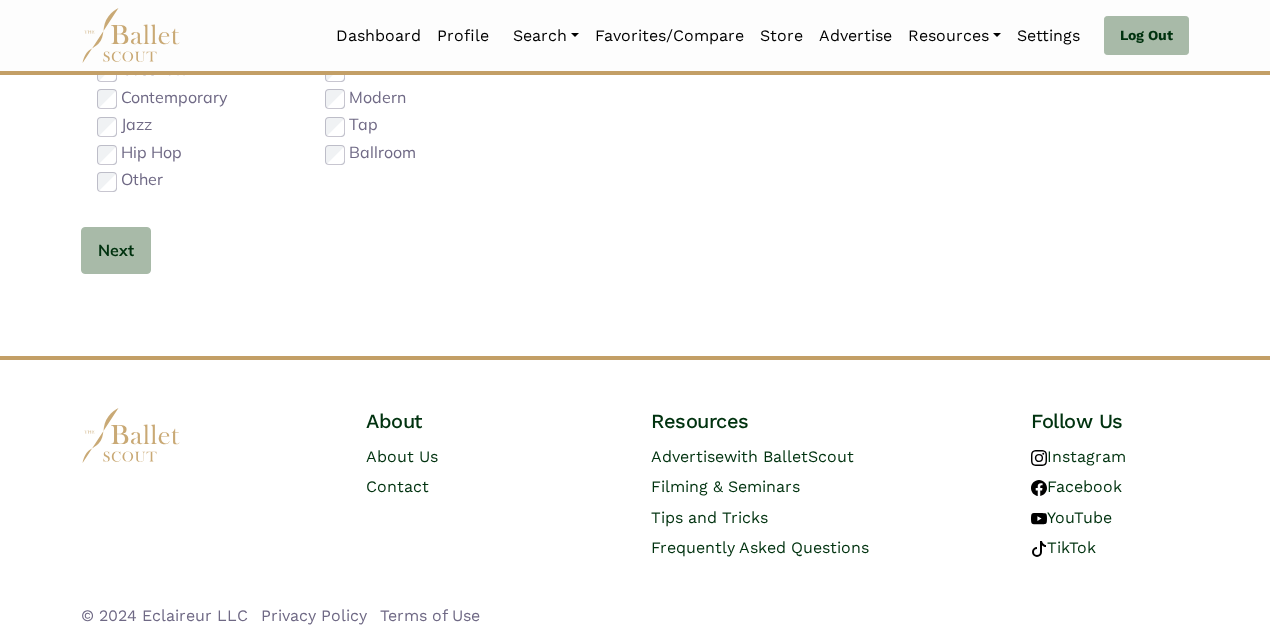 scroll, scrollTop: 1461, scrollLeft: 0, axis: vertical 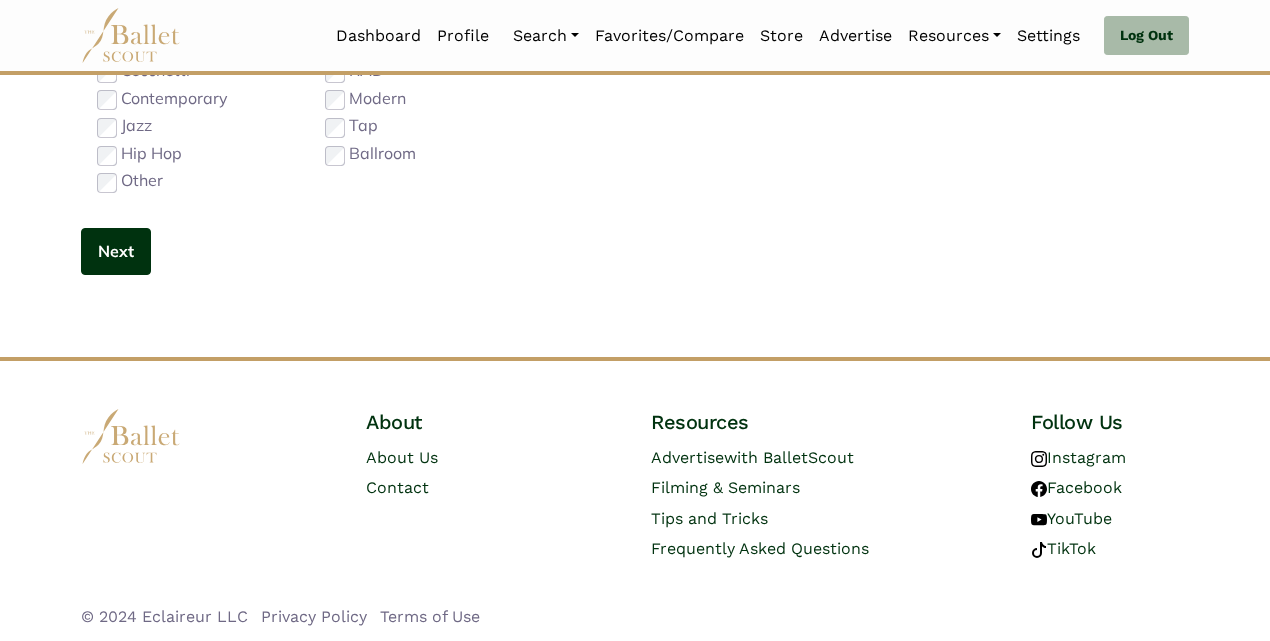 type on "**********" 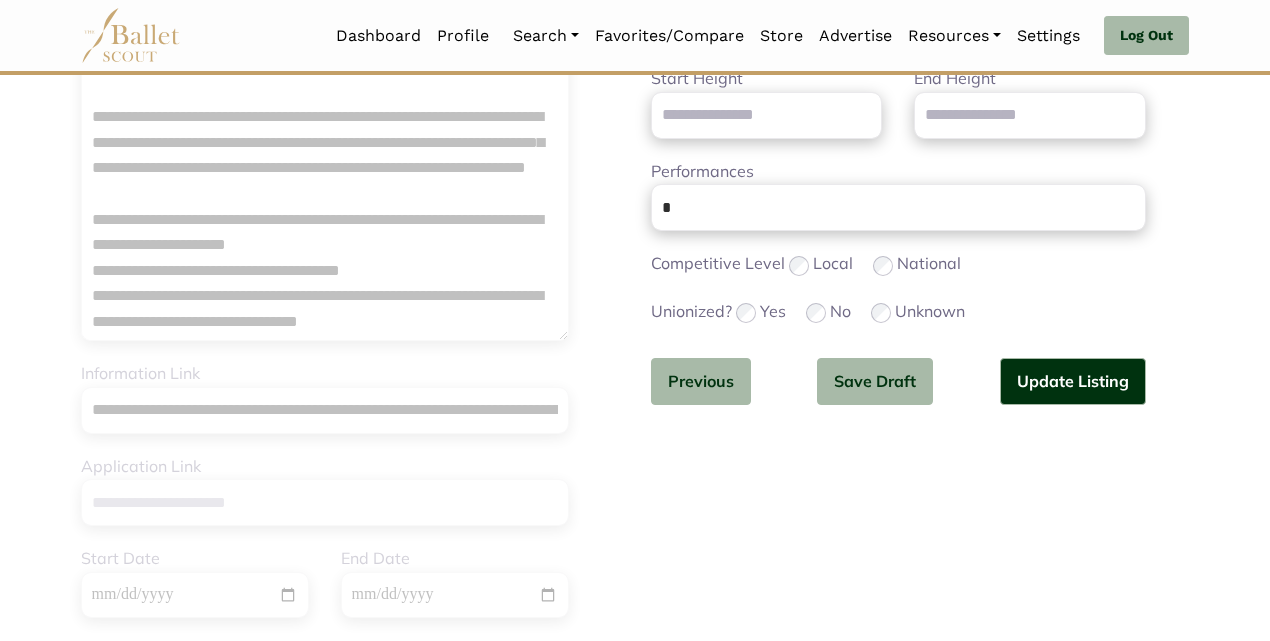 scroll, scrollTop: 461, scrollLeft: 0, axis: vertical 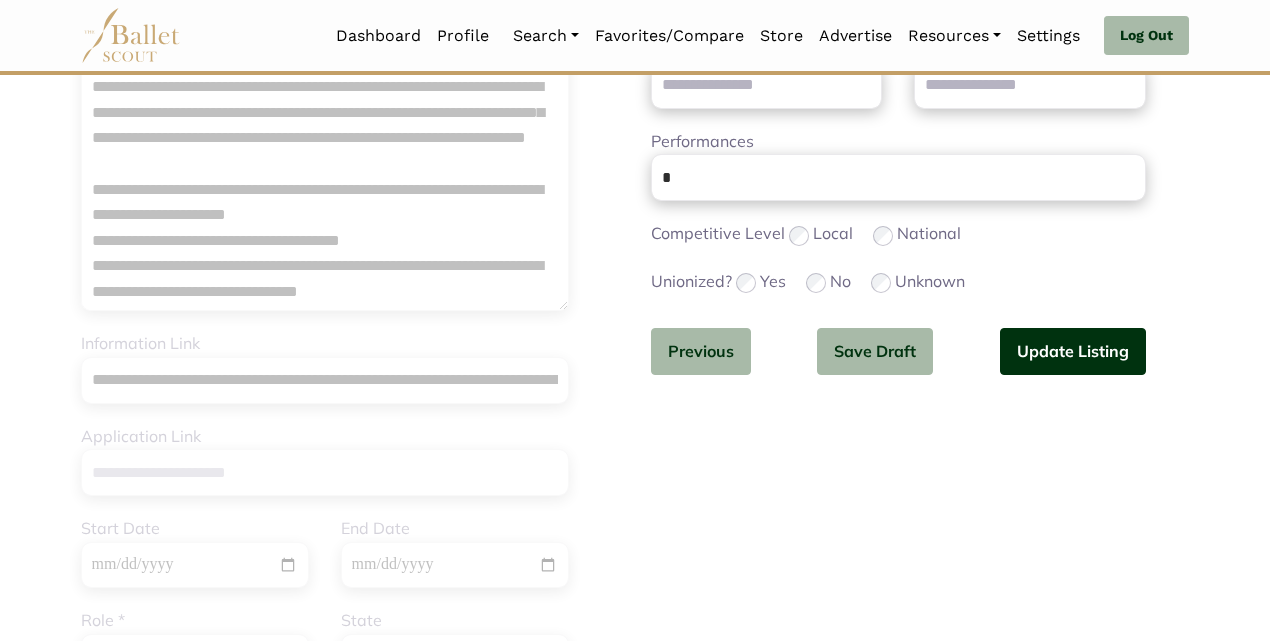 click on "Update Listing" at bounding box center (1073, 351) 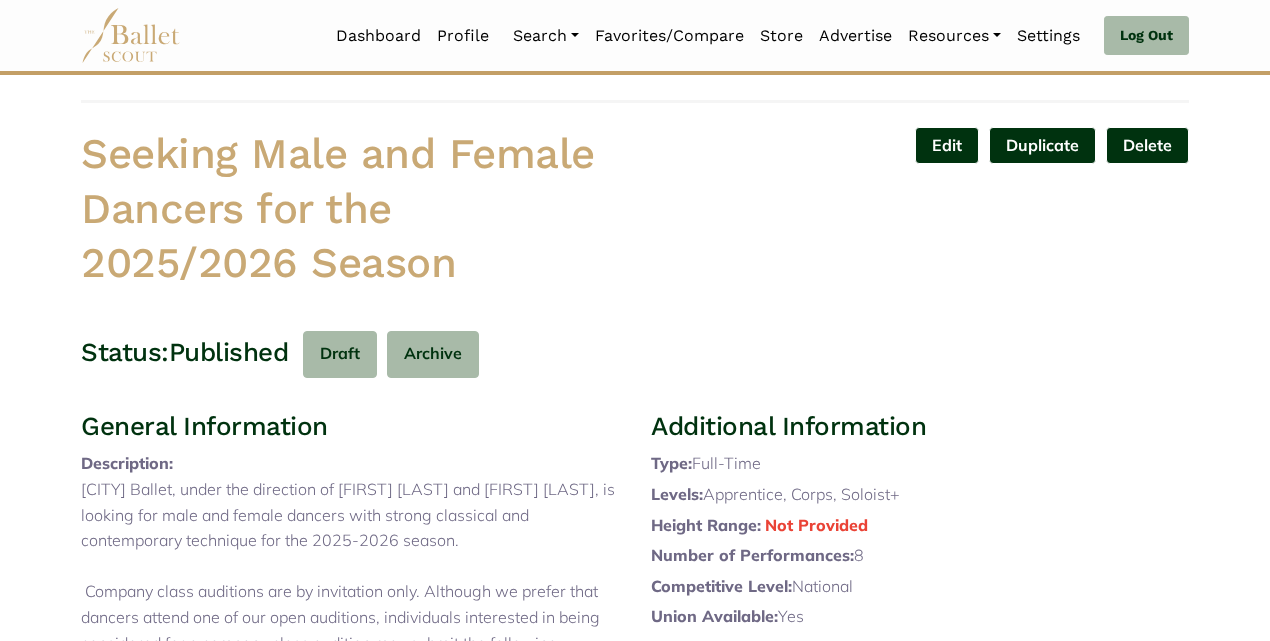 scroll, scrollTop: 63, scrollLeft: 0, axis: vertical 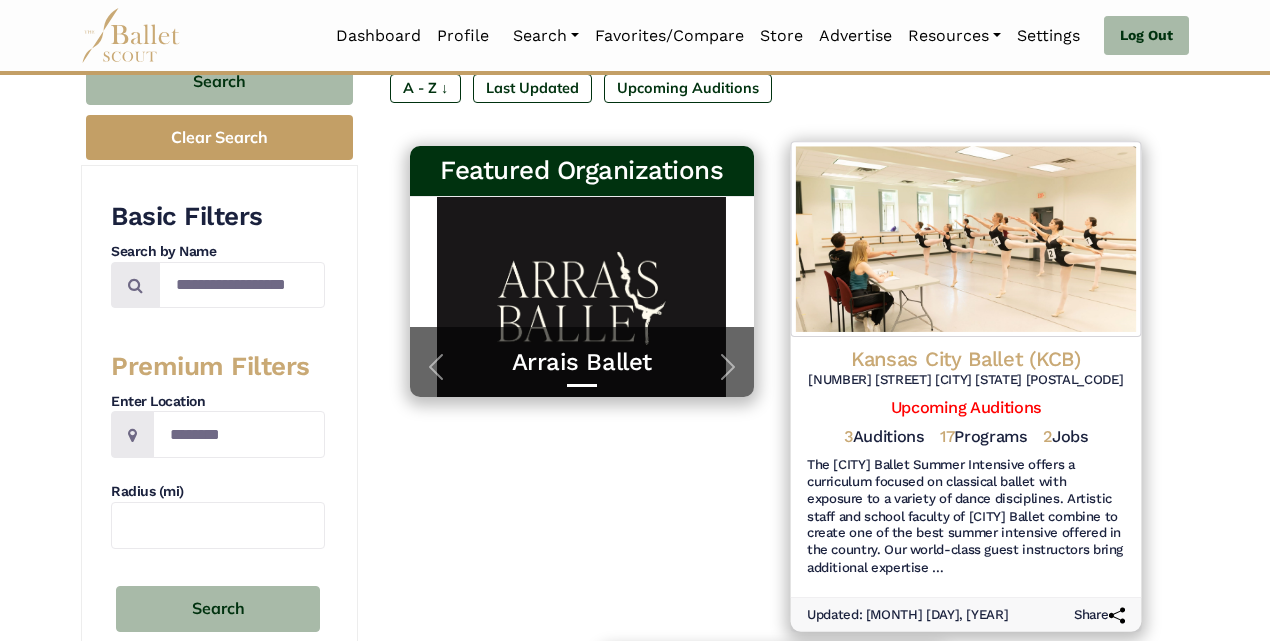 click on "Kansas City Ballet (KCB)" at bounding box center (965, 358) 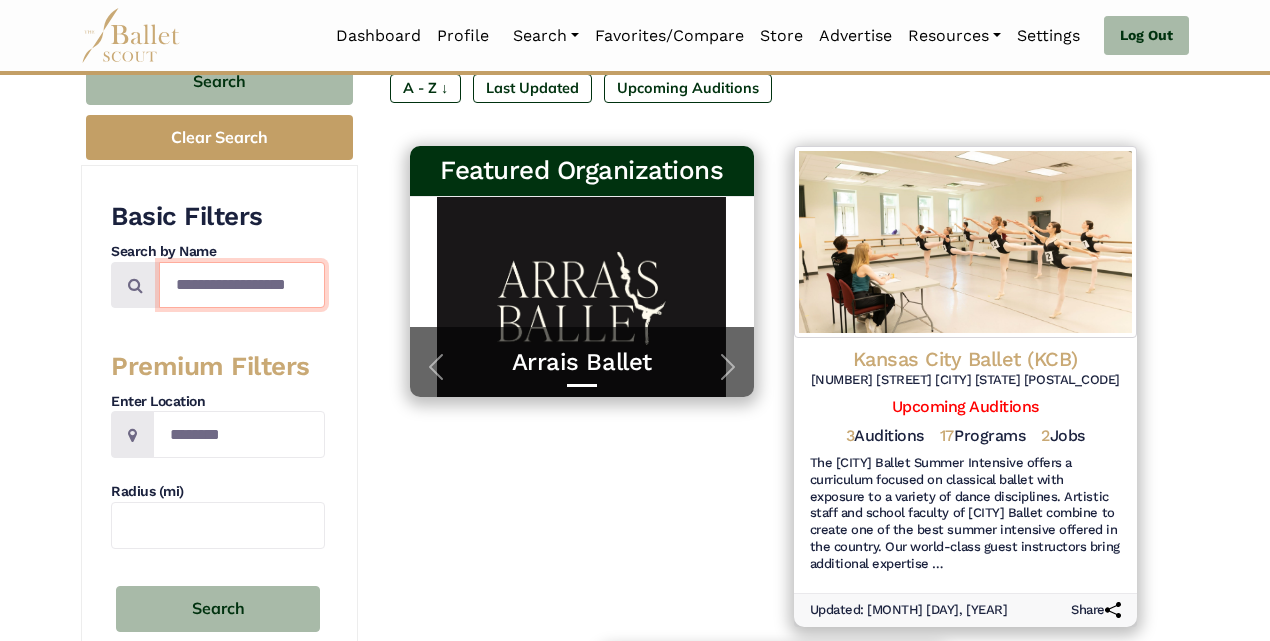 click on "**********" at bounding box center [242, 285] 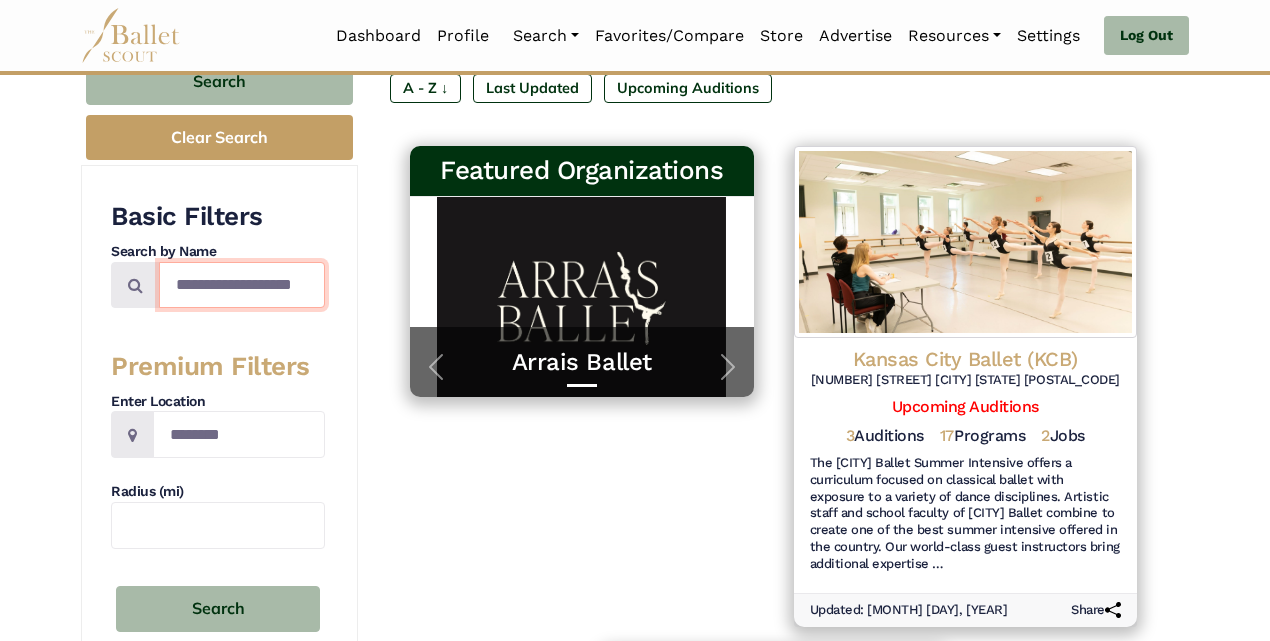 type on "**********" 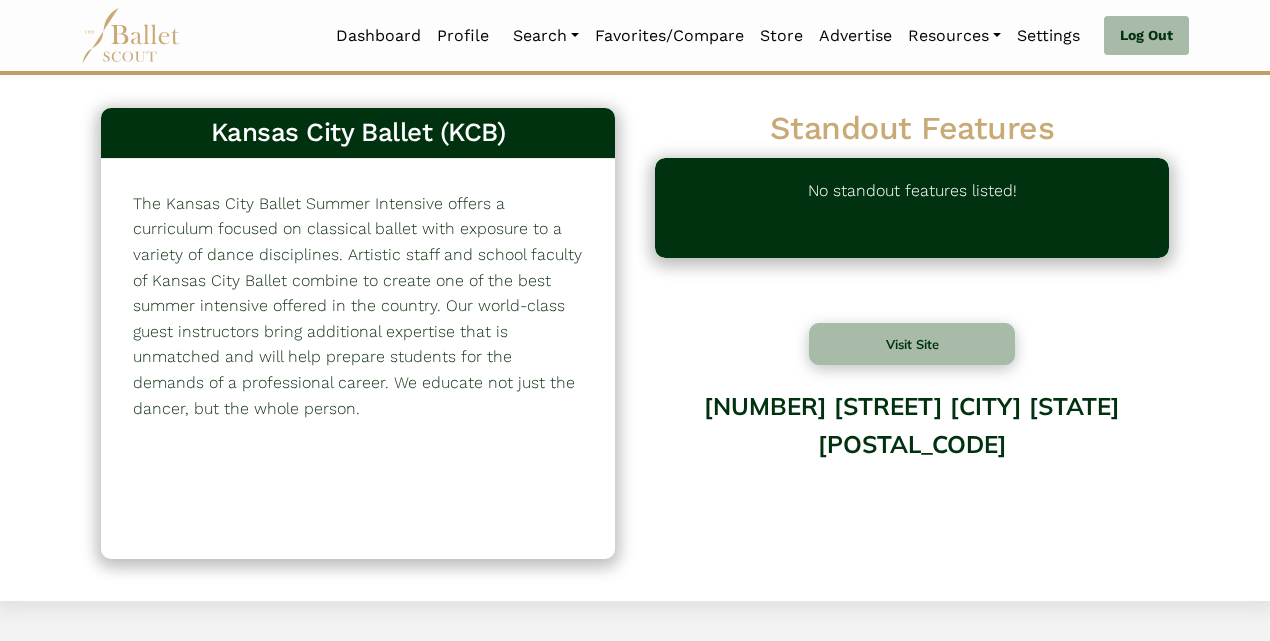 scroll, scrollTop: 0, scrollLeft: 0, axis: both 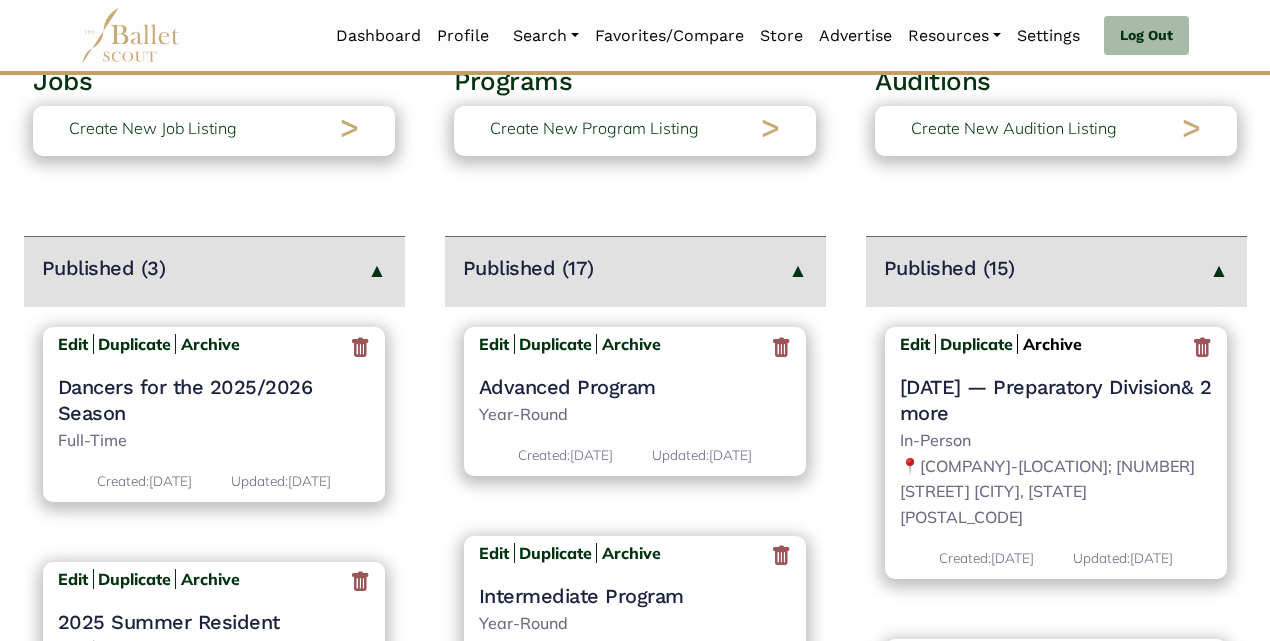 click on "Archive" at bounding box center [1052, 344] 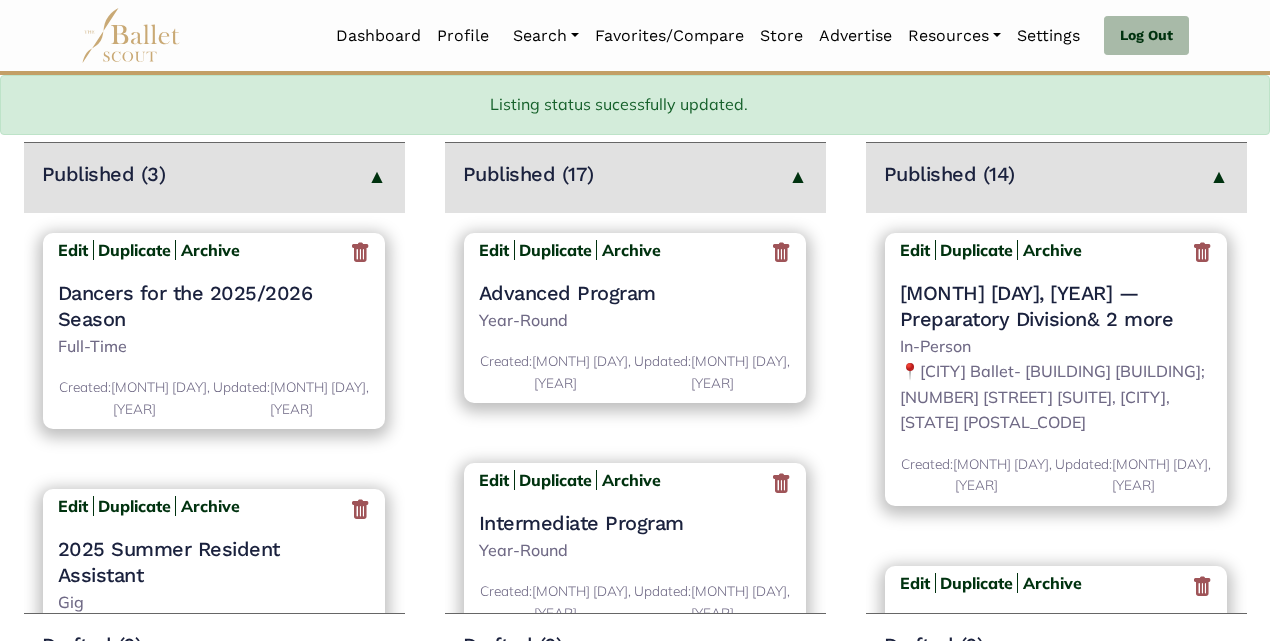 scroll, scrollTop: 307, scrollLeft: 0, axis: vertical 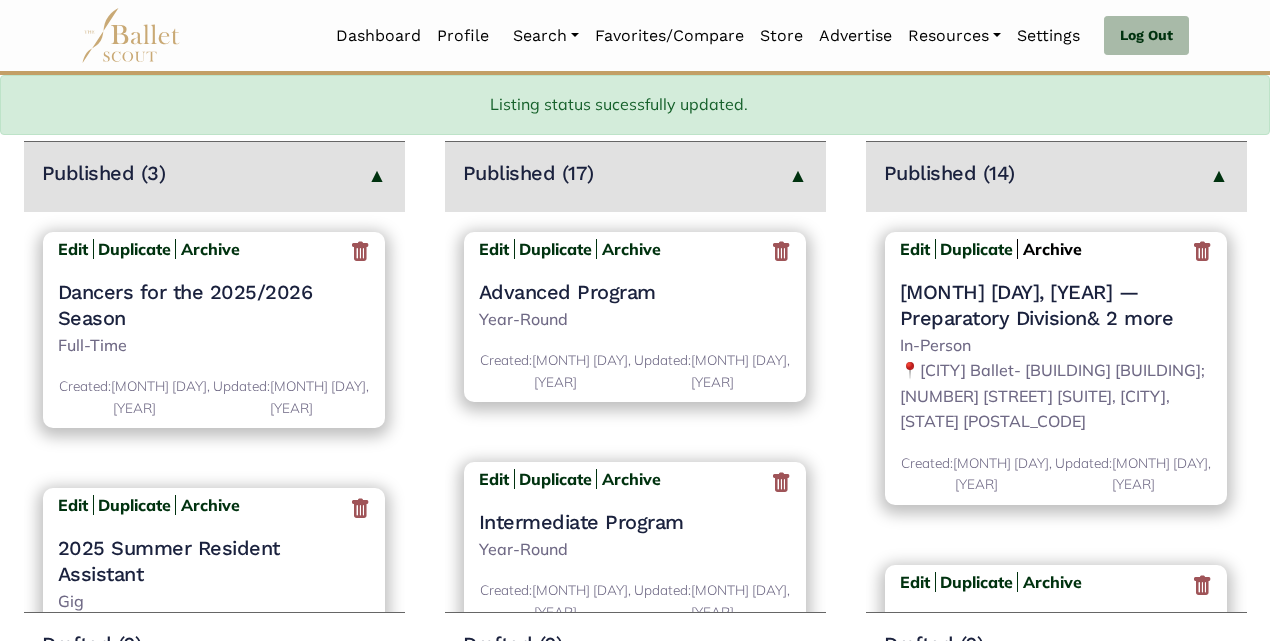 click on "Archive" at bounding box center (1052, 249) 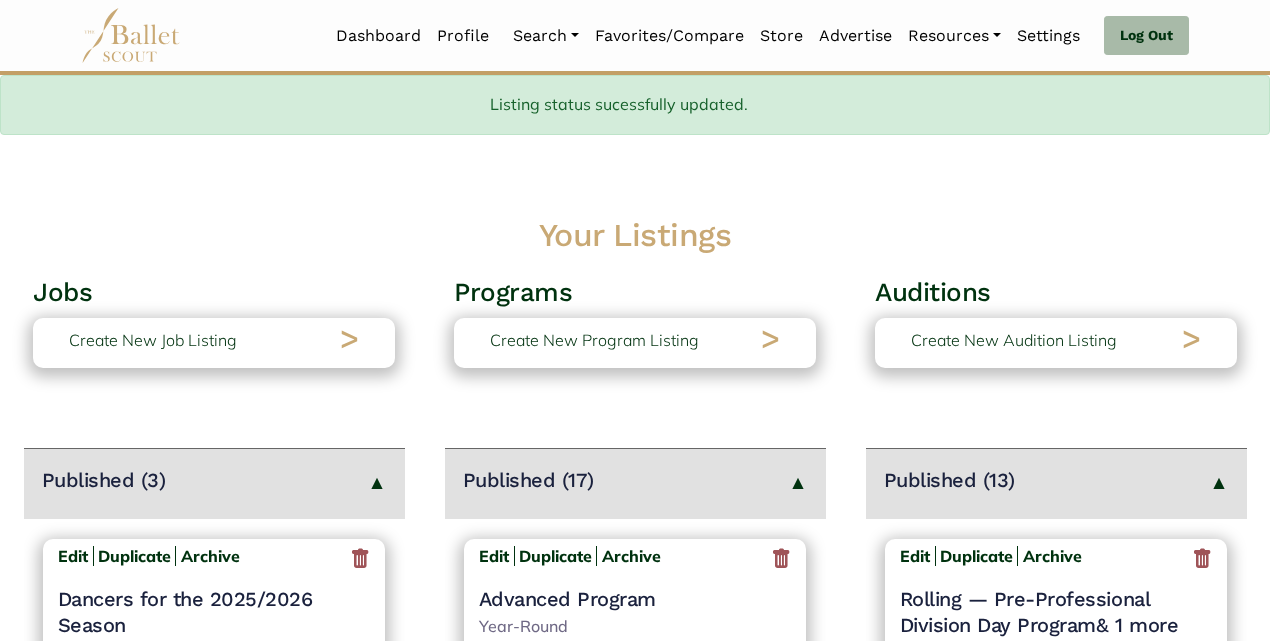 scroll, scrollTop: 307, scrollLeft: 0, axis: vertical 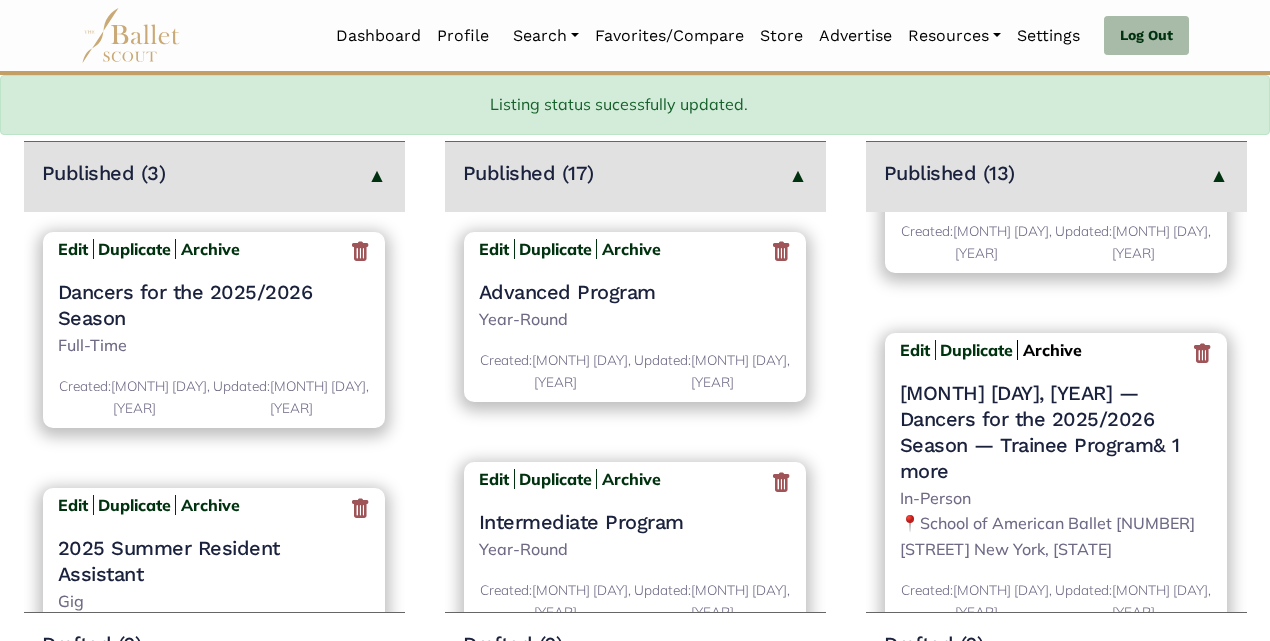 click on "Archive" at bounding box center [1052, 350] 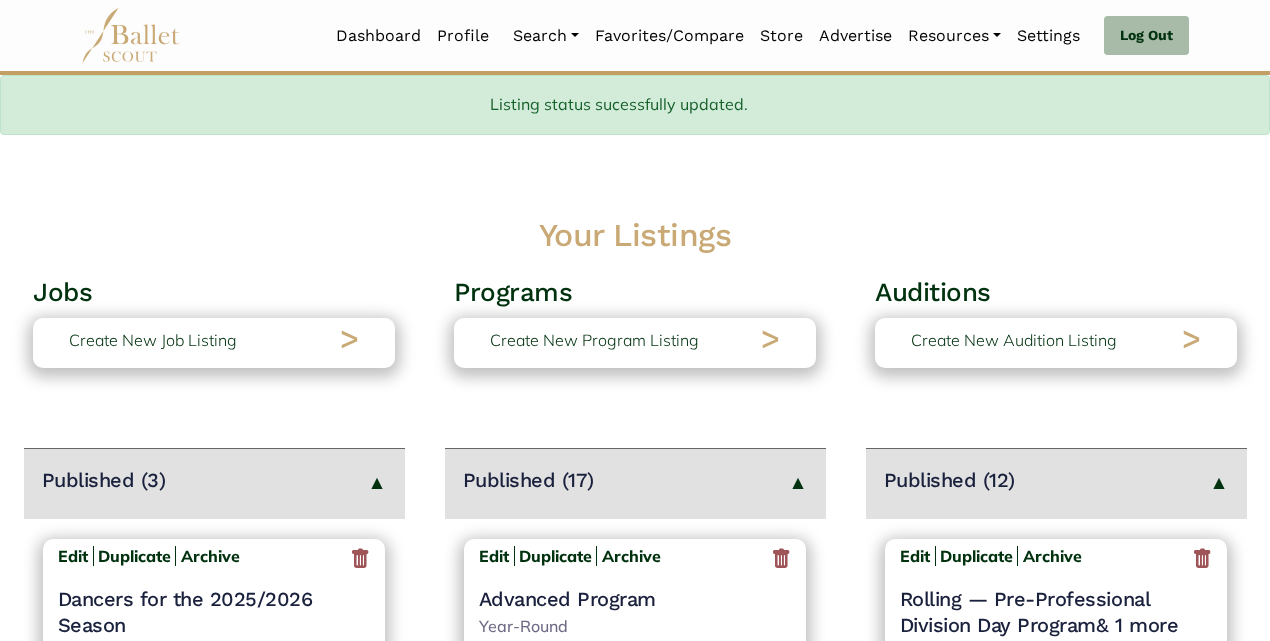 scroll, scrollTop: 307, scrollLeft: 0, axis: vertical 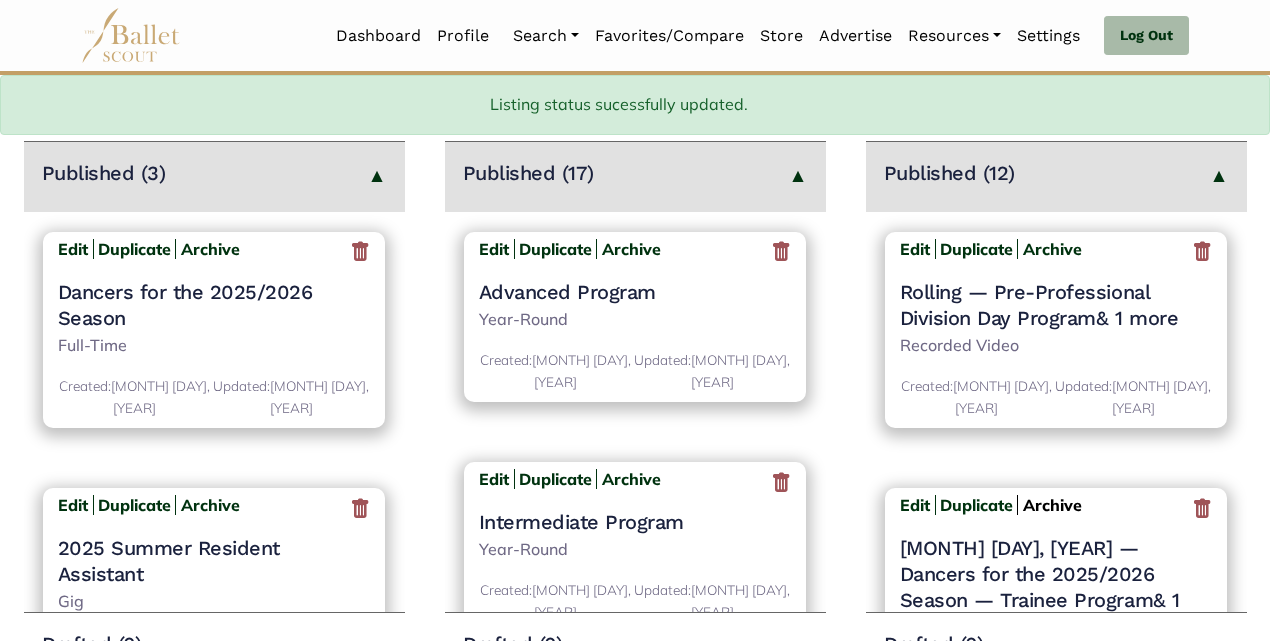 click on "Archive" at bounding box center (1052, 505) 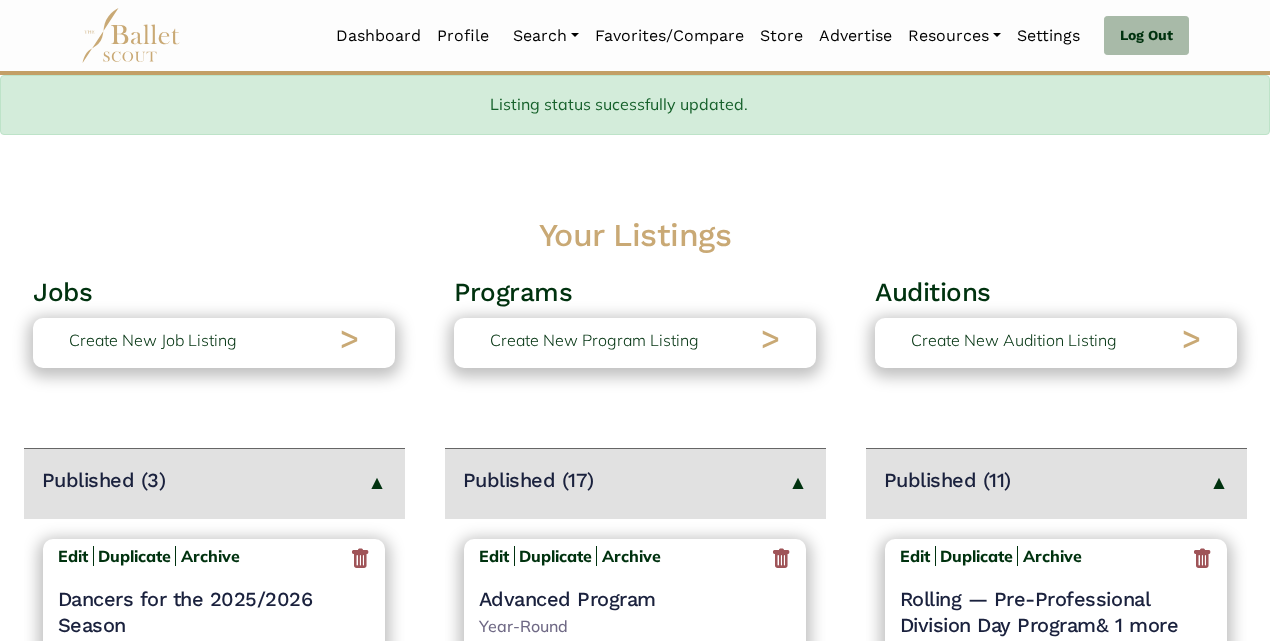 scroll, scrollTop: 307, scrollLeft: 0, axis: vertical 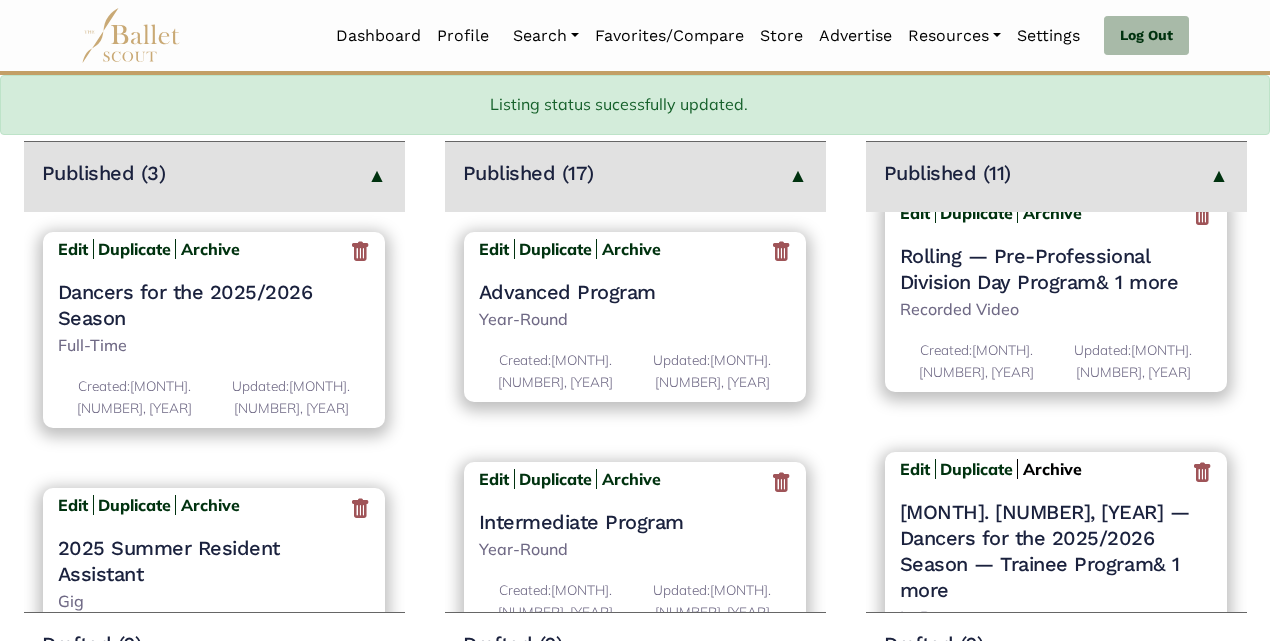 click on "Archive" at bounding box center [1052, 469] 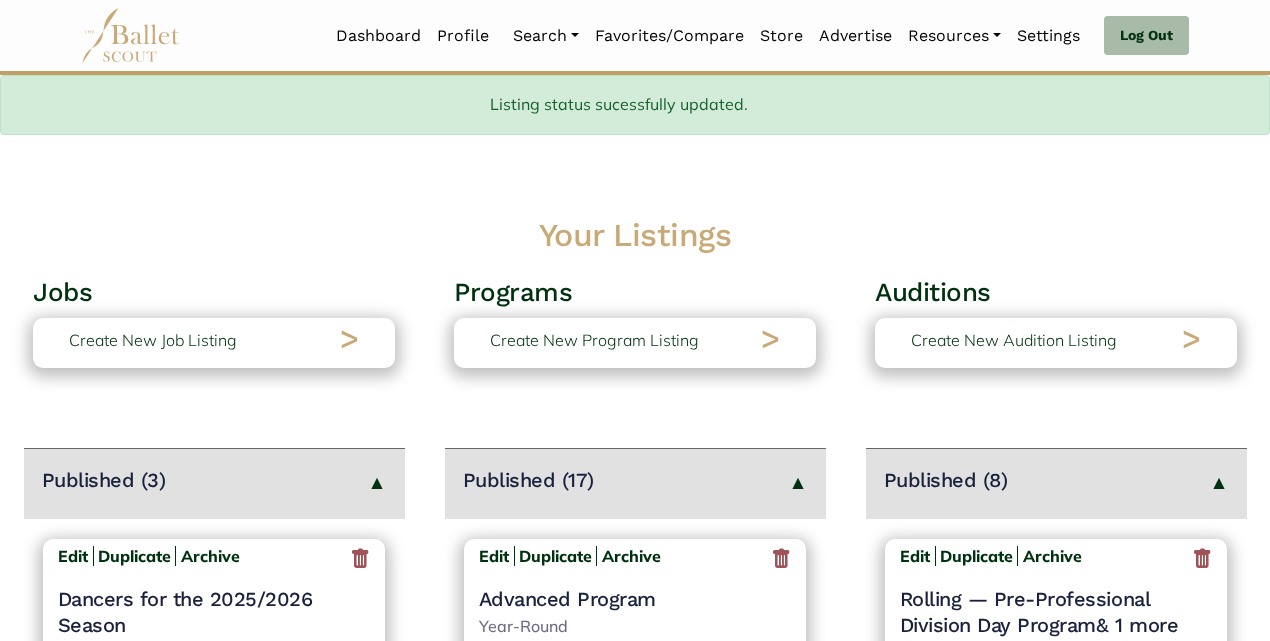 scroll, scrollTop: 307, scrollLeft: 0, axis: vertical 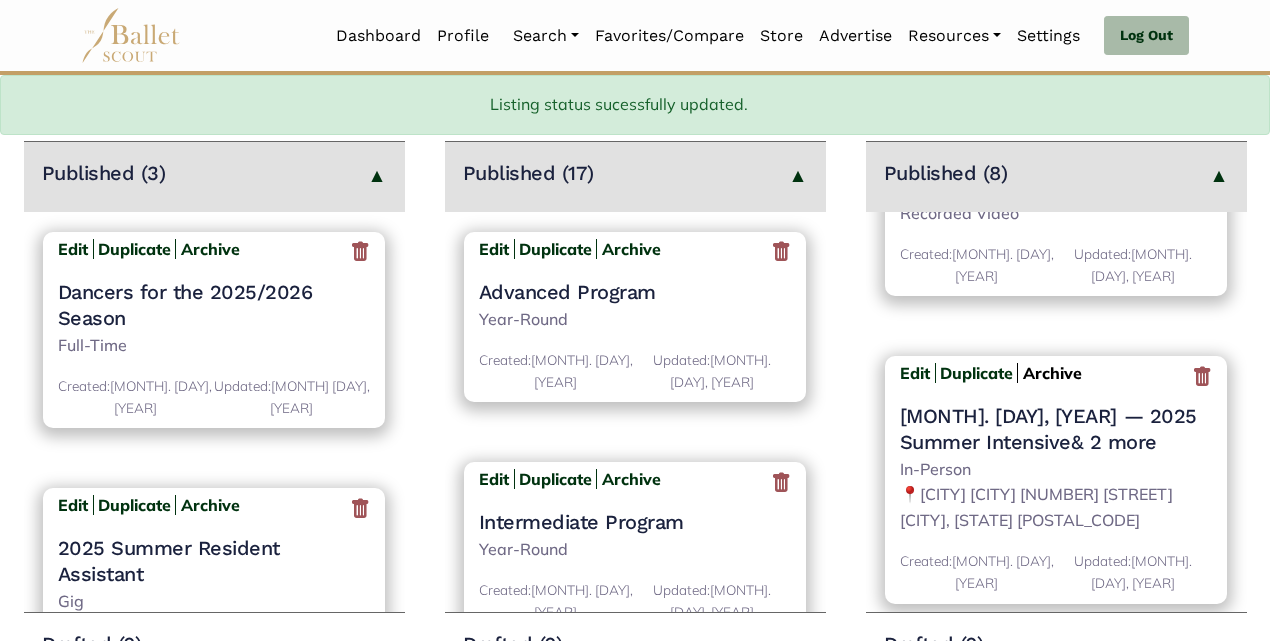click on "Archive" at bounding box center (1052, 373) 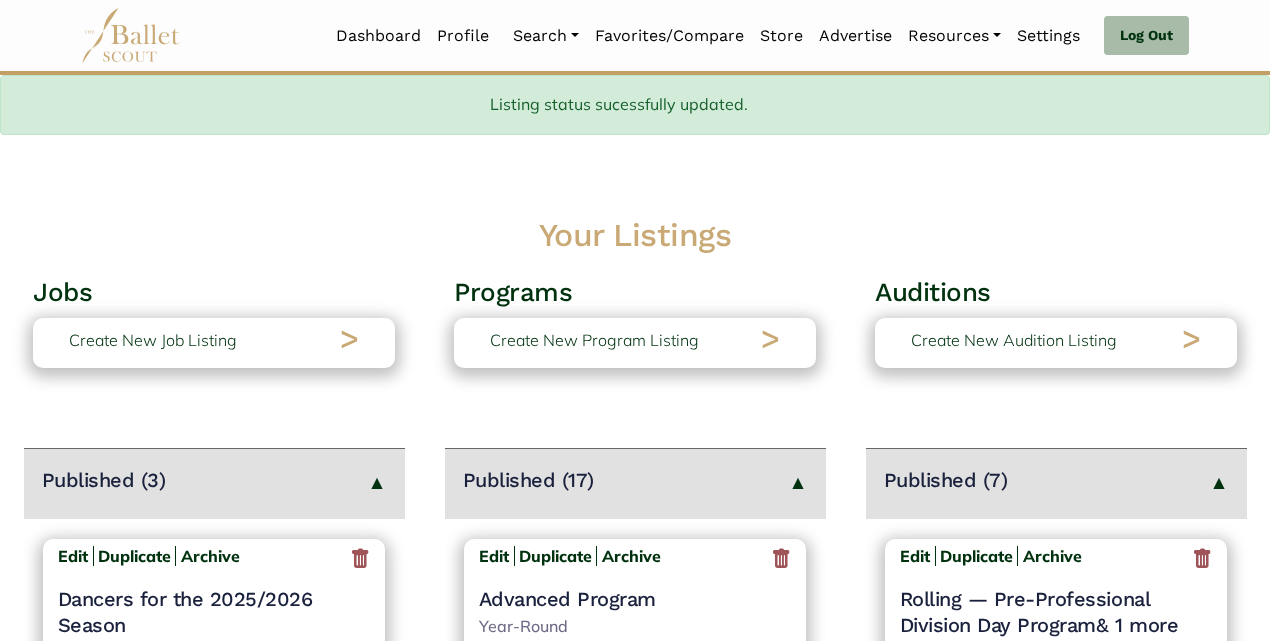 scroll, scrollTop: 307, scrollLeft: 0, axis: vertical 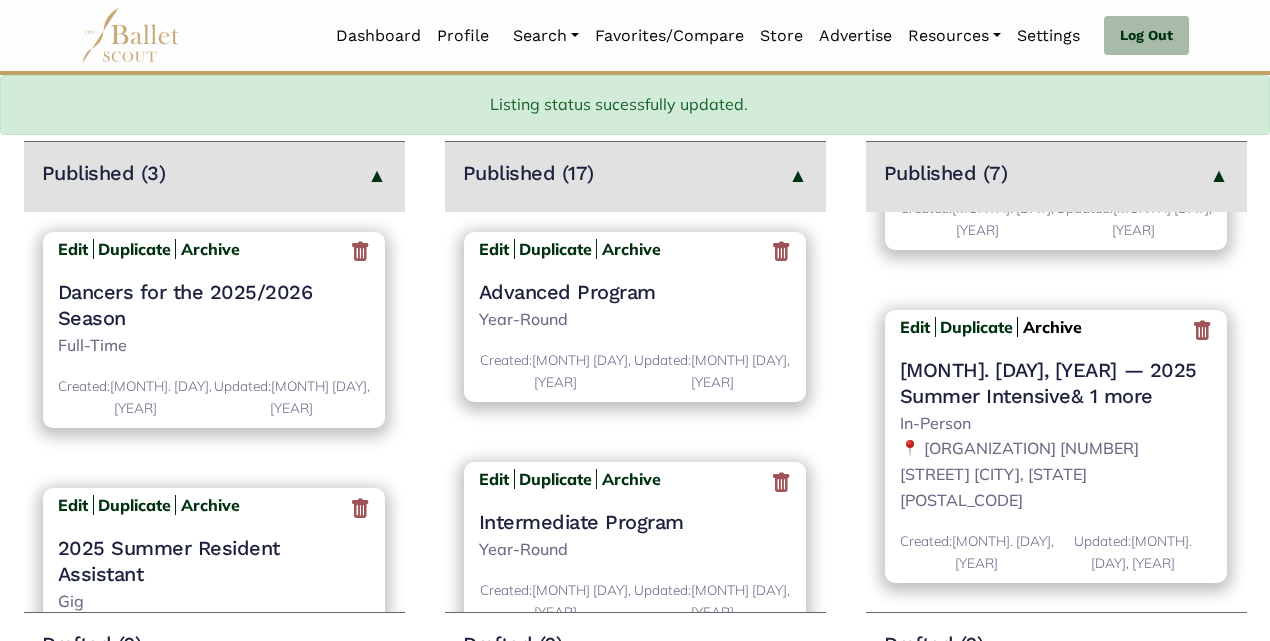 click on "Archive" at bounding box center (1052, 327) 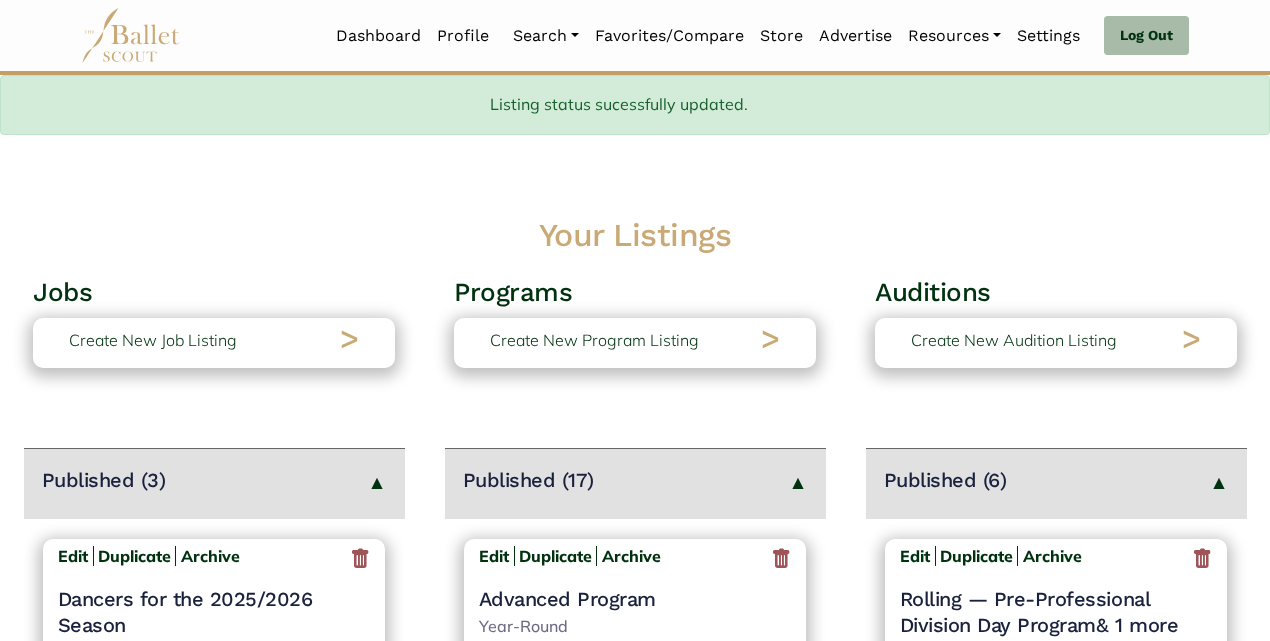 scroll, scrollTop: 307, scrollLeft: 0, axis: vertical 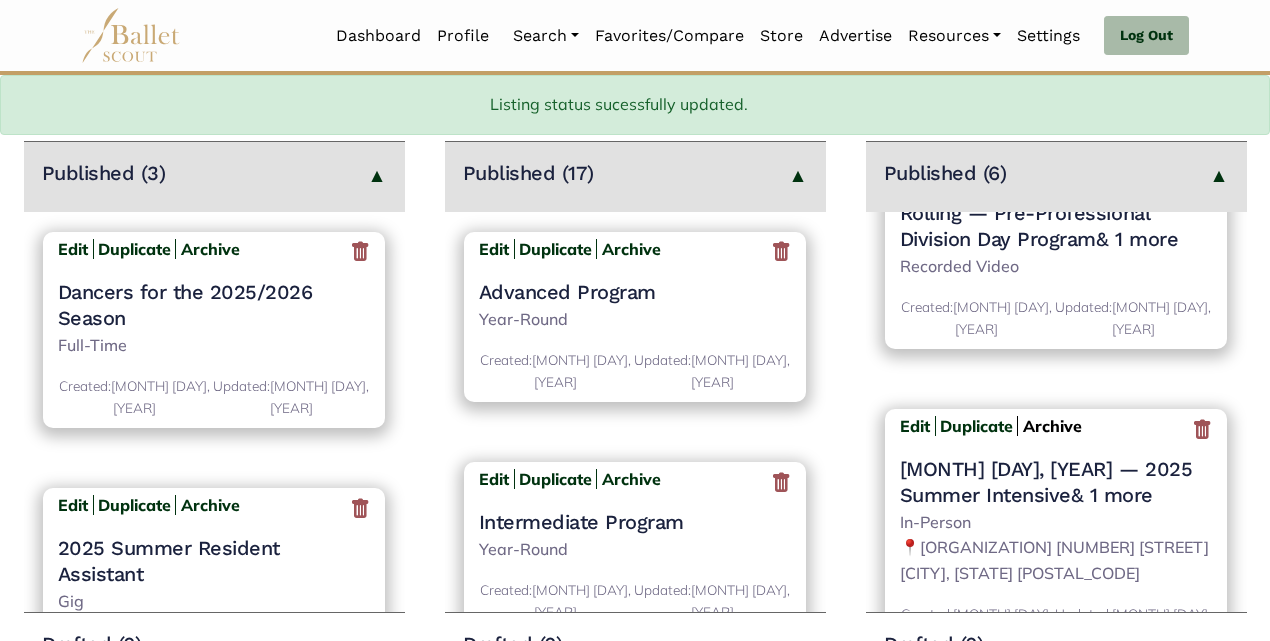 click on "Archive" at bounding box center (1052, 426) 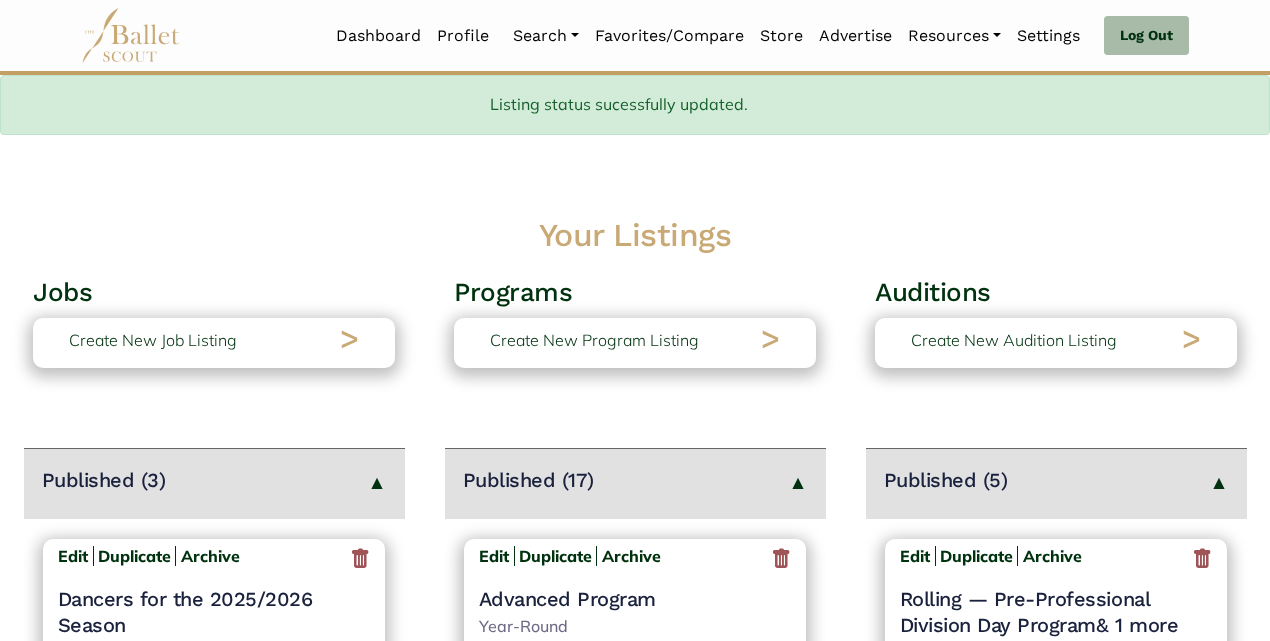 scroll, scrollTop: 307, scrollLeft: 0, axis: vertical 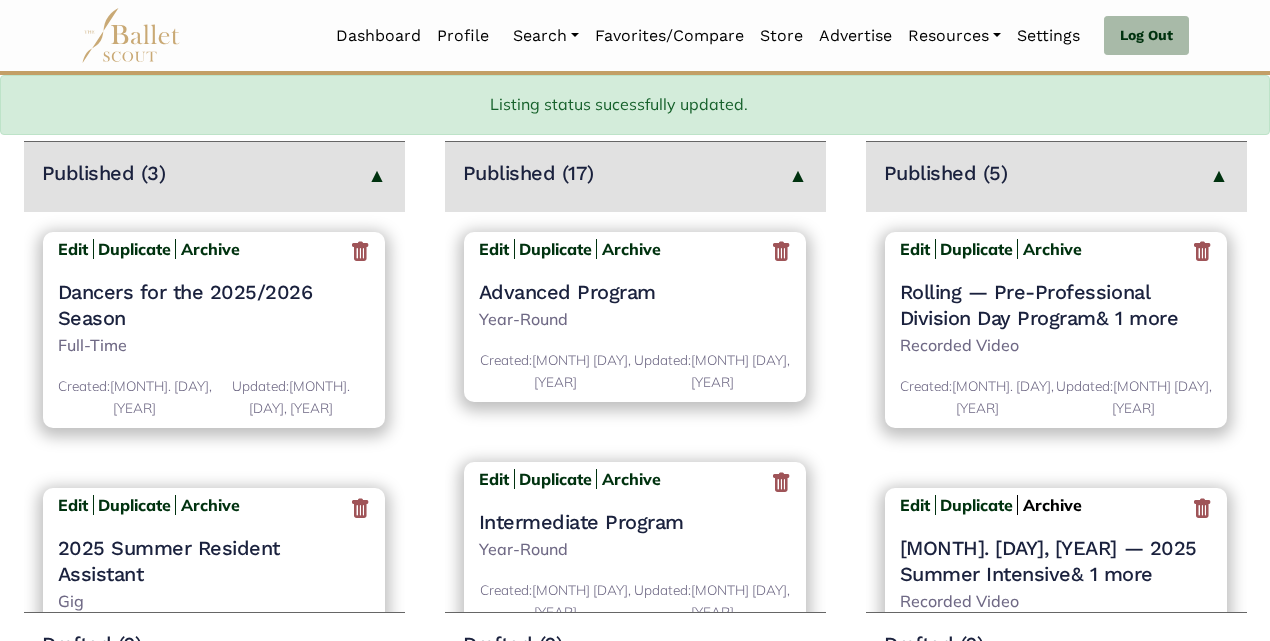 click on "Archive" at bounding box center (1052, 505) 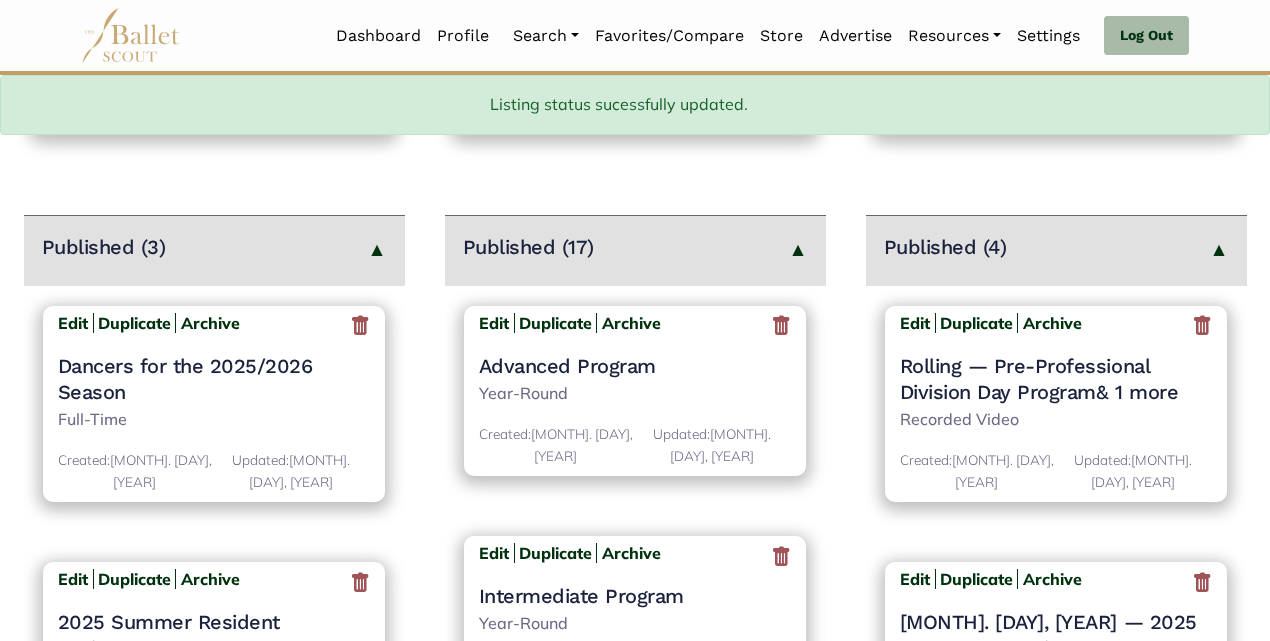 scroll, scrollTop: 234, scrollLeft: 0, axis: vertical 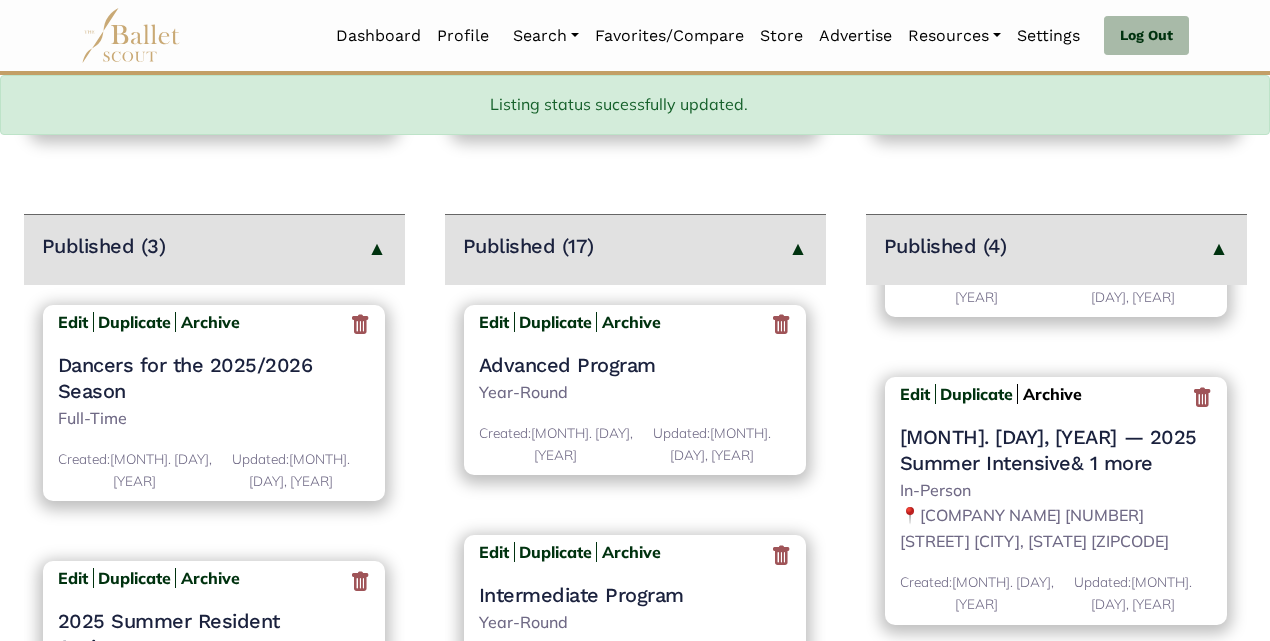 click on "Archive" at bounding box center [1052, 394] 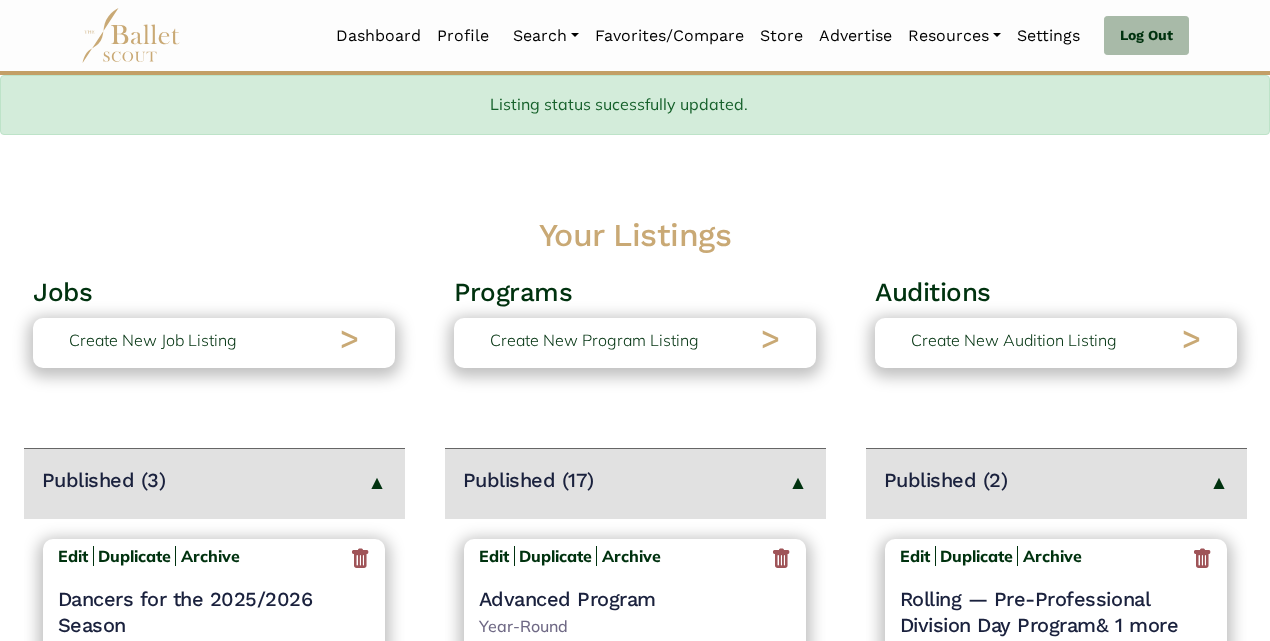 scroll, scrollTop: 234, scrollLeft: 0, axis: vertical 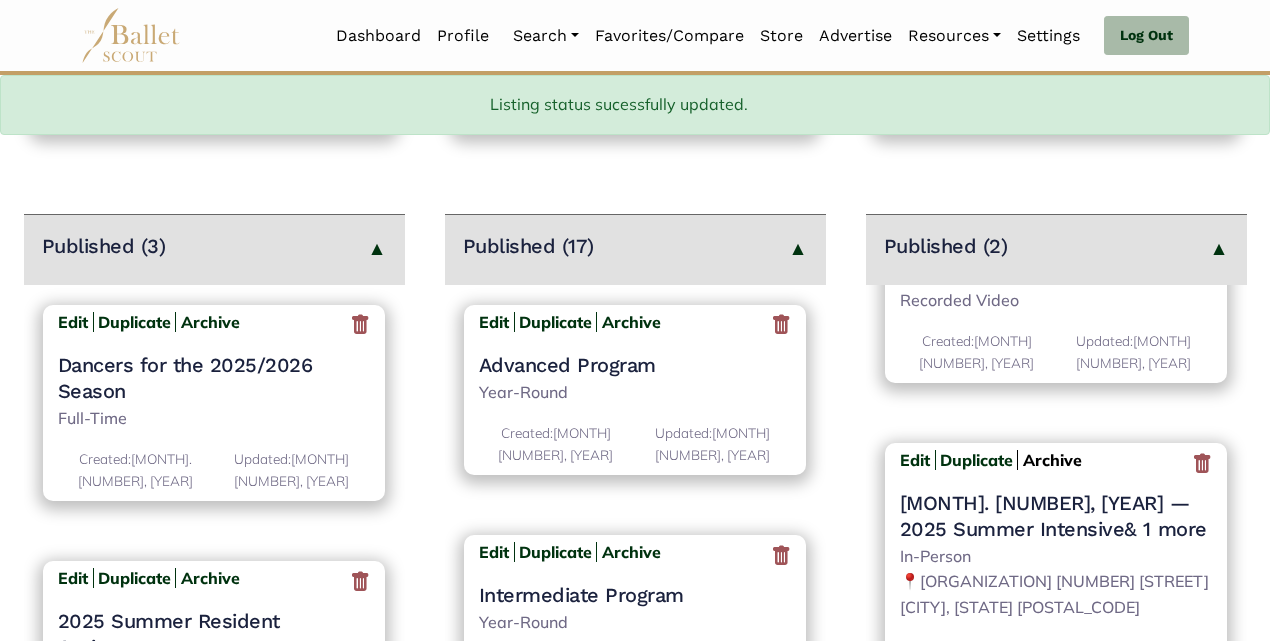 click on "Archive" at bounding box center [1052, 460] 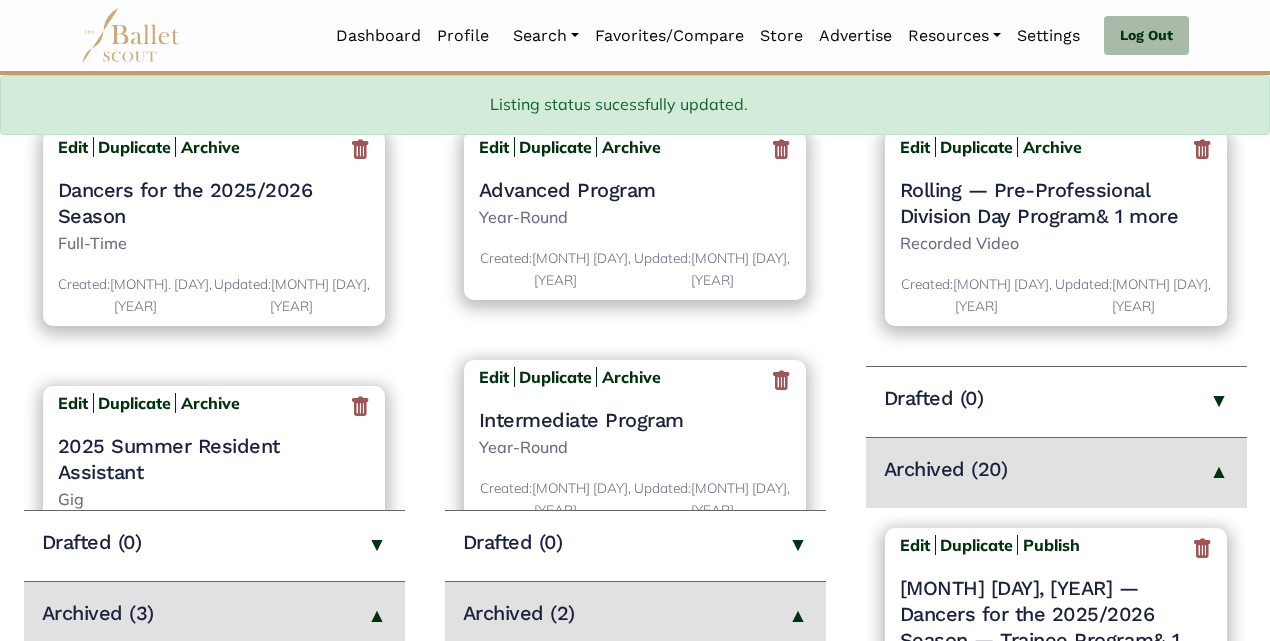 scroll, scrollTop: 411, scrollLeft: 0, axis: vertical 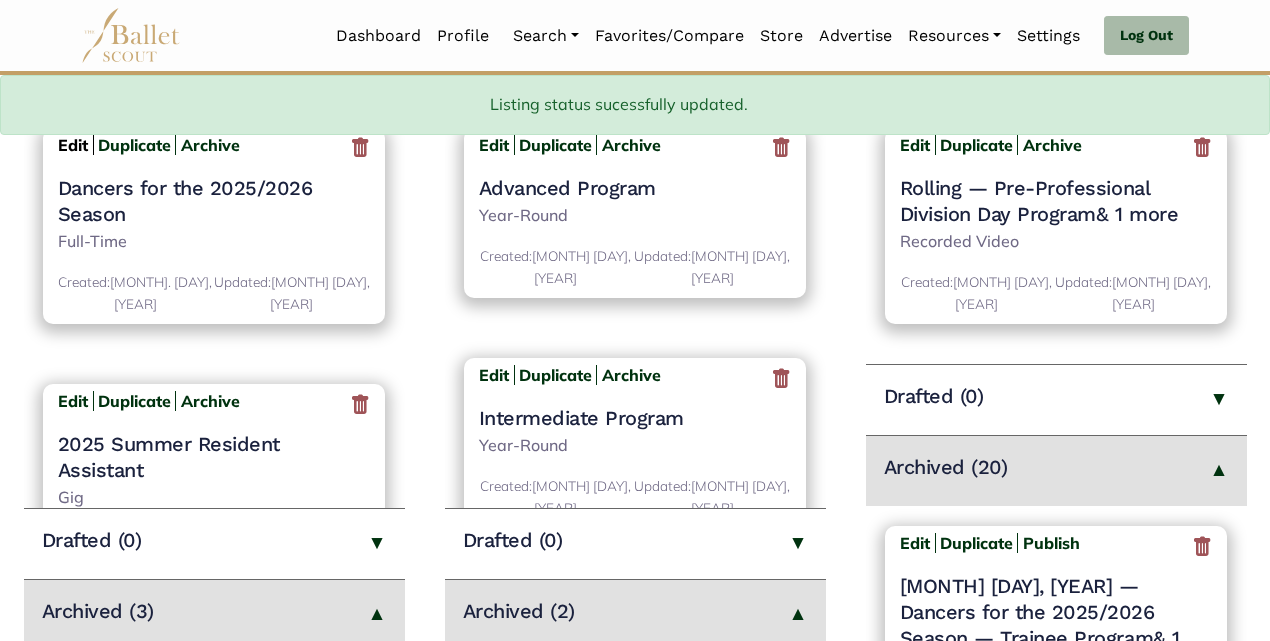 click on "Edit" at bounding box center (73, 145) 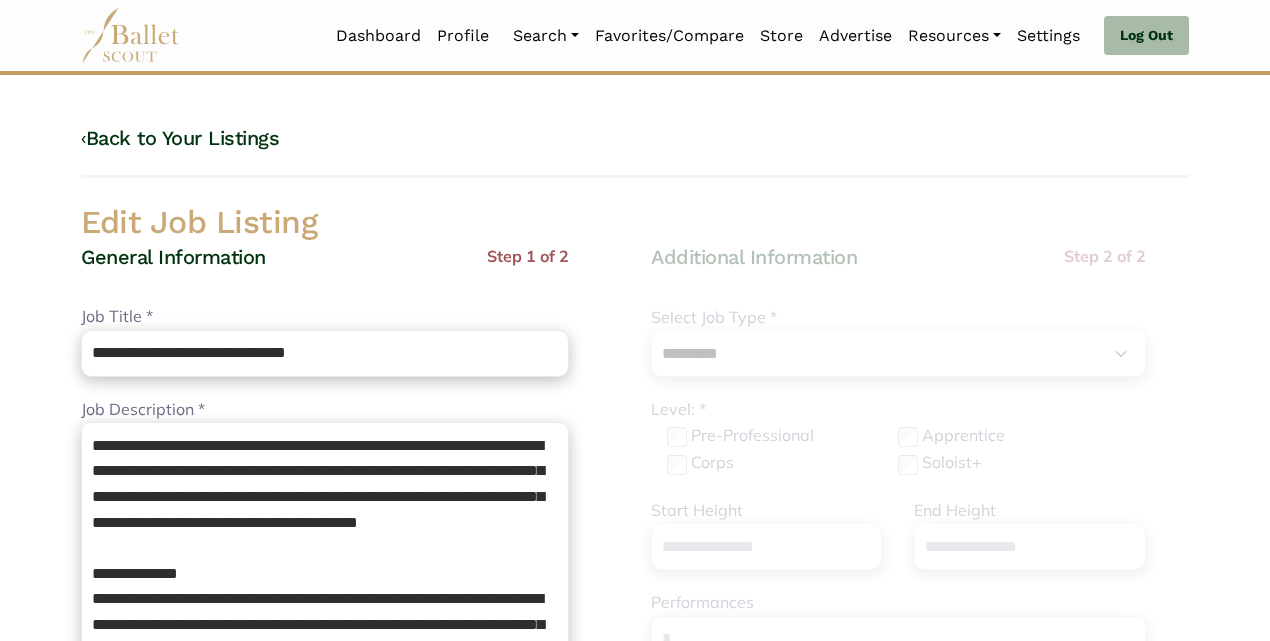 select on "*" 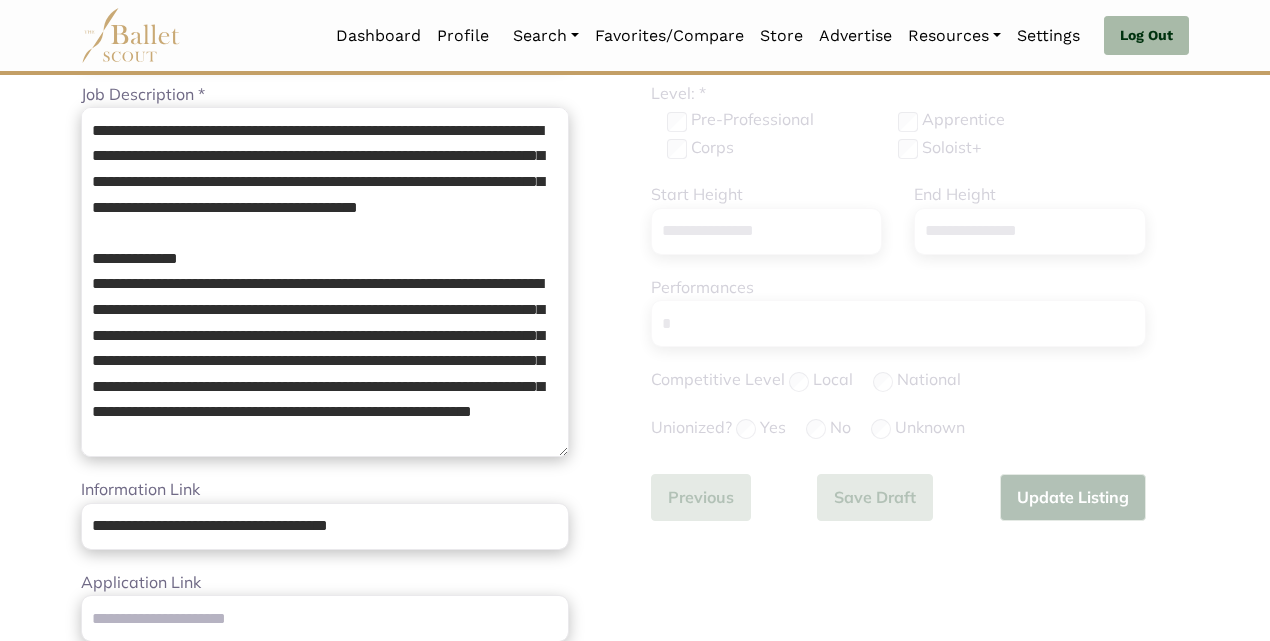 scroll, scrollTop: 316, scrollLeft: 0, axis: vertical 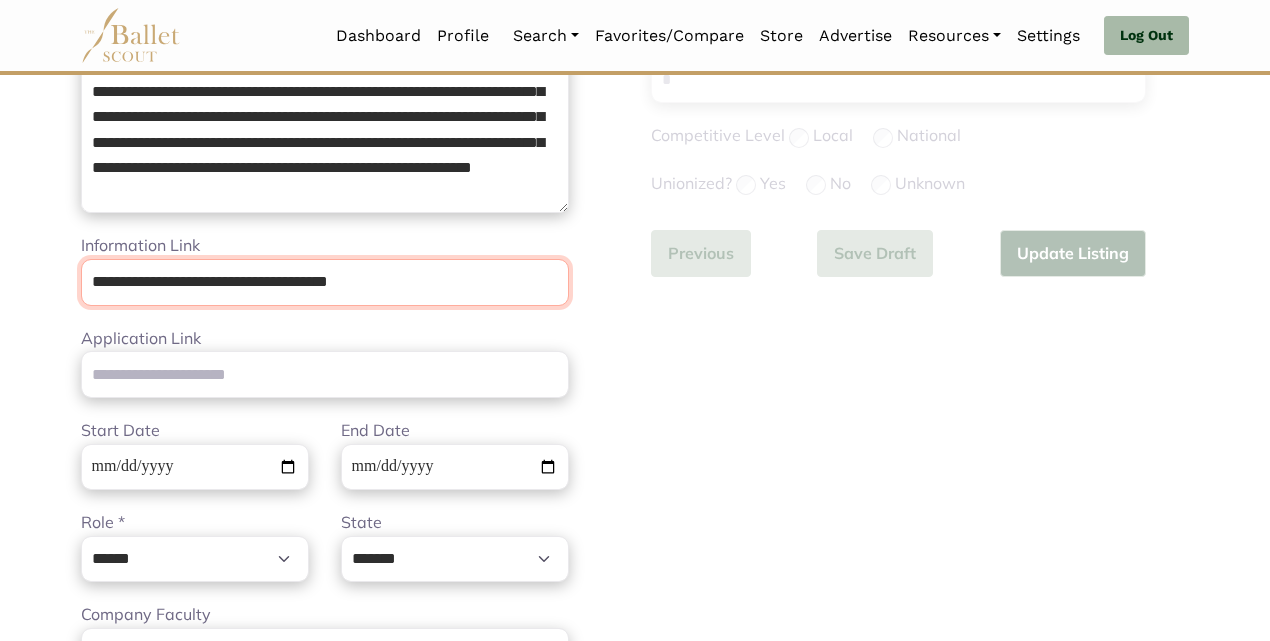 click on "**********" at bounding box center (325, 282) 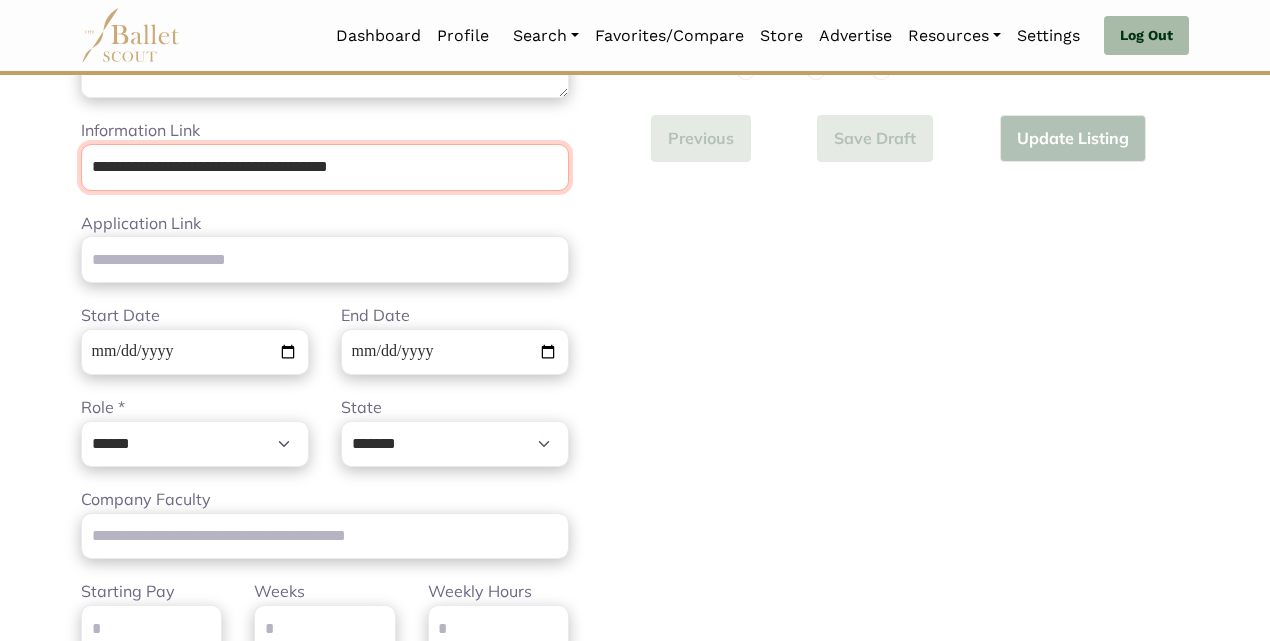 scroll, scrollTop: 698, scrollLeft: 0, axis: vertical 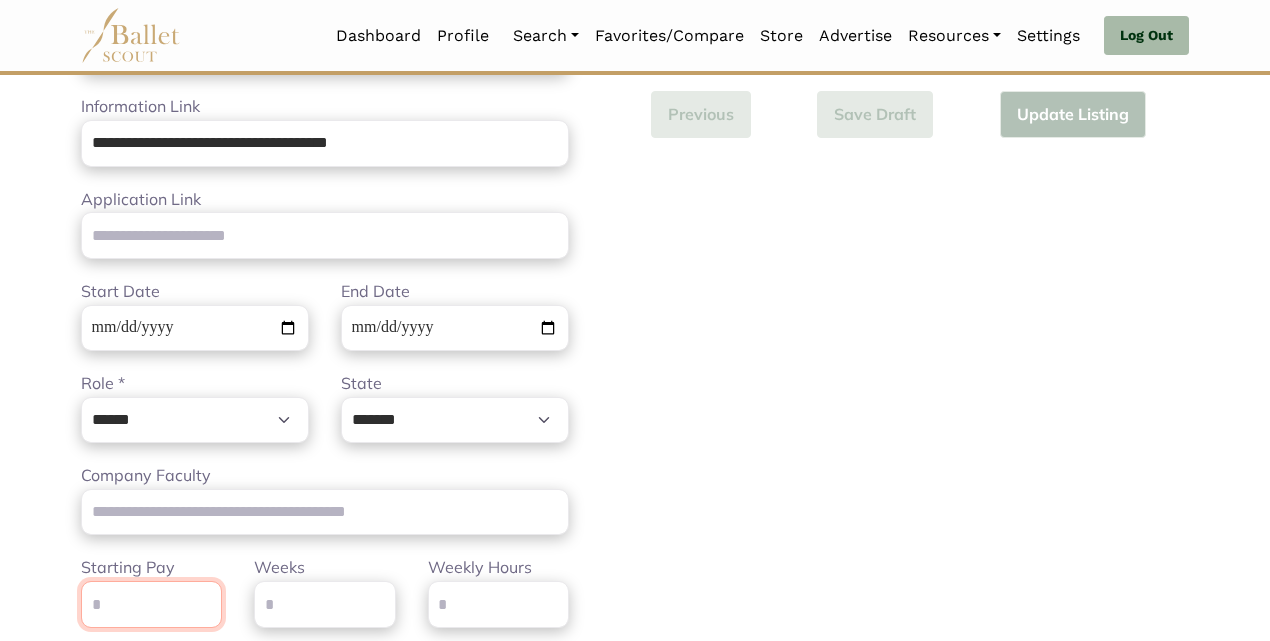 click on "Starting Pay" at bounding box center [151, 604] 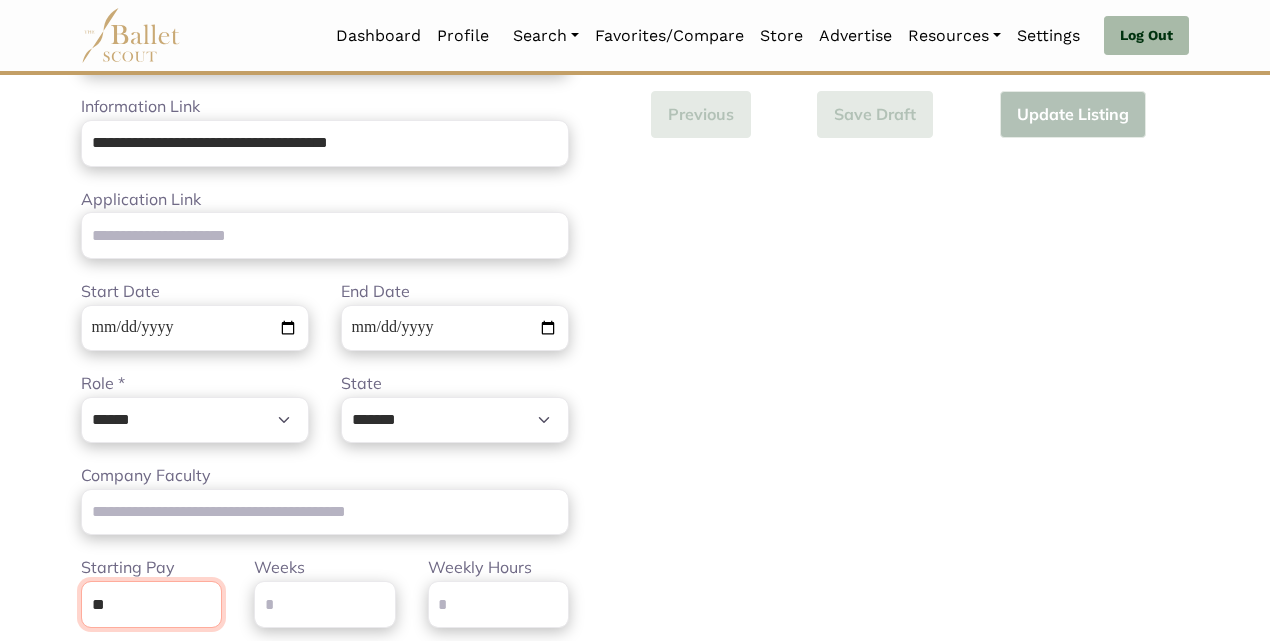 type on "*" 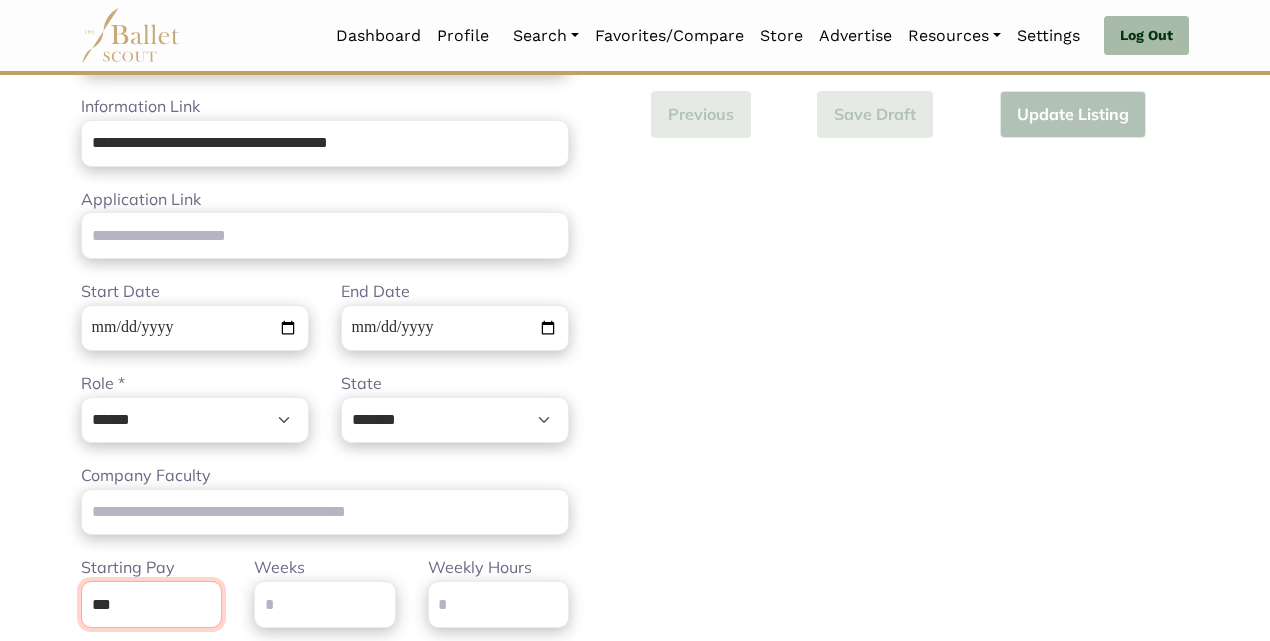 type on "***" 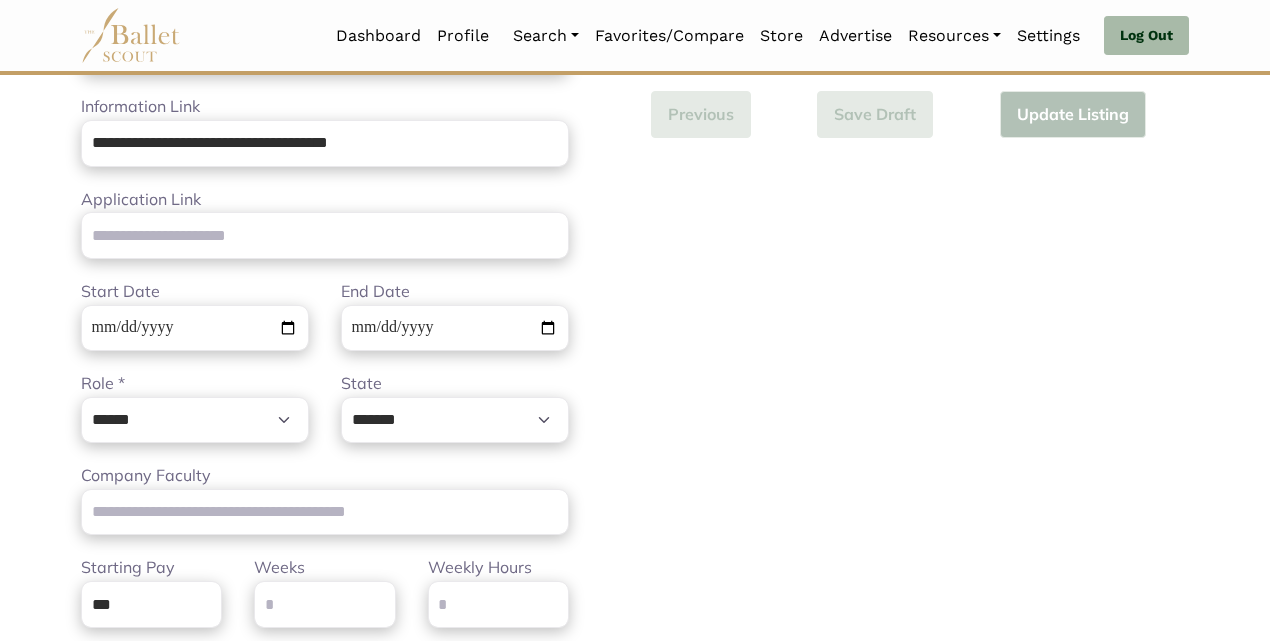 click on "Company Faculty
Please enter a faculty names" at bounding box center (325, 499) 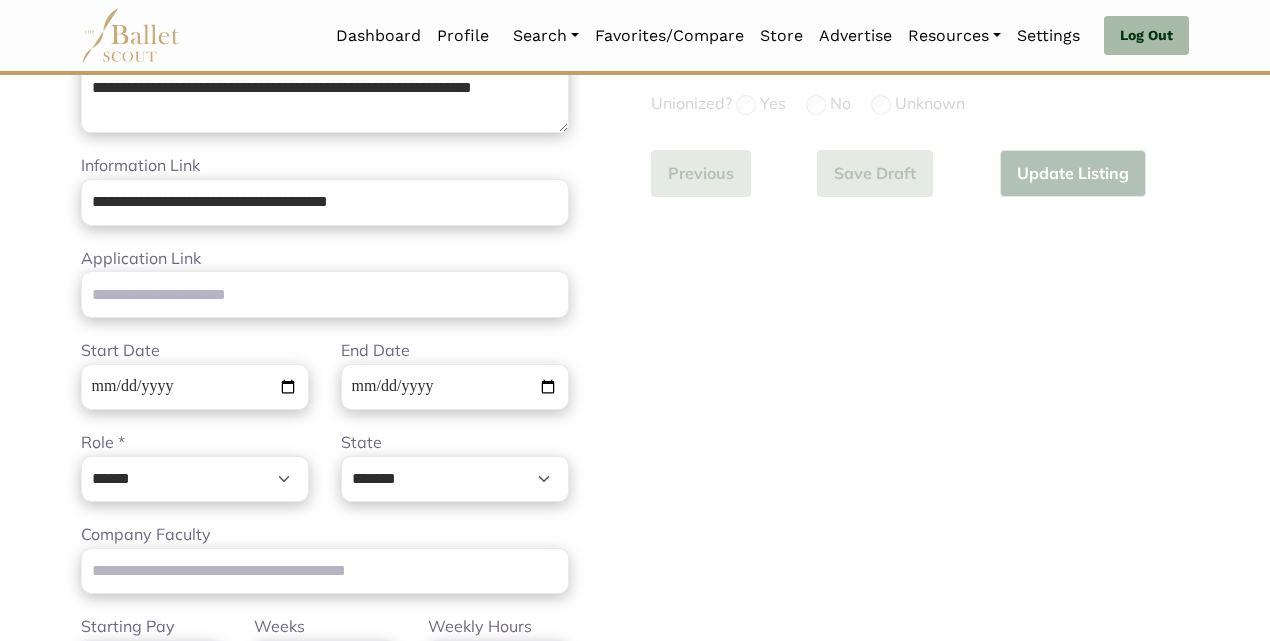 scroll, scrollTop: 643, scrollLeft: 0, axis: vertical 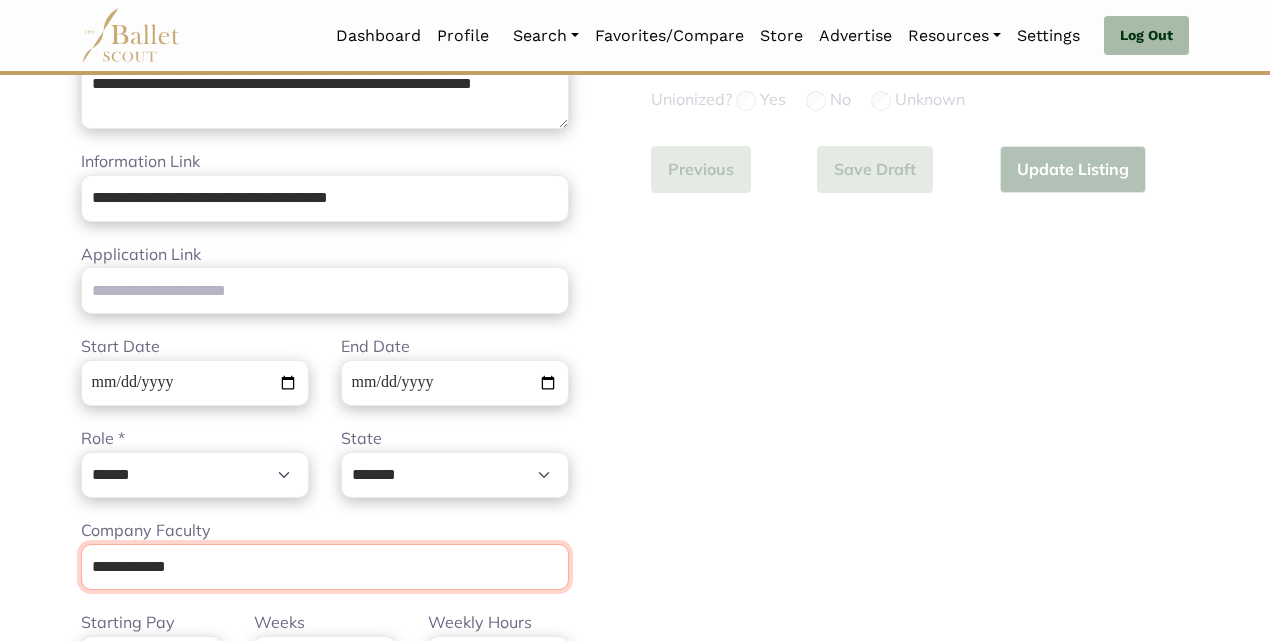 type on "**********" 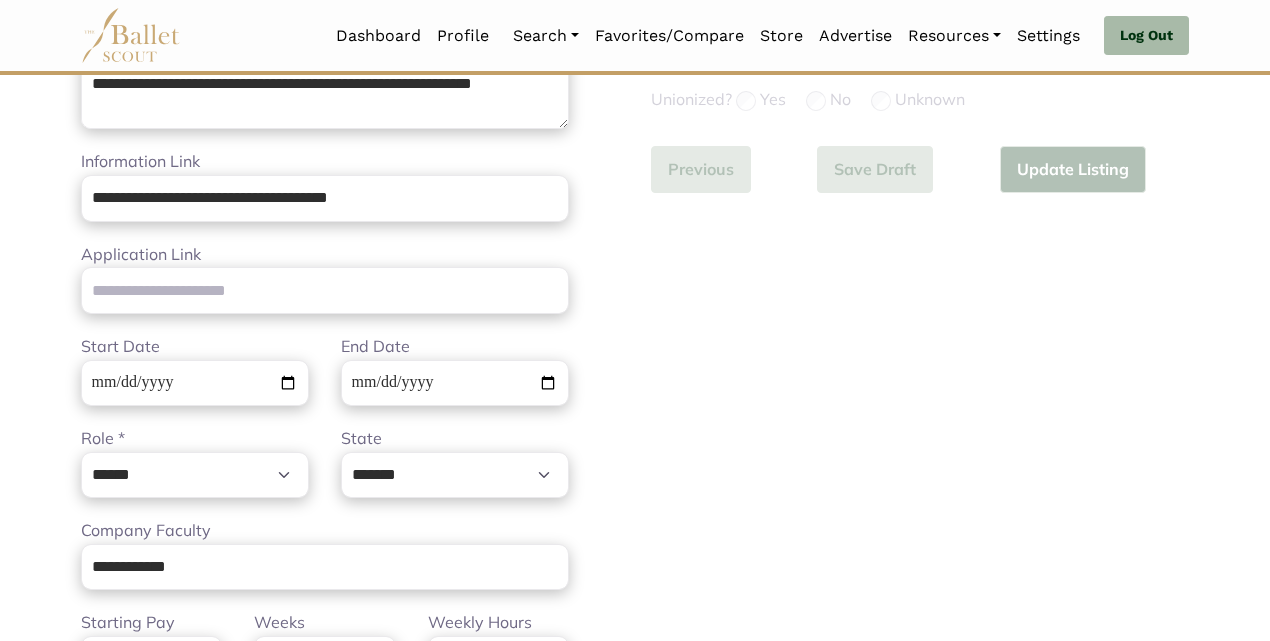 click on "Additional Information
Step 2 of 2
Select Job Type *
******
*********
***
********
Please select a valid job type
Level: *
Pre-Professional
Apprentice
Corps
Soloist+
Yes" at bounding box center (920, 388) 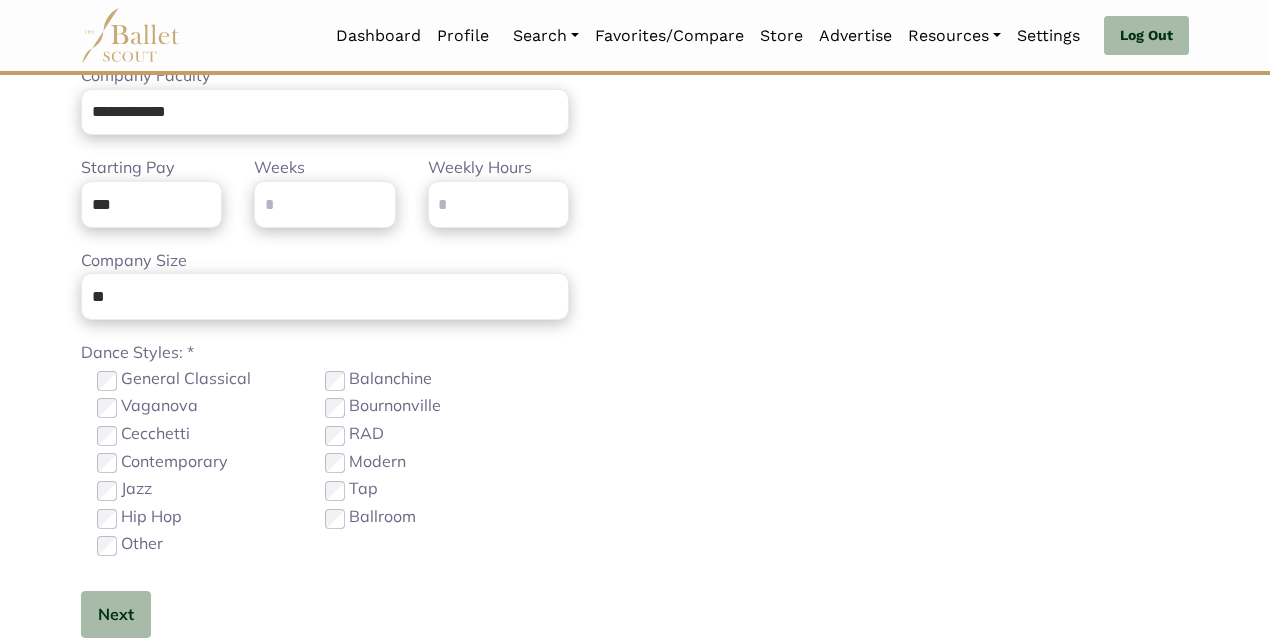 scroll, scrollTop: 1122, scrollLeft: 0, axis: vertical 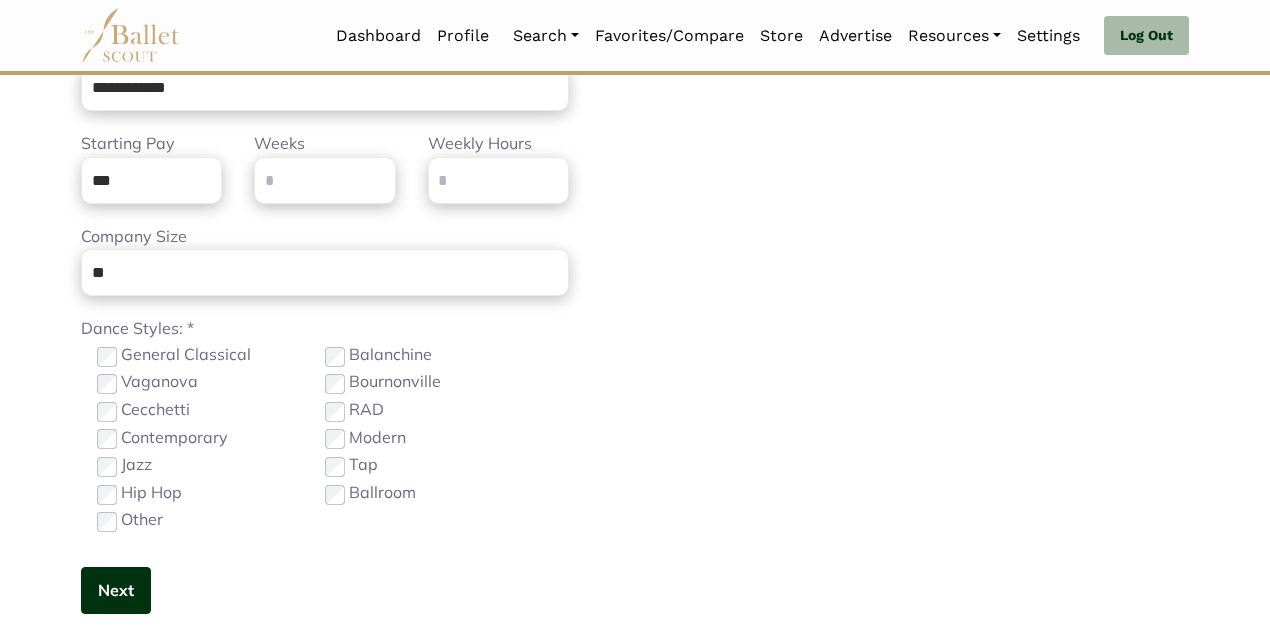 click on "Next" at bounding box center (116, 590) 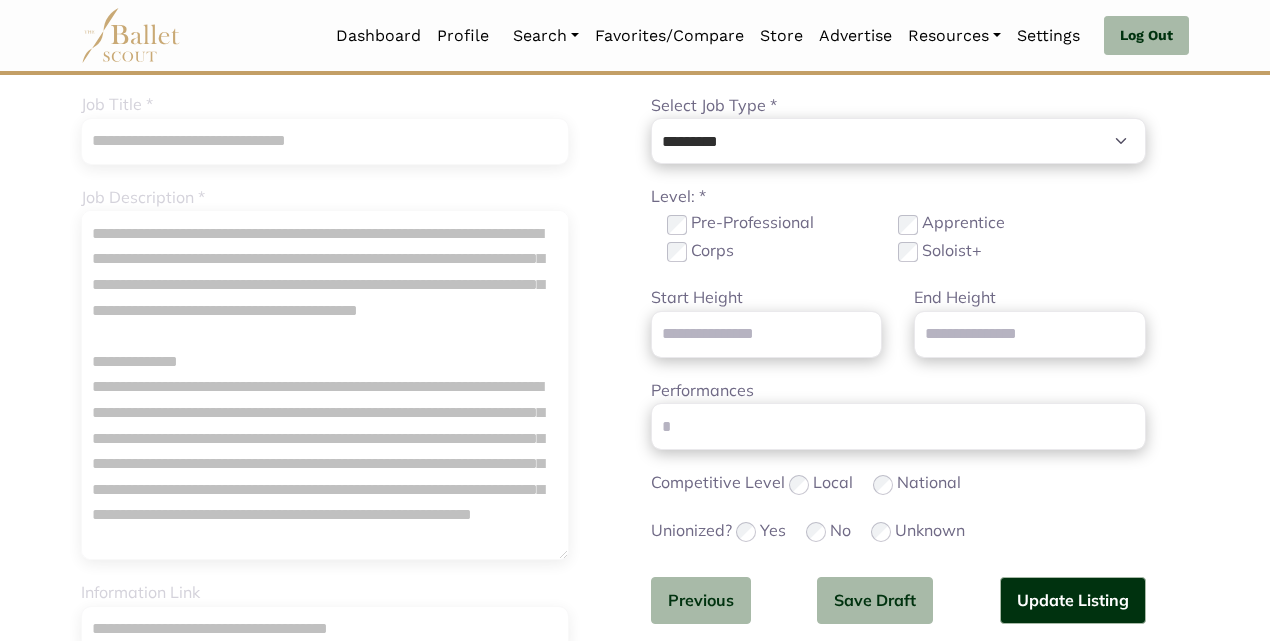 scroll, scrollTop: 213, scrollLeft: 0, axis: vertical 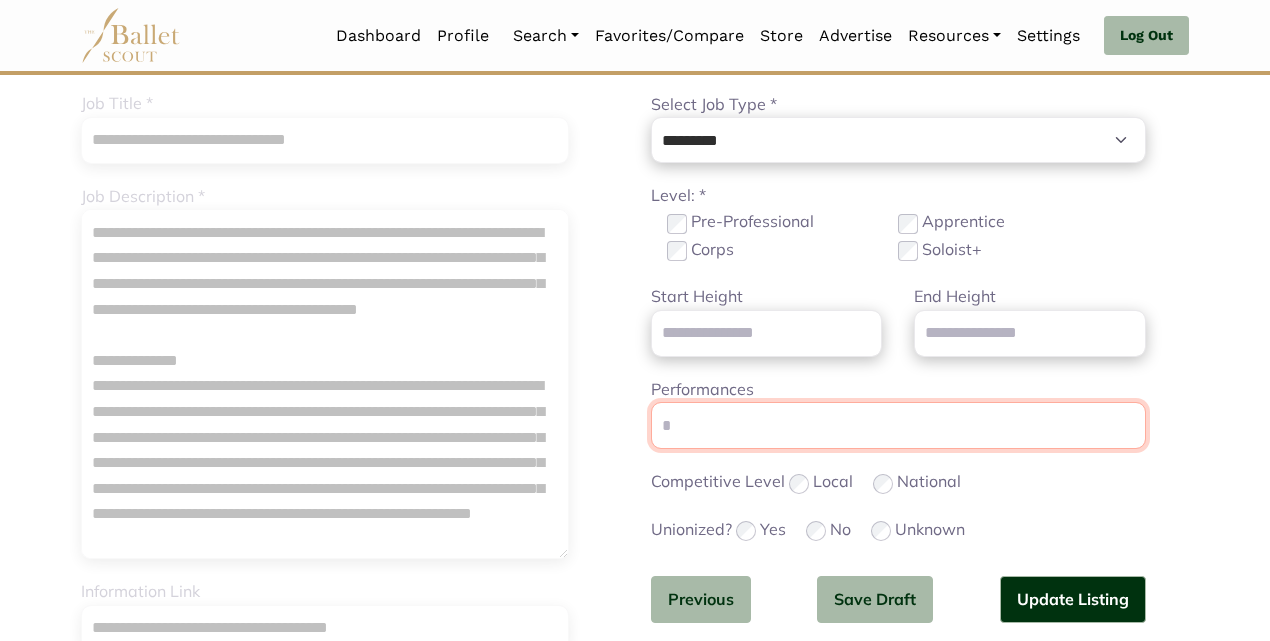 click on "Performances" at bounding box center (898, 425) 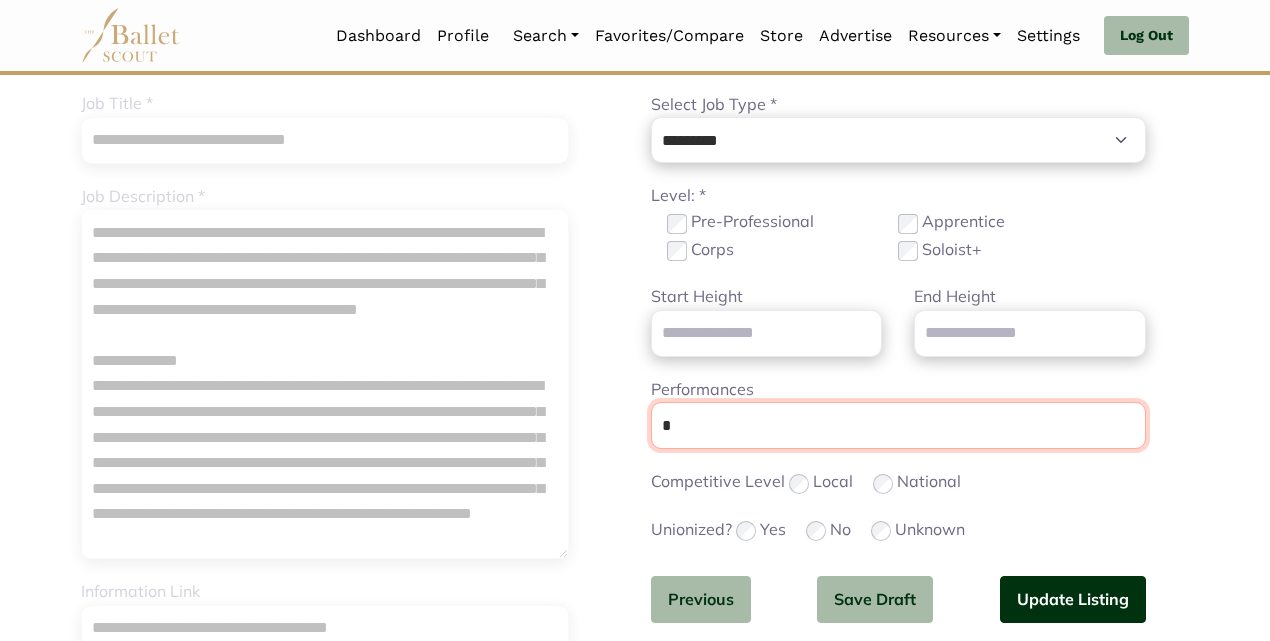 type on "*" 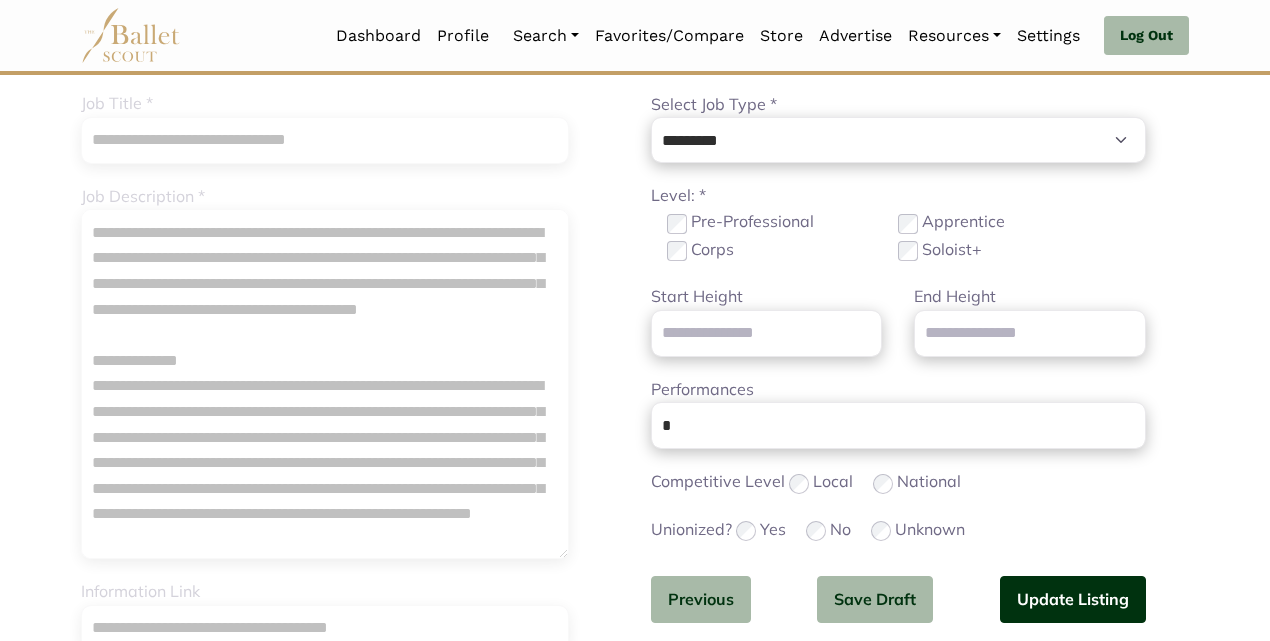 click on "Update Listing" at bounding box center [1073, 599] 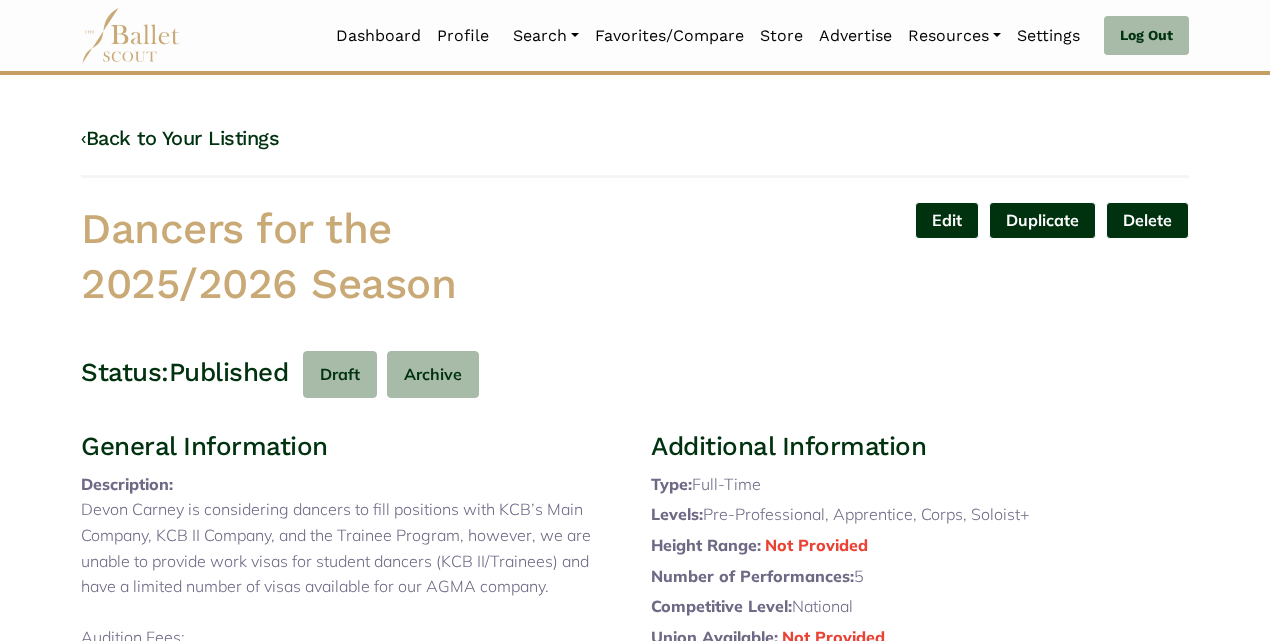 scroll, scrollTop: 0, scrollLeft: 0, axis: both 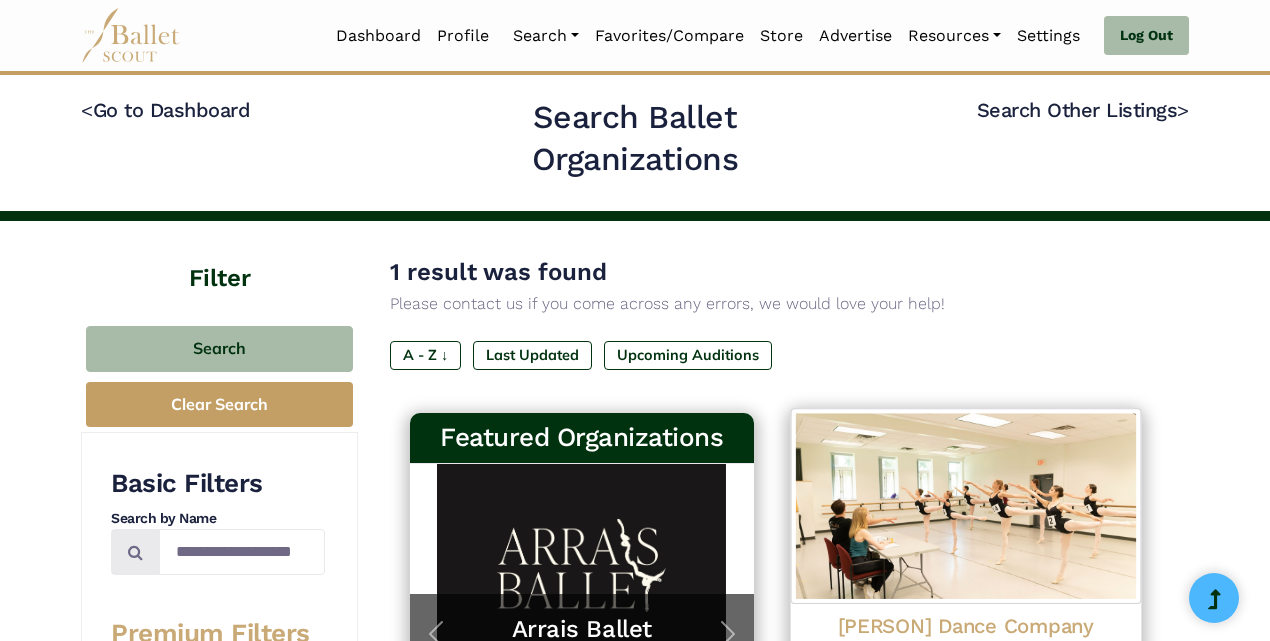 click at bounding box center [965, 506] 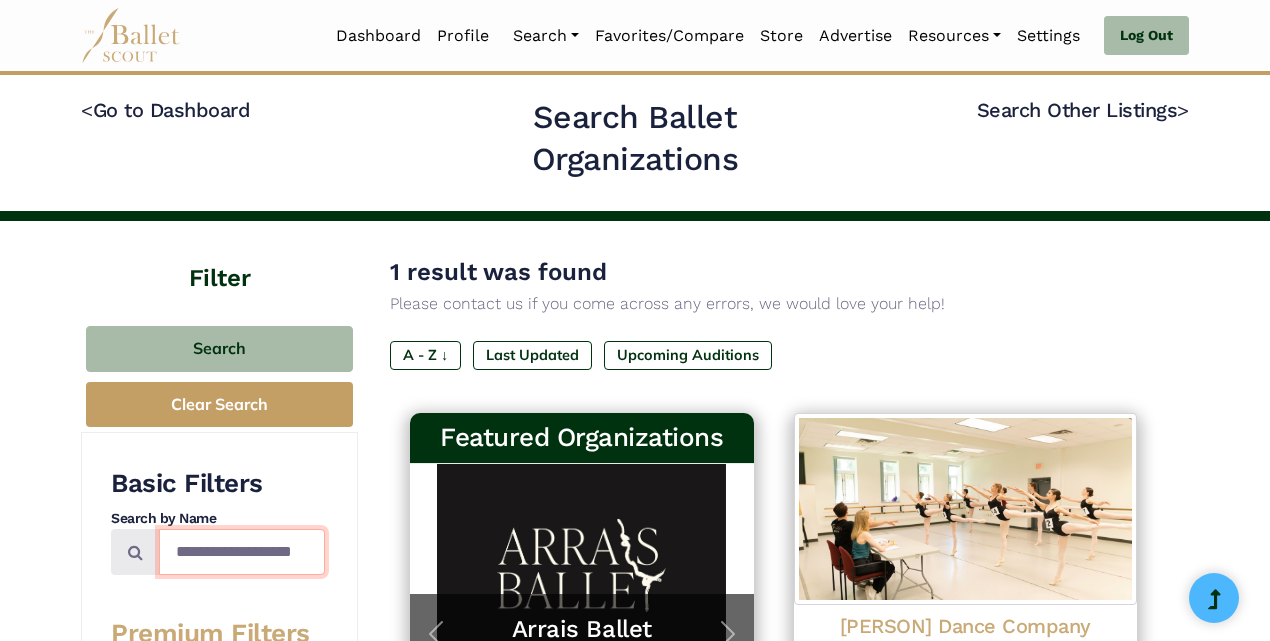 click on "**********" at bounding box center [242, 552] 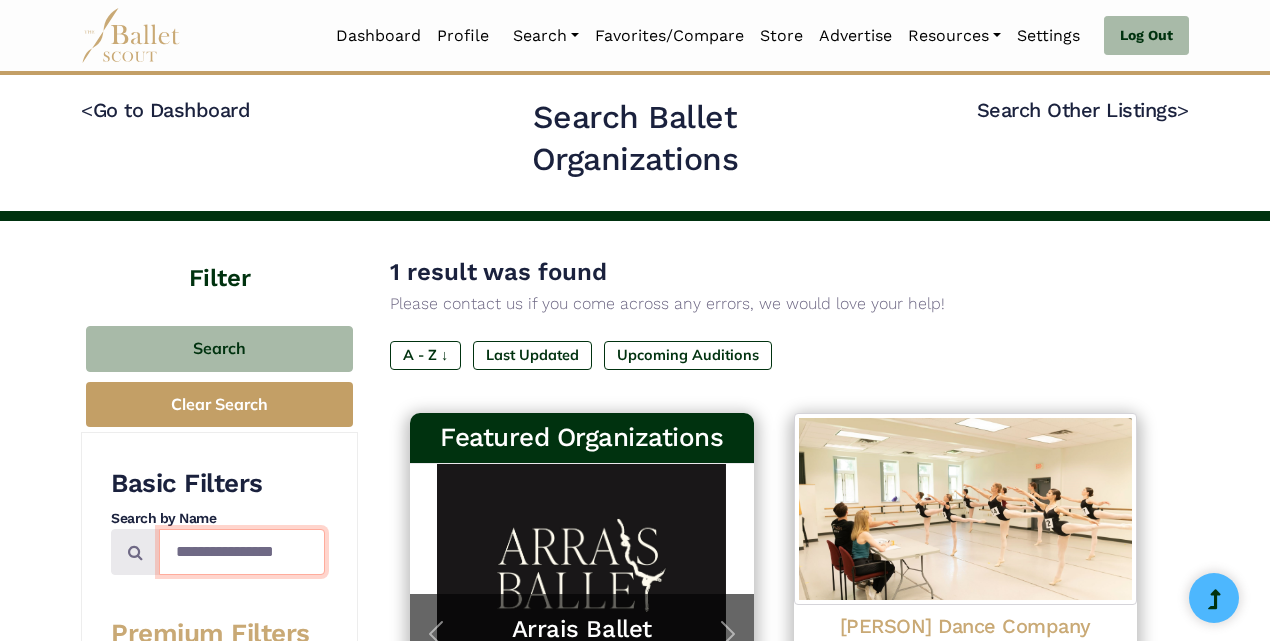 type on "**********" 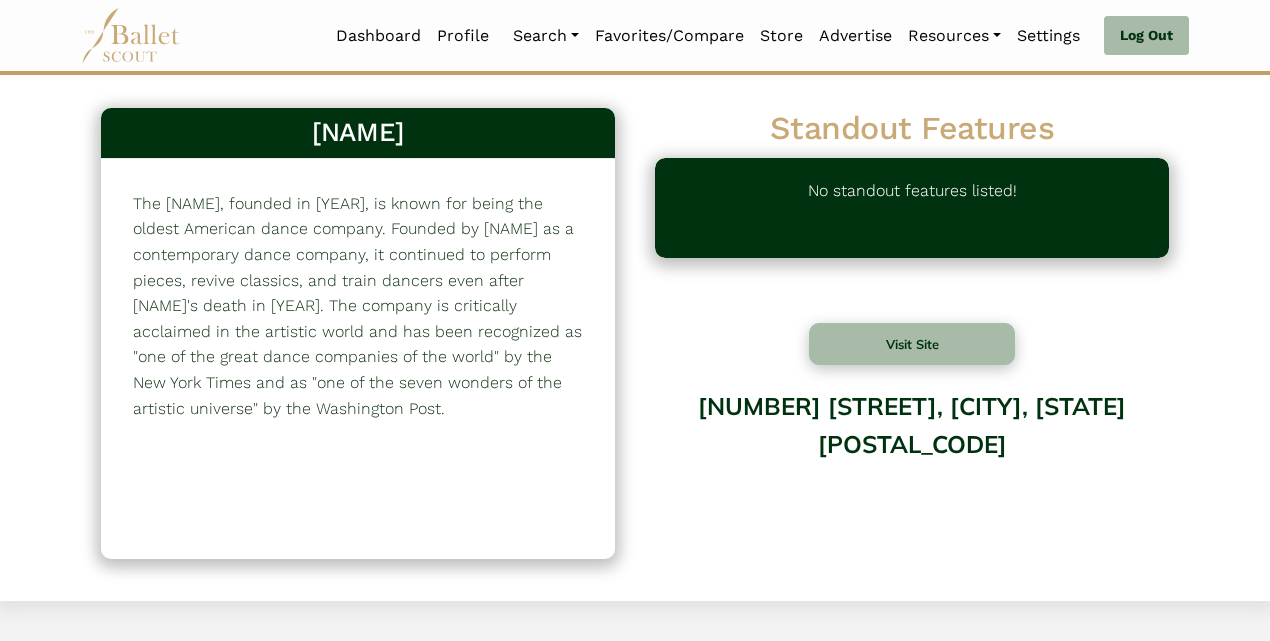 scroll, scrollTop: 0, scrollLeft: 0, axis: both 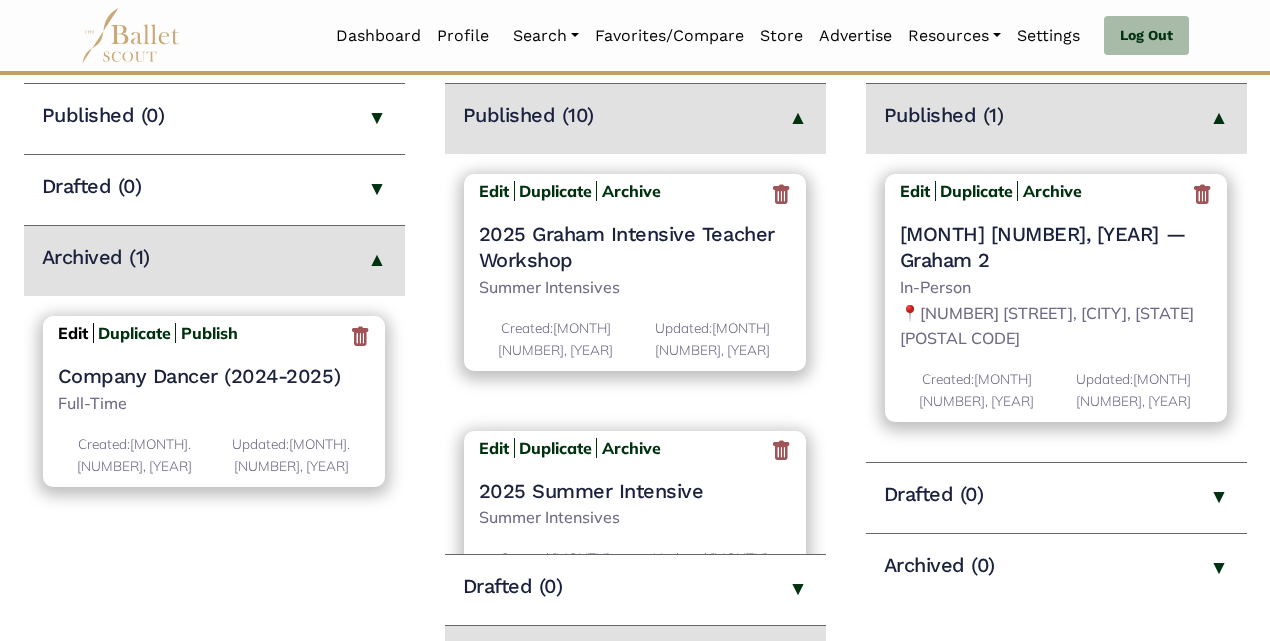 click on "Edit" at bounding box center [73, 333] 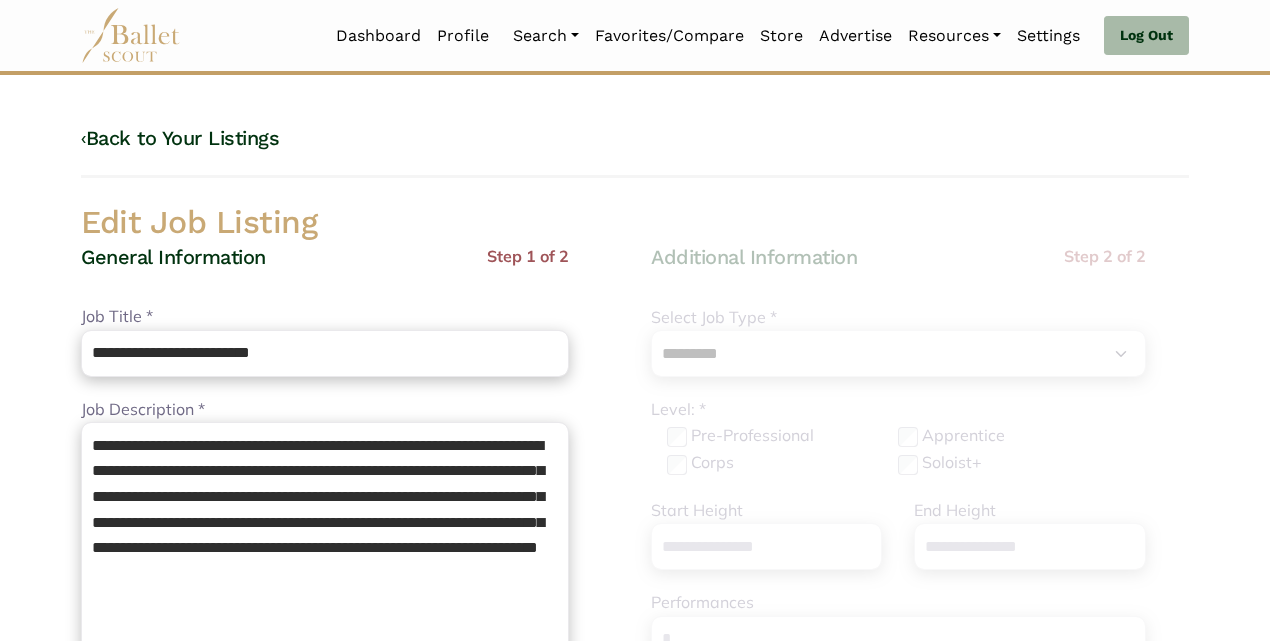 select on "*" 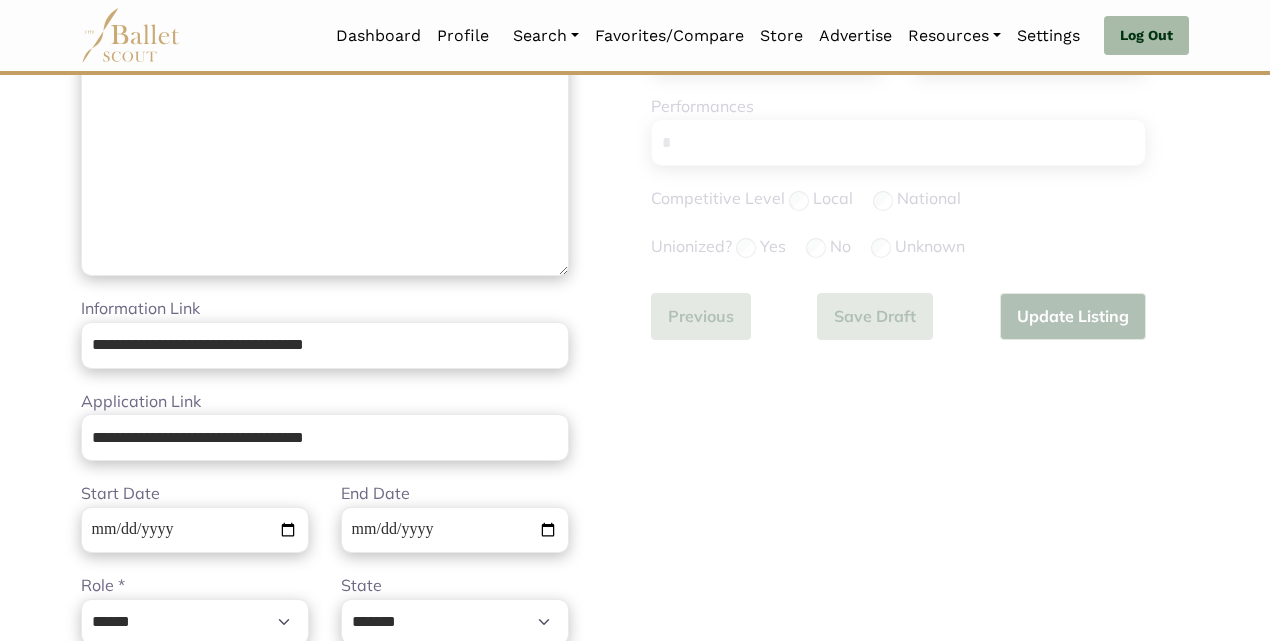 scroll, scrollTop: 552, scrollLeft: 0, axis: vertical 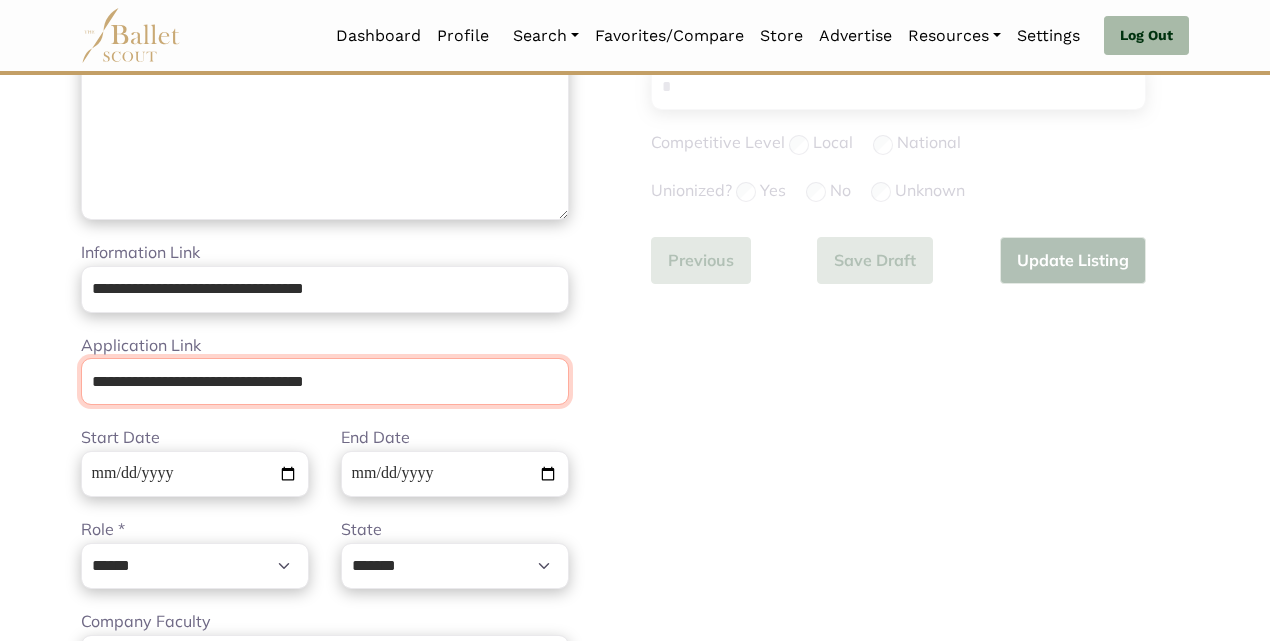 click on "**********" at bounding box center (325, 381) 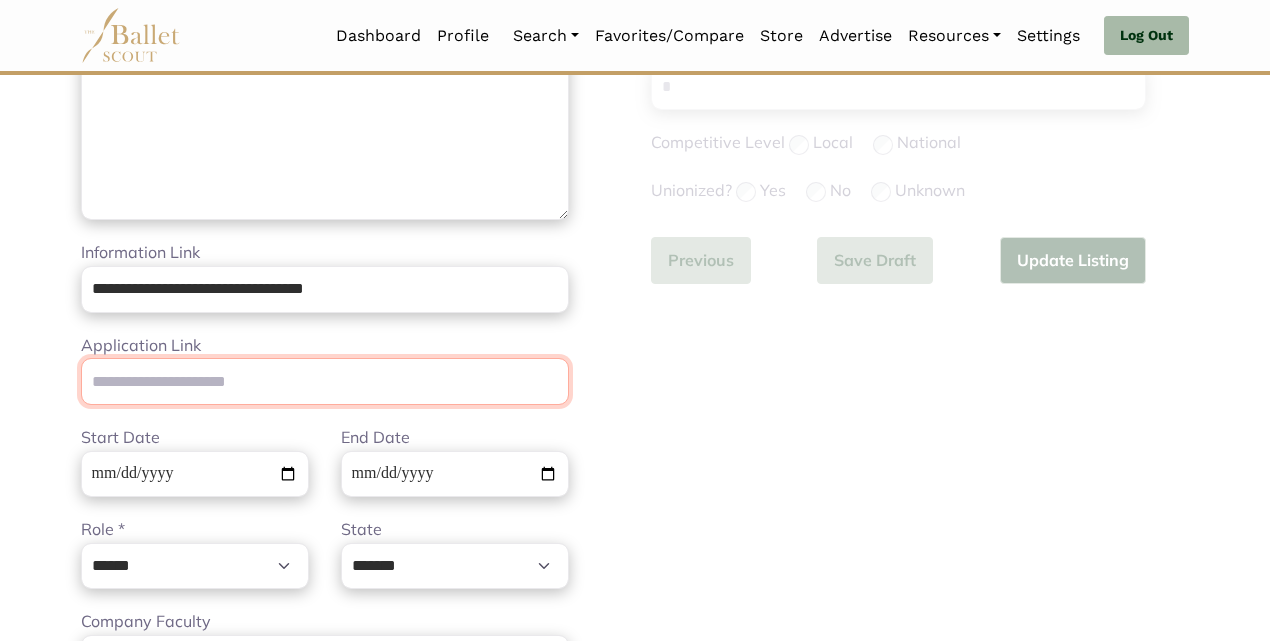 type 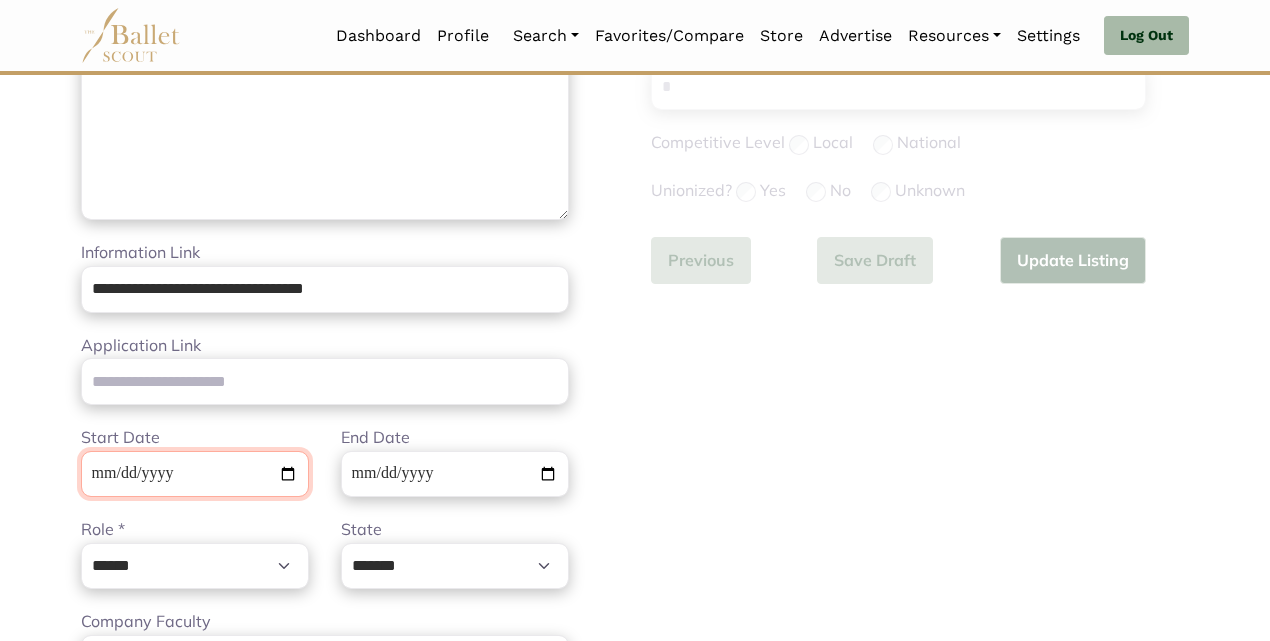 click on "**********" at bounding box center (195, 474) 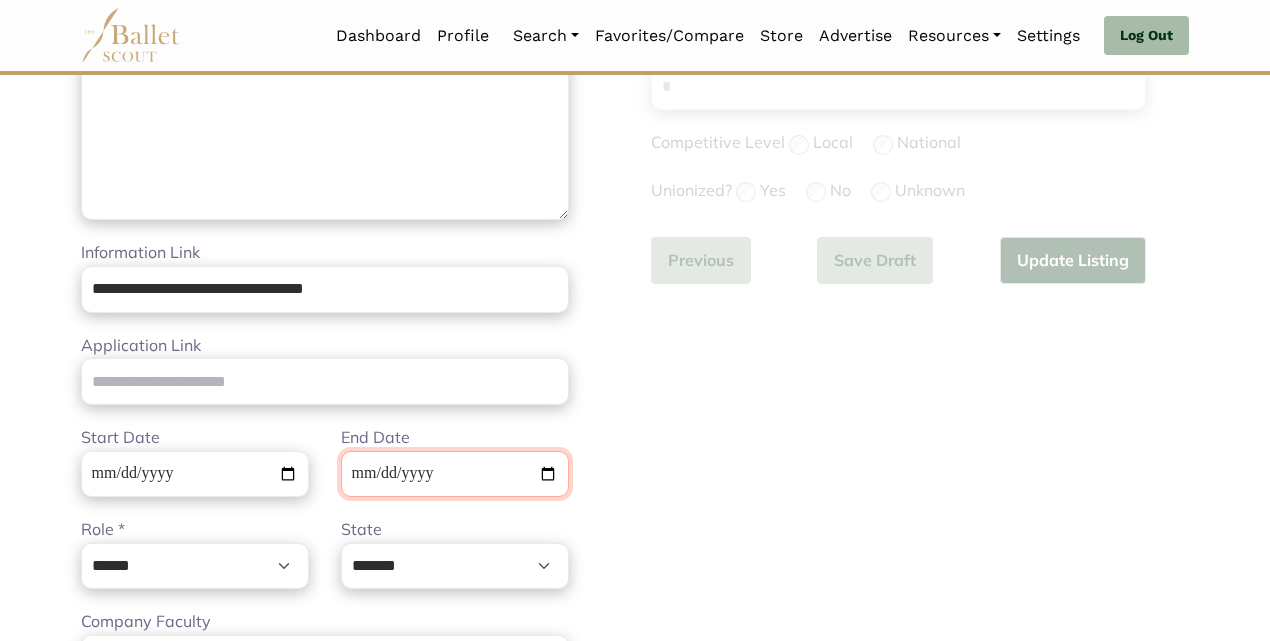 type 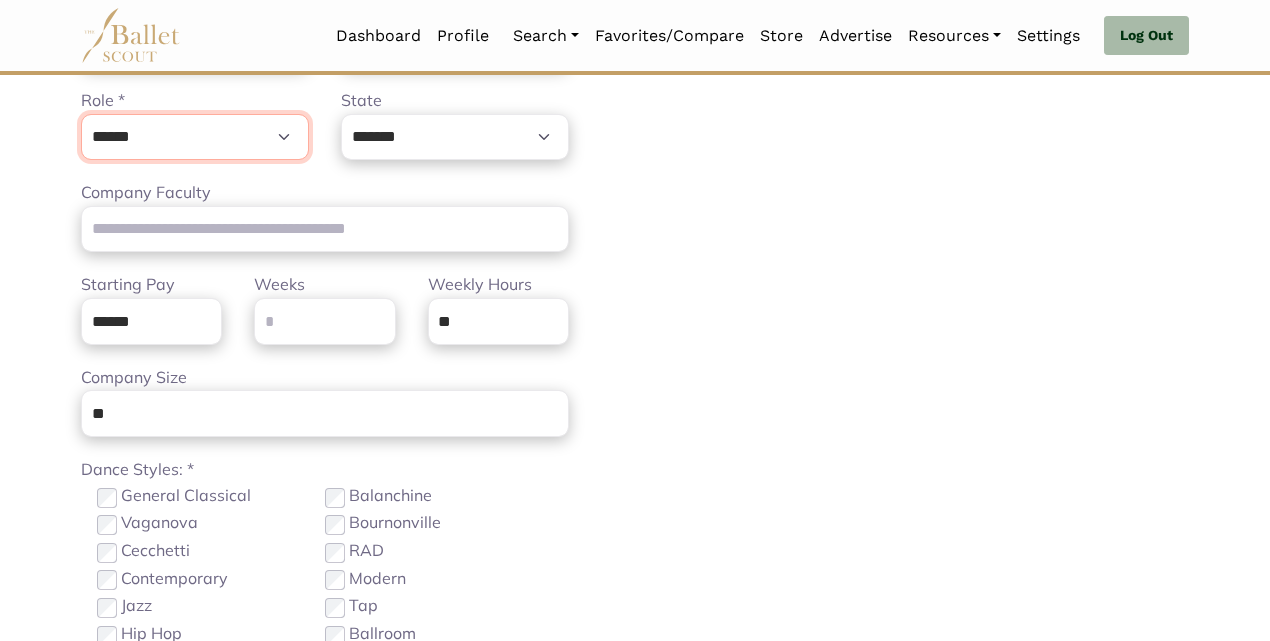 scroll, scrollTop: 985, scrollLeft: 0, axis: vertical 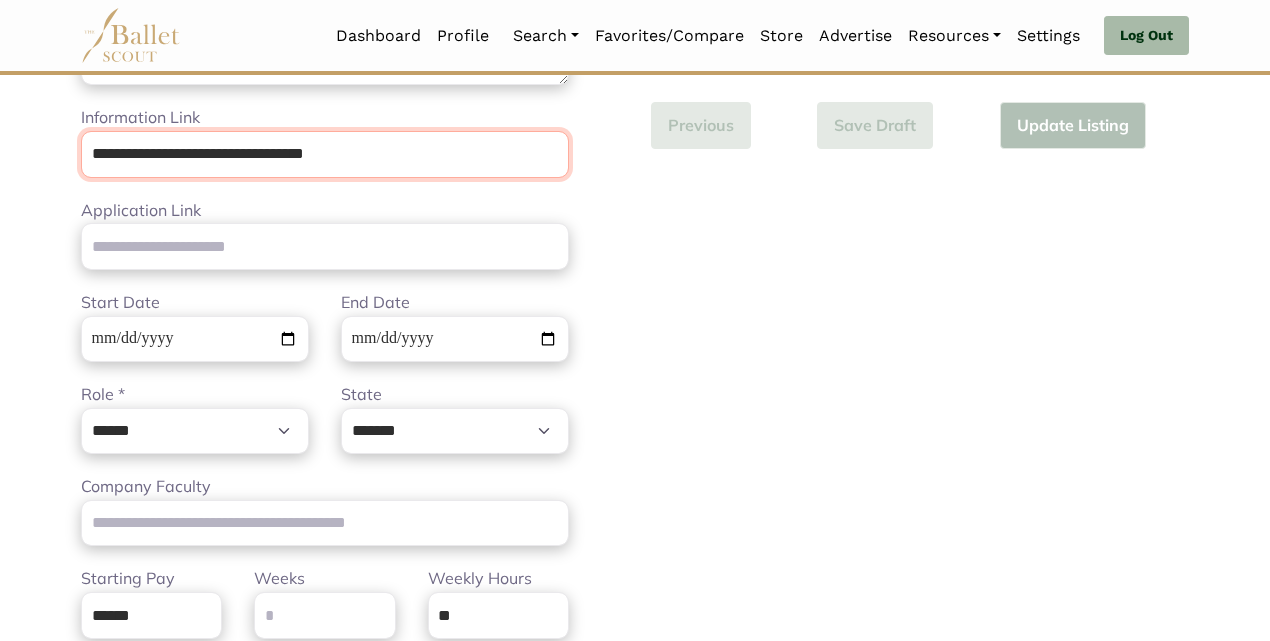 click on "**********" at bounding box center [325, 154] 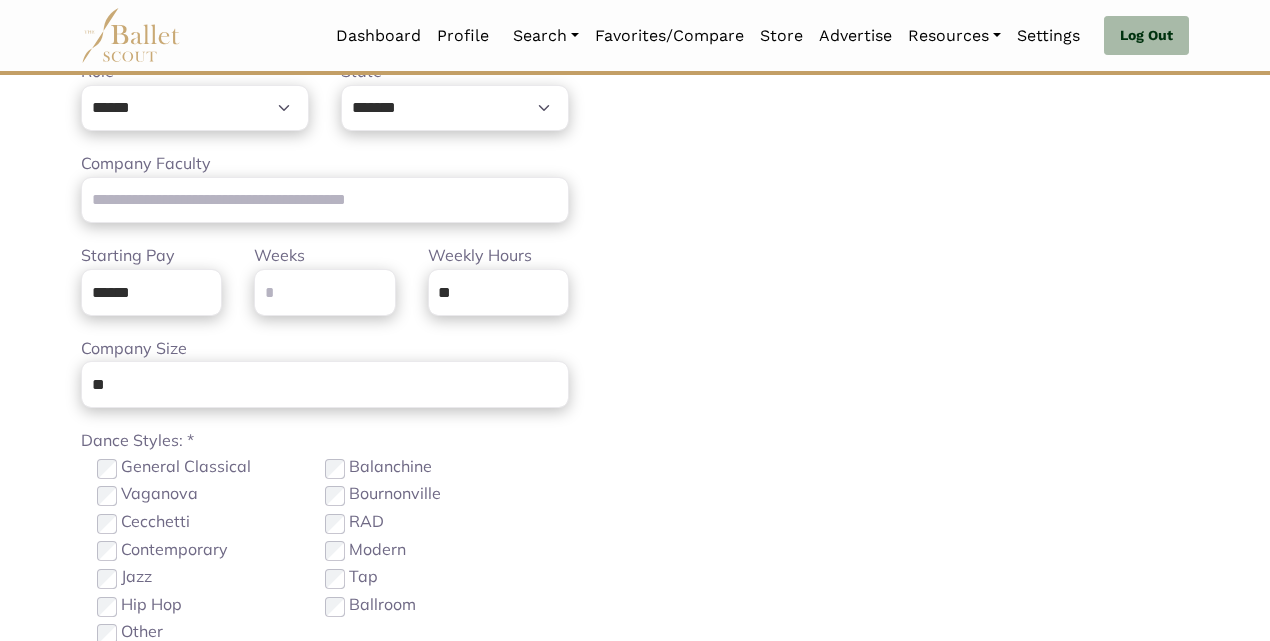 scroll, scrollTop: 1230, scrollLeft: 0, axis: vertical 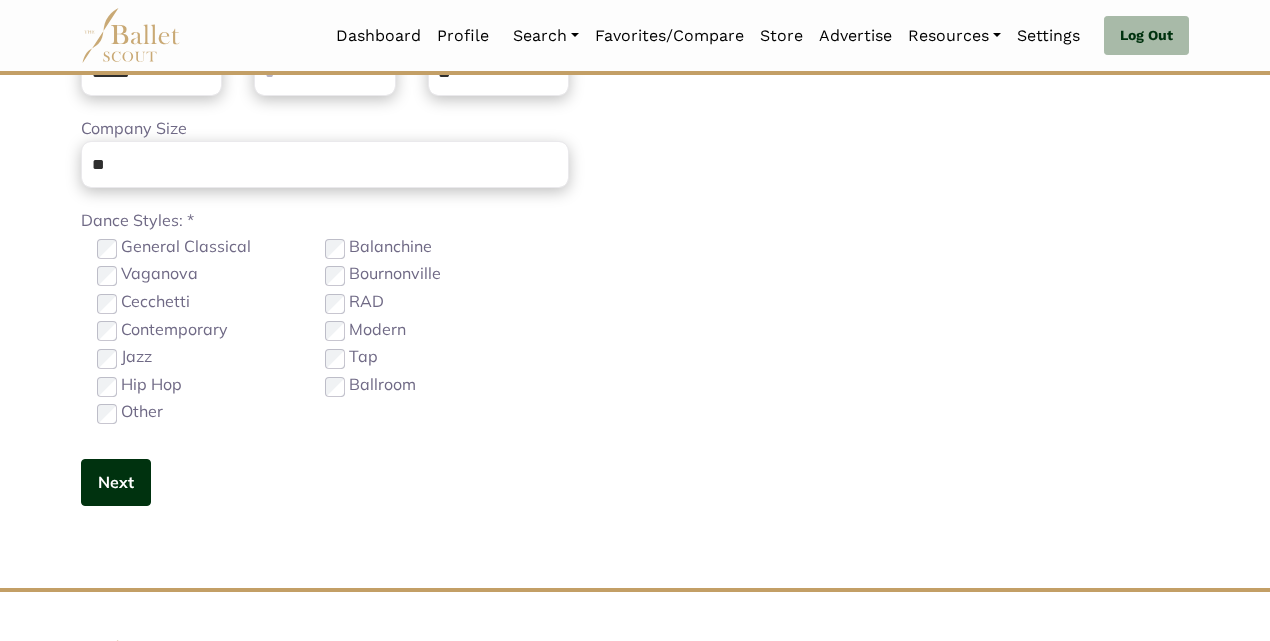 click on "Next" at bounding box center [116, 482] 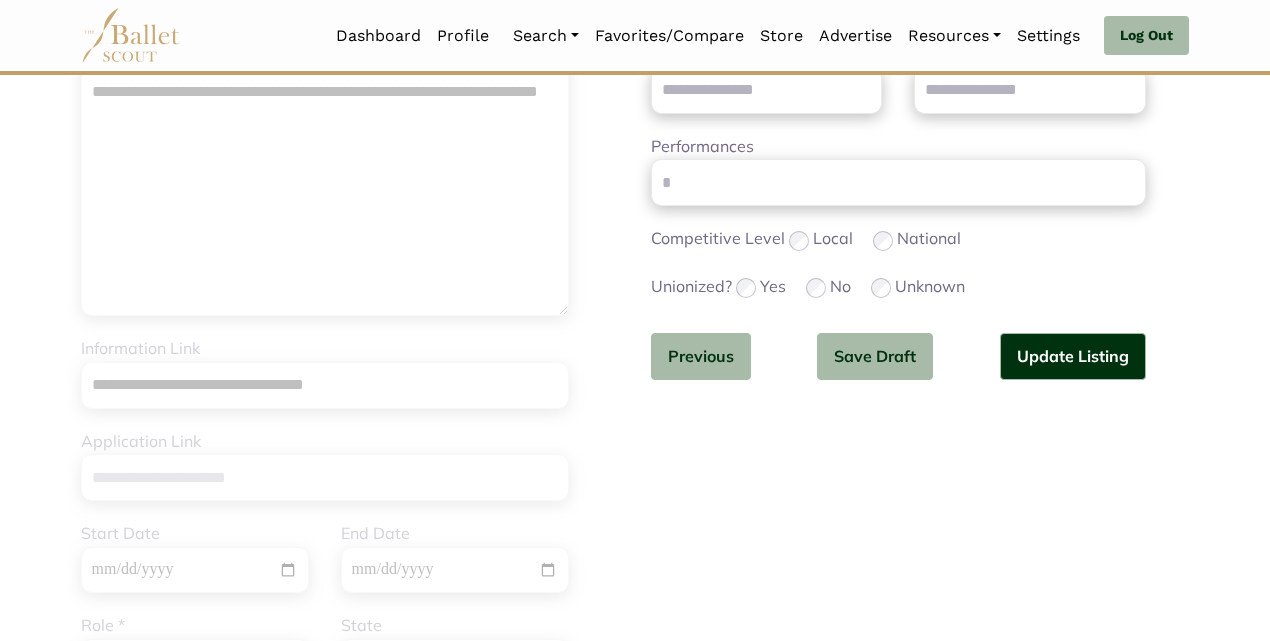 scroll, scrollTop: 457, scrollLeft: 0, axis: vertical 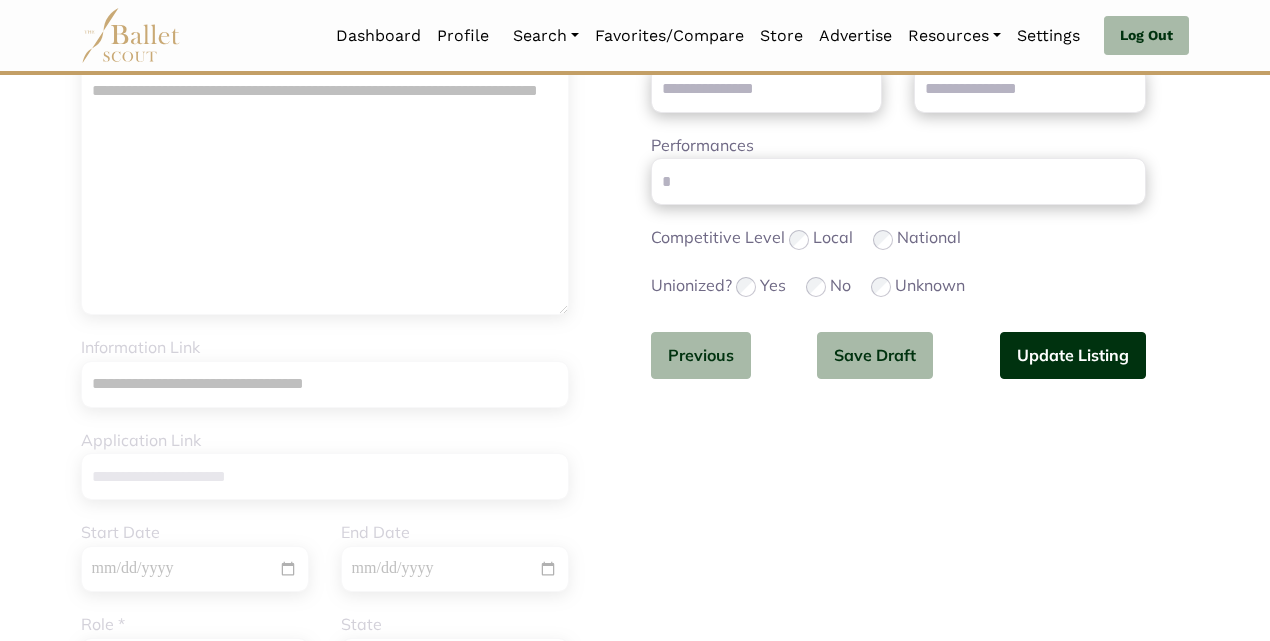 click on "Update Listing" at bounding box center [1073, 355] 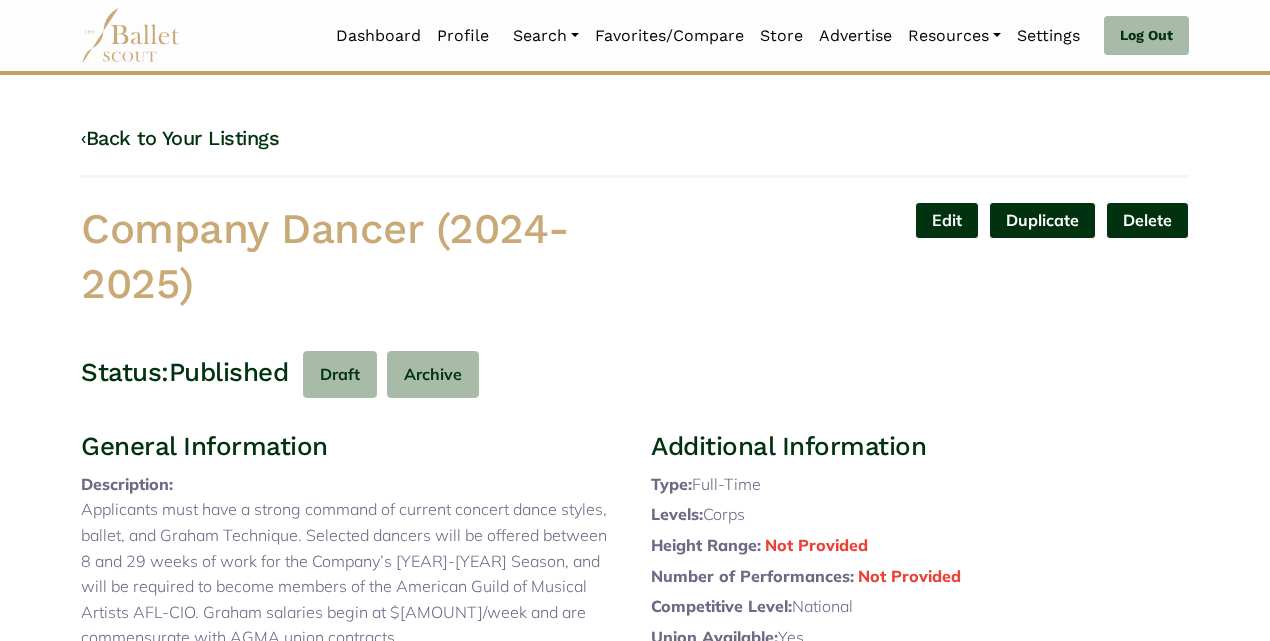 scroll, scrollTop: 0, scrollLeft: 0, axis: both 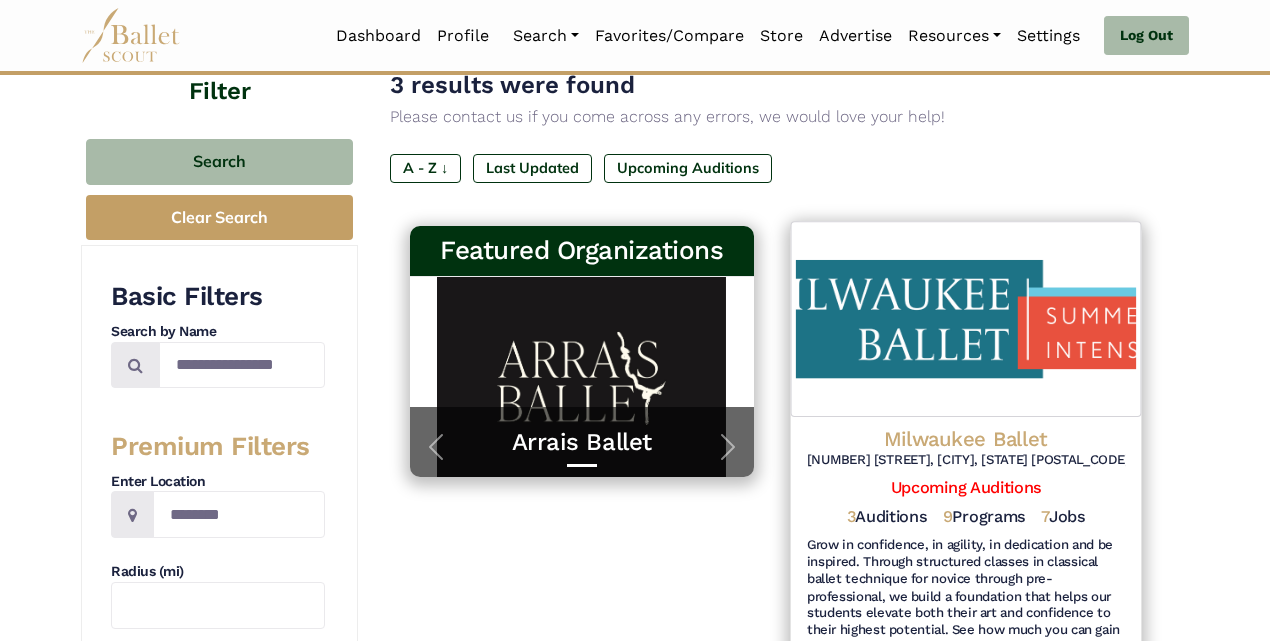 click on "Milwaukee Ballet" at bounding box center (965, 438) 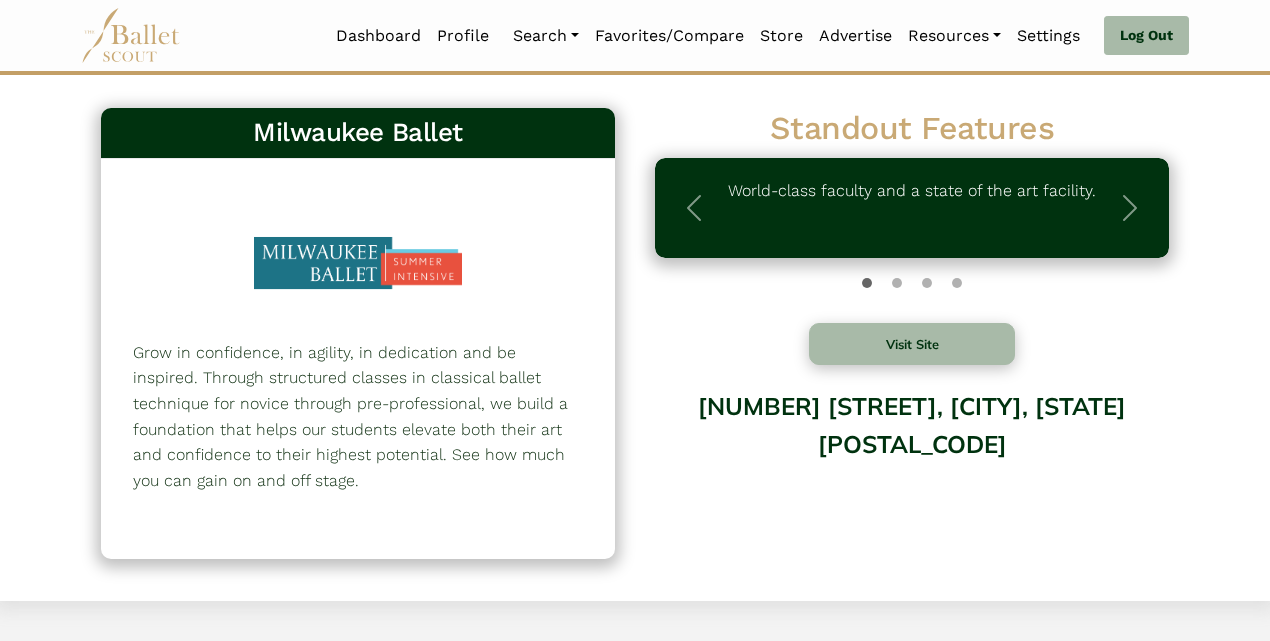scroll, scrollTop: 0, scrollLeft: 0, axis: both 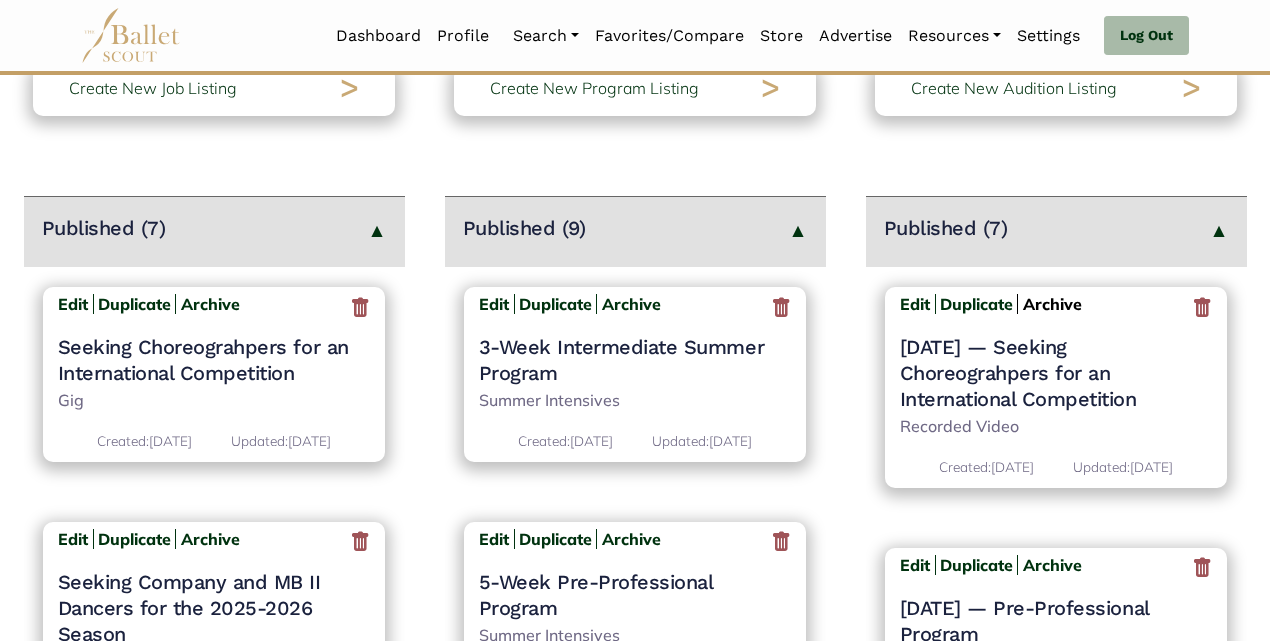 click on "Archive" at bounding box center (1052, 304) 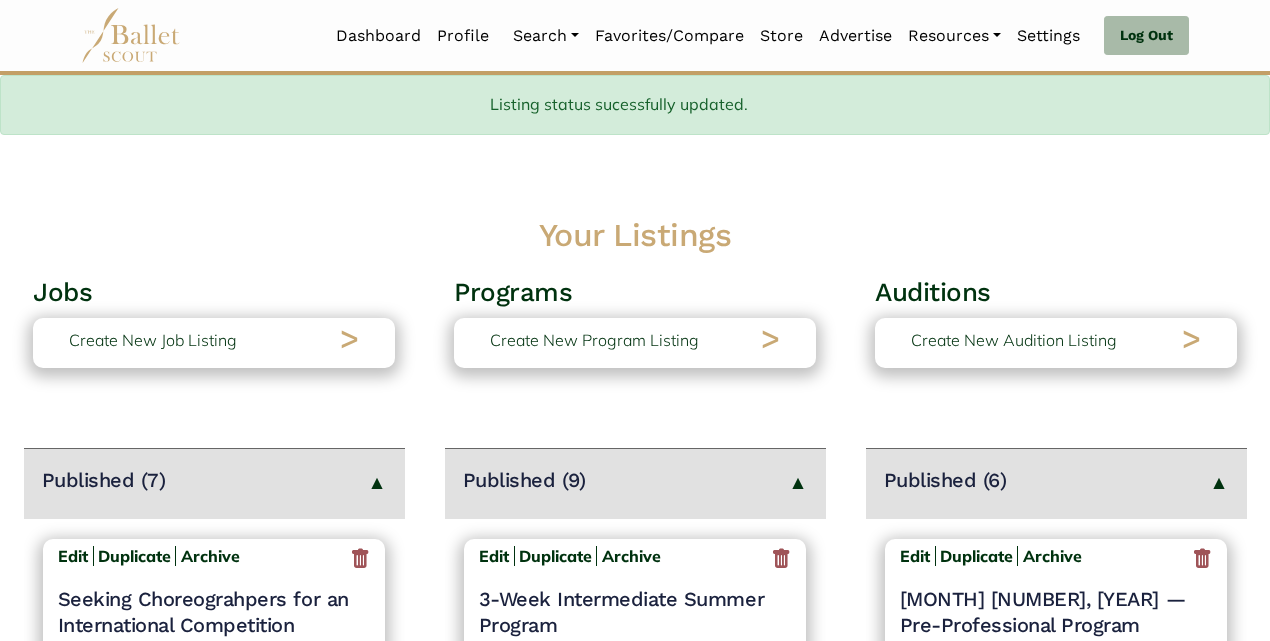 scroll, scrollTop: 192, scrollLeft: 0, axis: vertical 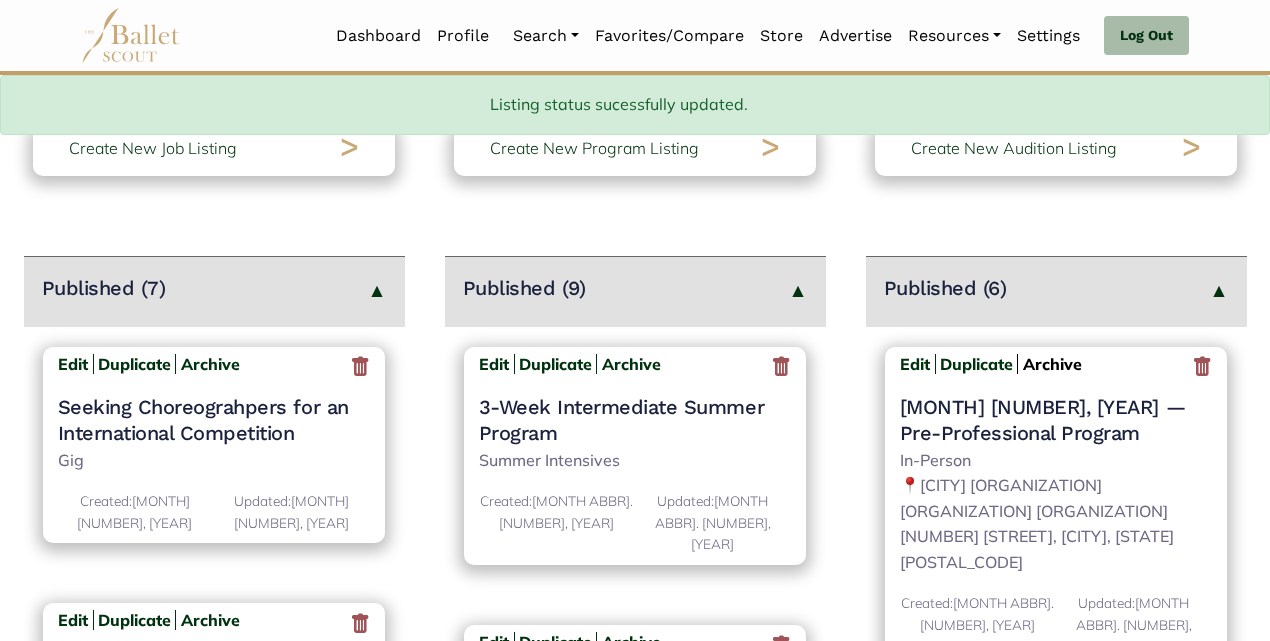 click on "Archive" at bounding box center (1052, 364) 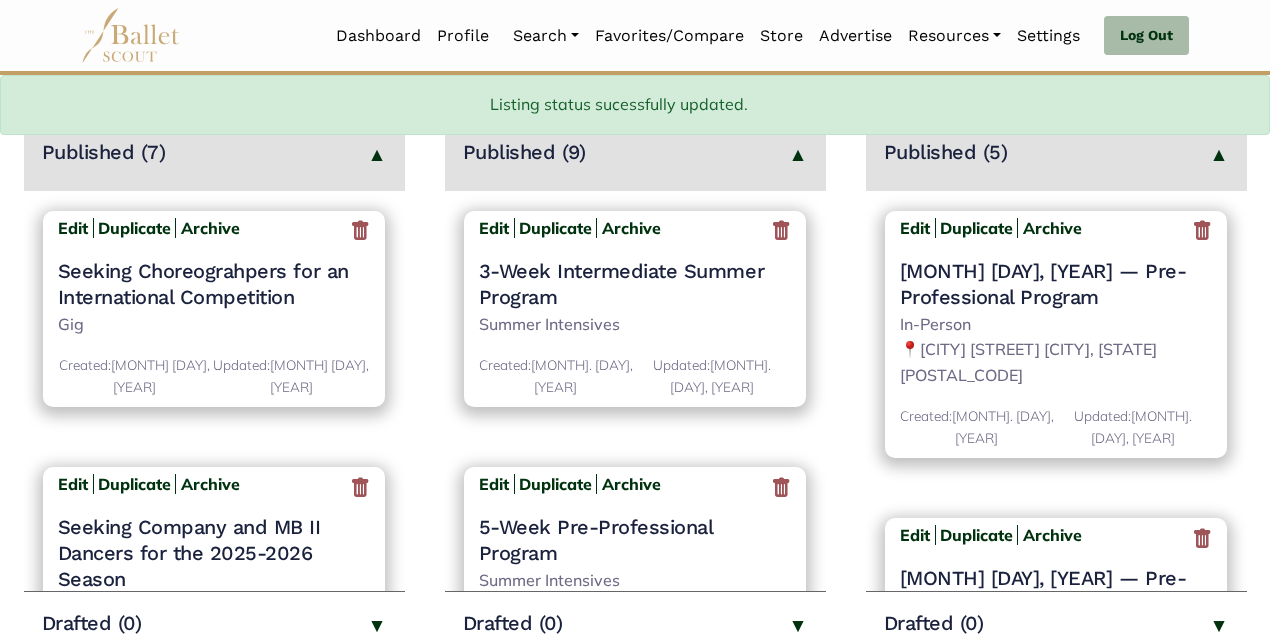 scroll, scrollTop: 353, scrollLeft: 0, axis: vertical 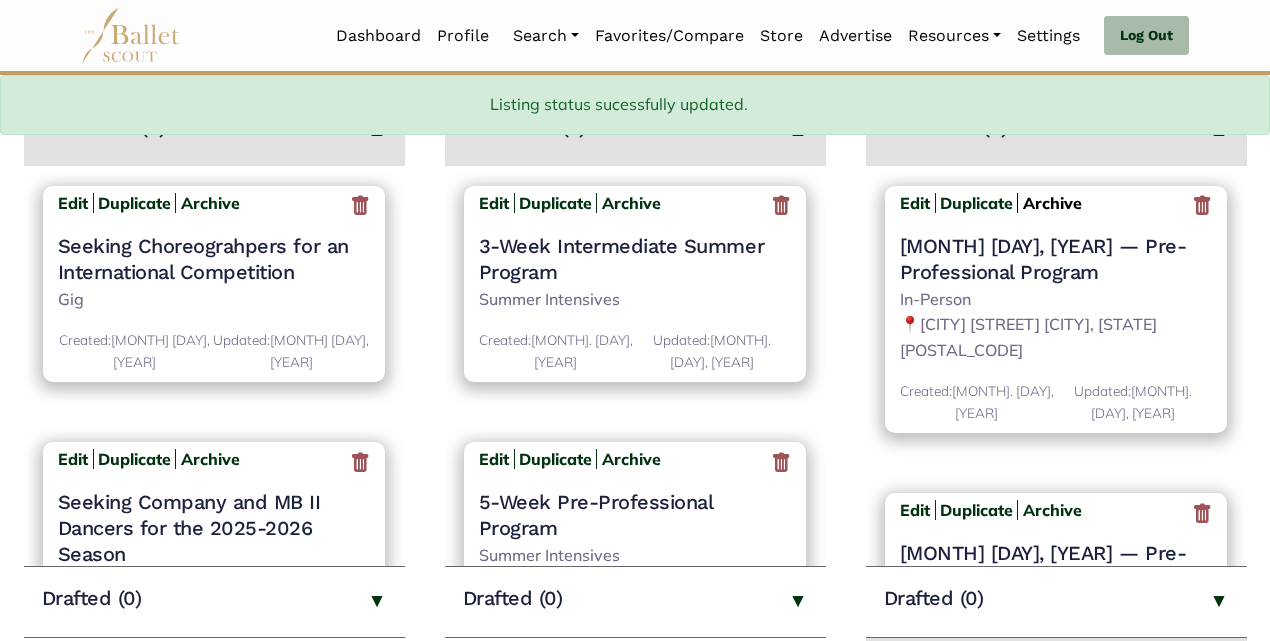 click on "Archive" at bounding box center [1052, 203] 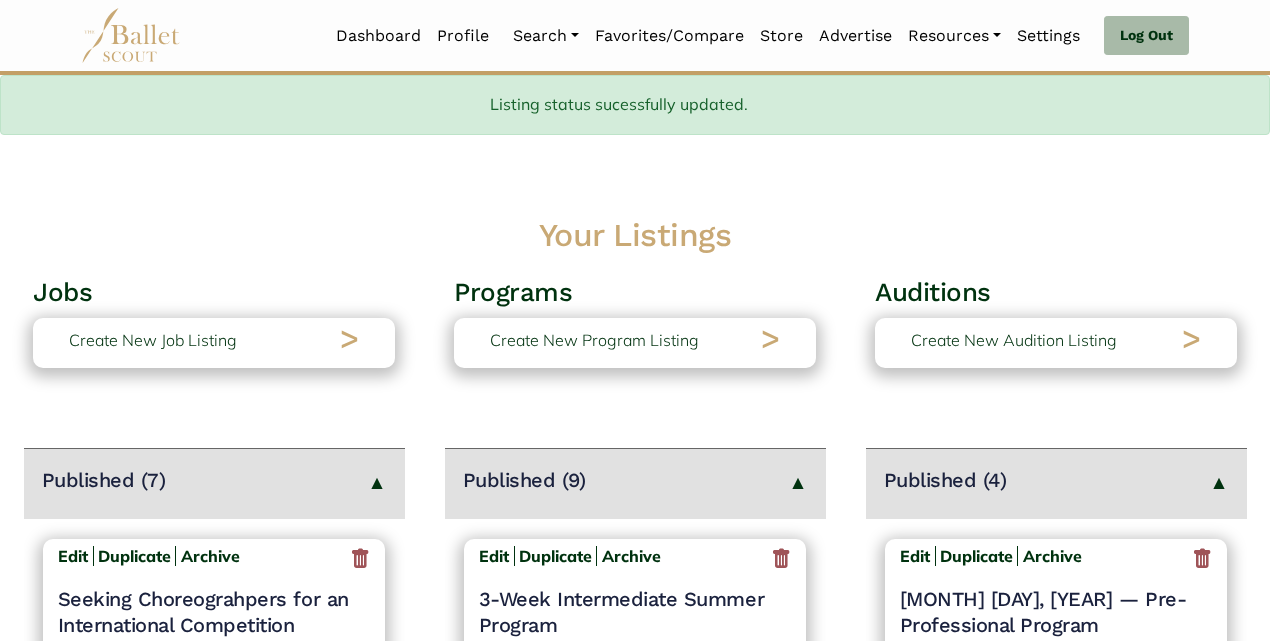 scroll, scrollTop: 353, scrollLeft: 0, axis: vertical 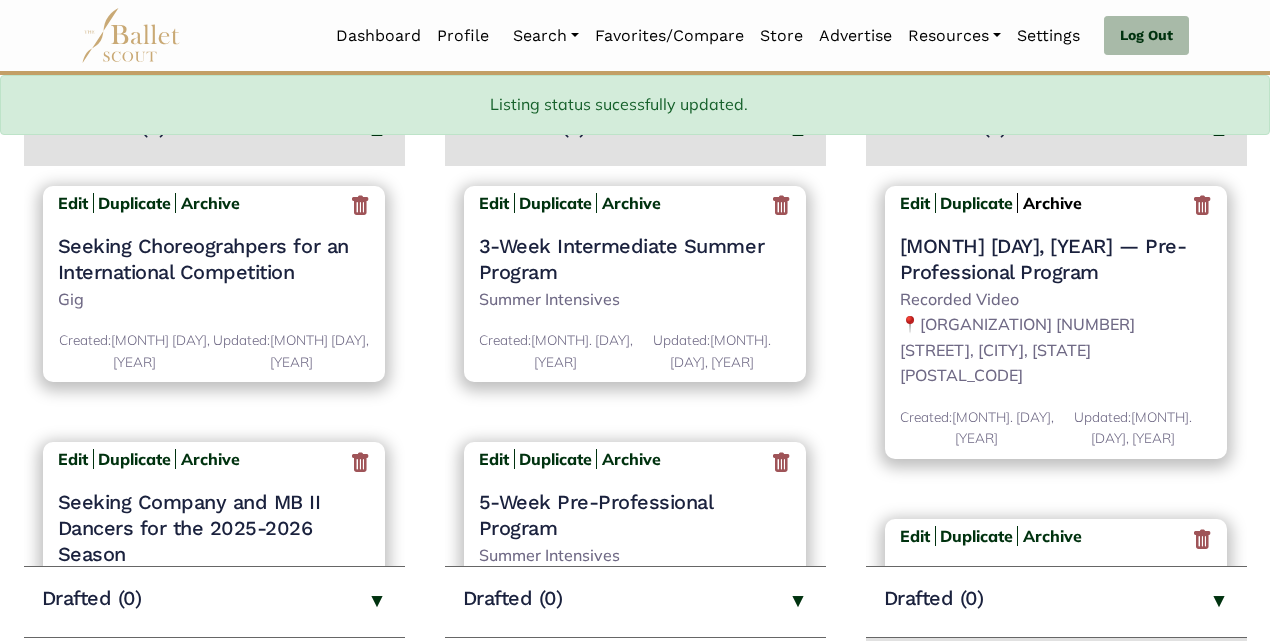 click on "Archive" at bounding box center [1052, 203] 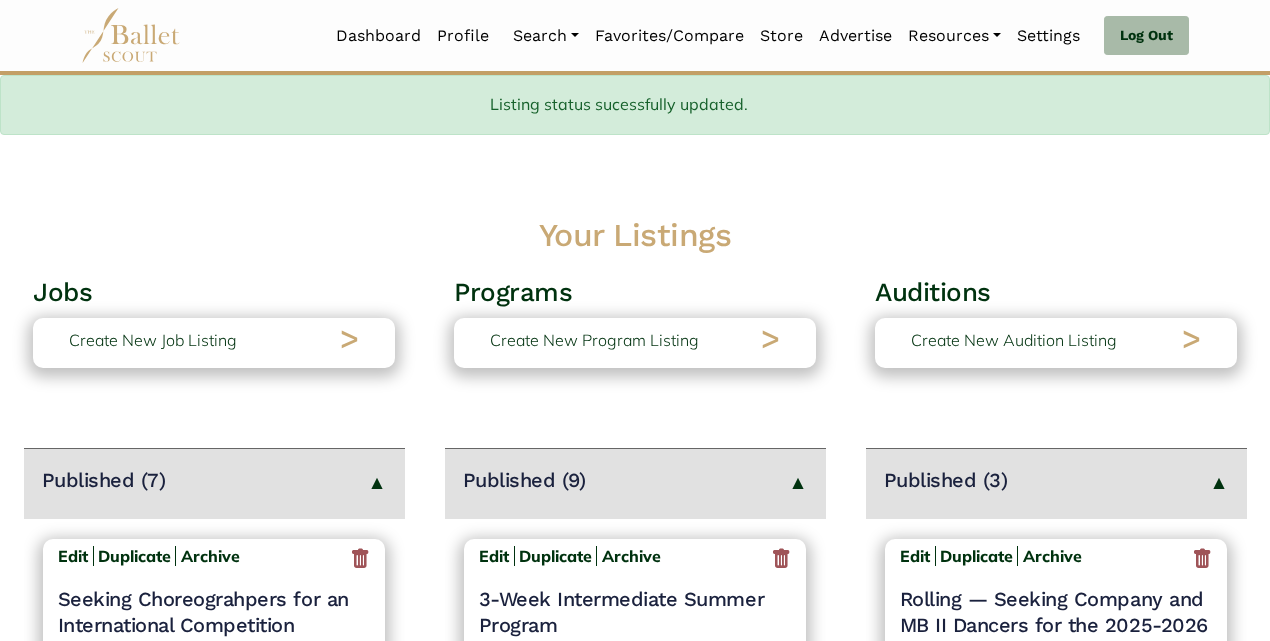 scroll, scrollTop: 353, scrollLeft: 0, axis: vertical 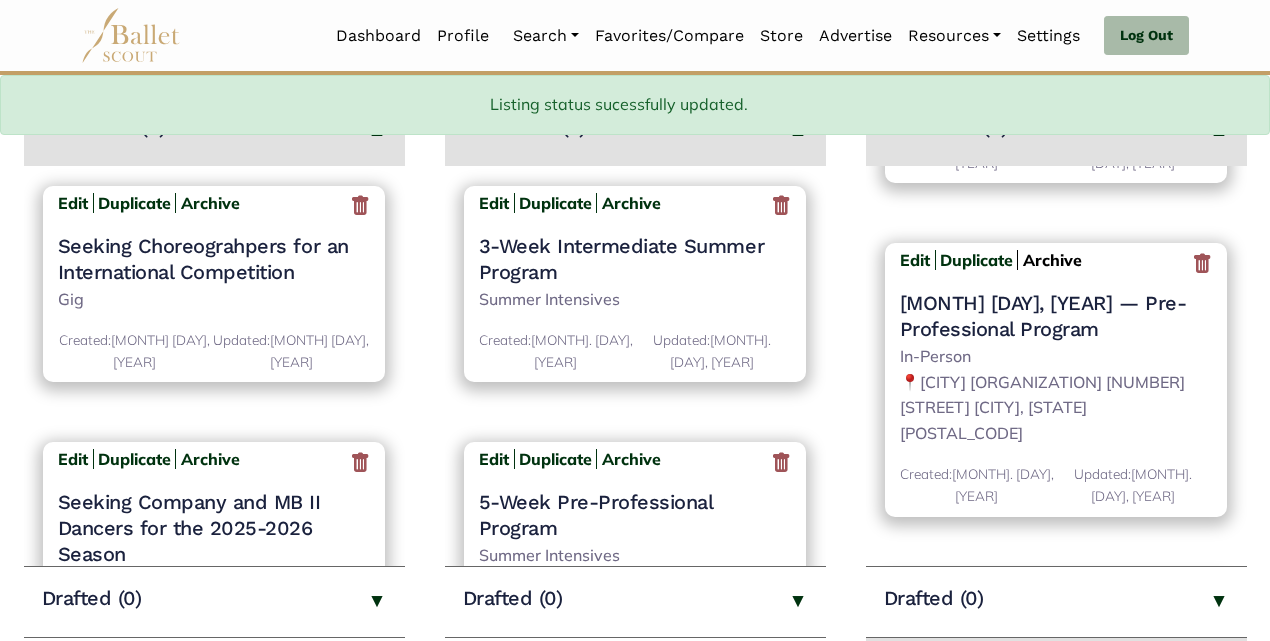 click on "Archive" at bounding box center [1052, 260] 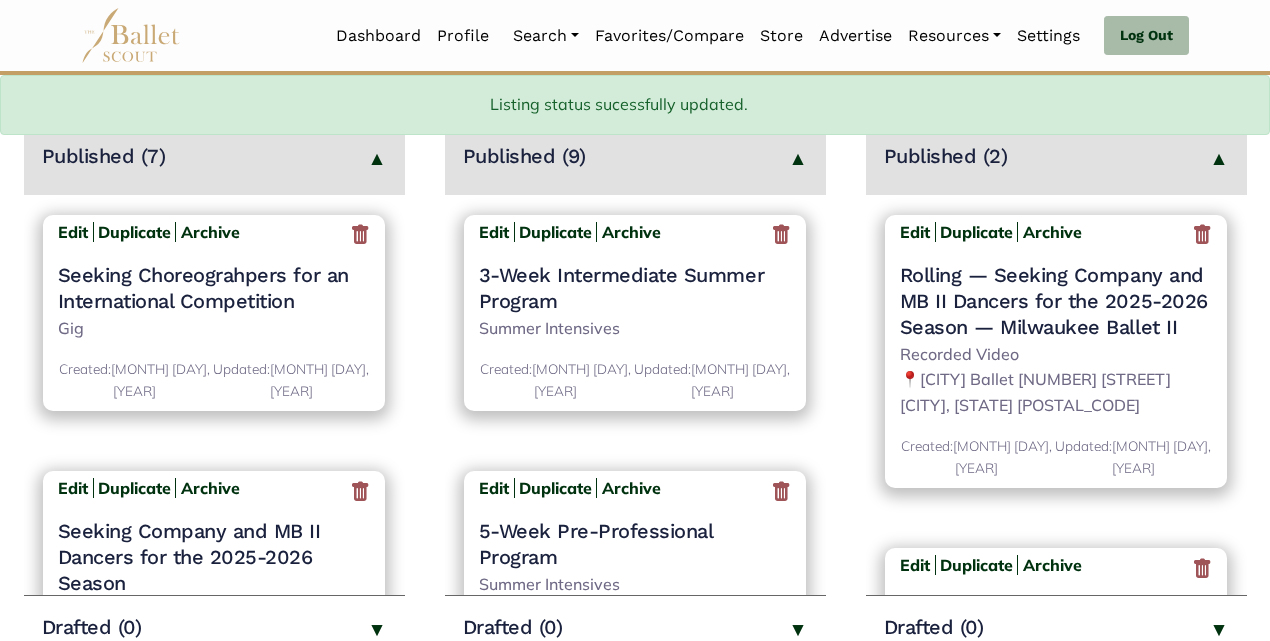 scroll, scrollTop: 325, scrollLeft: 0, axis: vertical 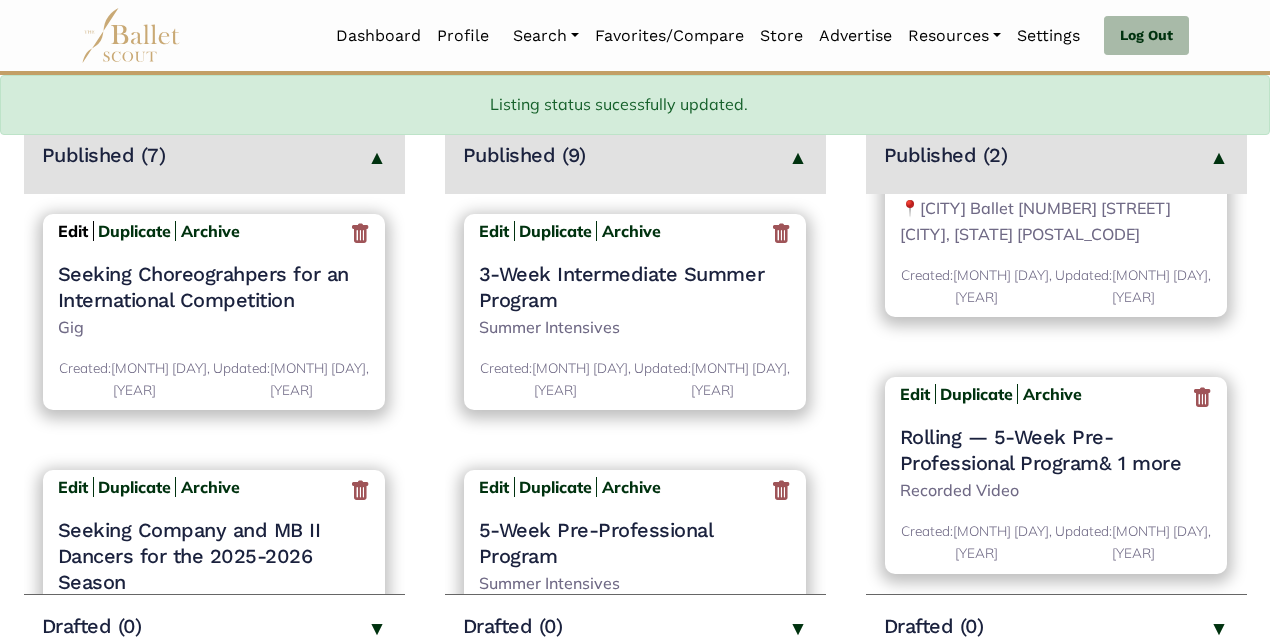 click on "Edit" at bounding box center [73, 231] 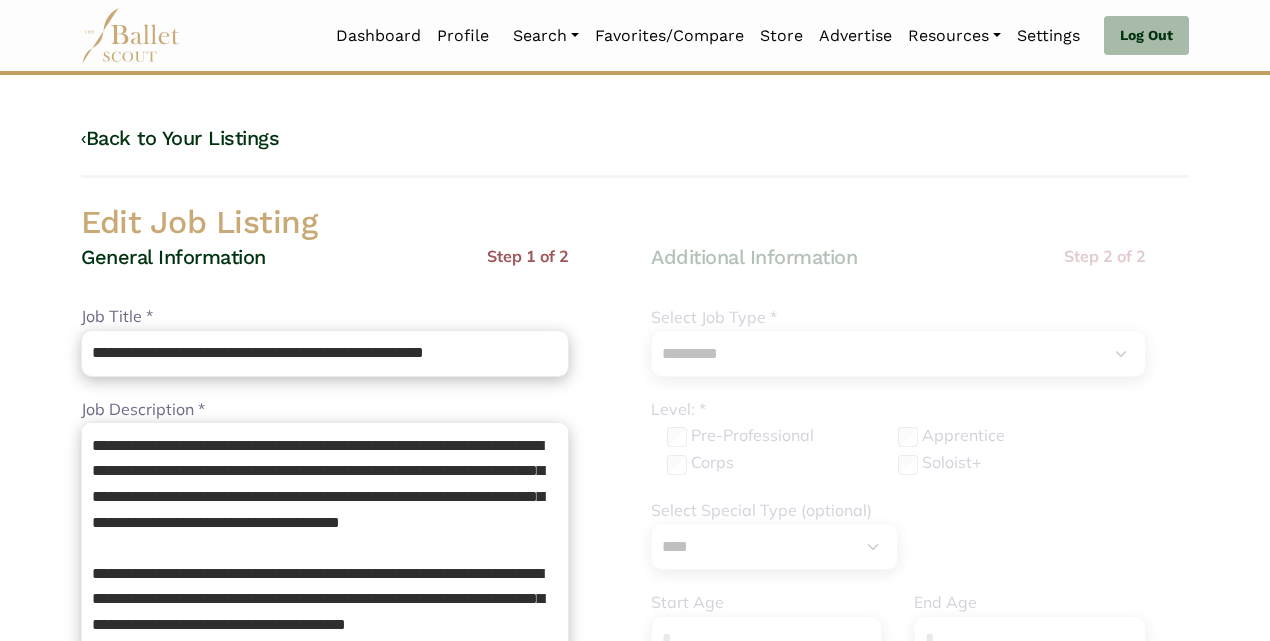 select on "*" 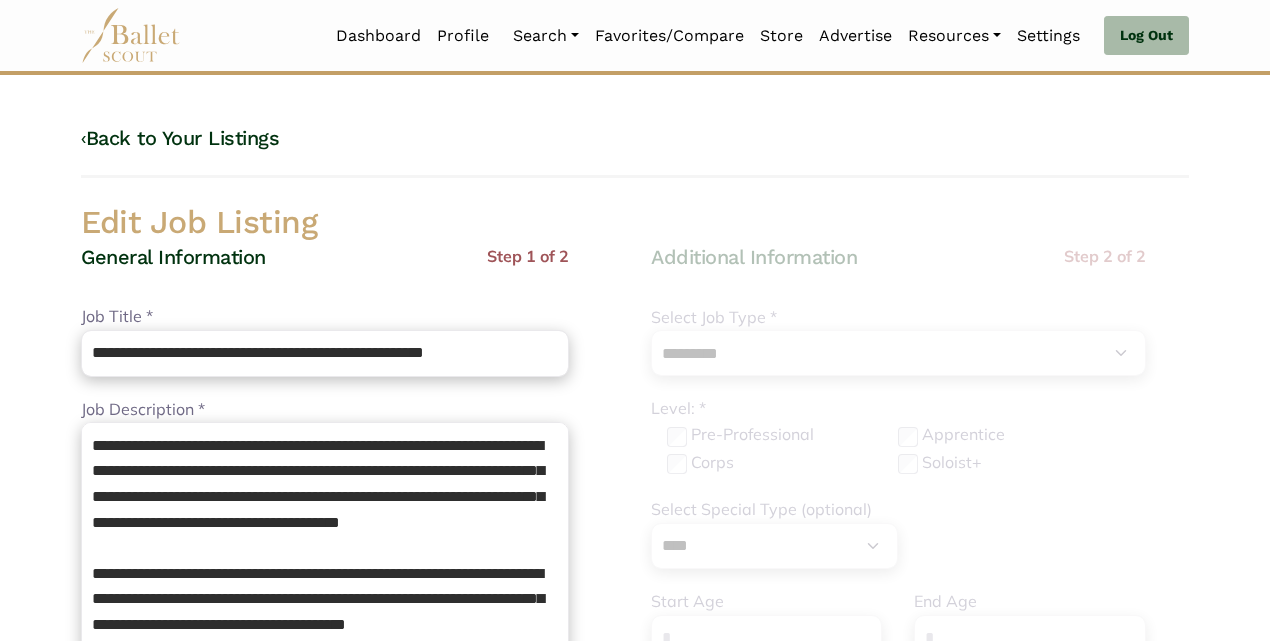 scroll, scrollTop: 0, scrollLeft: 0, axis: both 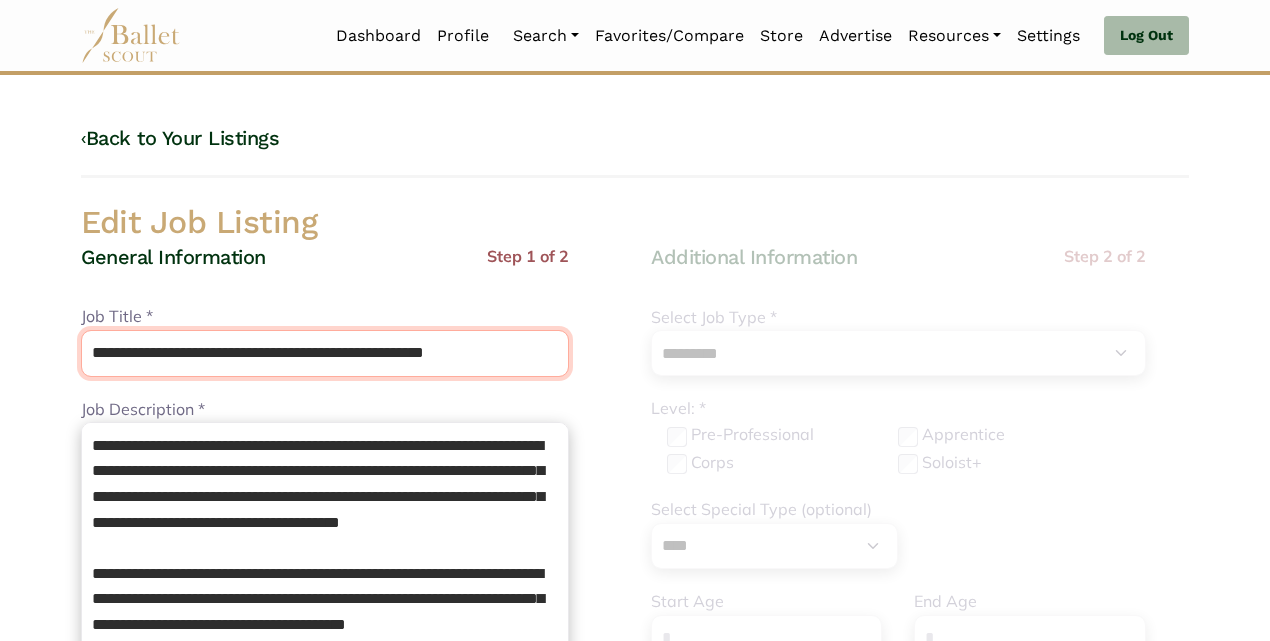 type on "**********" 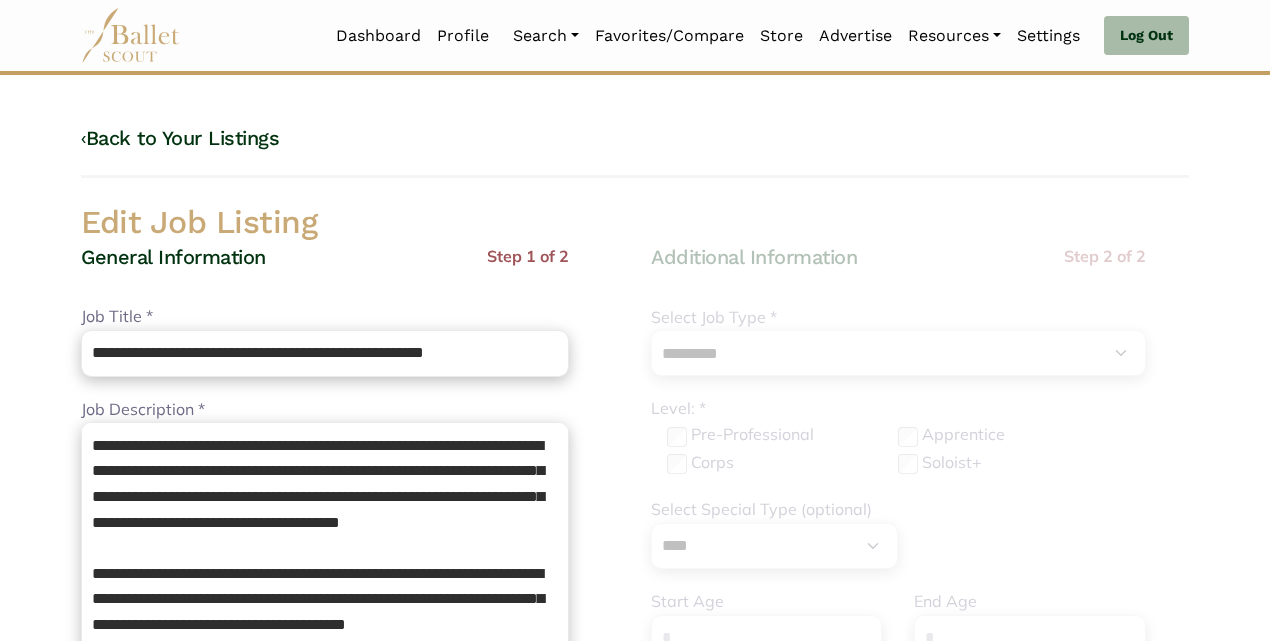 click on "General Information
Step 1 of 2" at bounding box center [325, 274] 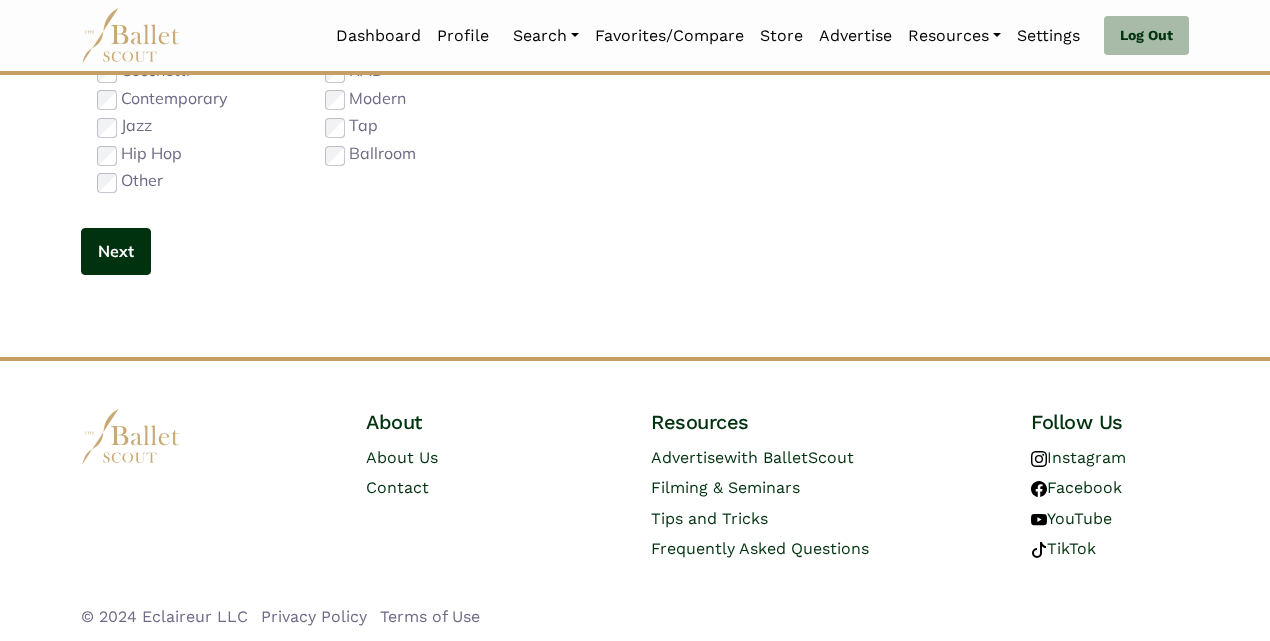 click on "Next" at bounding box center (116, 251) 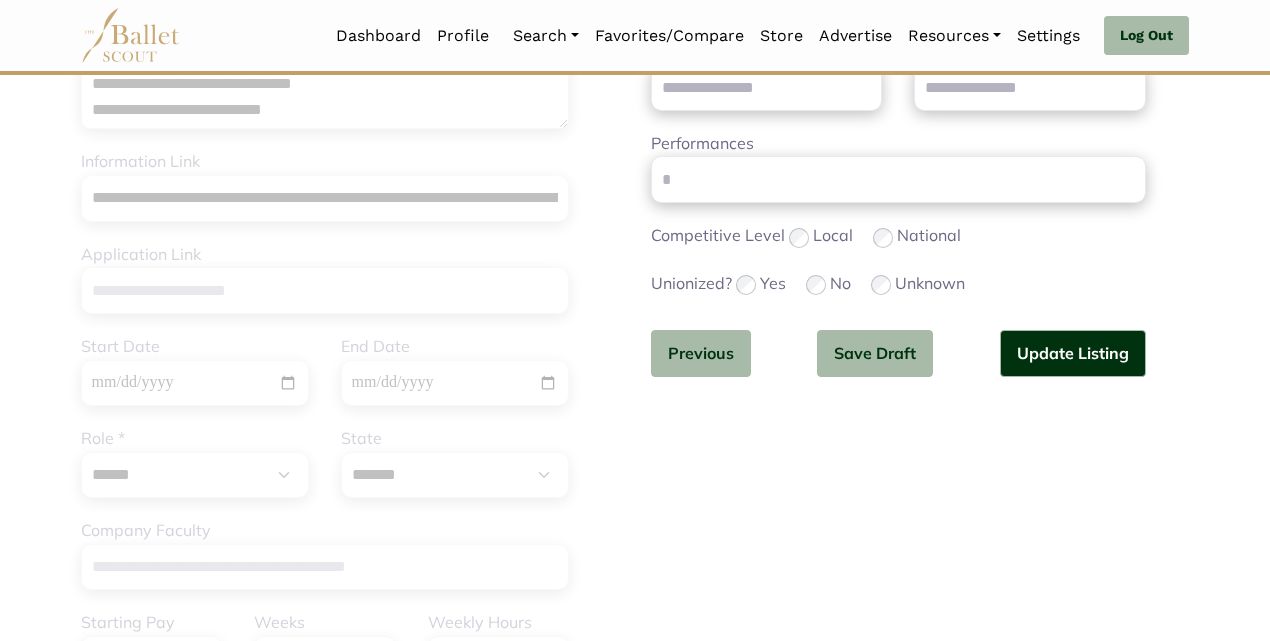 scroll, scrollTop: 588, scrollLeft: 0, axis: vertical 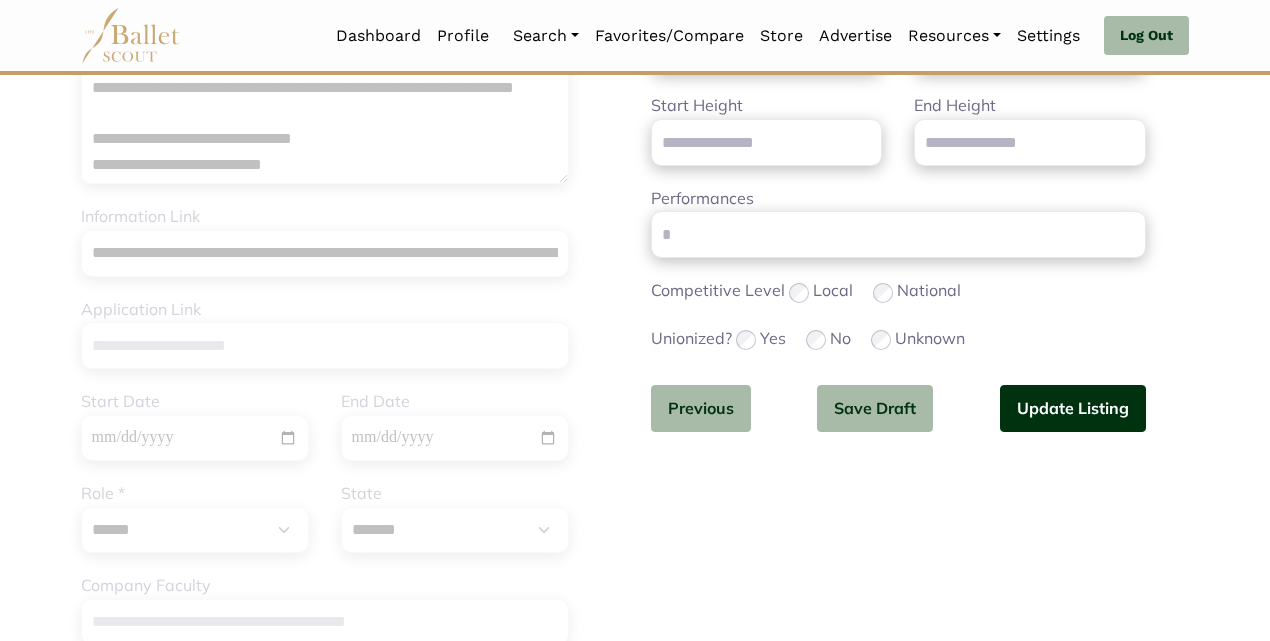 click on "Update Listing" at bounding box center [1073, 408] 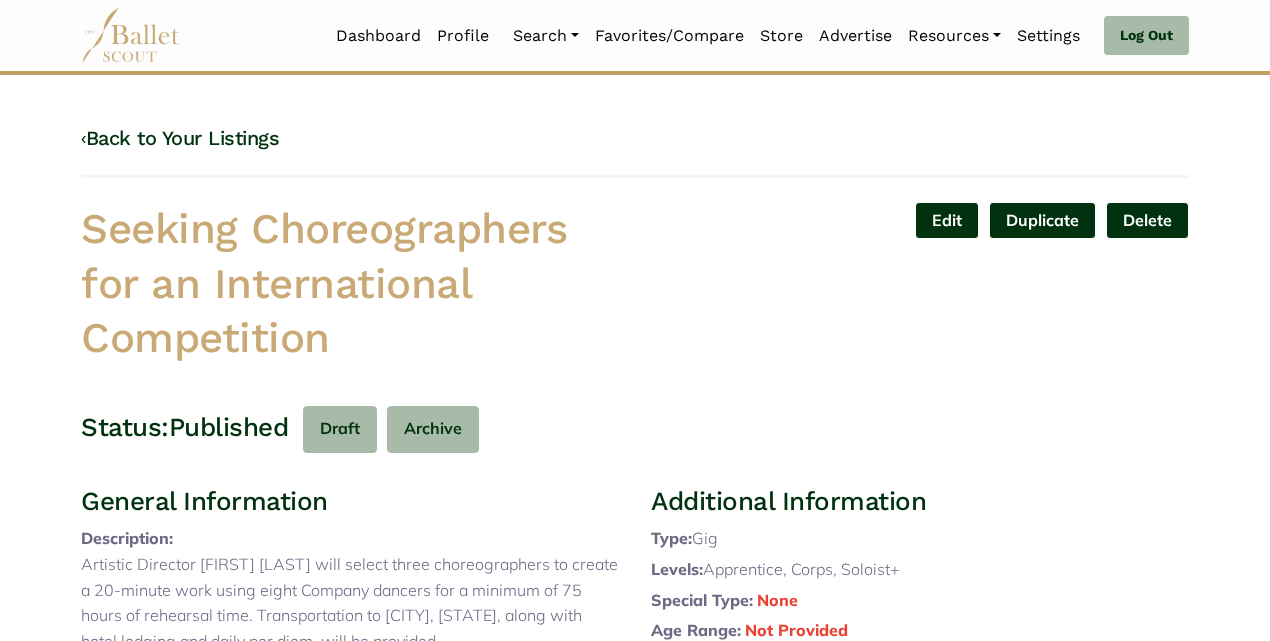 scroll, scrollTop: 0, scrollLeft: 0, axis: both 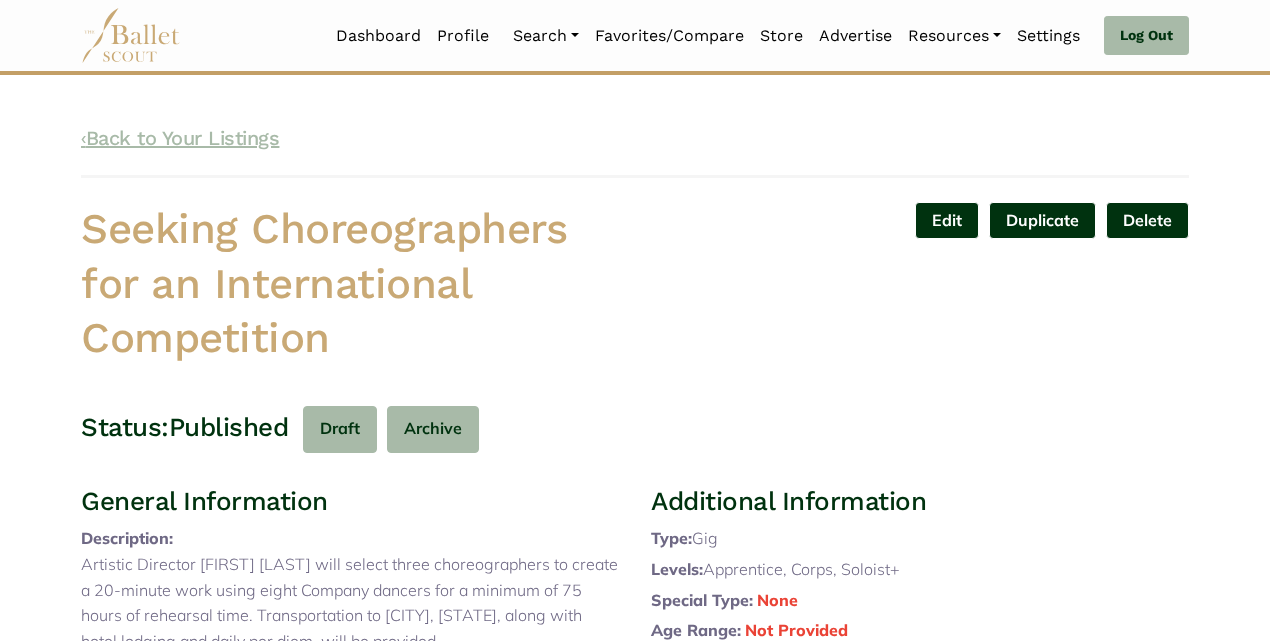 click on "‹  Back to Your Listings" at bounding box center [180, 138] 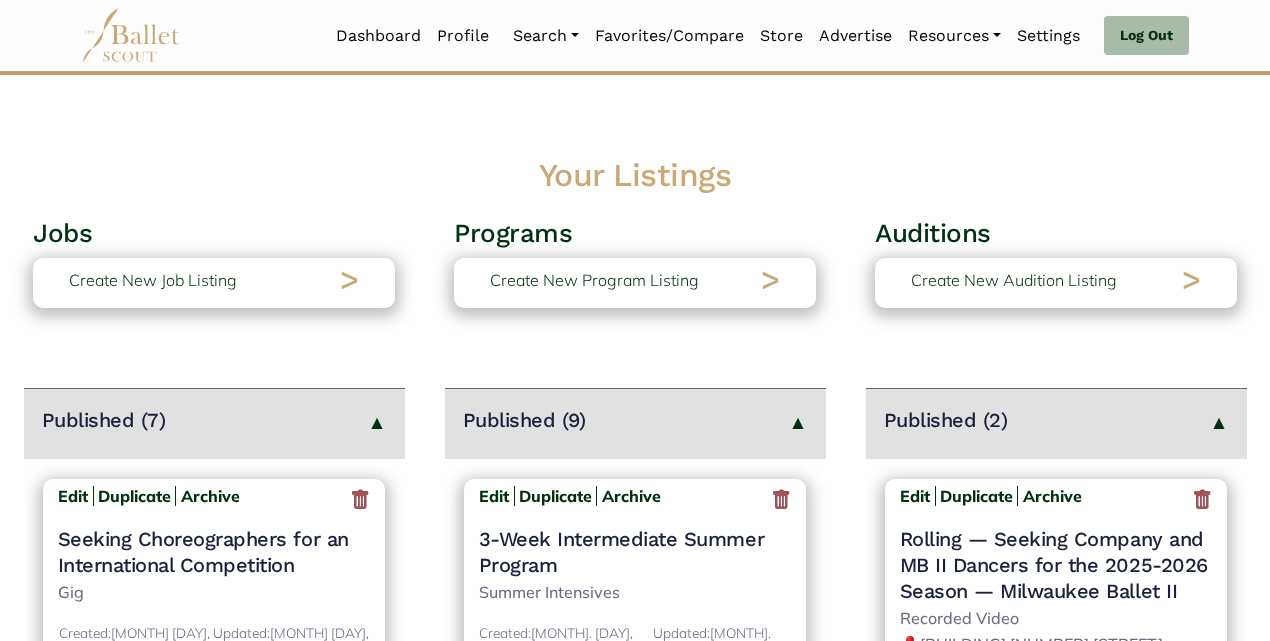 scroll, scrollTop: 0, scrollLeft: 0, axis: both 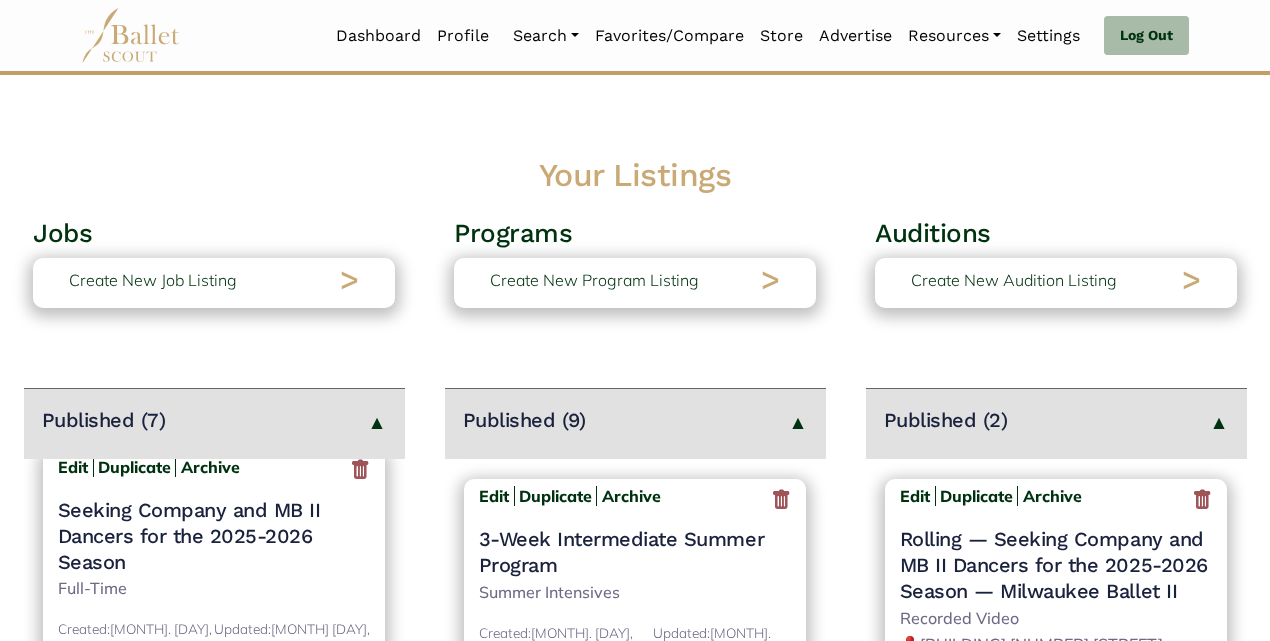 click on "Seeking Company and MB II Dancers for the 2025-2026 Season" at bounding box center (214, 536) 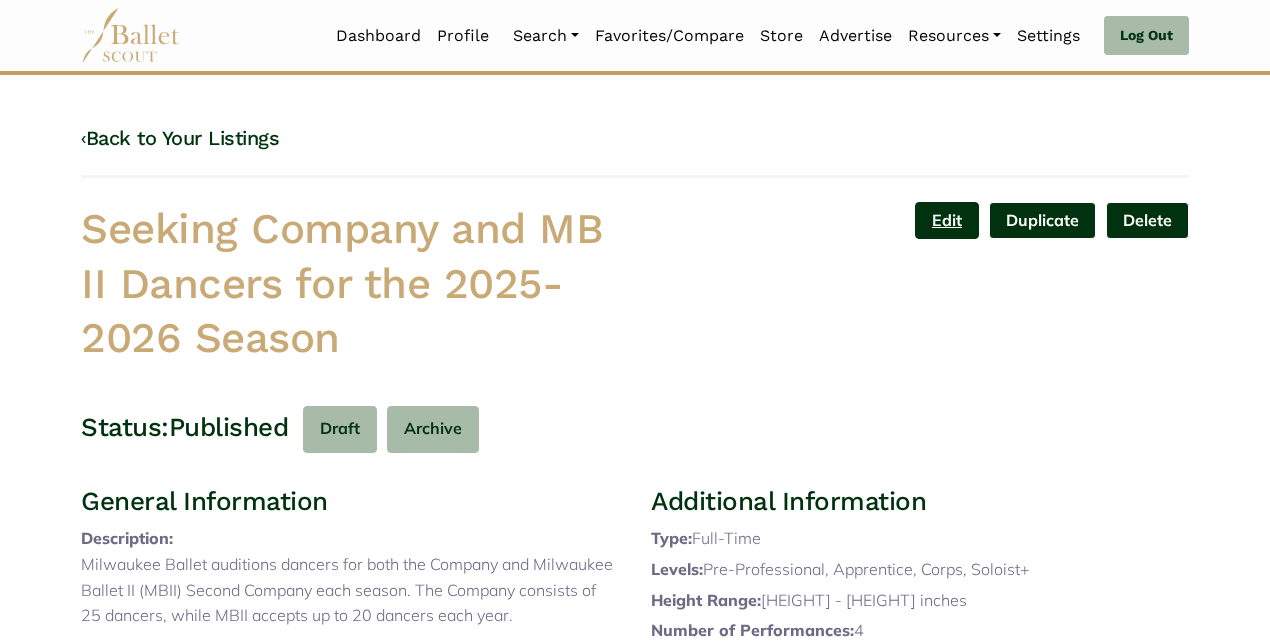 scroll, scrollTop: 0, scrollLeft: 0, axis: both 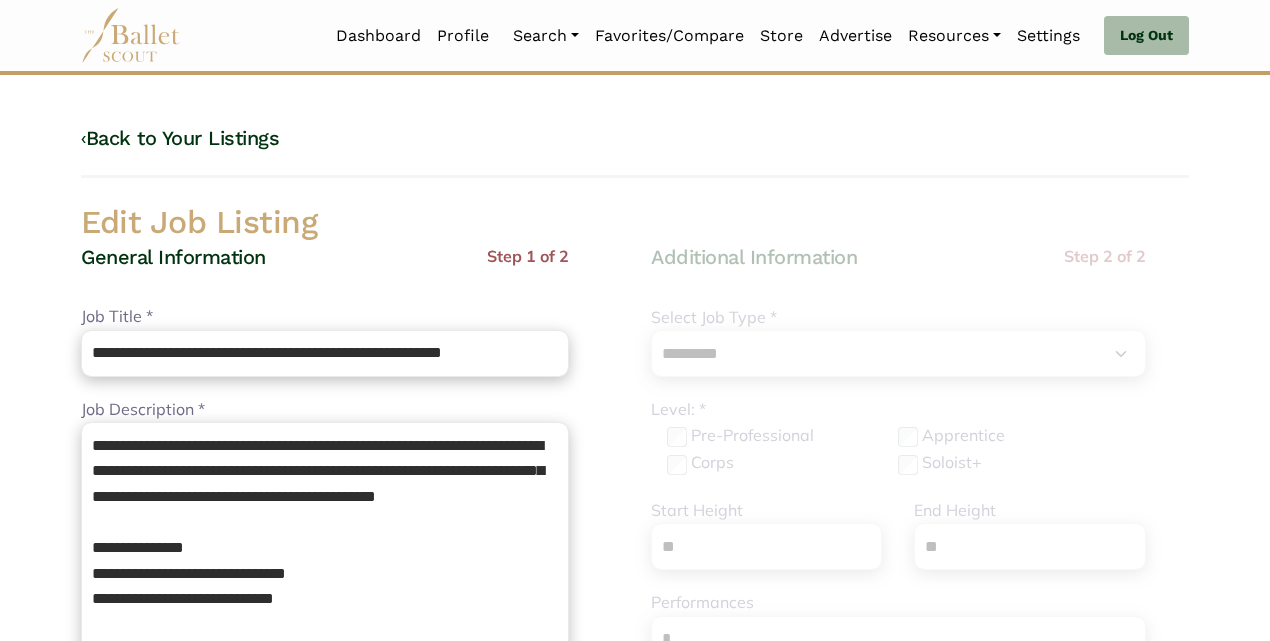 select on "*" 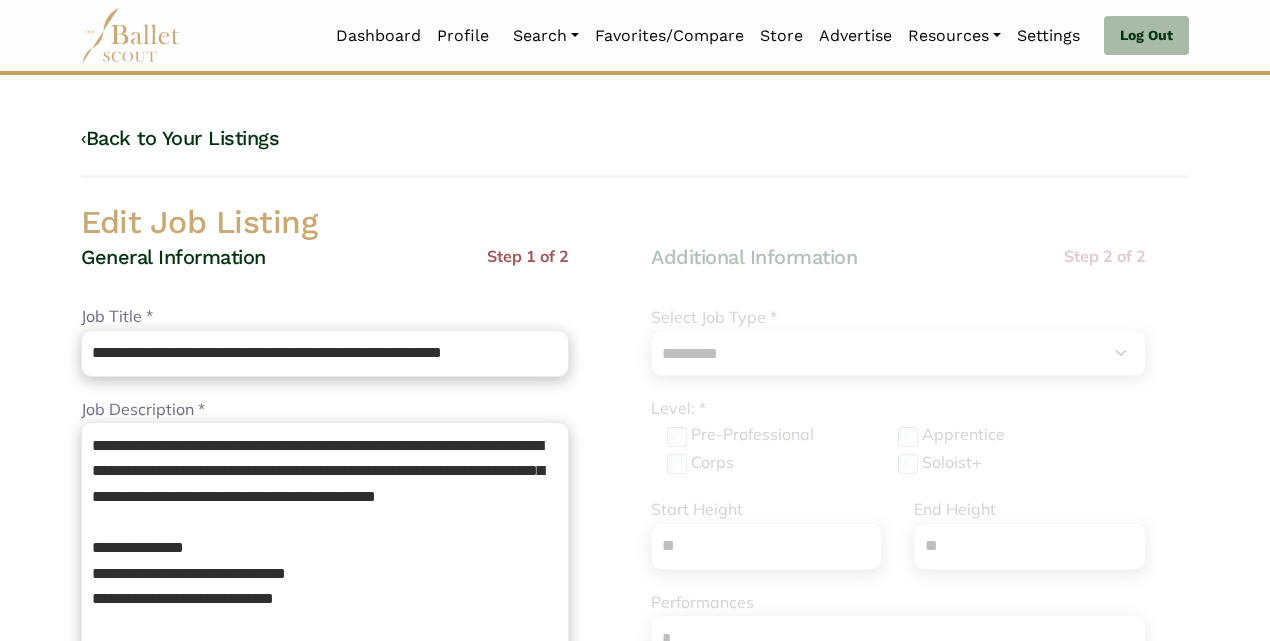 scroll, scrollTop: 0, scrollLeft: 0, axis: both 